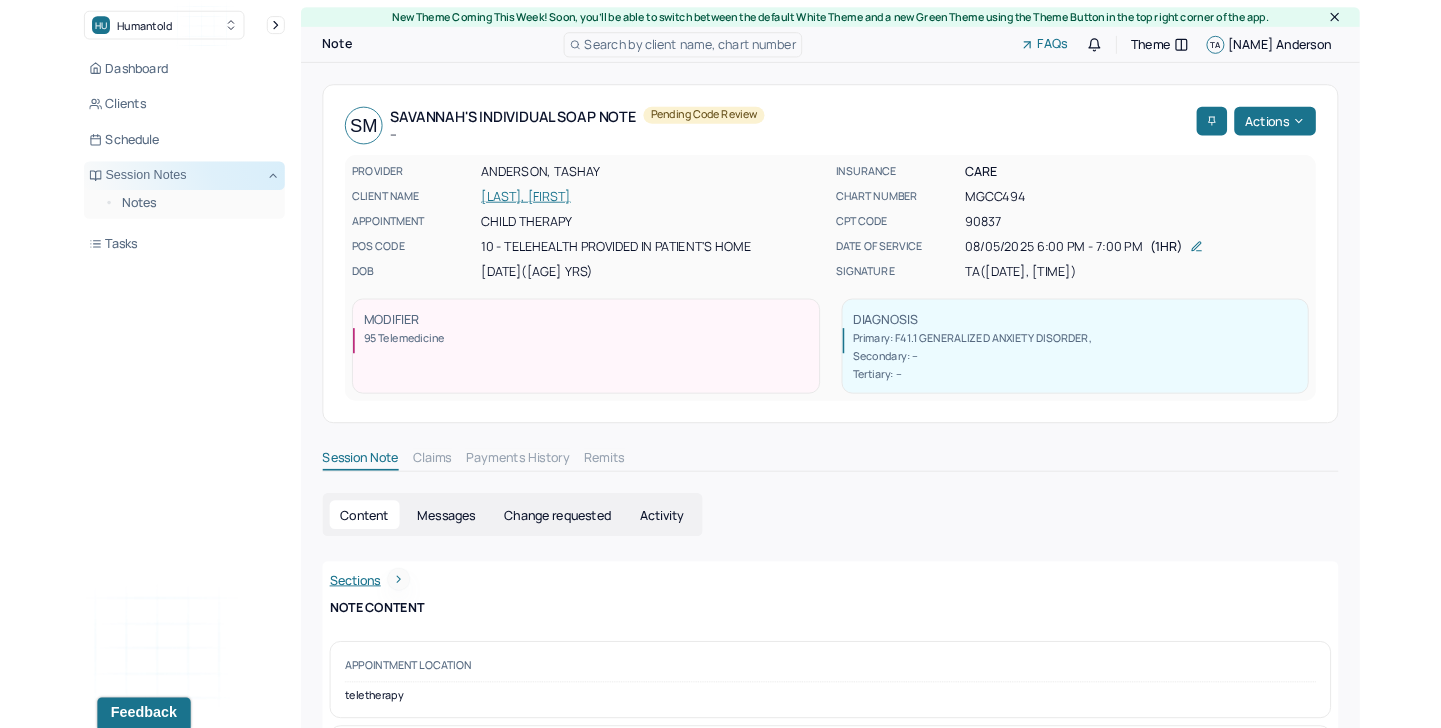 scroll, scrollTop: 0, scrollLeft: 0, axis: both 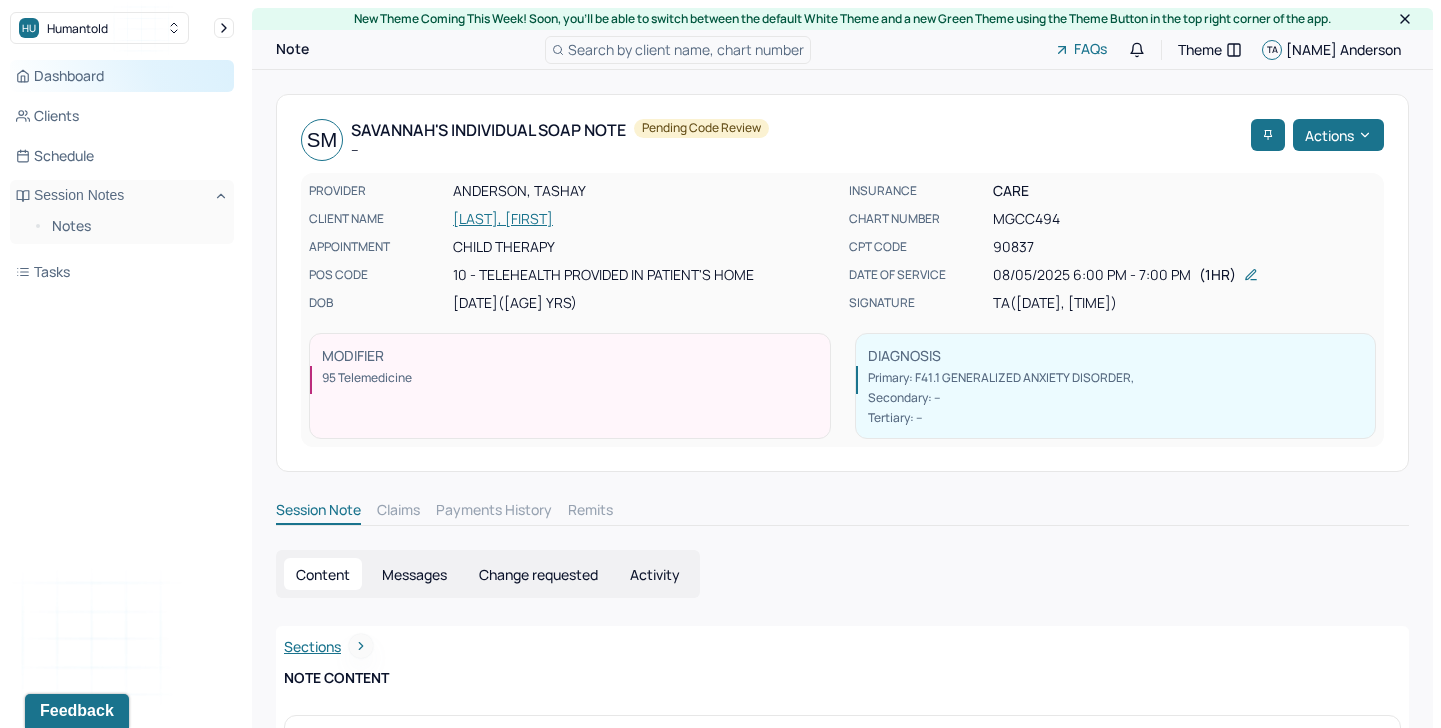 click on "Dashboard" at bounding box center (122, 76) 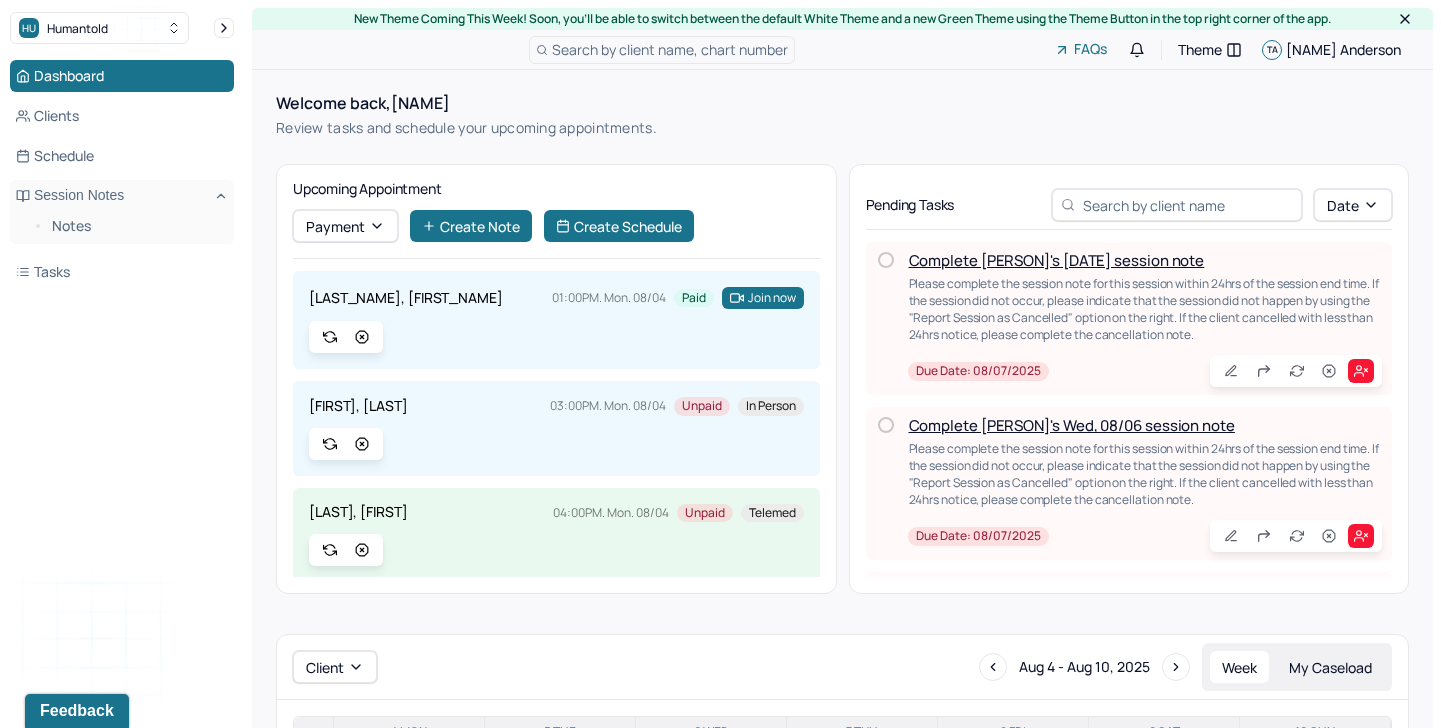 scroll, scrollTop: 151, scrollLeft: 0, axis: vertical 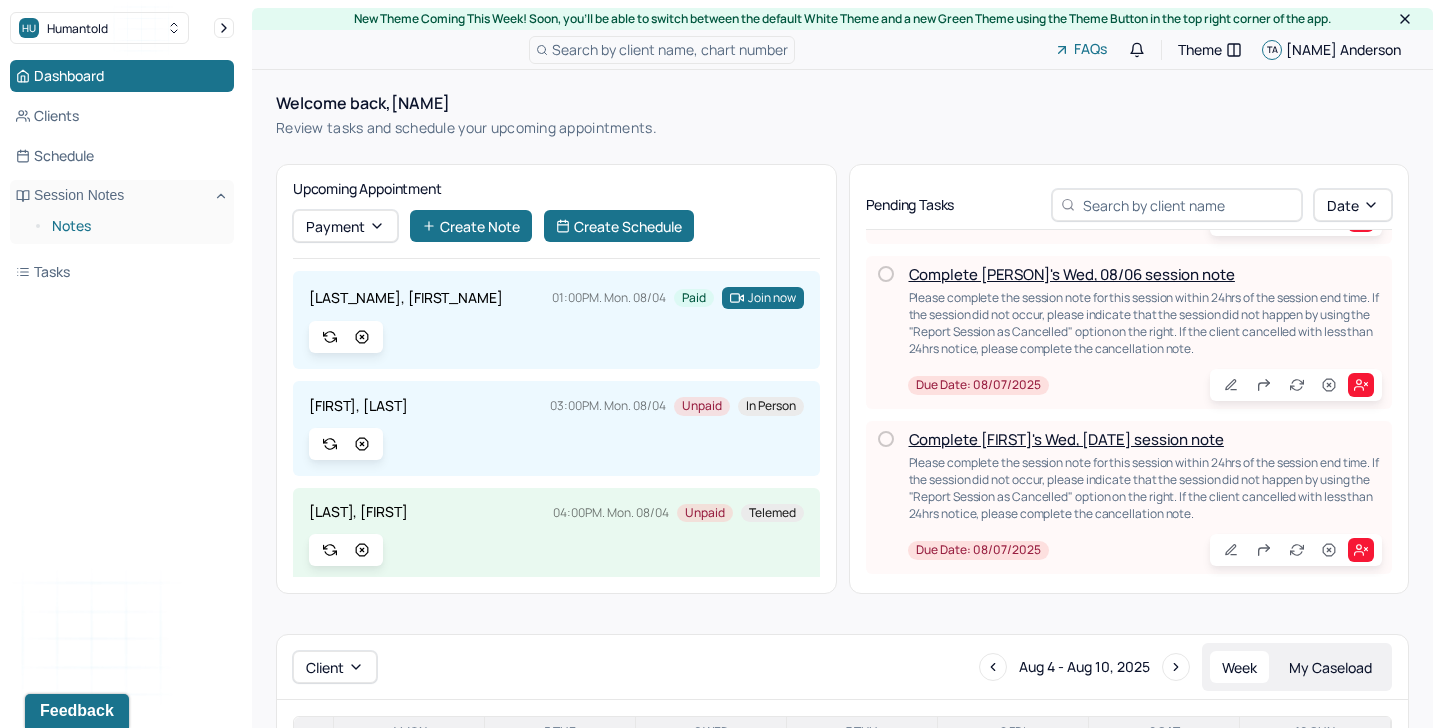 click on "Notes" at bounding box center (135, 226) 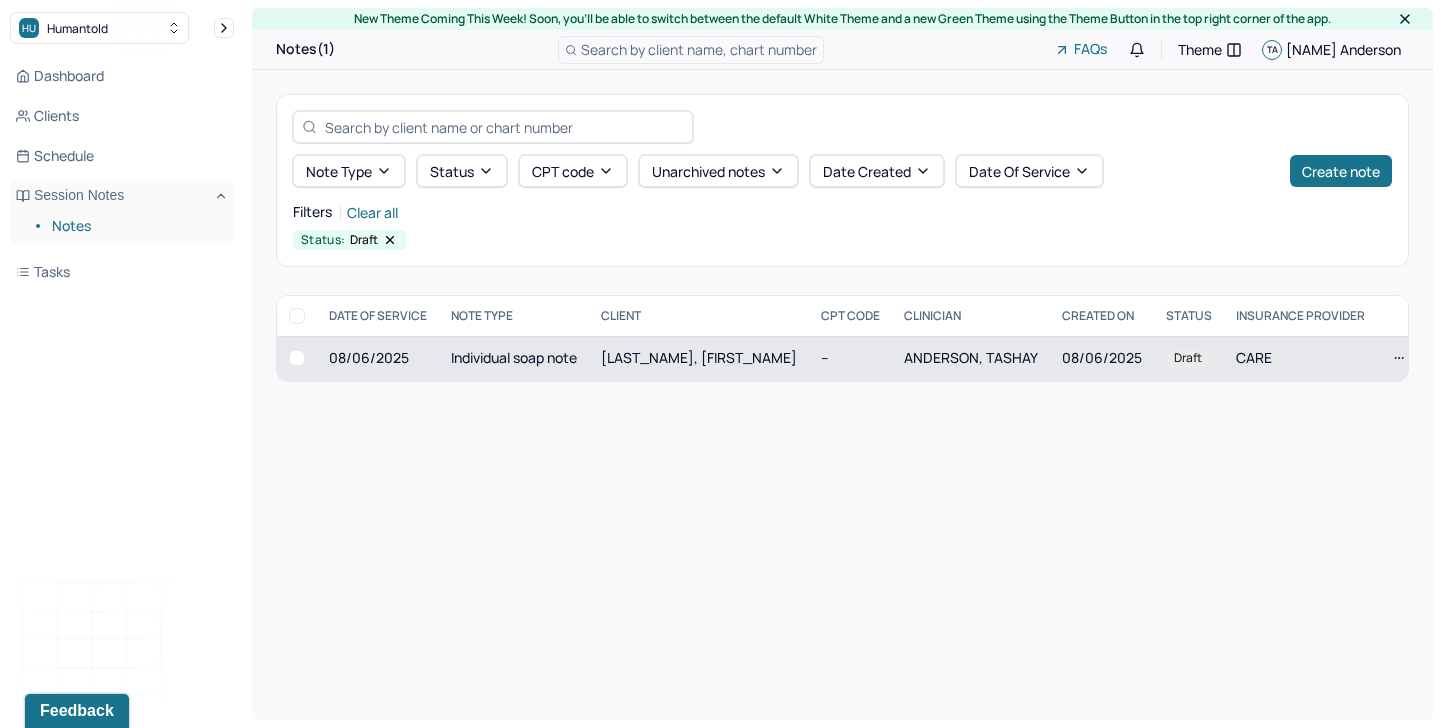 click on "08/06/2025" at bounding box center [1102, 358] 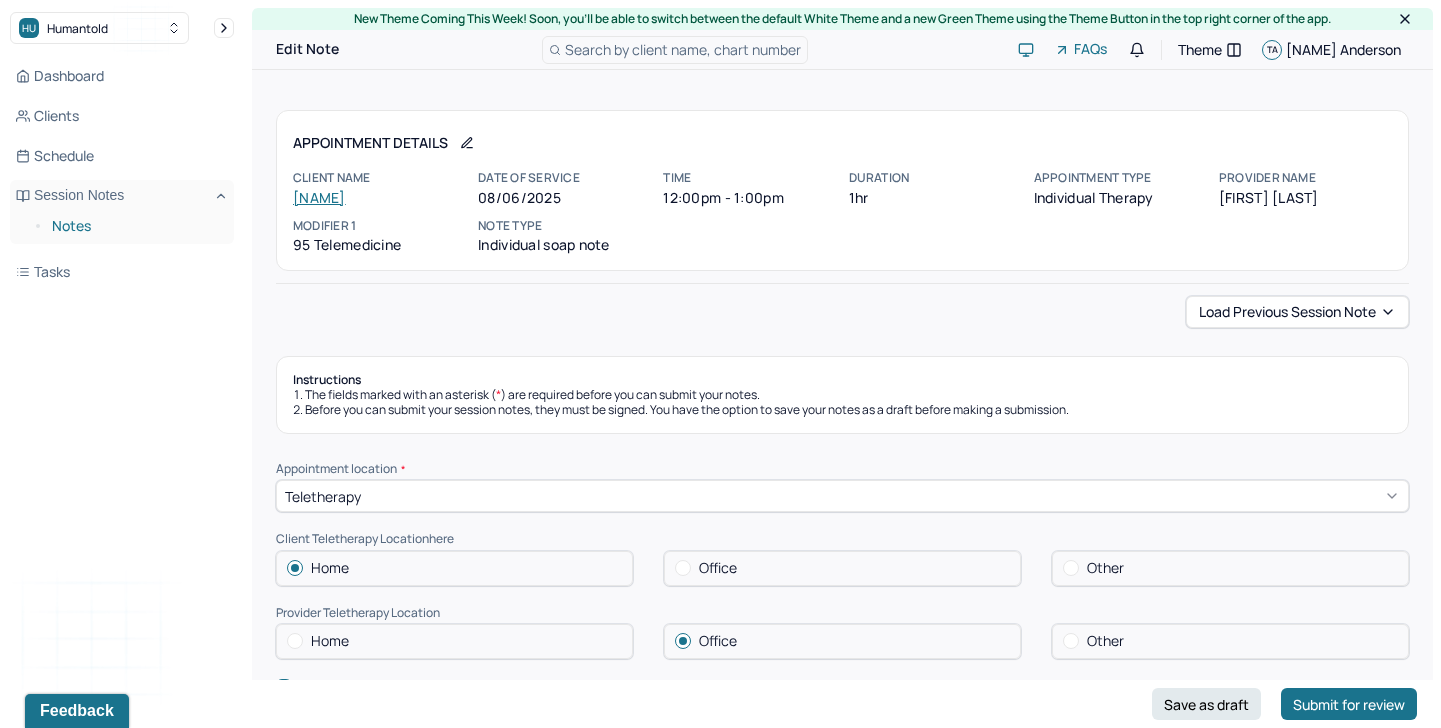 click on "Notes" at bounding box center (135, 226) 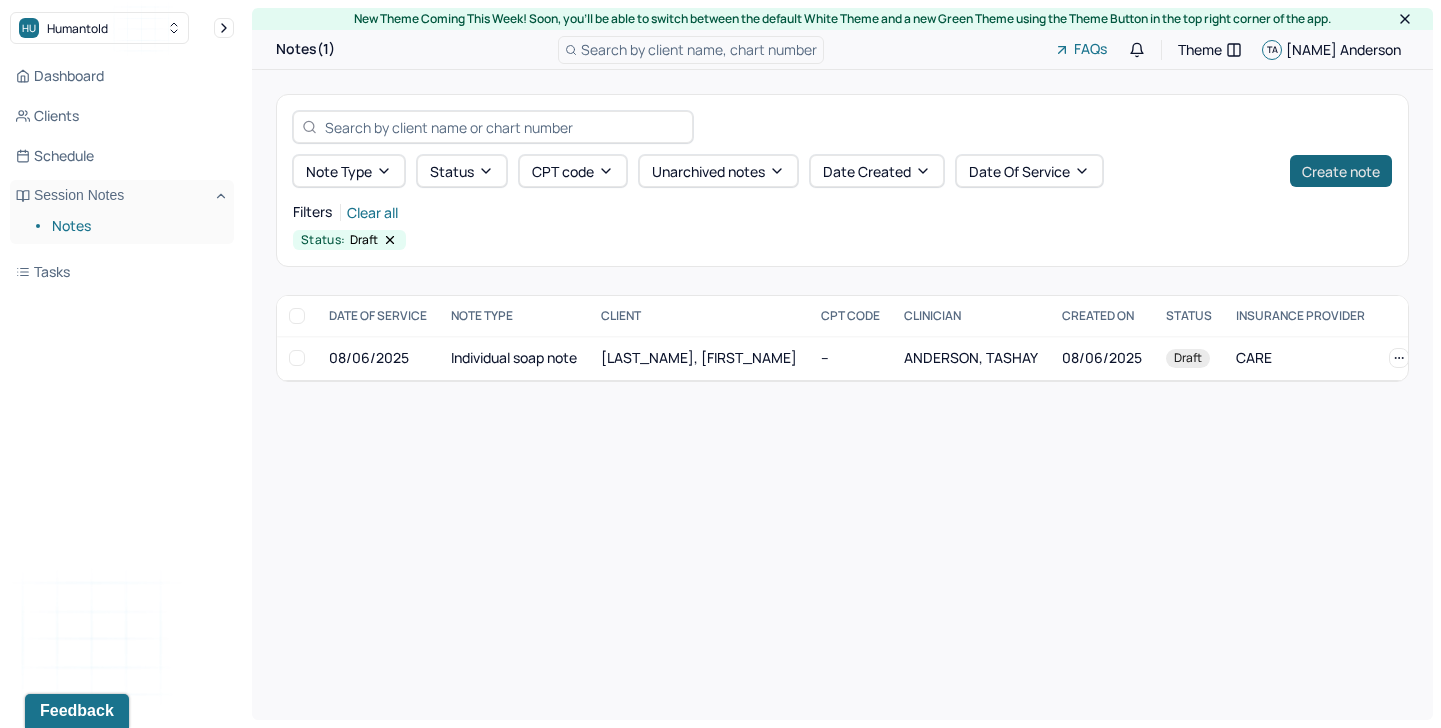 click on "Create note" at bounding box center (1341, 171) 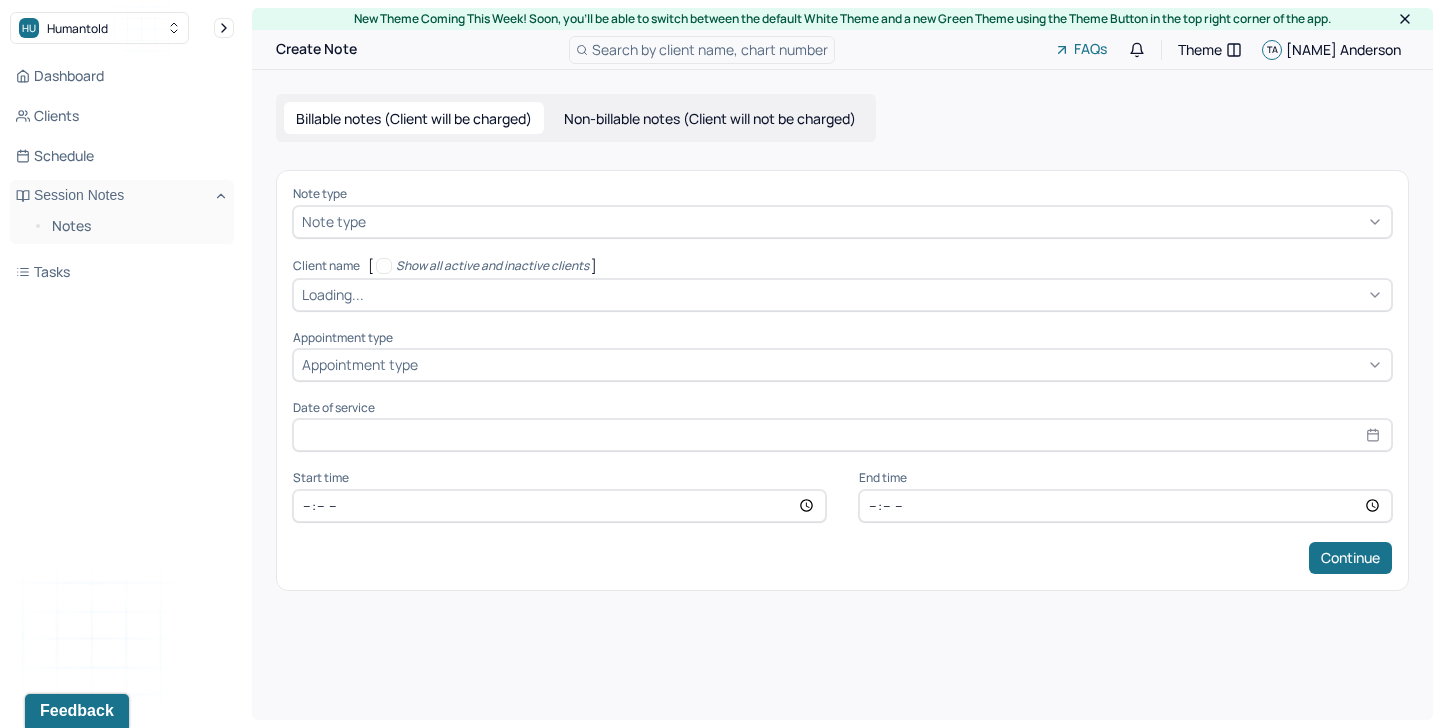 click at bounding box center (876, 221) 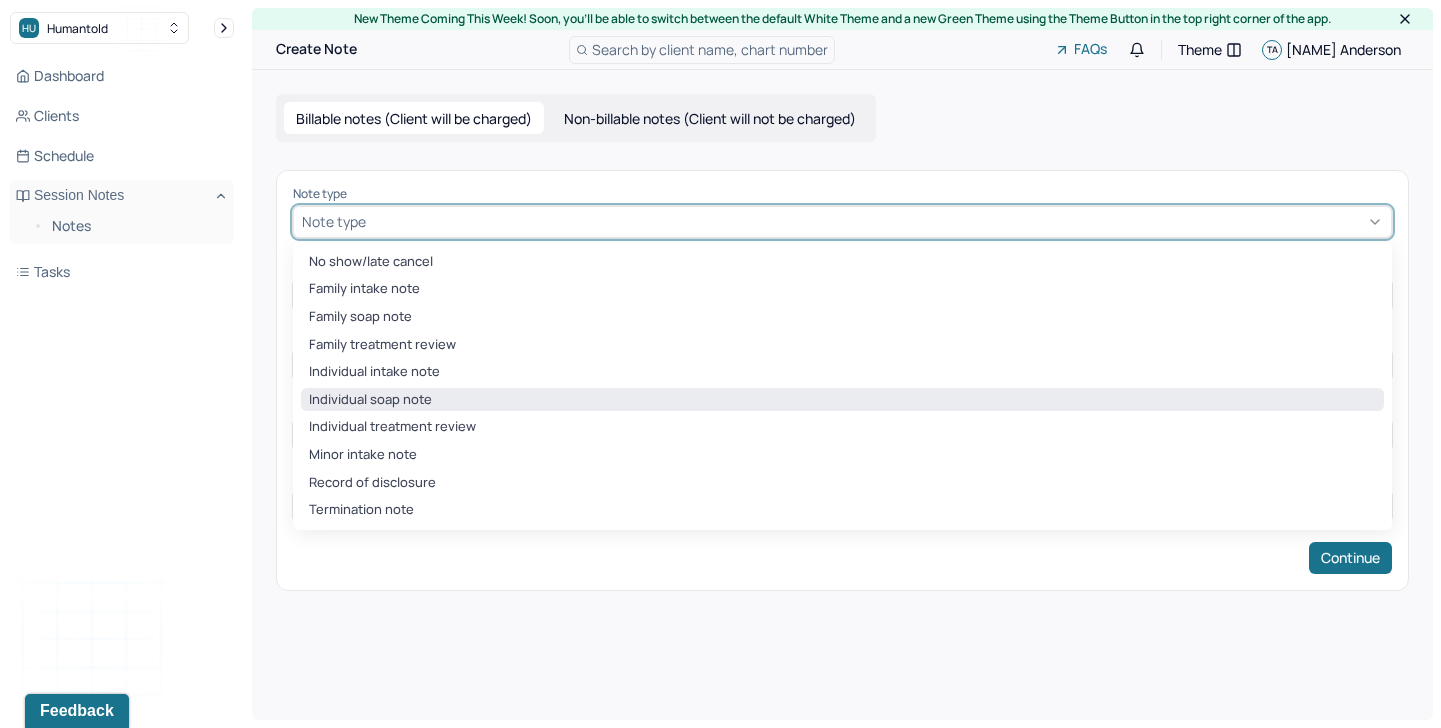 click on "Individual soap note" at bounding box center [842, 400] 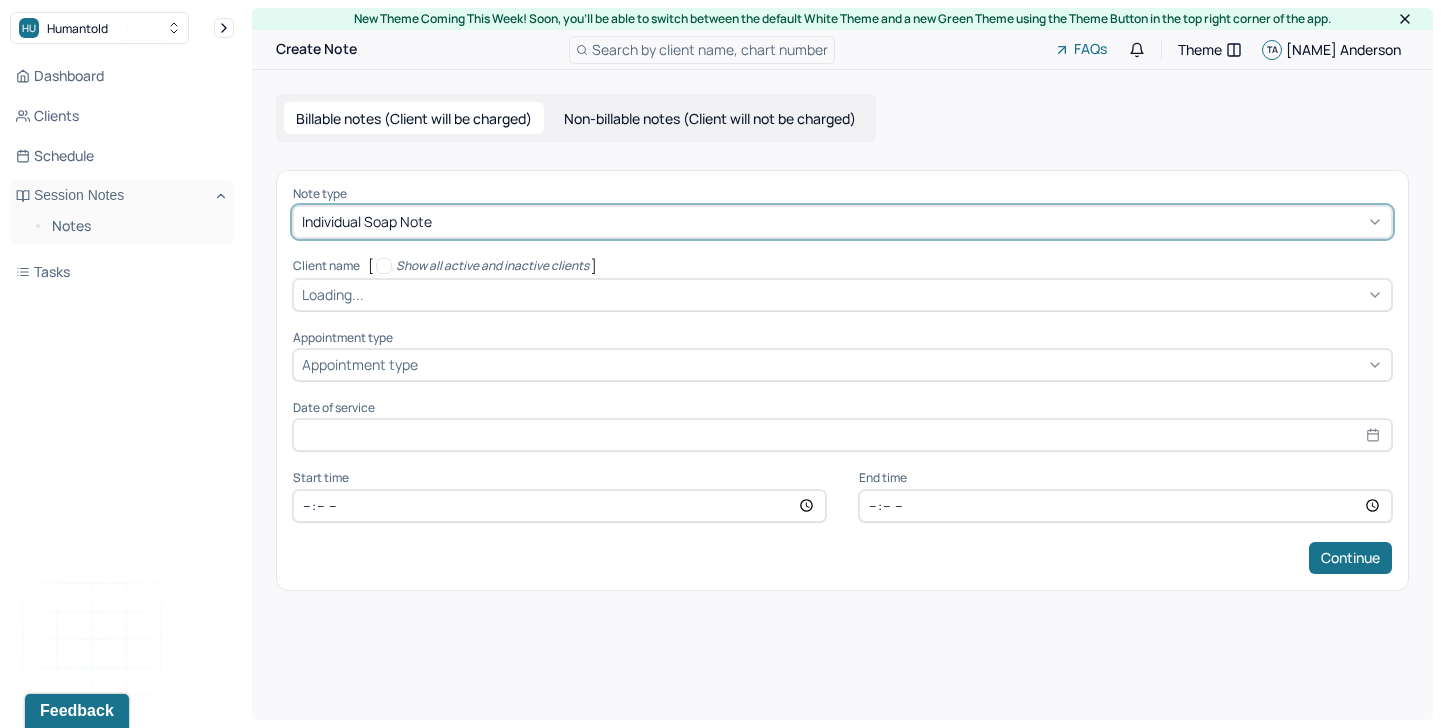 click at bounding box center (875, 294) 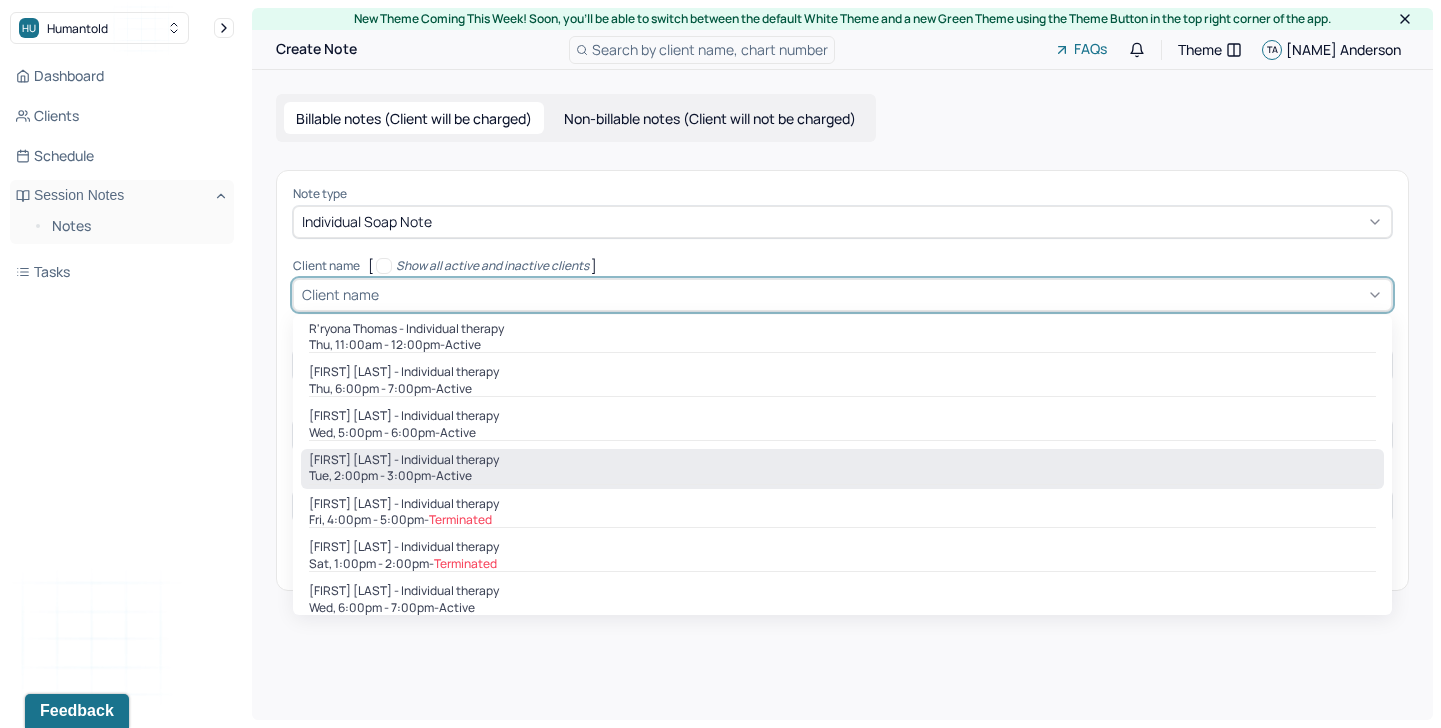 scroll, scrollTop: 1387, scrollLeft: 0, axis: vertical 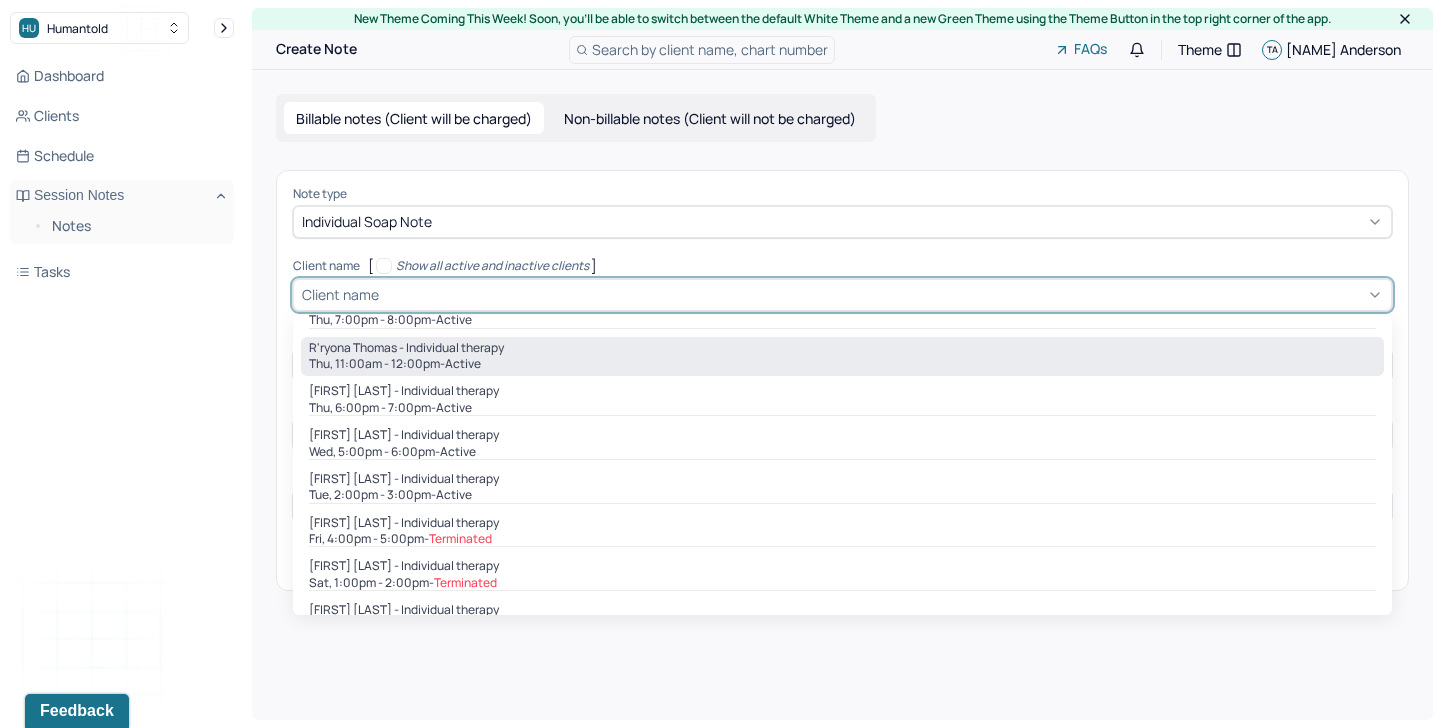 click on "R'ryona Thomas - Individual therapy" at bounding box center (406, 348) 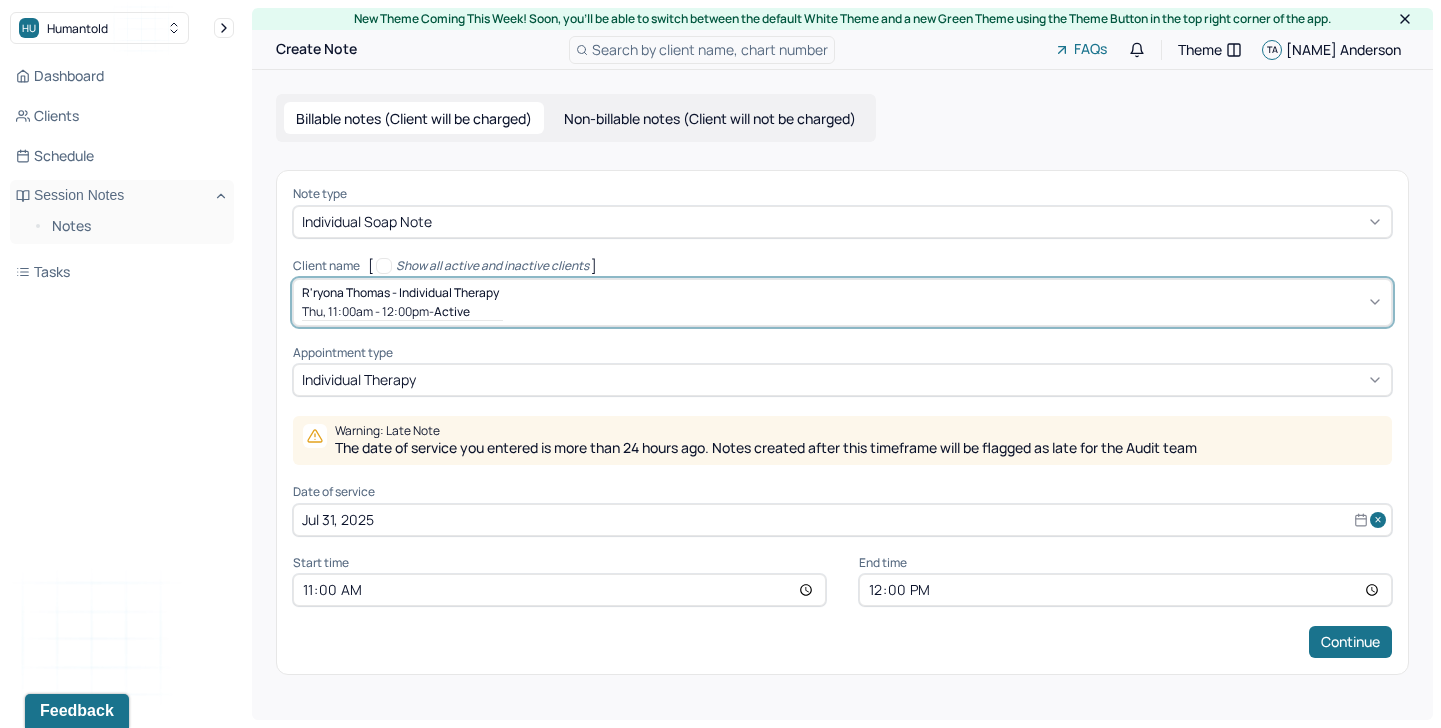 click on "Jul 31, 2025" at bounding box center (842, 520) 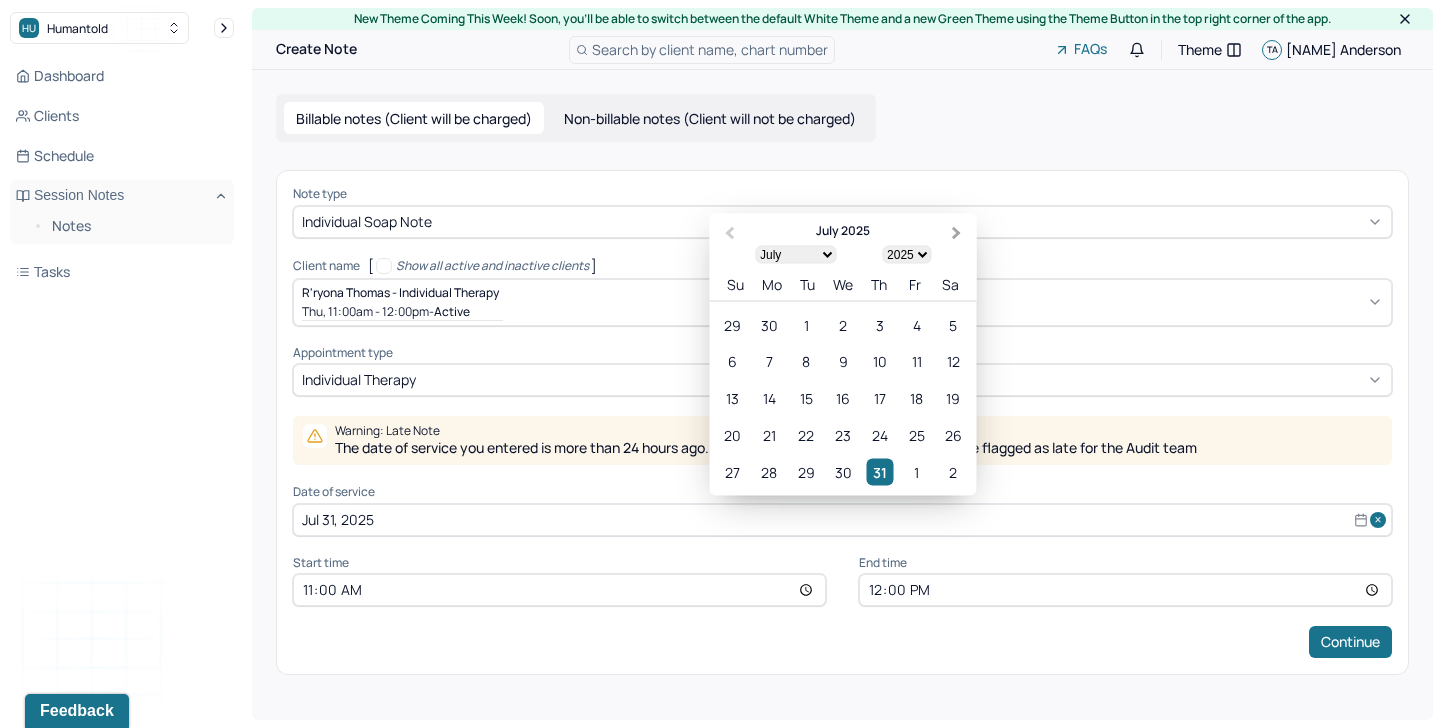 click on "Next Month" at bounding box center (959, 234) 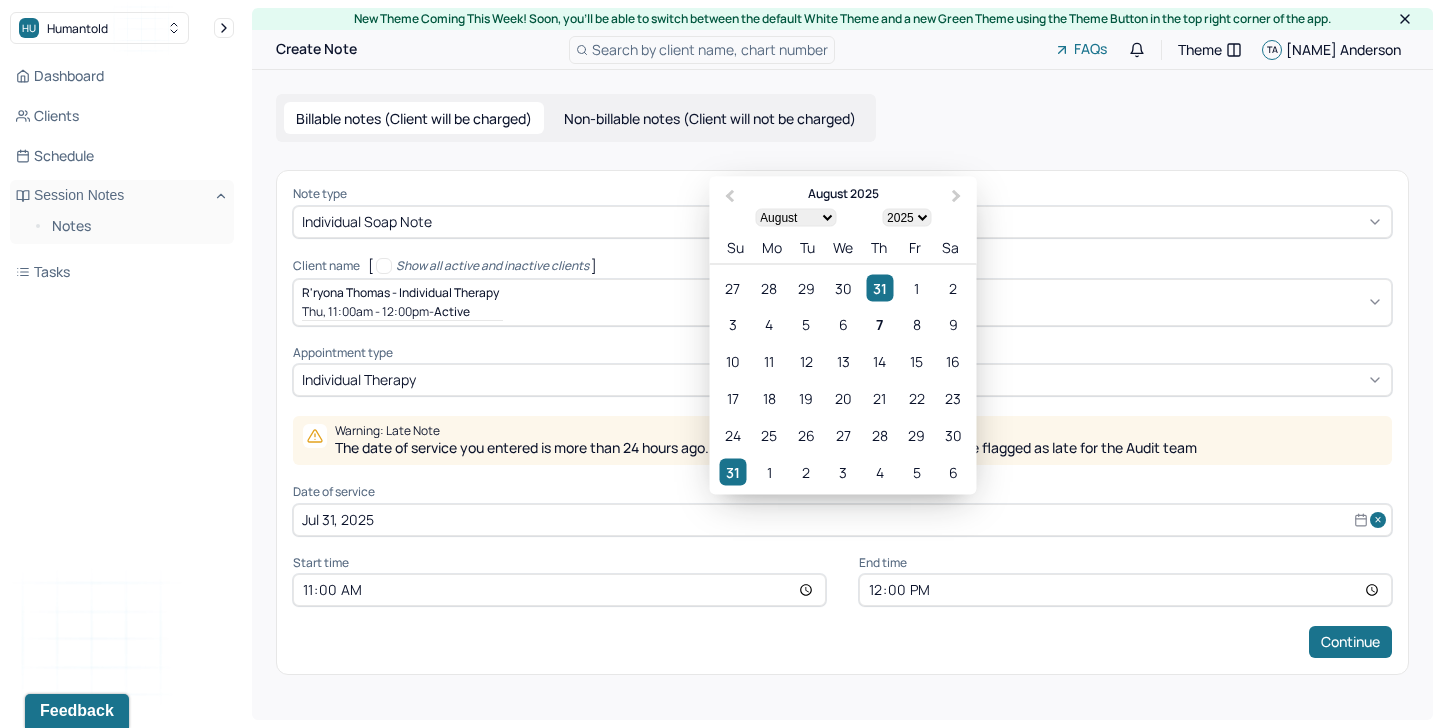 click on "7" at bounding box center [879, 324] 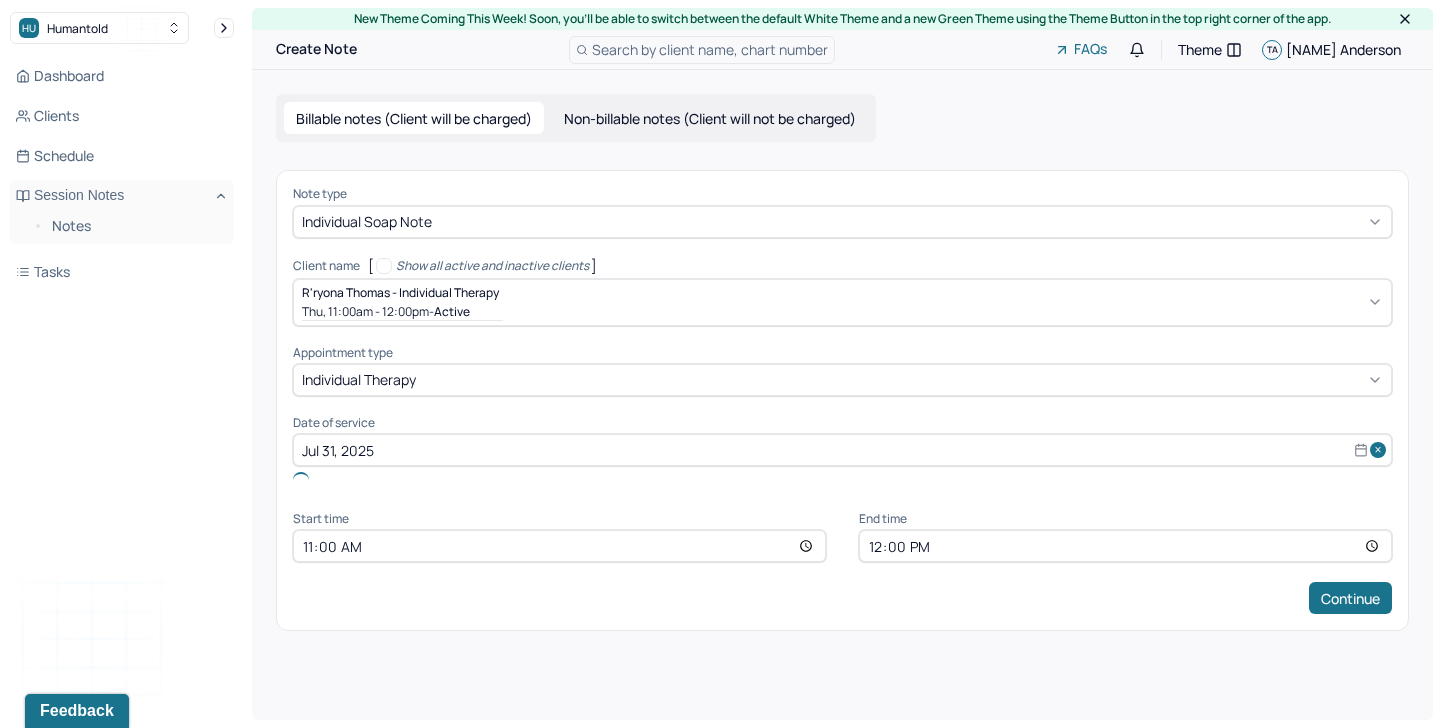 type on "Aug 7, 2025" 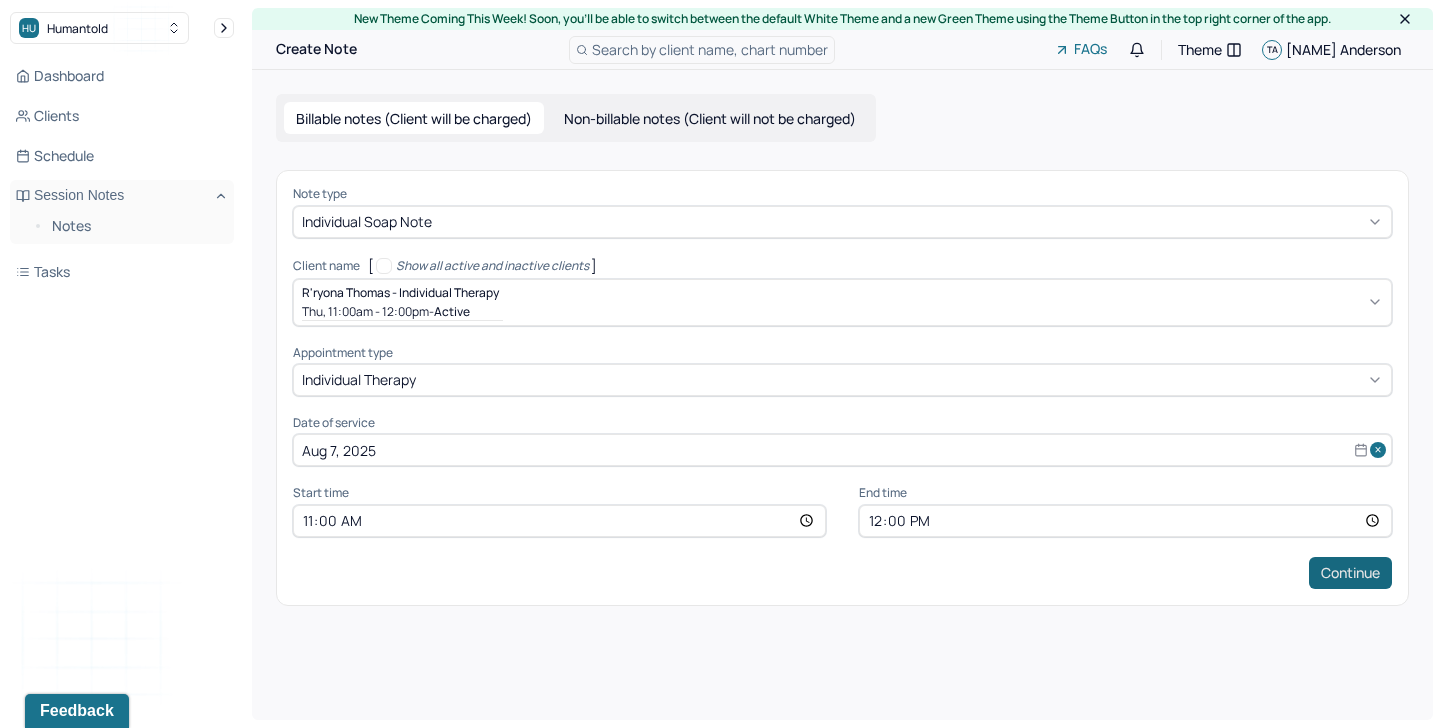 click on "Continue" at bounding box center (1350, 573) 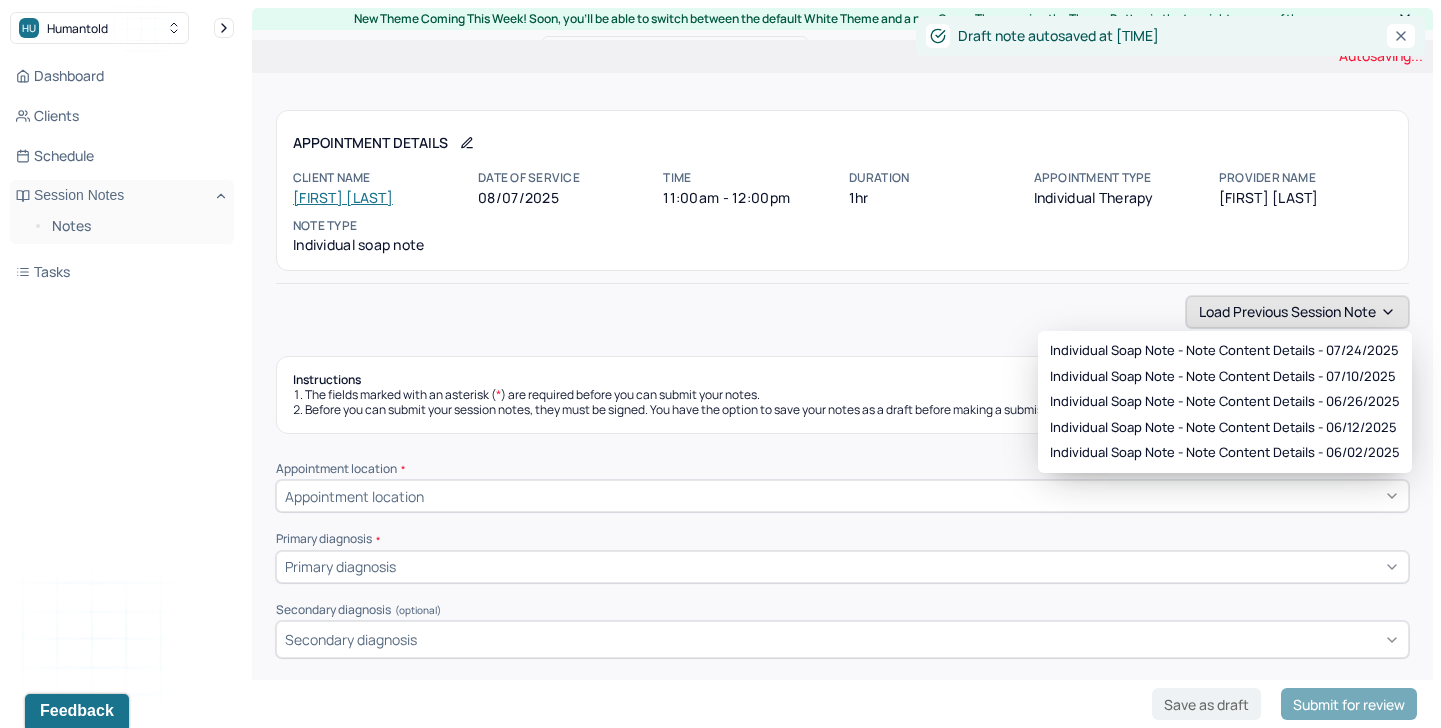 click on "Load previous session note" at bounding box center (1297, 312) 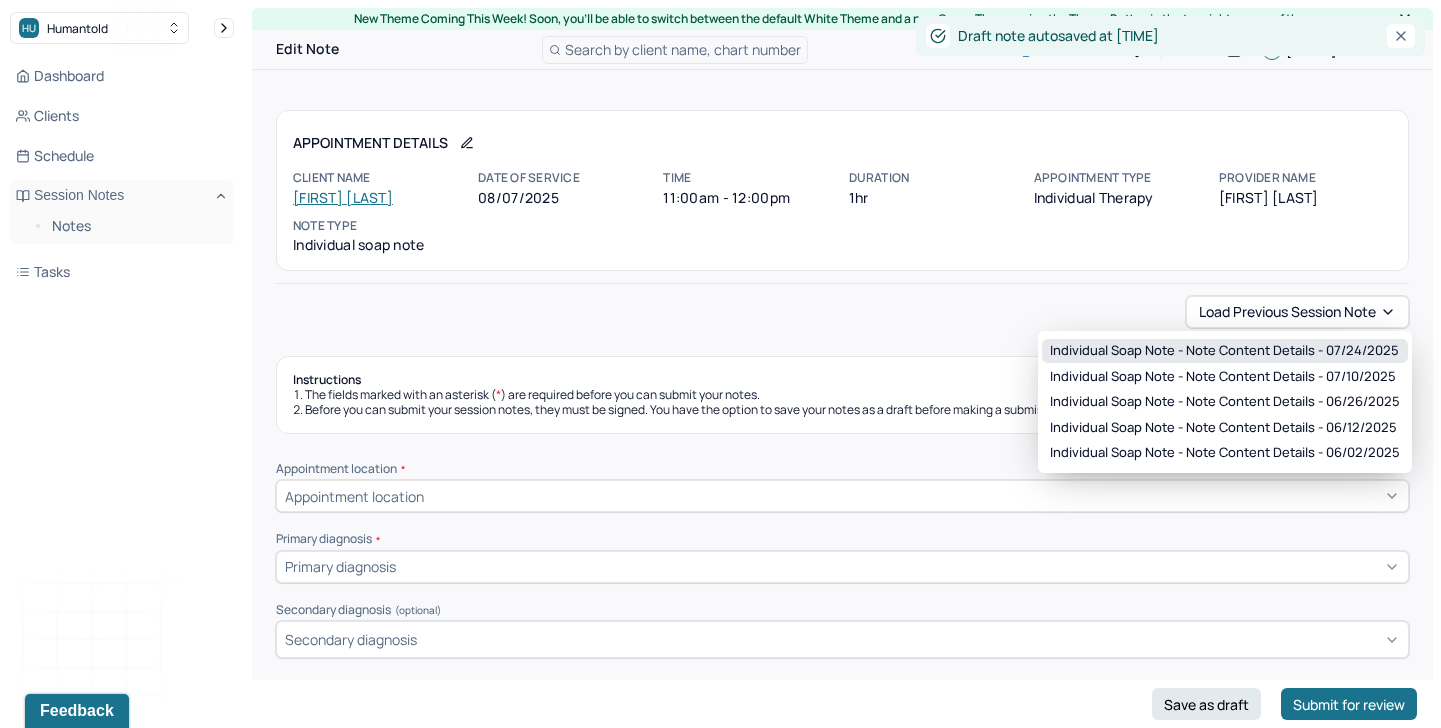 click on "Individual soap note   - Note content Details -   07/24/2025" at bounding box center [1224, 351] 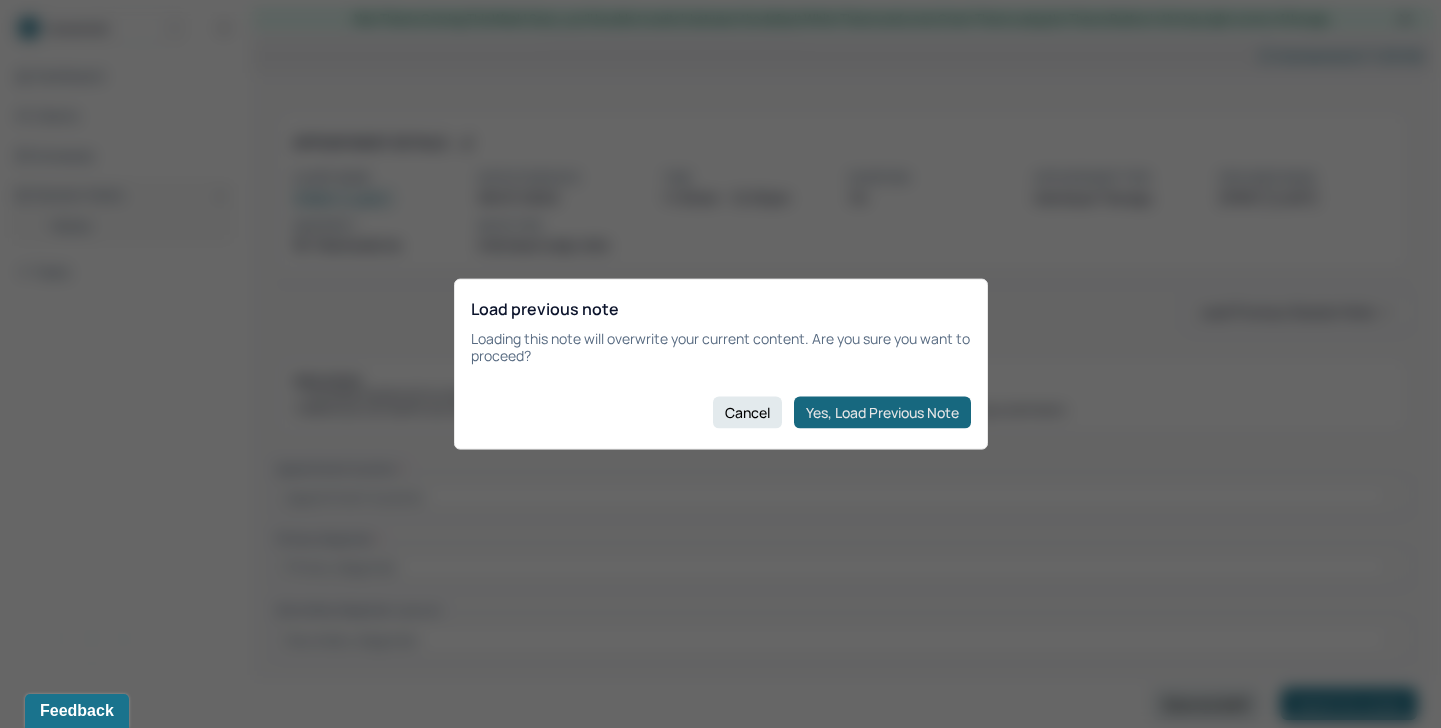click on "Yes, Load Previous Note" at bounding box center (882, 412) 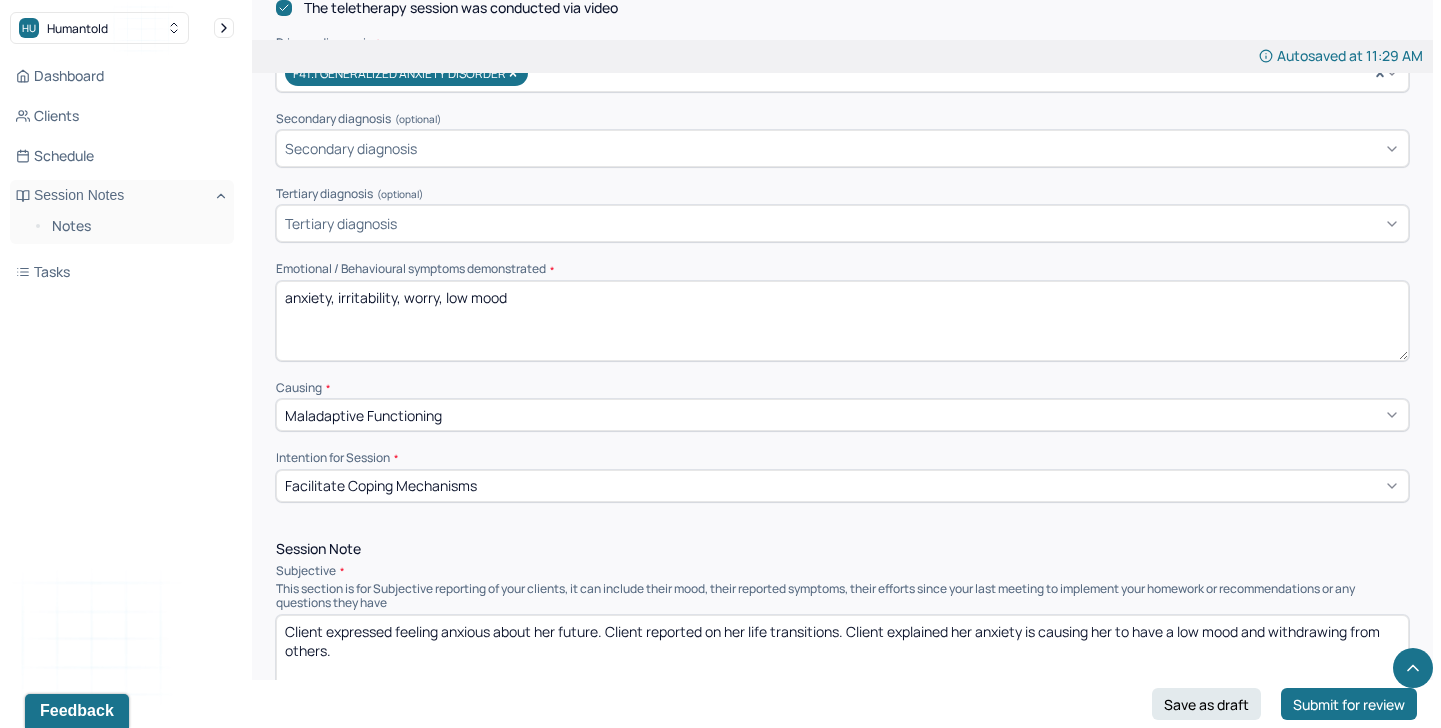 scroll, scrollTop: 770, scrollLeft: 0, axis: vertical 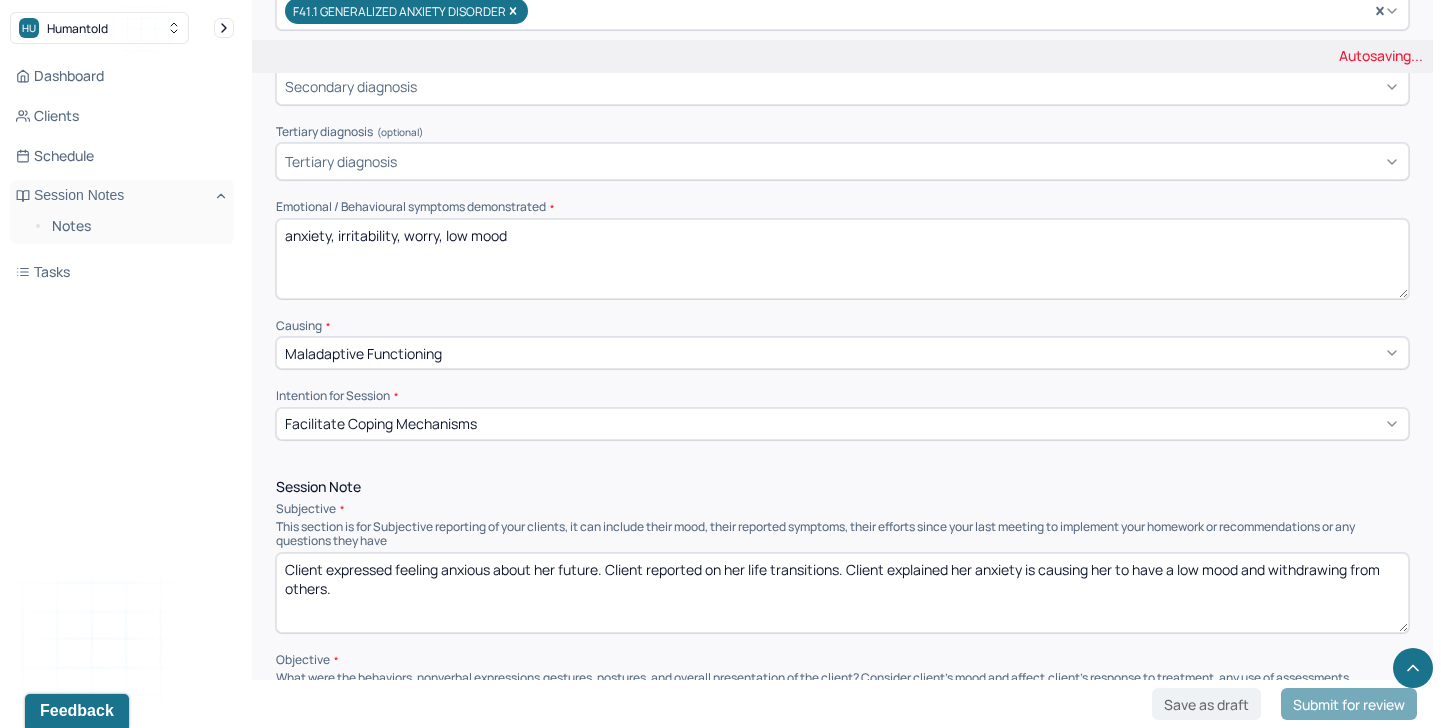 click on "anxiety, irritability, worry, low mood" at bounding box center (842, 259) 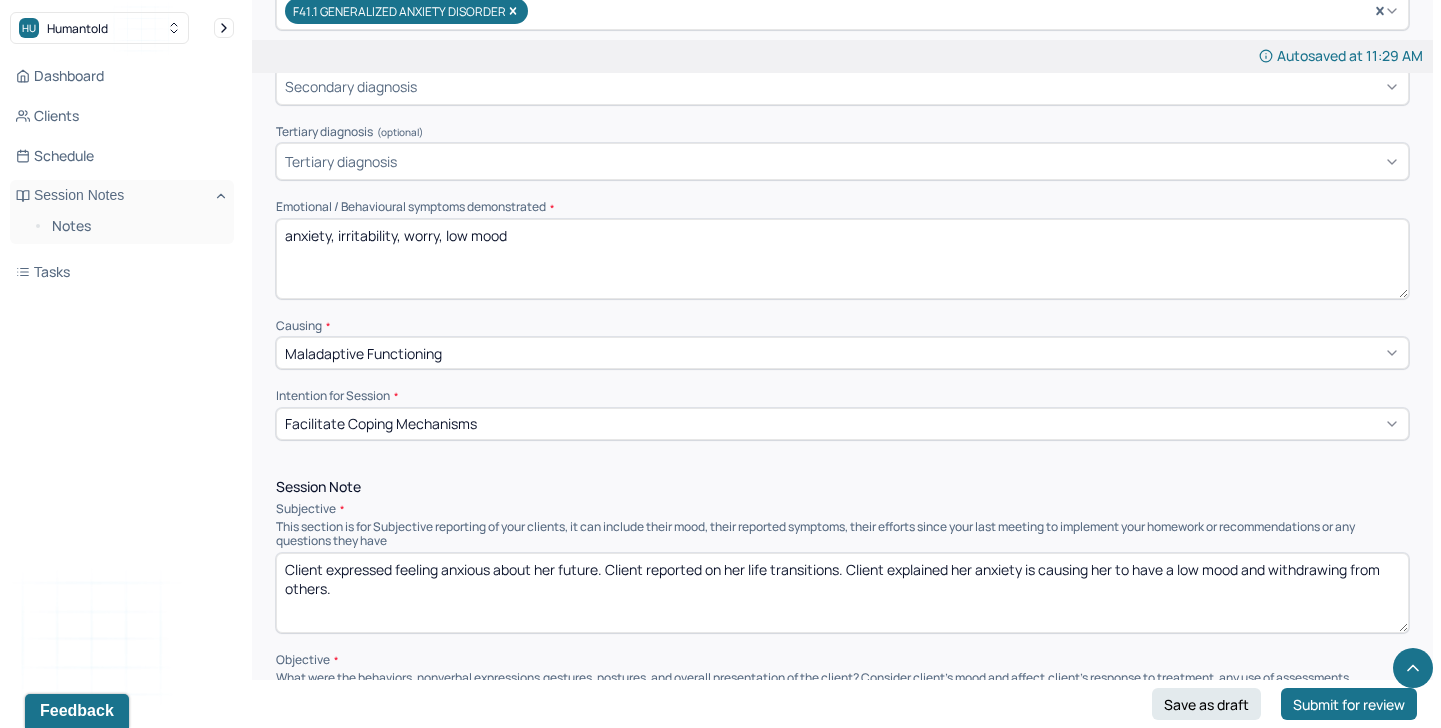 click on "anxiety, irritability, worry, low mood" at bounding box center [842, 259] 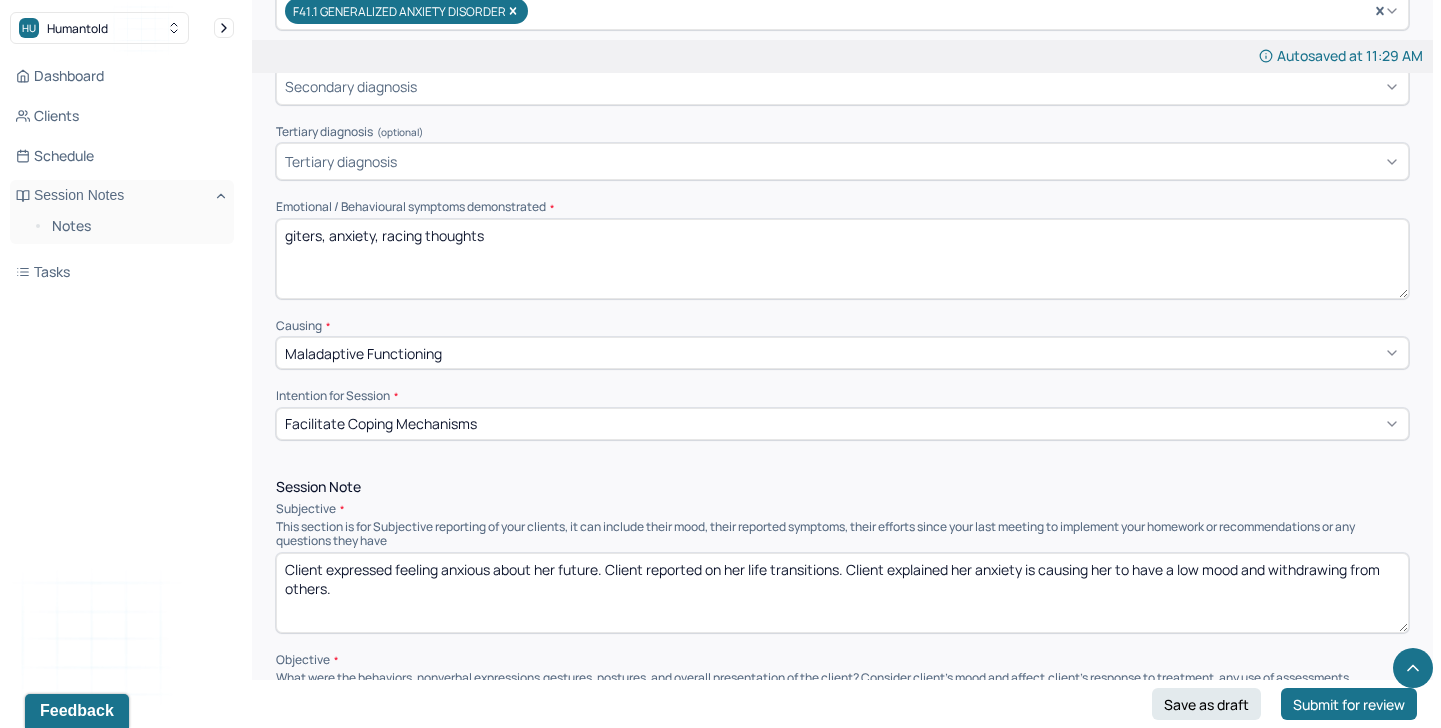 type on "giters, anxiety, racing thoughts" 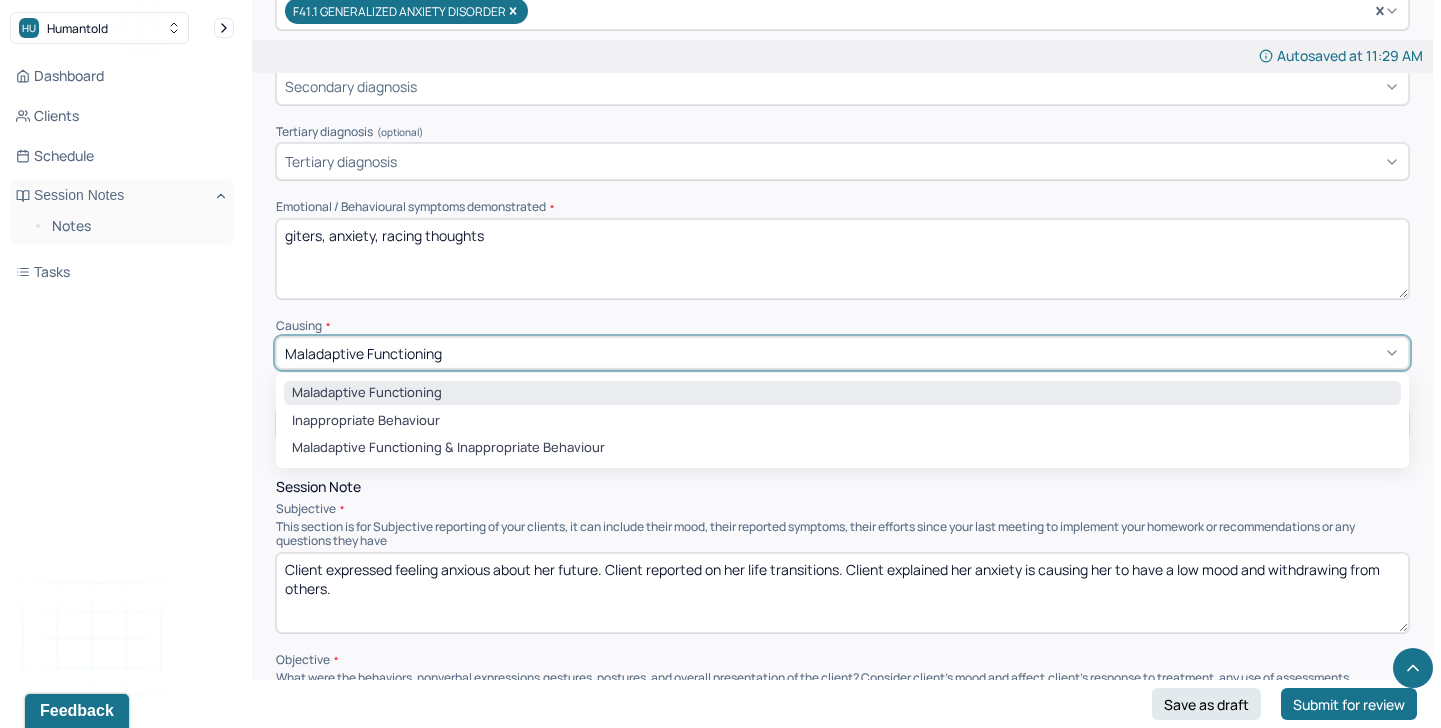click on "Maladaptive Functioning" at bounding box center (363, 353) 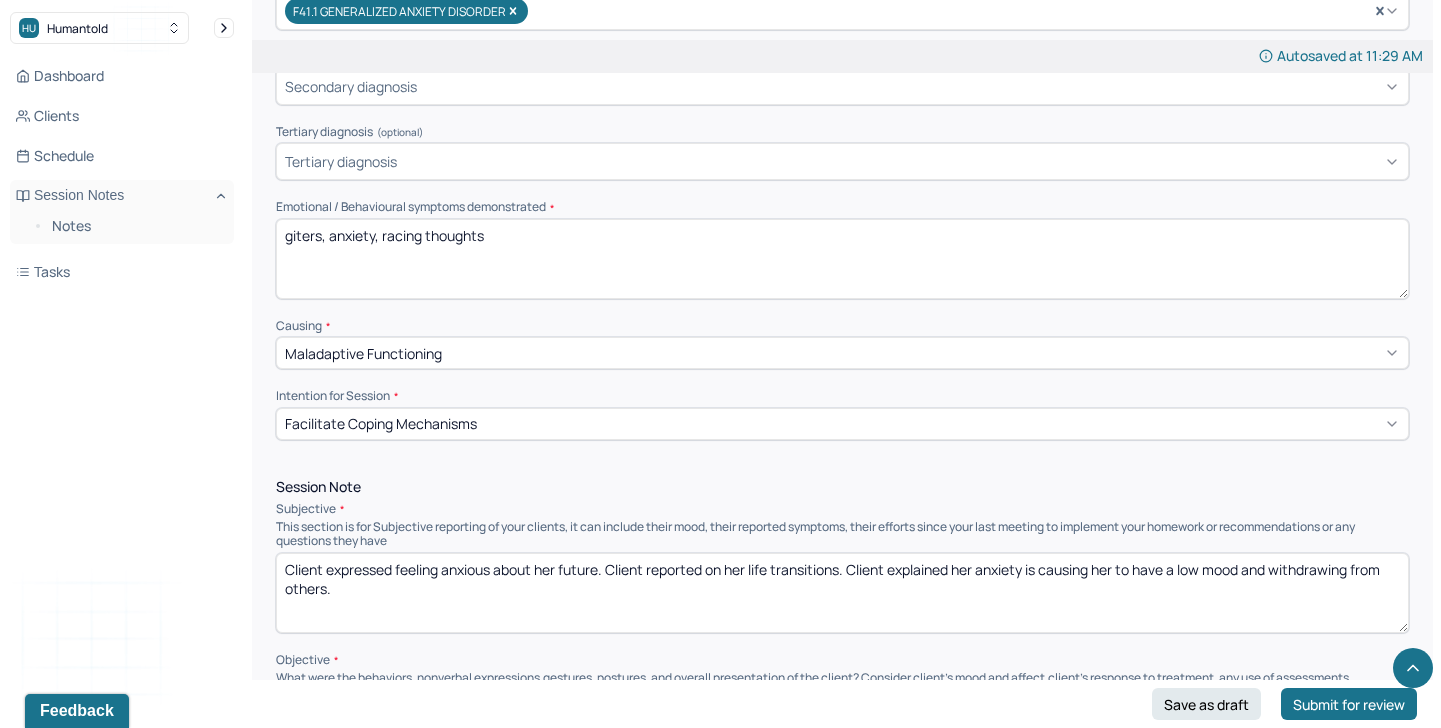 click on "This section is for Subjective reporting of your clients, it can include their mood, their reported symptoms, their efforts since your last meeting to implement your homework or recommendations or any questions they have" at bounding box center (842, 534) 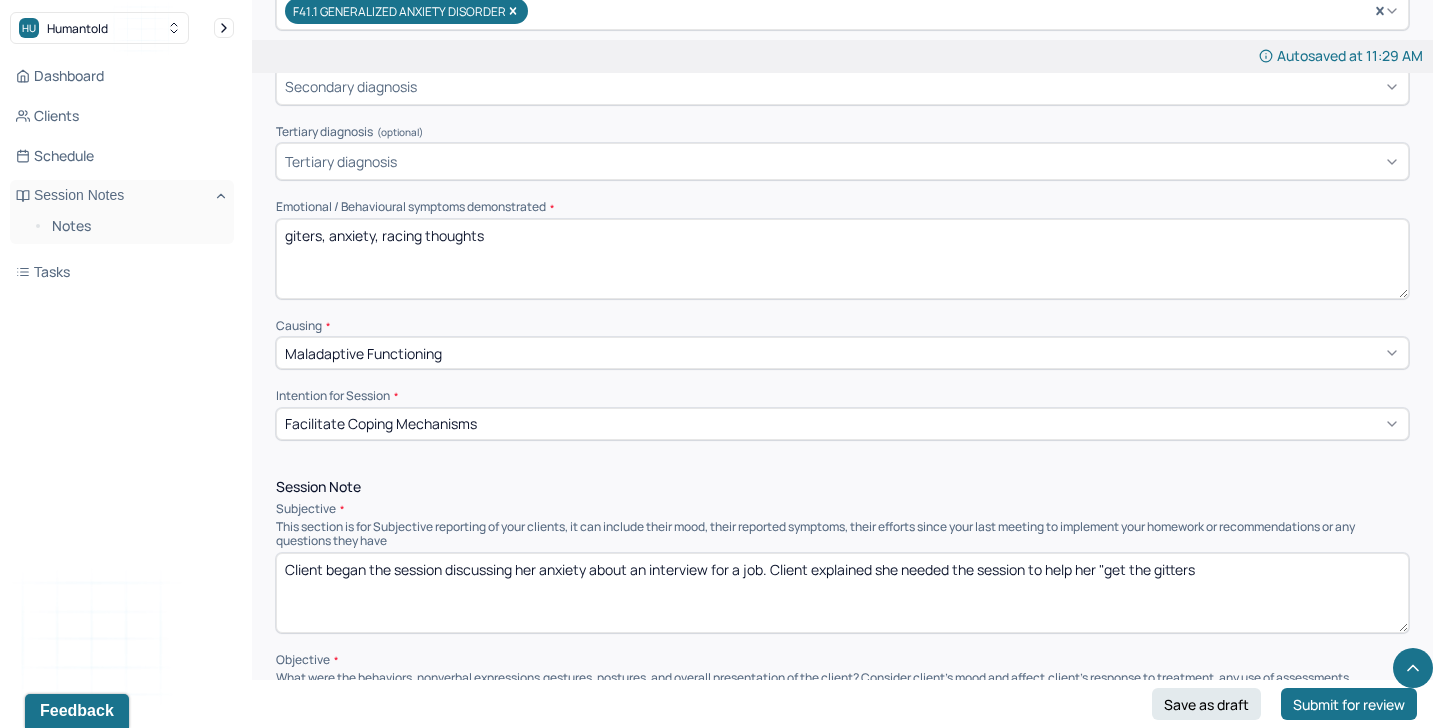 type on "Client began the session discussing her anxiety about an interview for a job. Client explained she needed the session to help her "get the gitters" 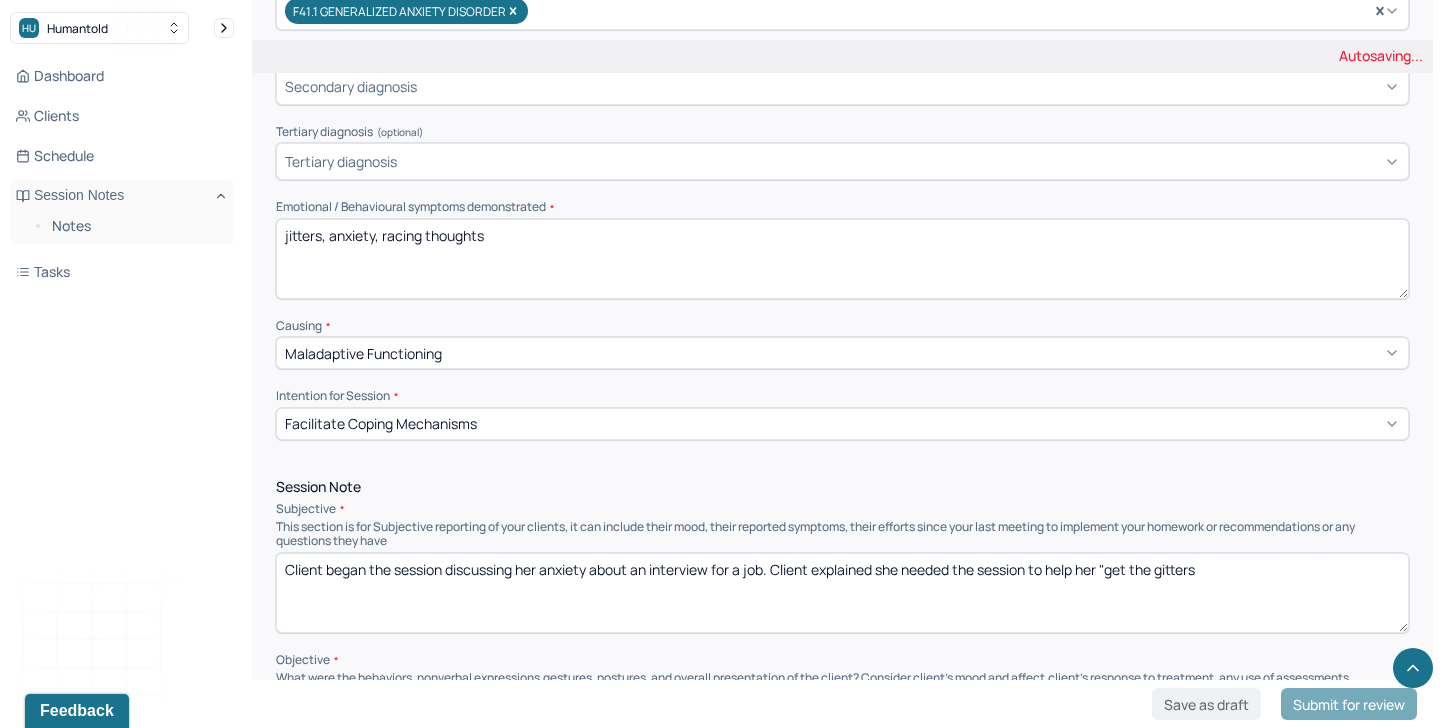 type on "jitters, anxiety, racing thoughts" 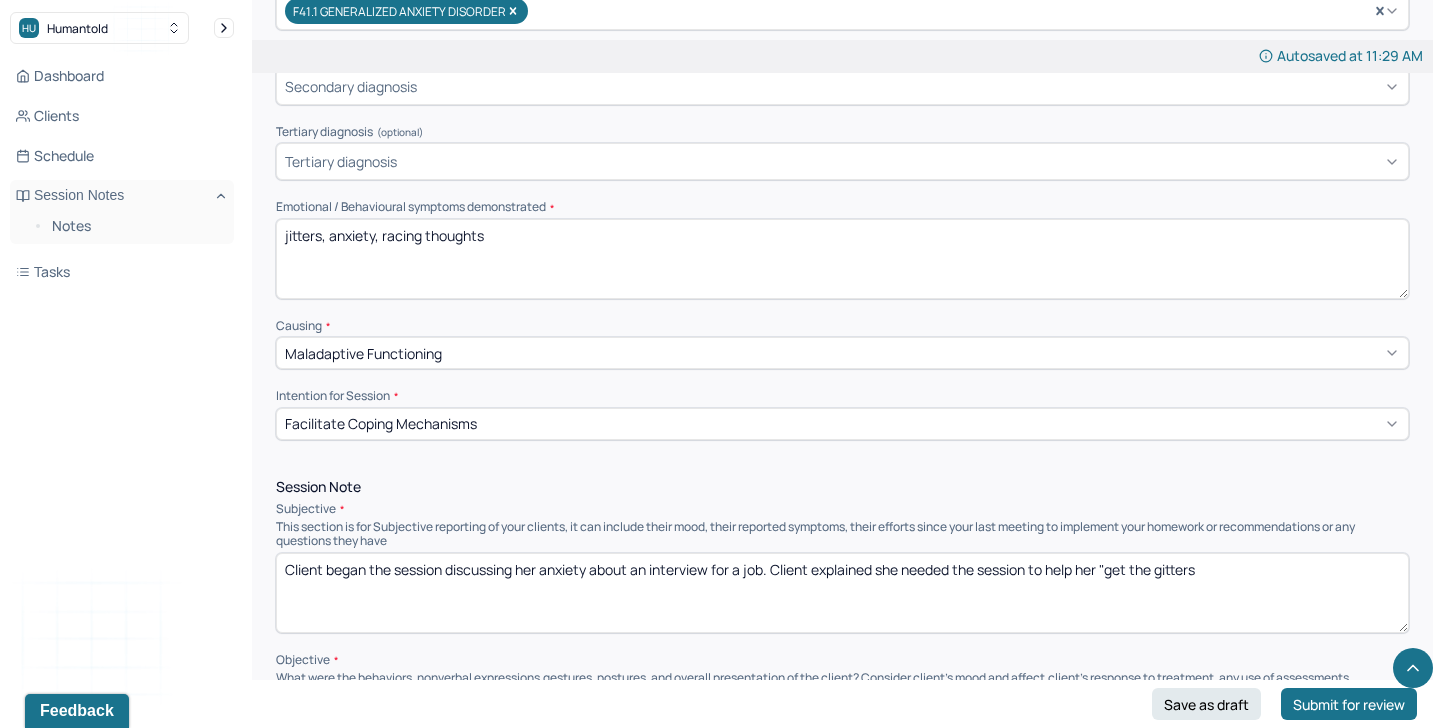 click on "Client began the session discussing her anxiety about an interview for a job. Client explained she needed the session to help her "get the gitters" at bounding box center [842, 593] 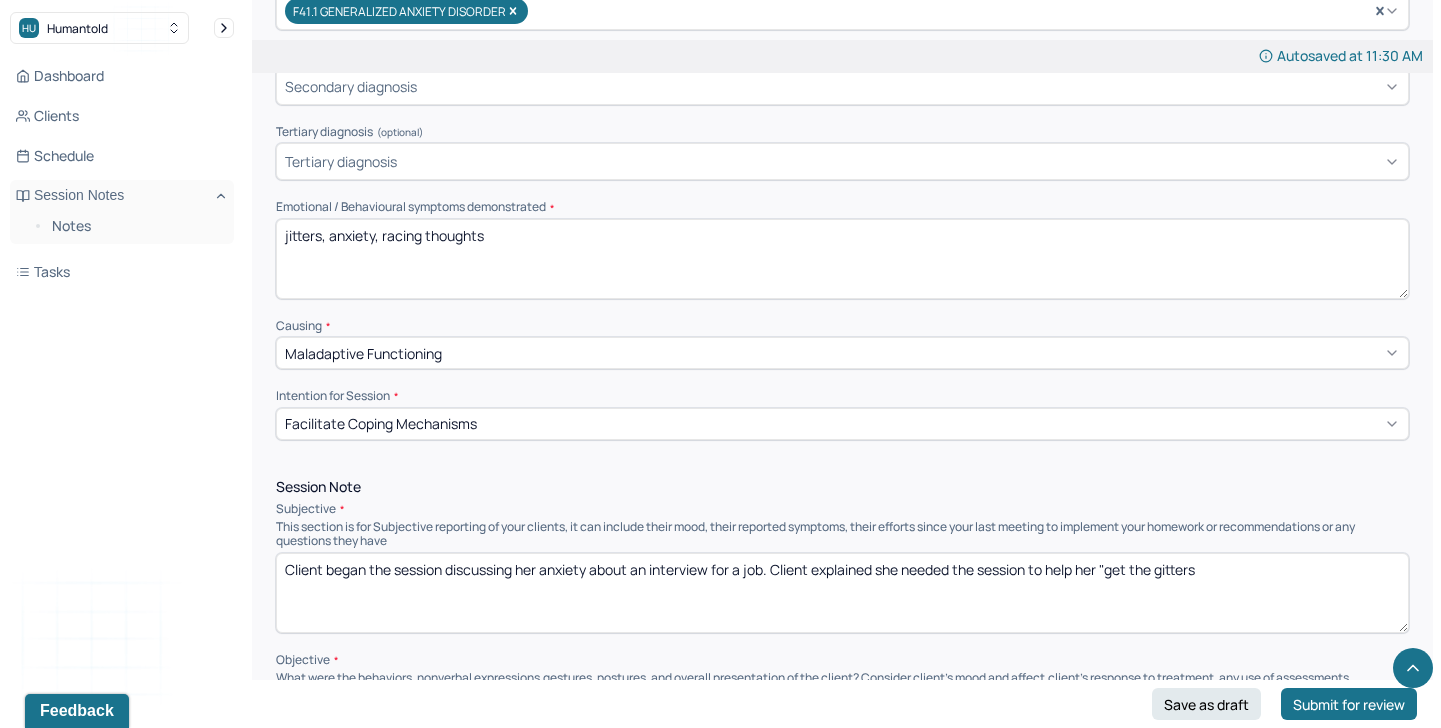 click on "Client began the session discussing her anxiety about an interview for a job. Client explained she needed the session to help her "get the gitters" at bounding box center [842, 593] 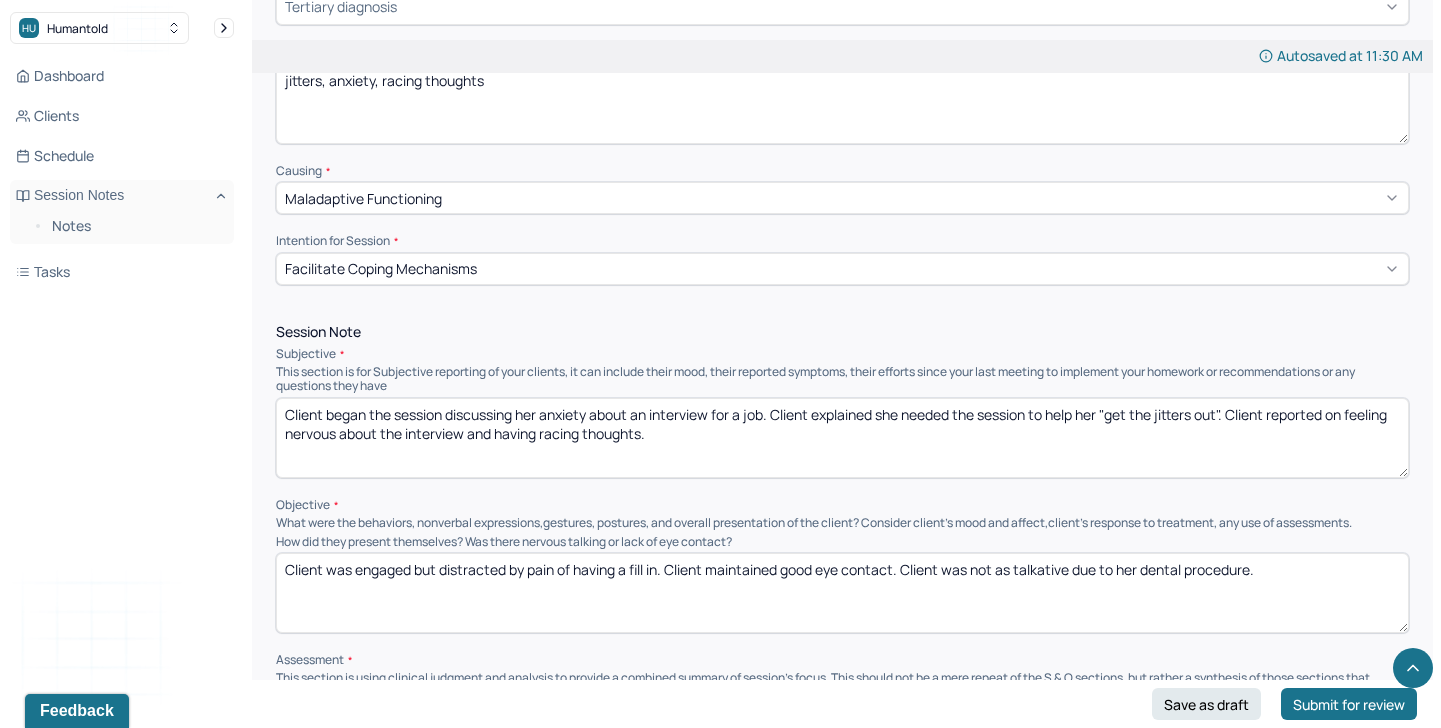 scroll, scrollTop: 980, scrollLeft: 0, axis: vertical 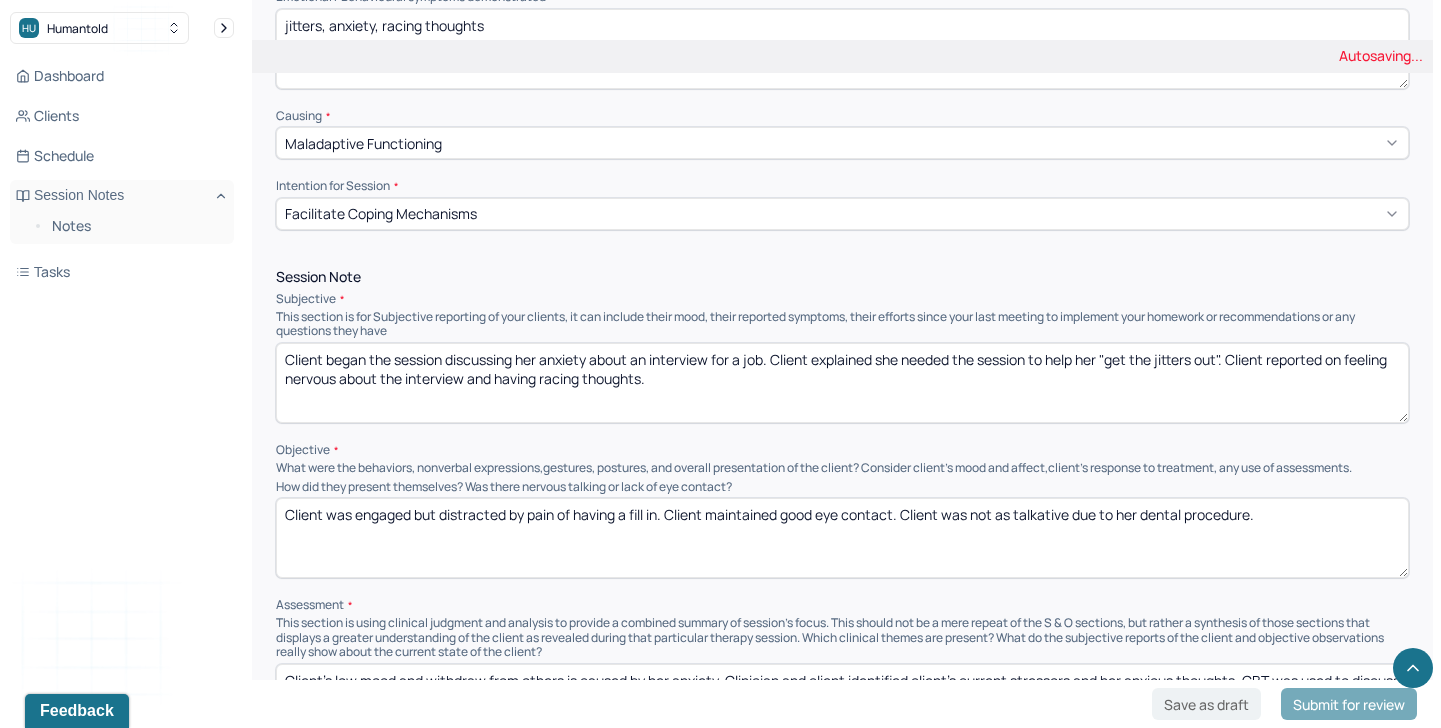 type on "Client began the session discussing her anxiety about an interview for a job. Client explained she needed the session to help her "get the jitters out". Client reported on feeling nervous about the interview and having racing thoughts." 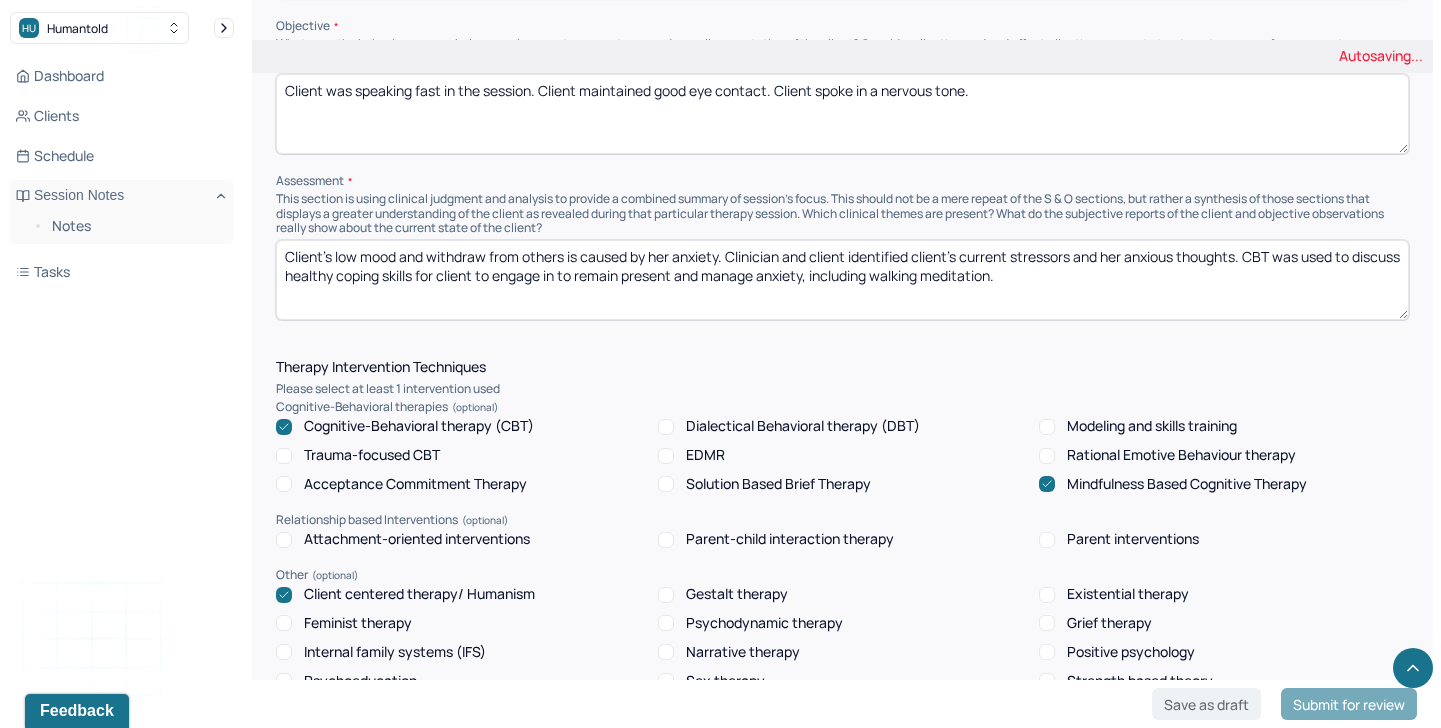 scroll, scrollTop: 1406, scrollLeft: 0, axis: vertical 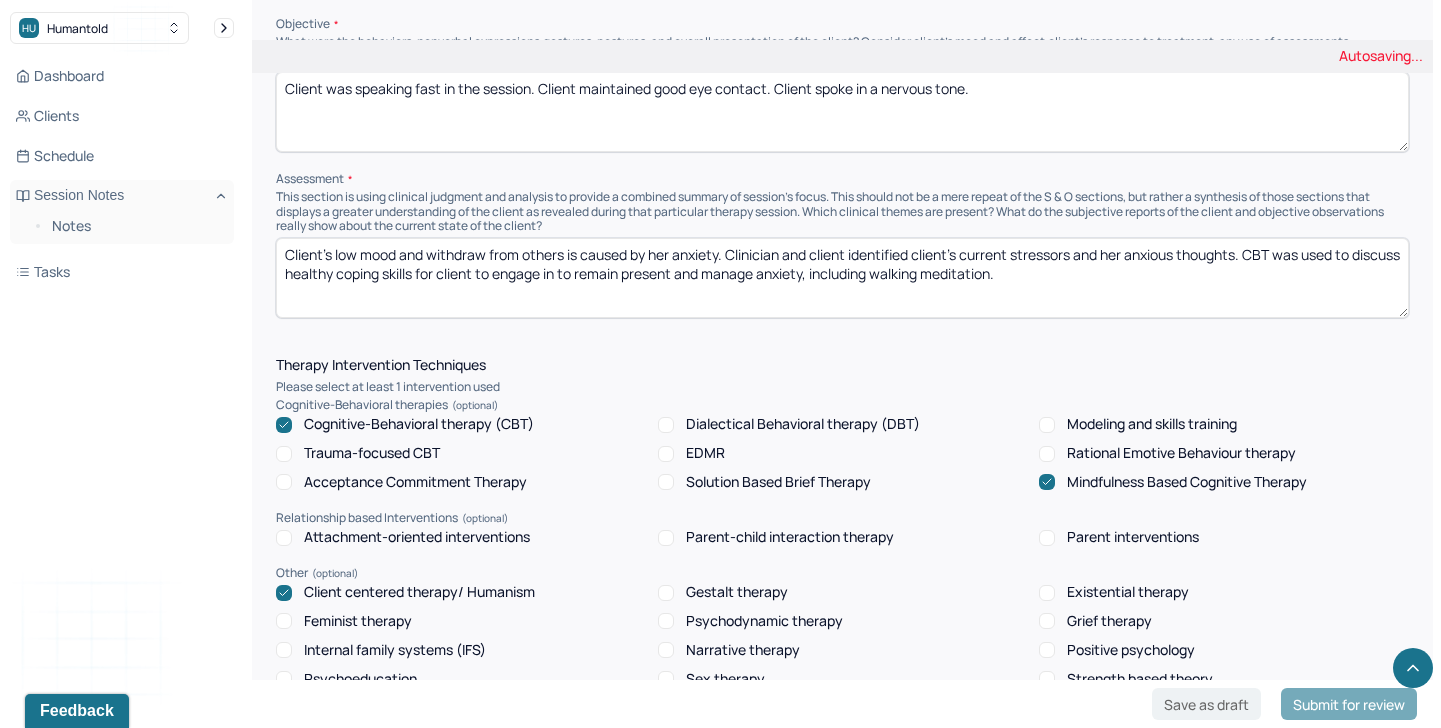 type on "Client was speaking fast in the session. Client maintained good eye contact. Client spoke in a nervous tone." 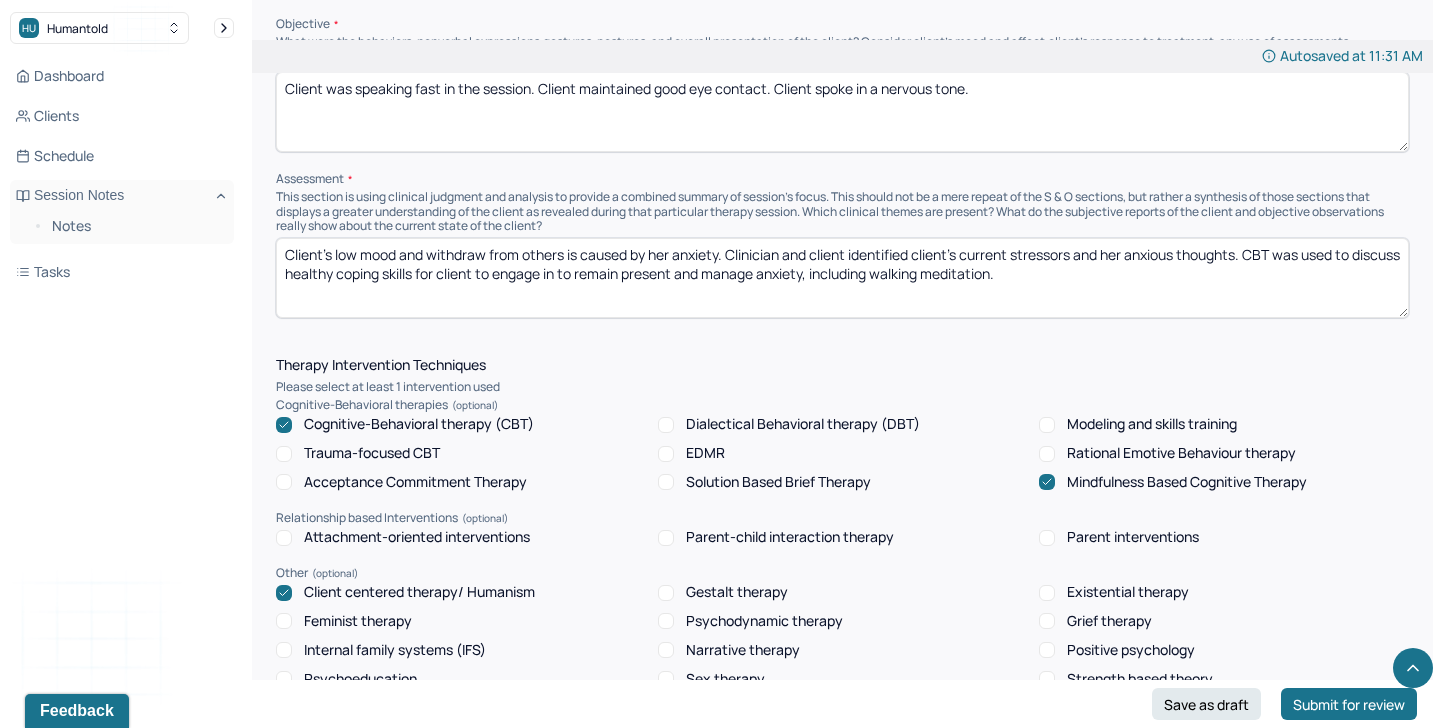 click on "Client's low mood and withdraw from others is caused by her anxiety. Clinician and client identified client's current stressors and her anxious thoughts. CBT was used to discuss healthy coping skills for client to engage in to remain present and manage anxiety, including walking meditation." at bounding box center [842, 278] 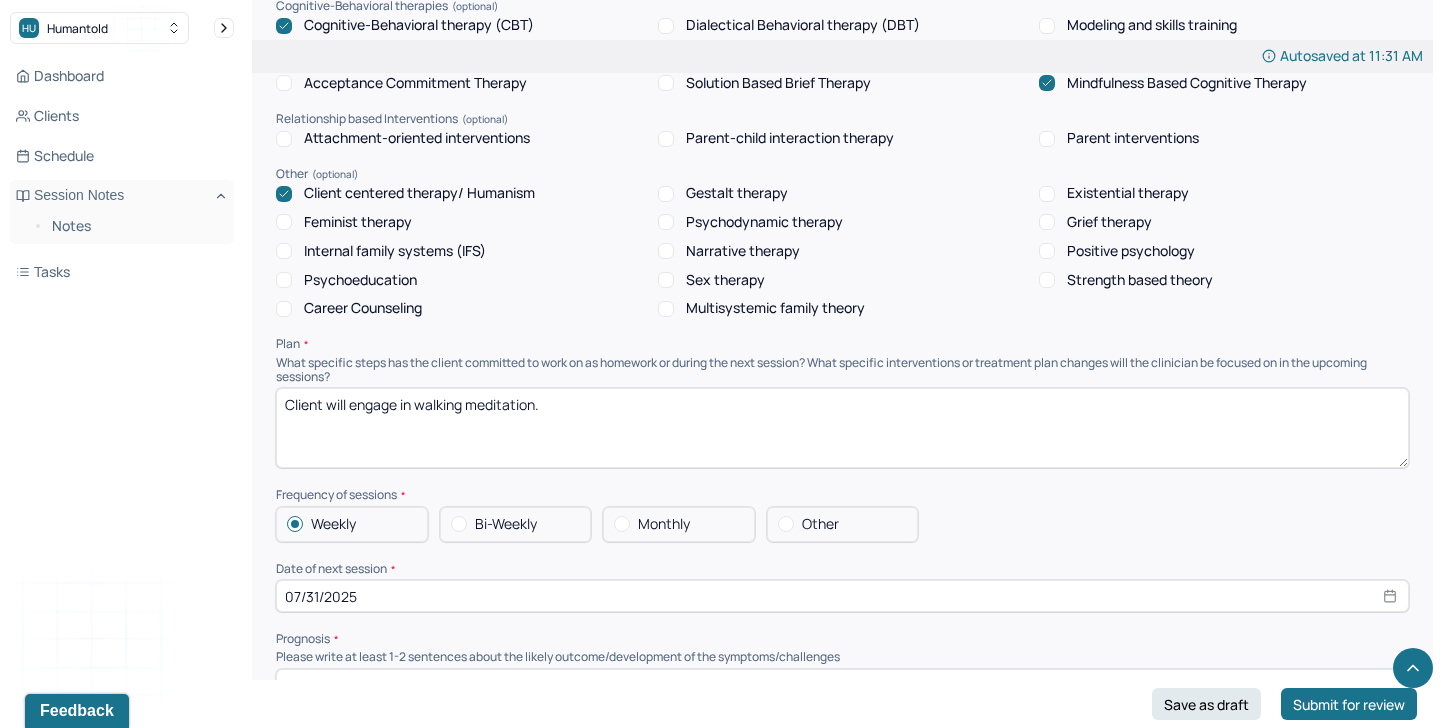 scroll, scrollTop: 1930, scrollLeft: 0, axis: vertical 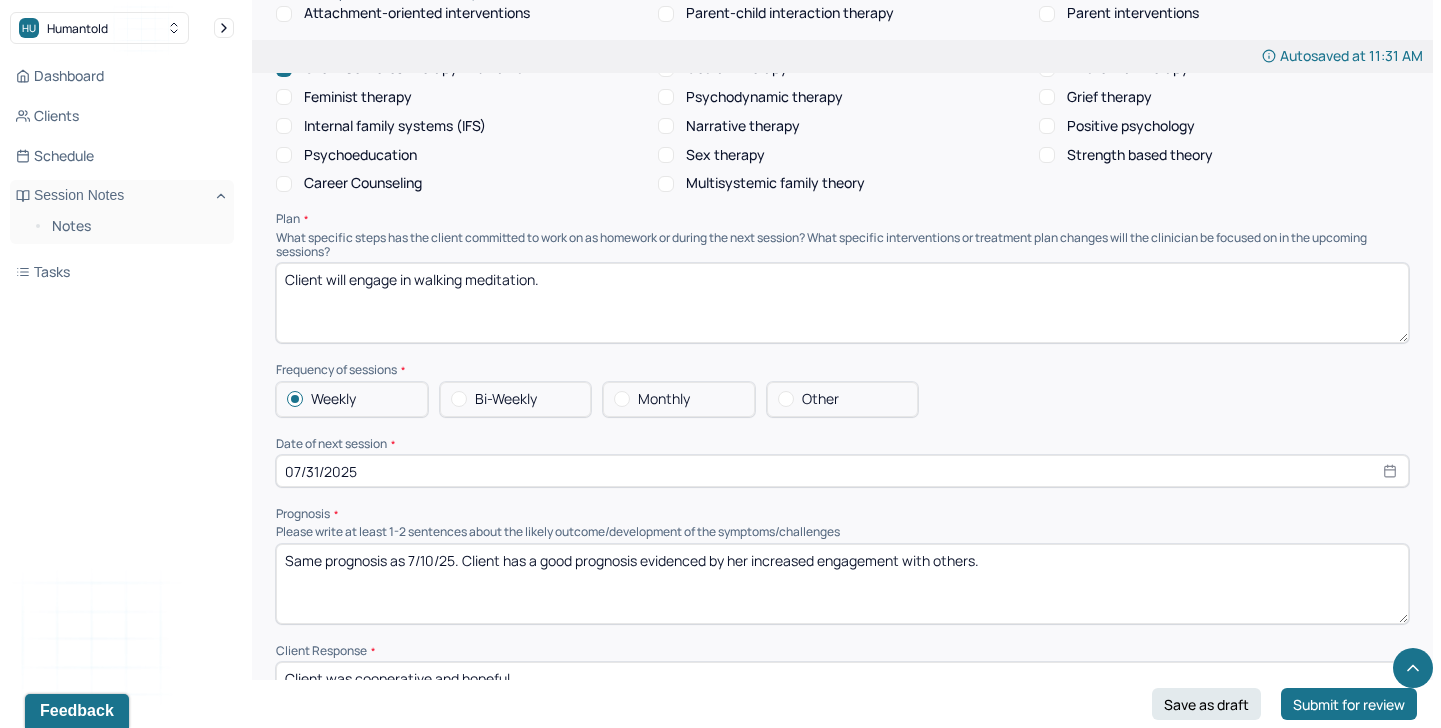 type on "Client's anxiety, racing thoughts, jitters, and overwhelm supports her GAD diagnosis. Clinician used mindfulness based cognitive therapy to assist client in managing her anxiety. Client constantly experiences racing thoughts as she is currently in different life transitions." 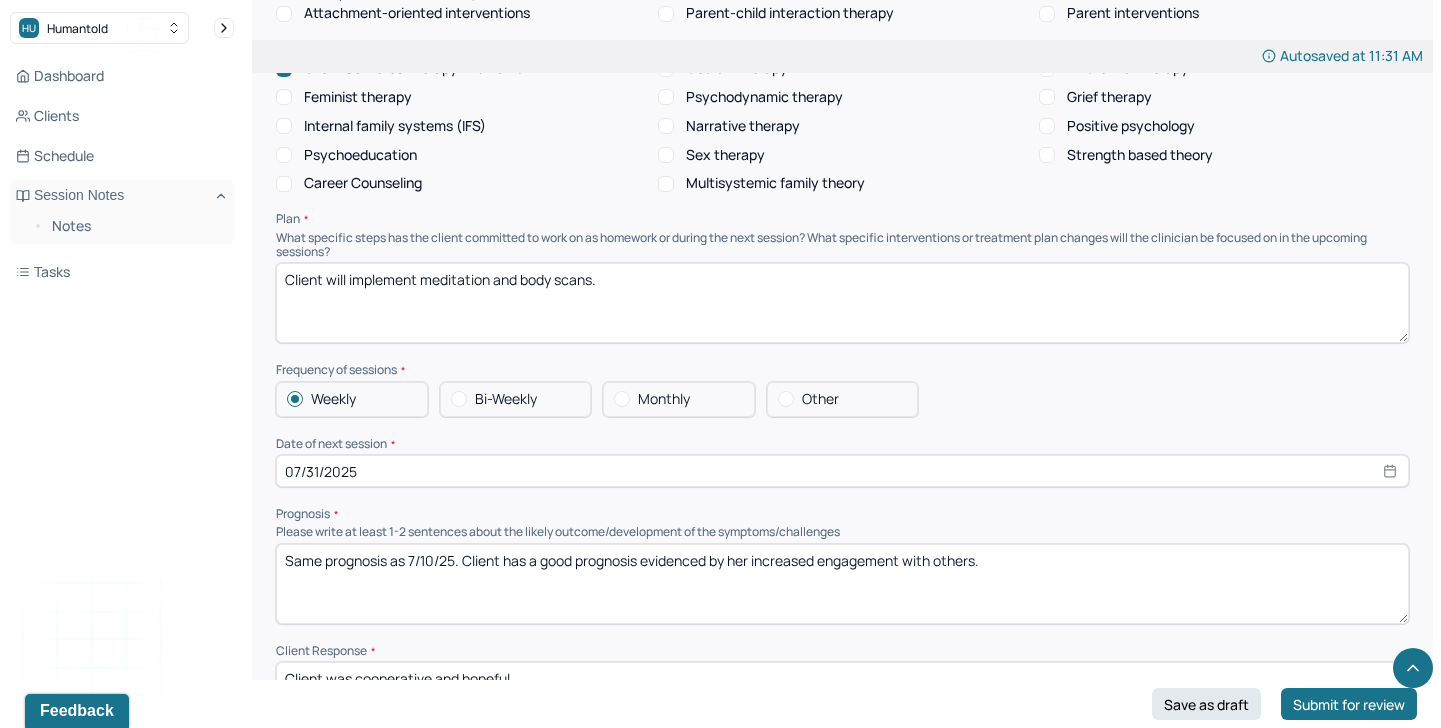 type on "Client will implement meditation and body scans." 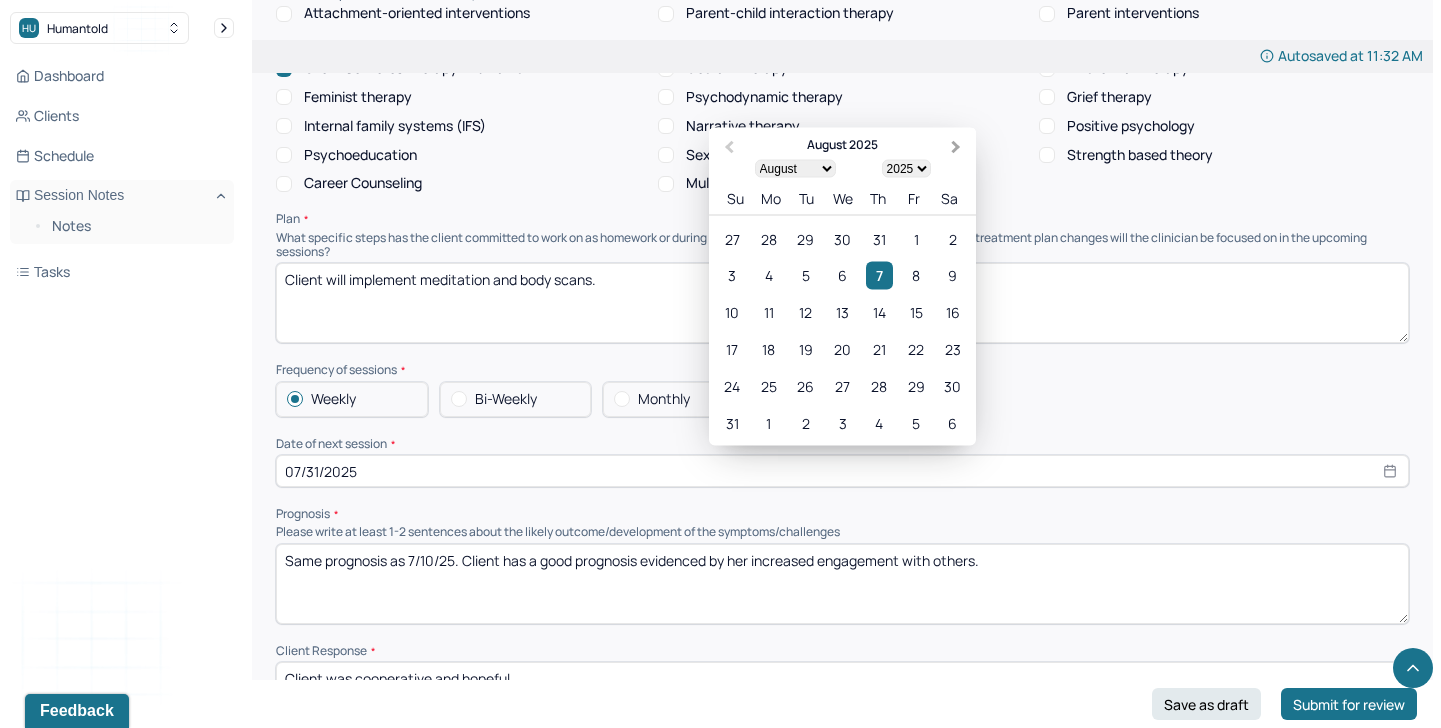 click on "Next Month" at bounding box center [958, 149] 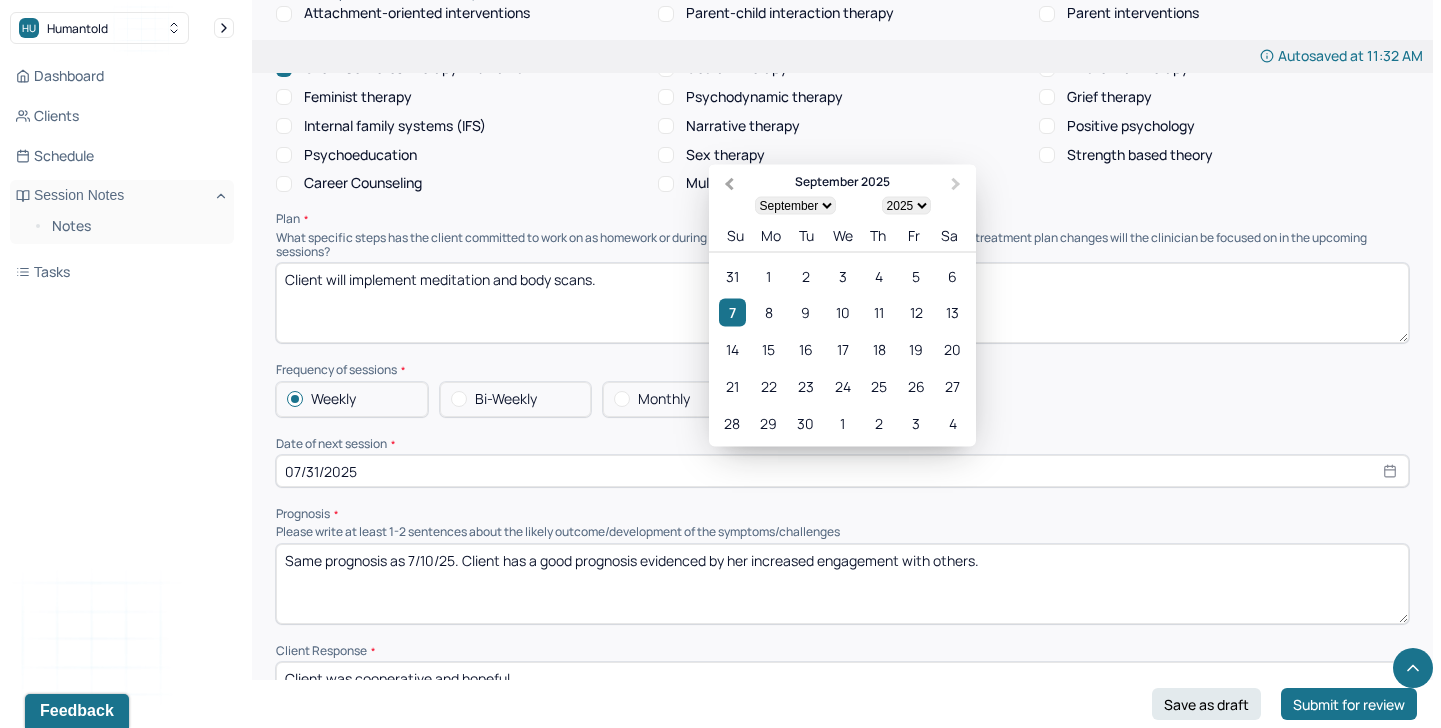 click on "Previous Month" at bounding box center [729, 184] 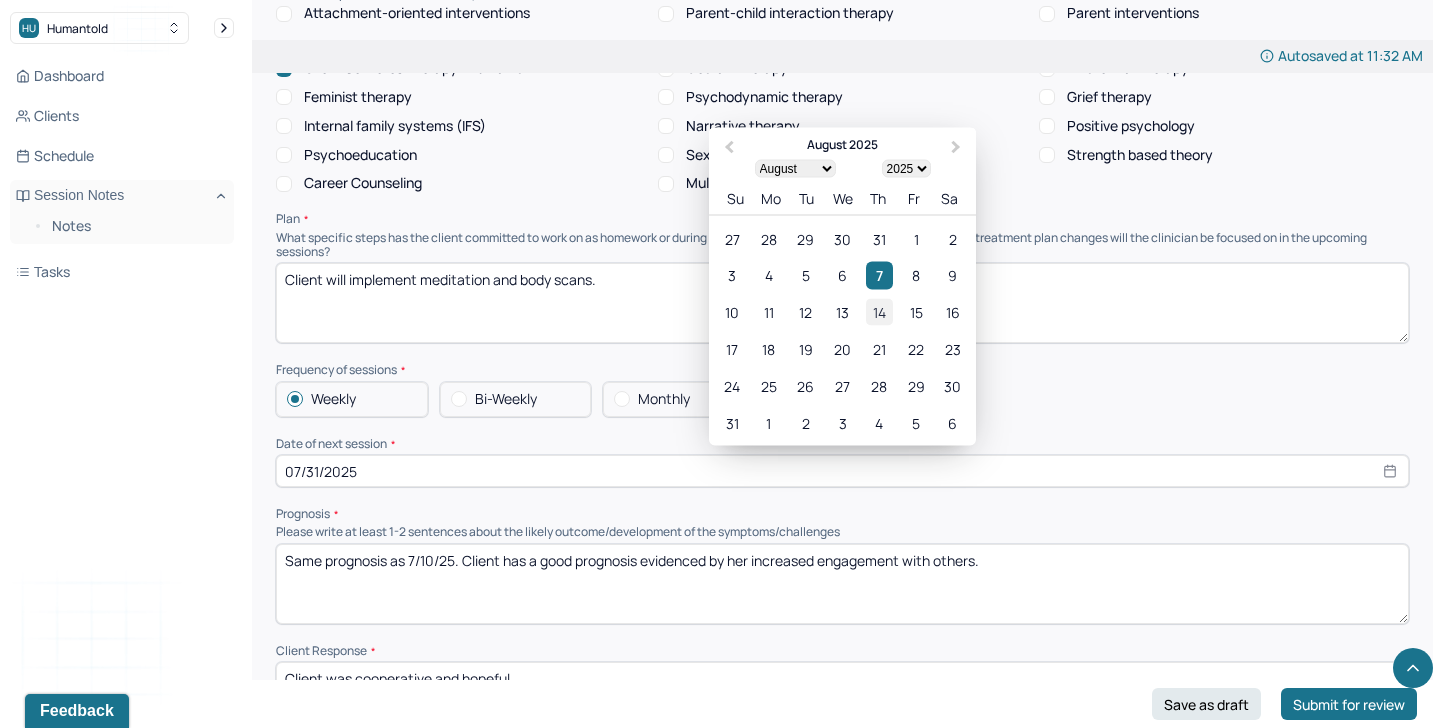 click on "14" at bounding box center [879, 312] 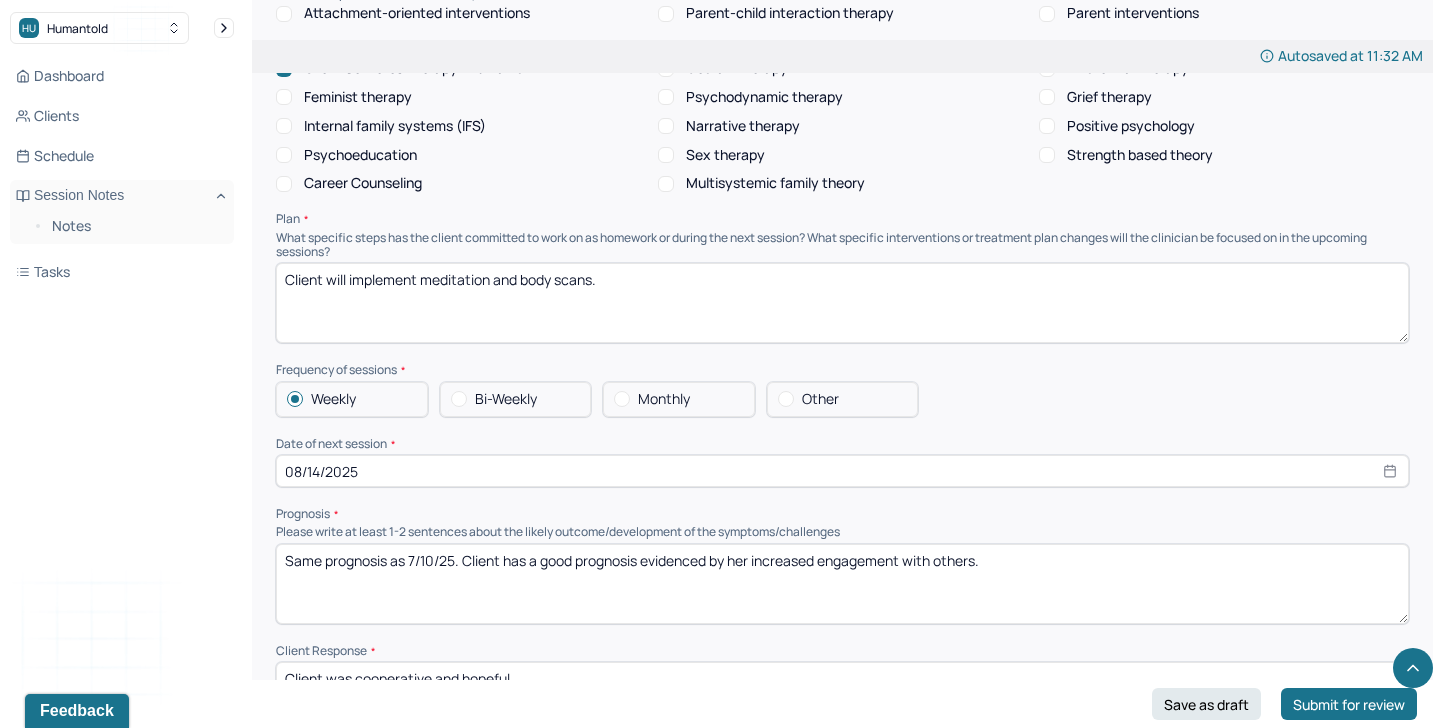 click on "Same prognosis as 7/10/25. Client has a good prognosis evidenced by her increased engagement with others." at bounding box center (842, 584) 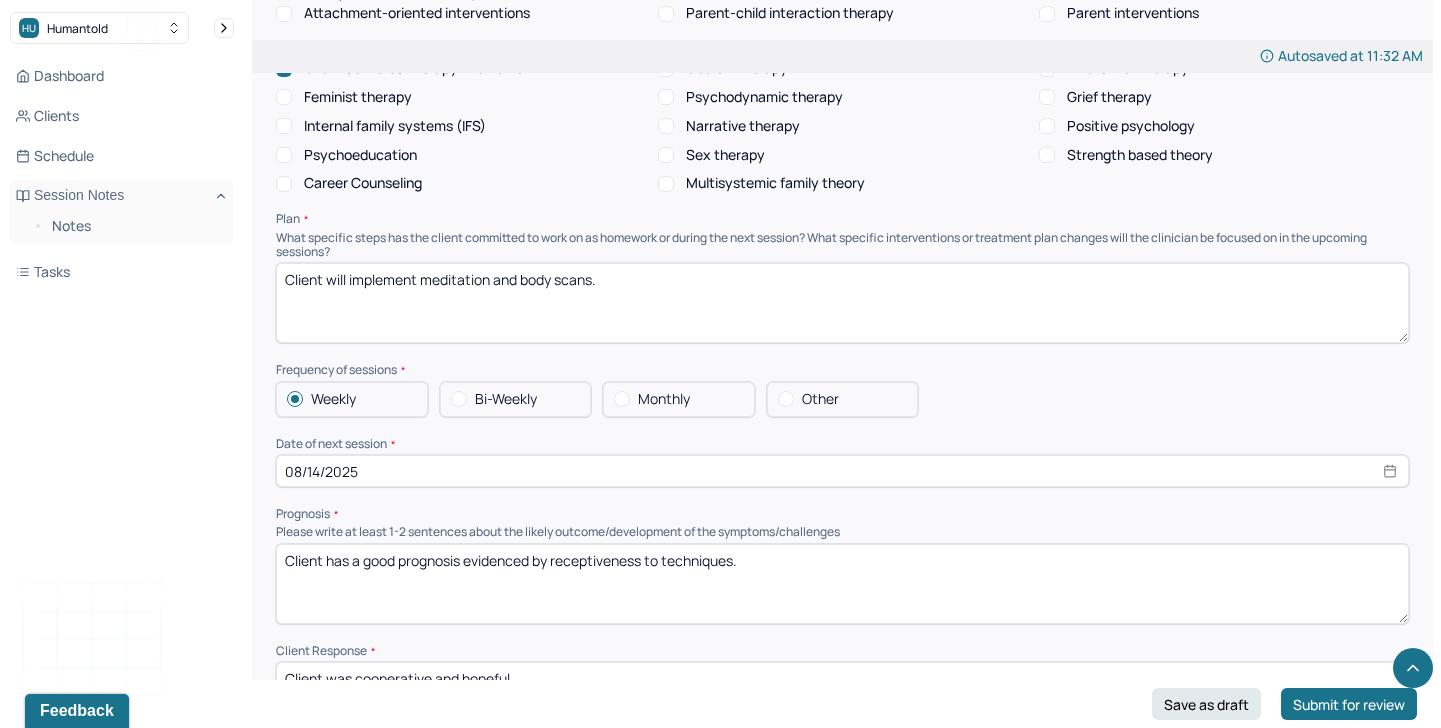 type on "Client has a good prognosis evidenced by receptiveness to techniques." 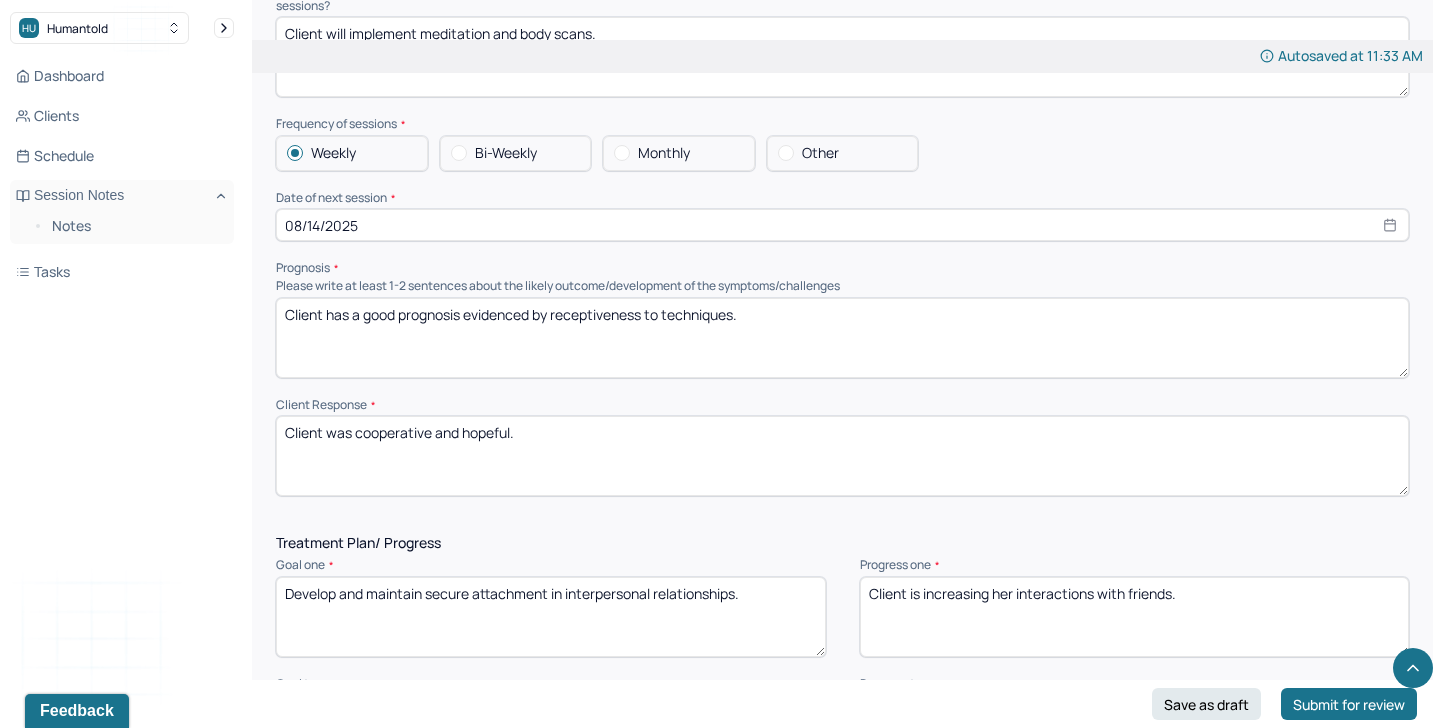 scroll, scrollTop: 2206, scrollLeft: 0, axis: vertical 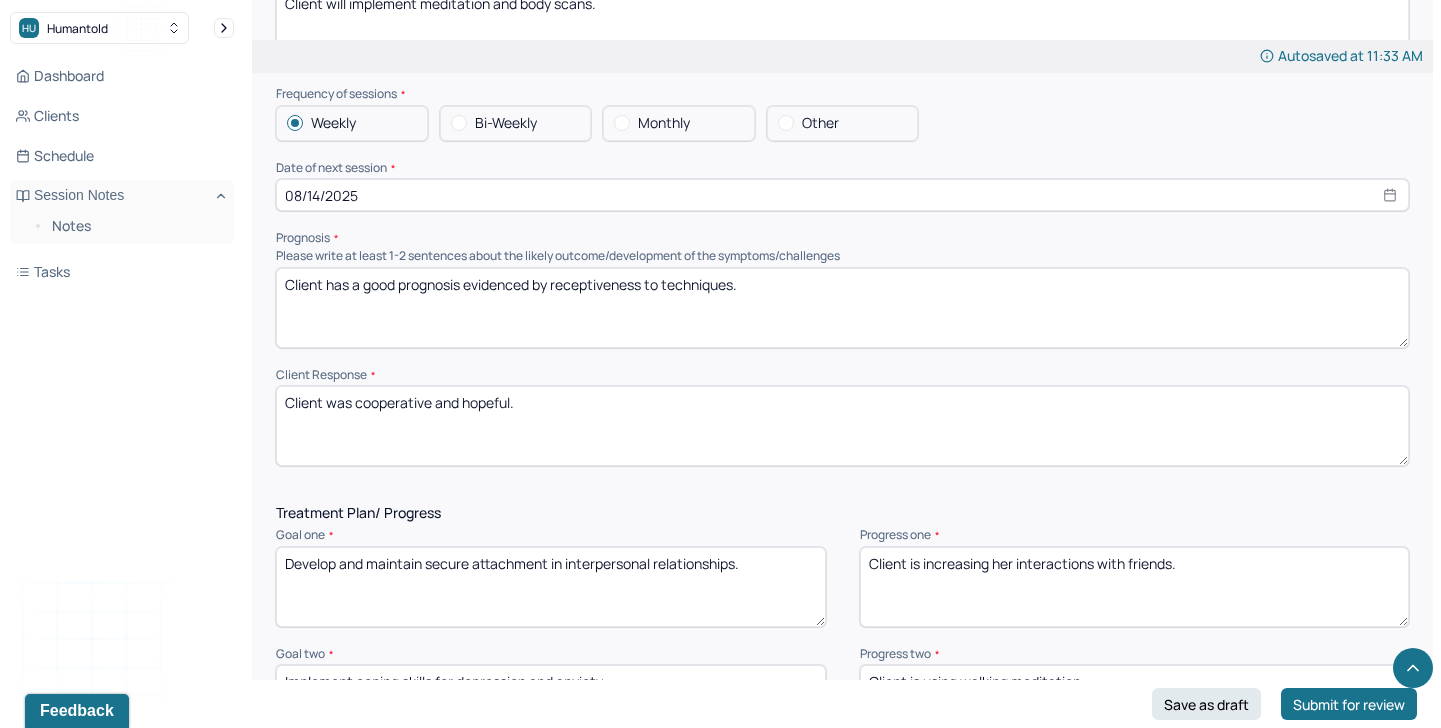 click on "Client was cooperative and hopeful." at bounding box center (842, 426) 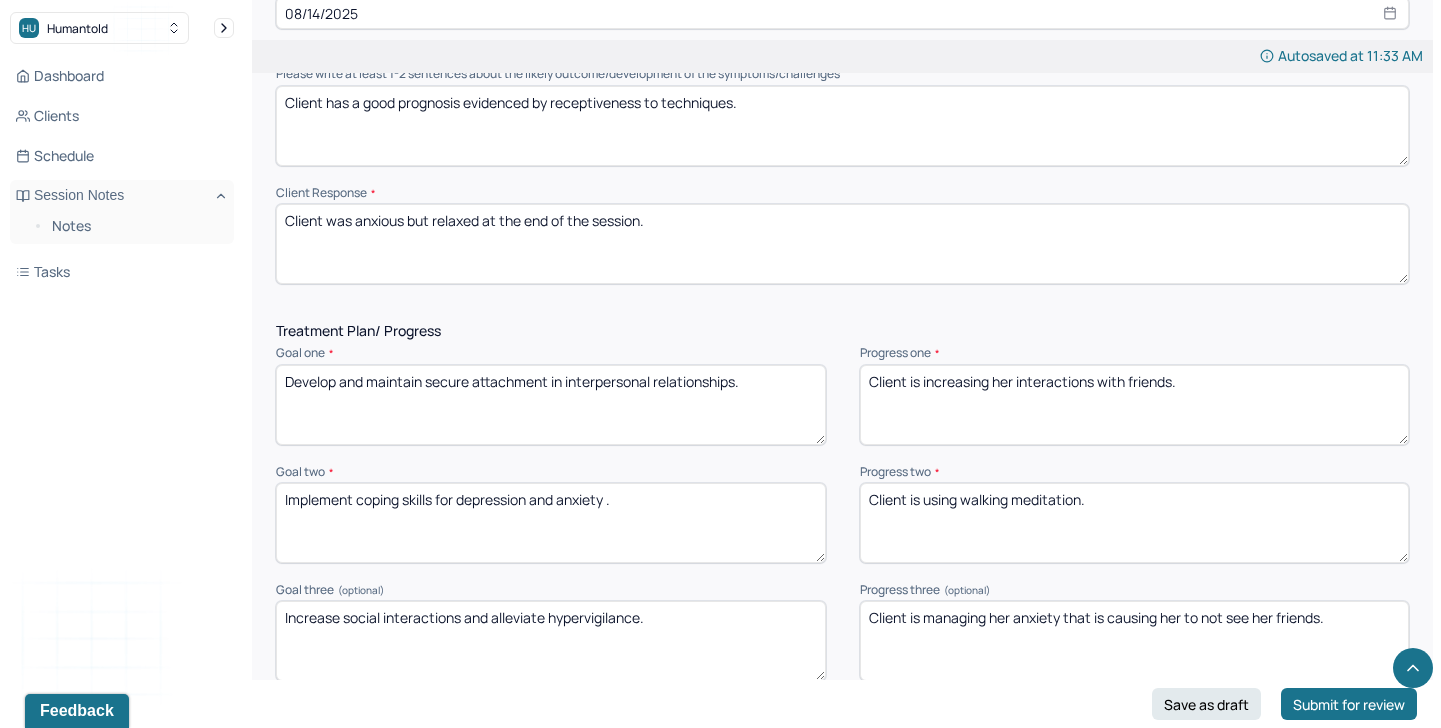 scroll, scrollTop: 2459, scrollLeft: 0, axis: vertical 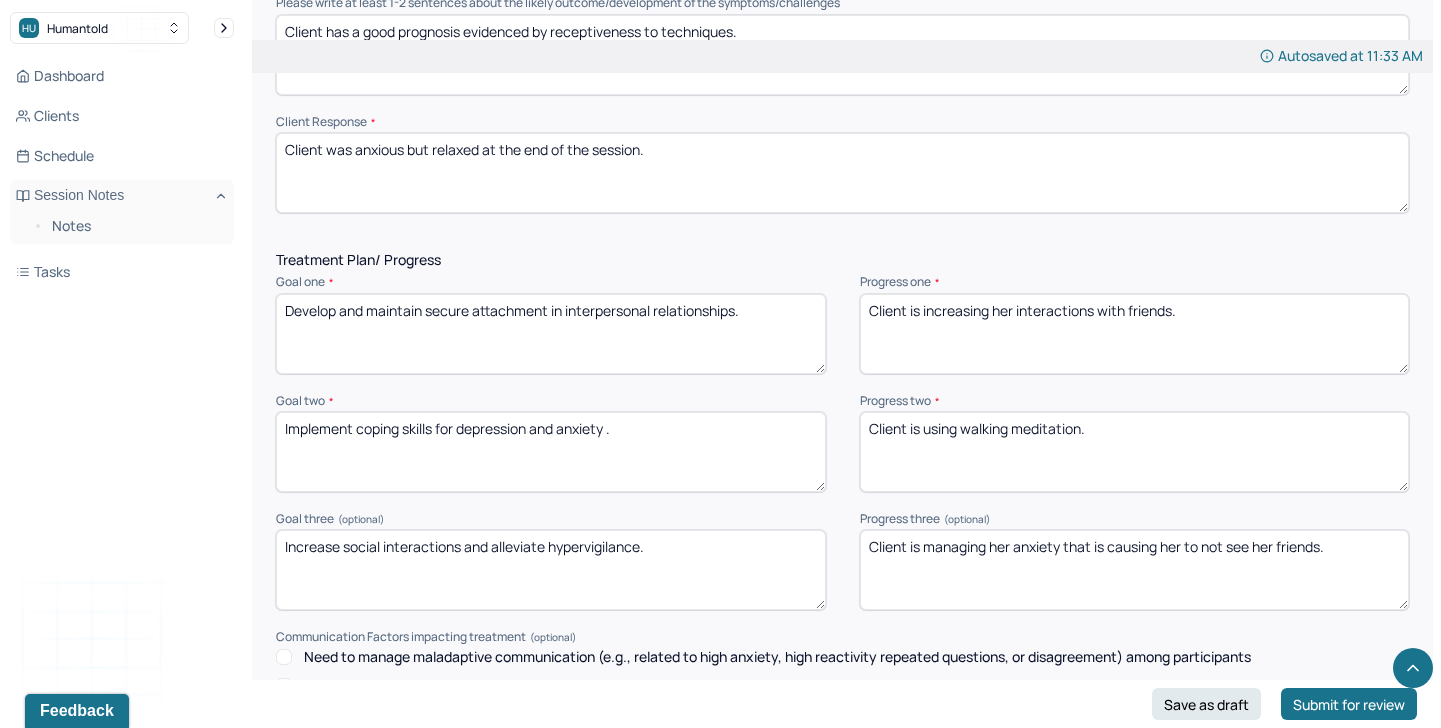 type on "Client was anxious but relaxed at the end of the session." 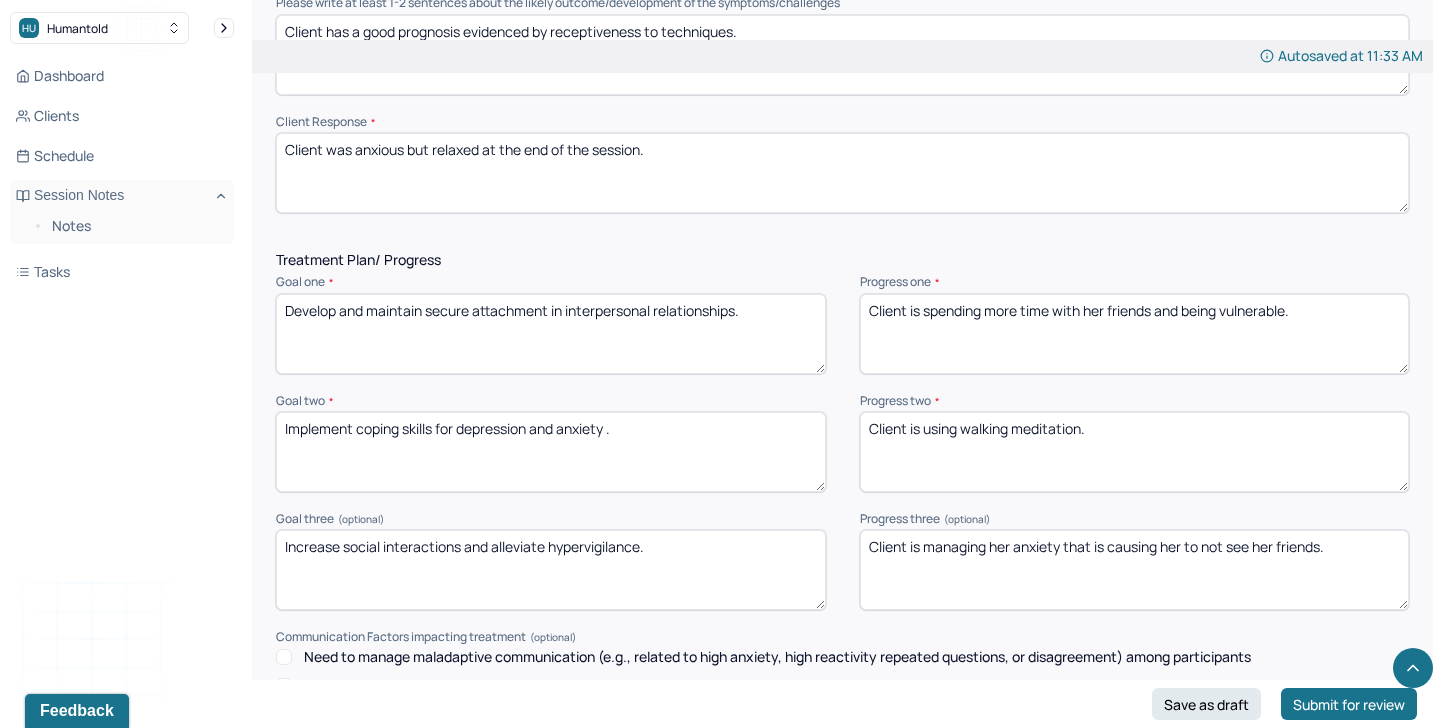 type on "Client is spending more time with her friends and being vulnerable." 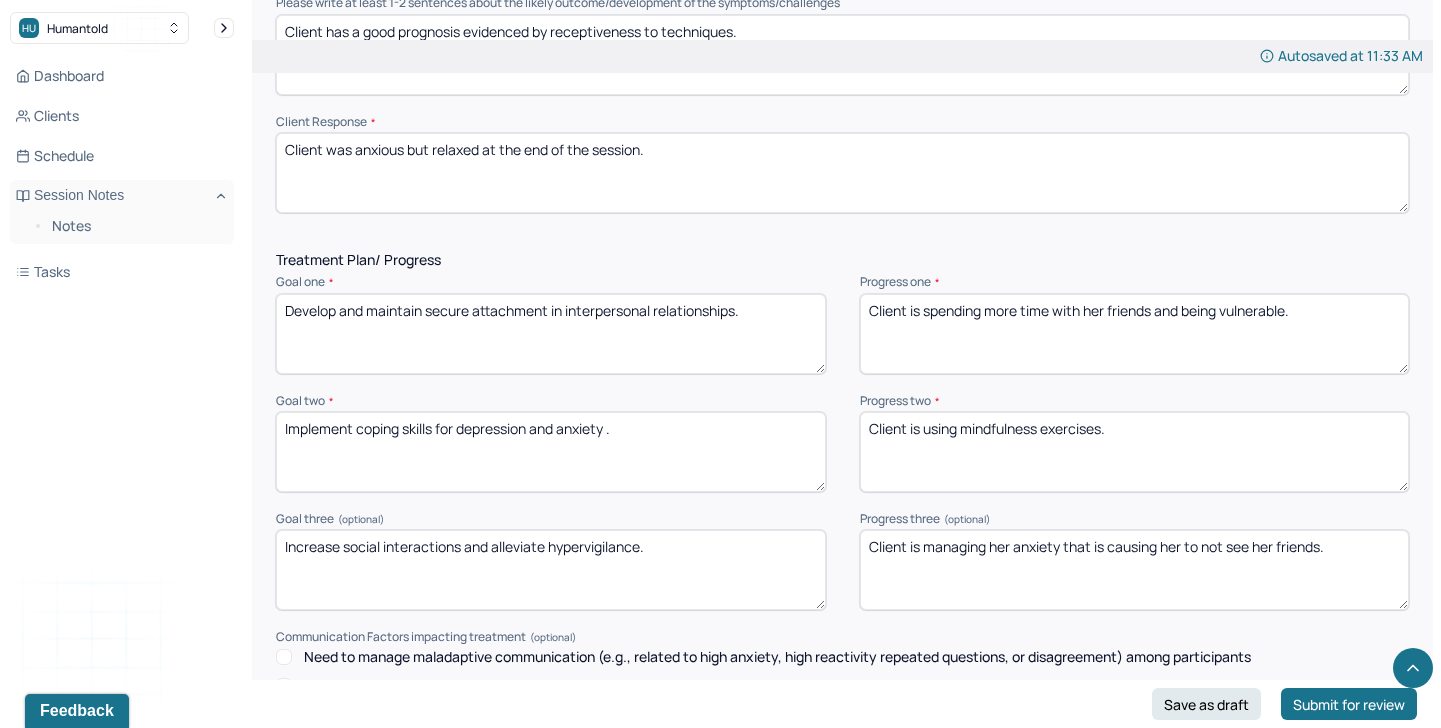 type on "Client is using mindfulness exercises." 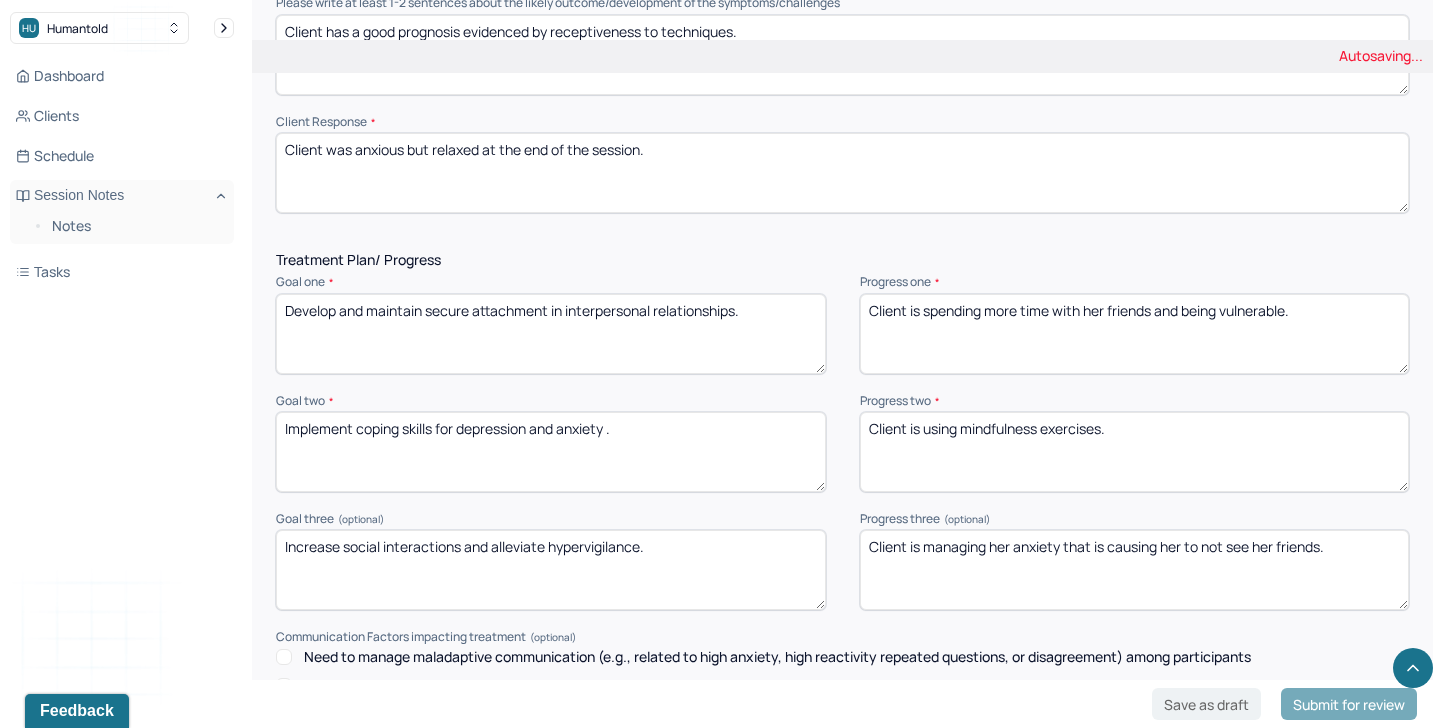 click on "Client is managing her anxiety that is causing her to not see her friends." at bounding box center (1135, 570) 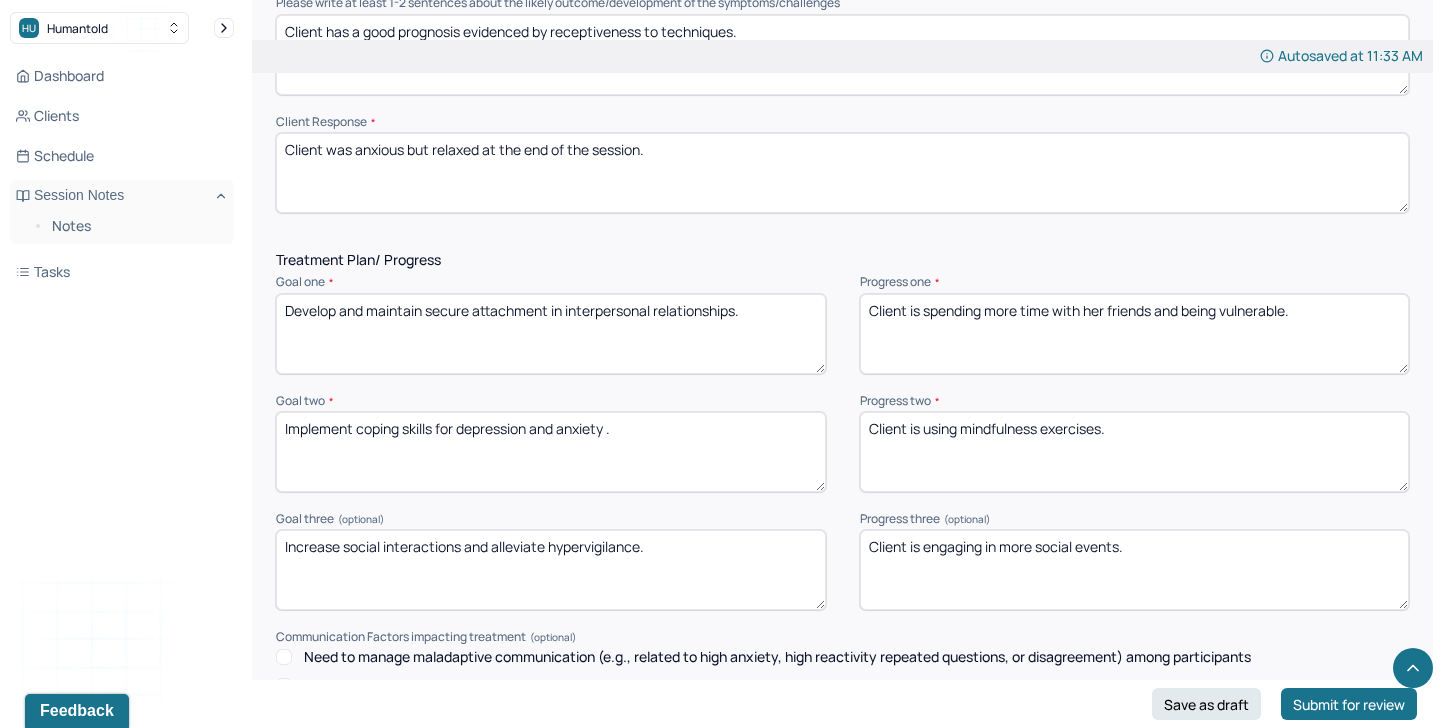 scroll, scrollTop: 2867, scrollLeft: 0, axis: vertical 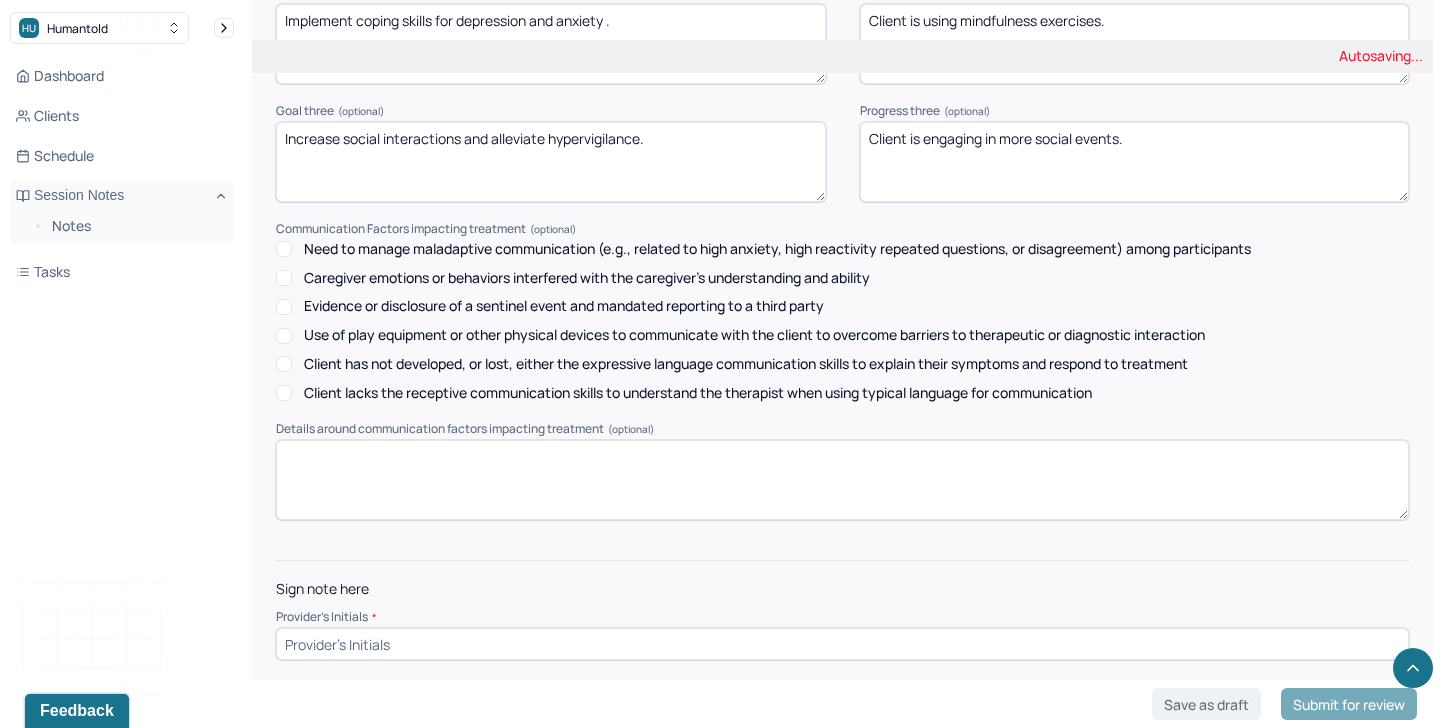 type on "Client is engaging in more social events." 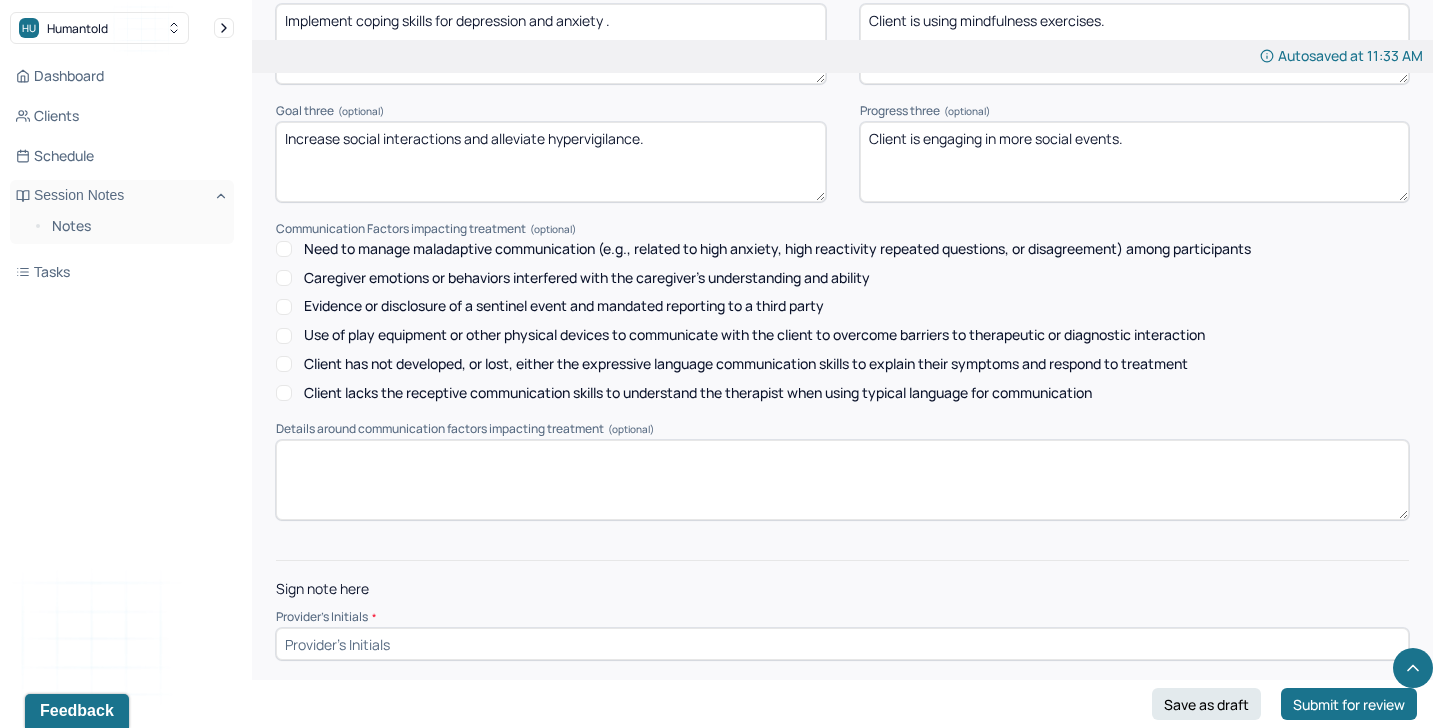 click at bounding box center [842, 644] 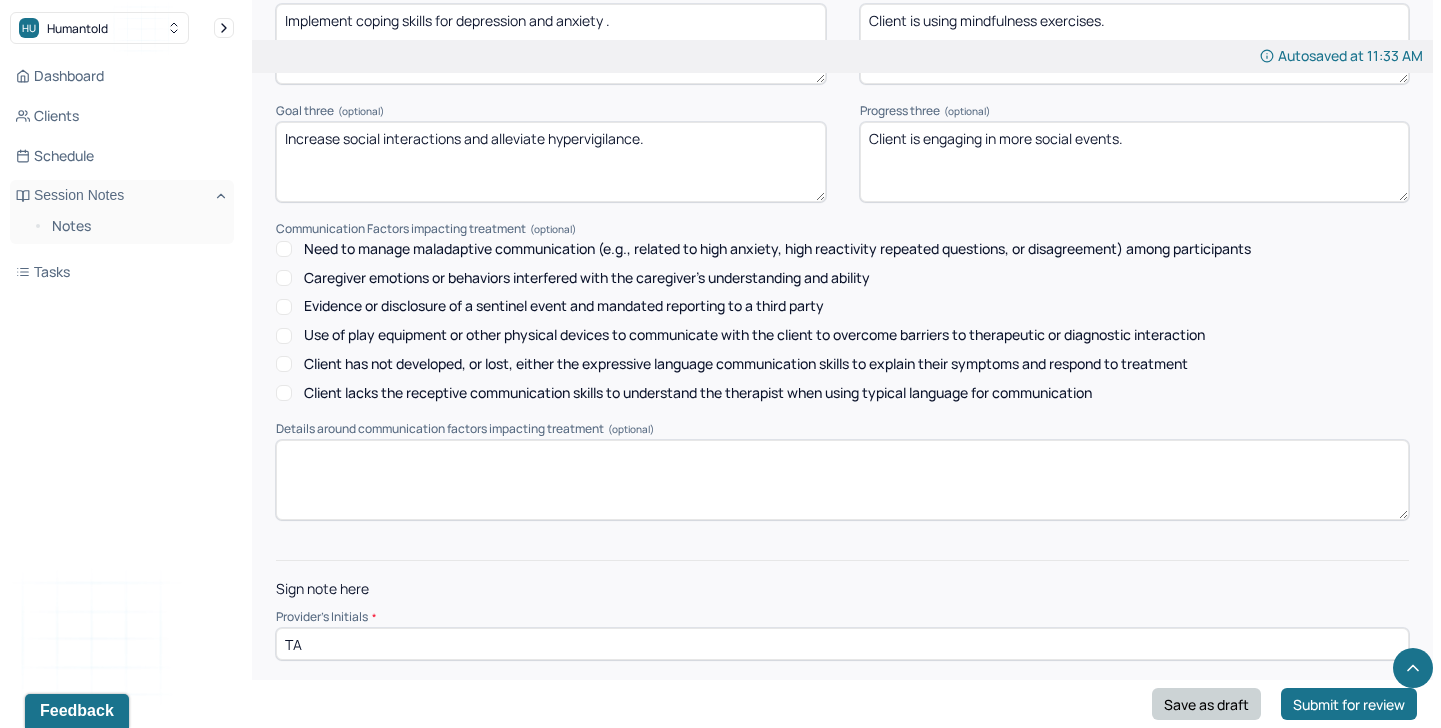 type on "TA" 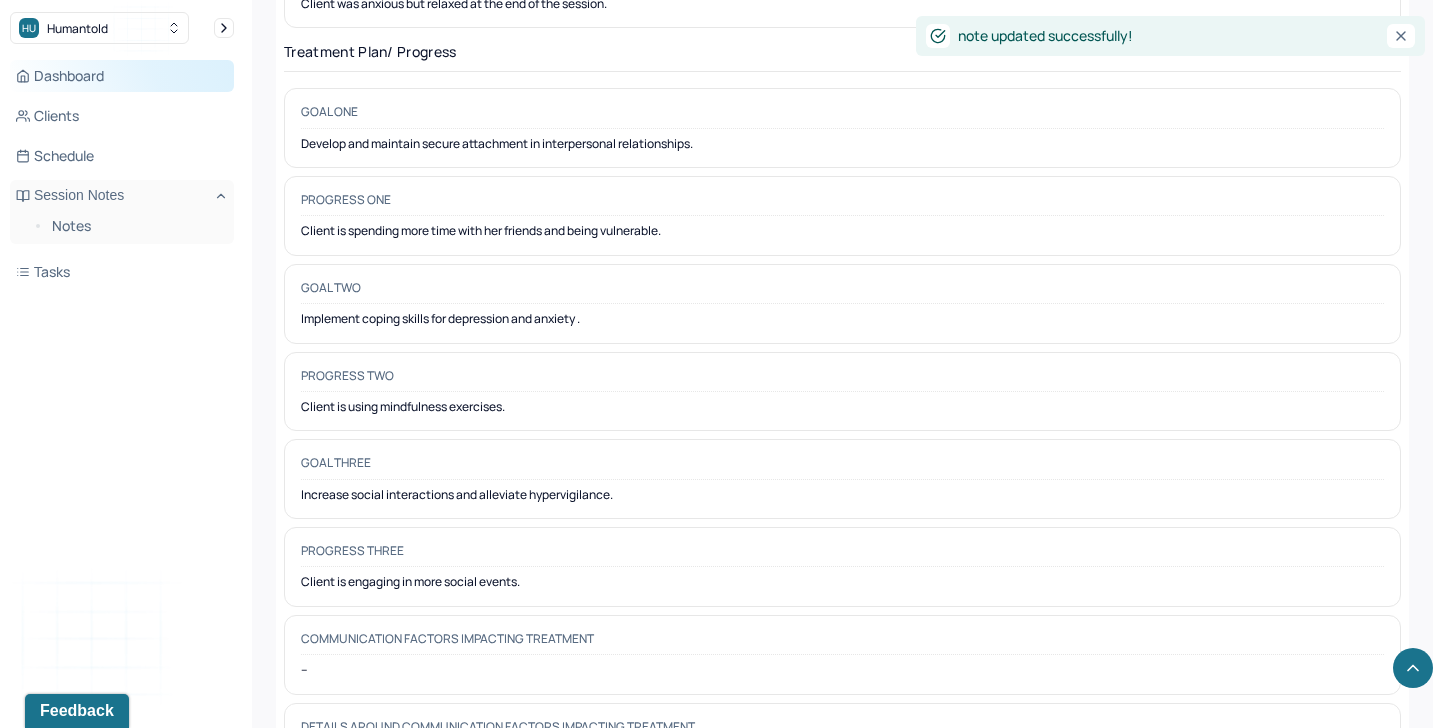 click on "Dashboard" at bounding box center (122, 76) 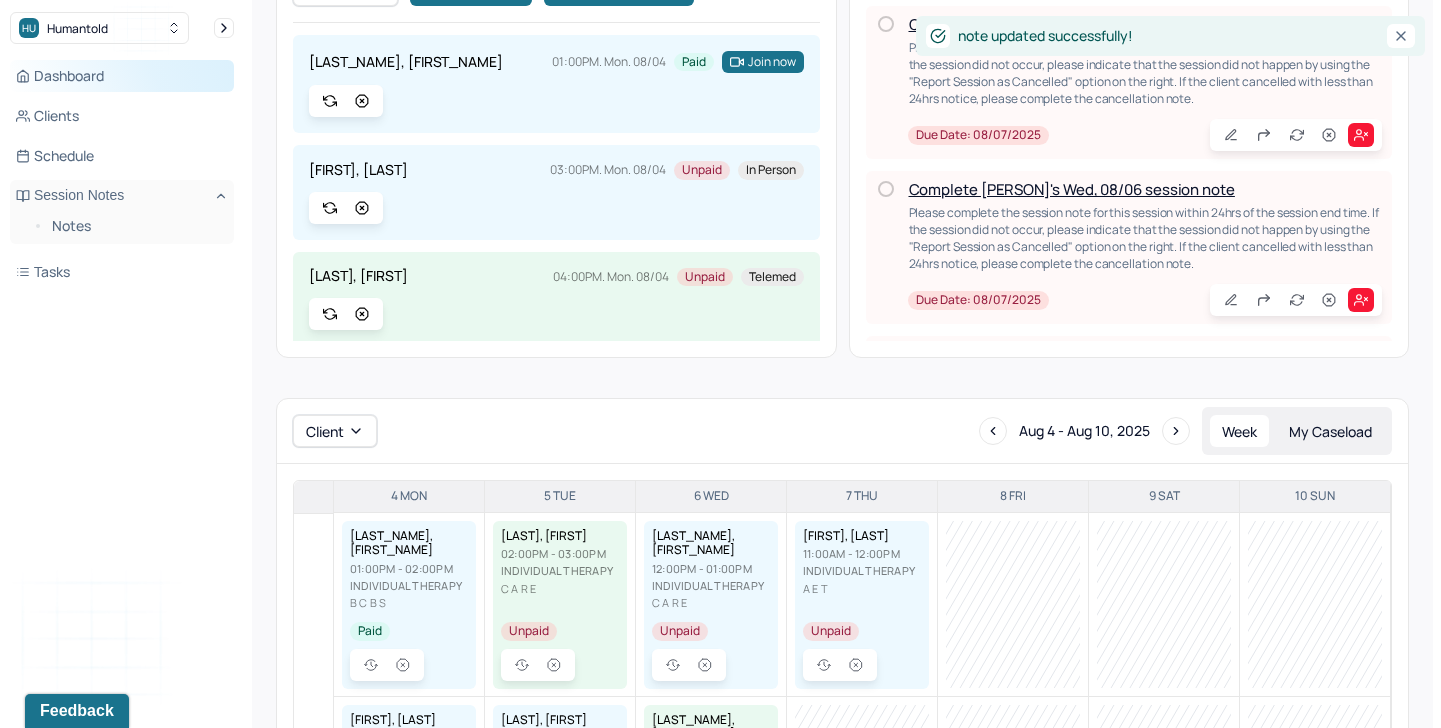 scroll, scrollTop: 989, scrollLeft: 0, axis: vertical 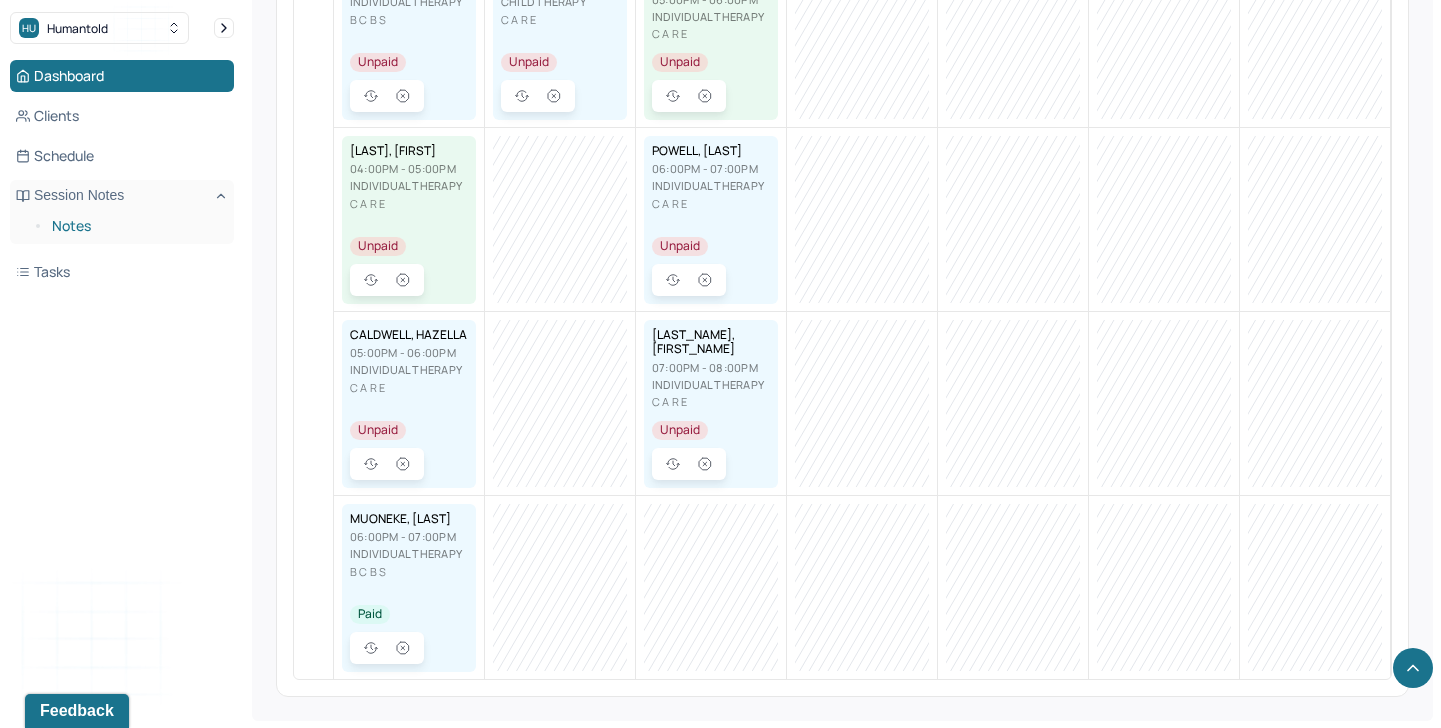 click on "Notes" at bounding box center [135, 226] 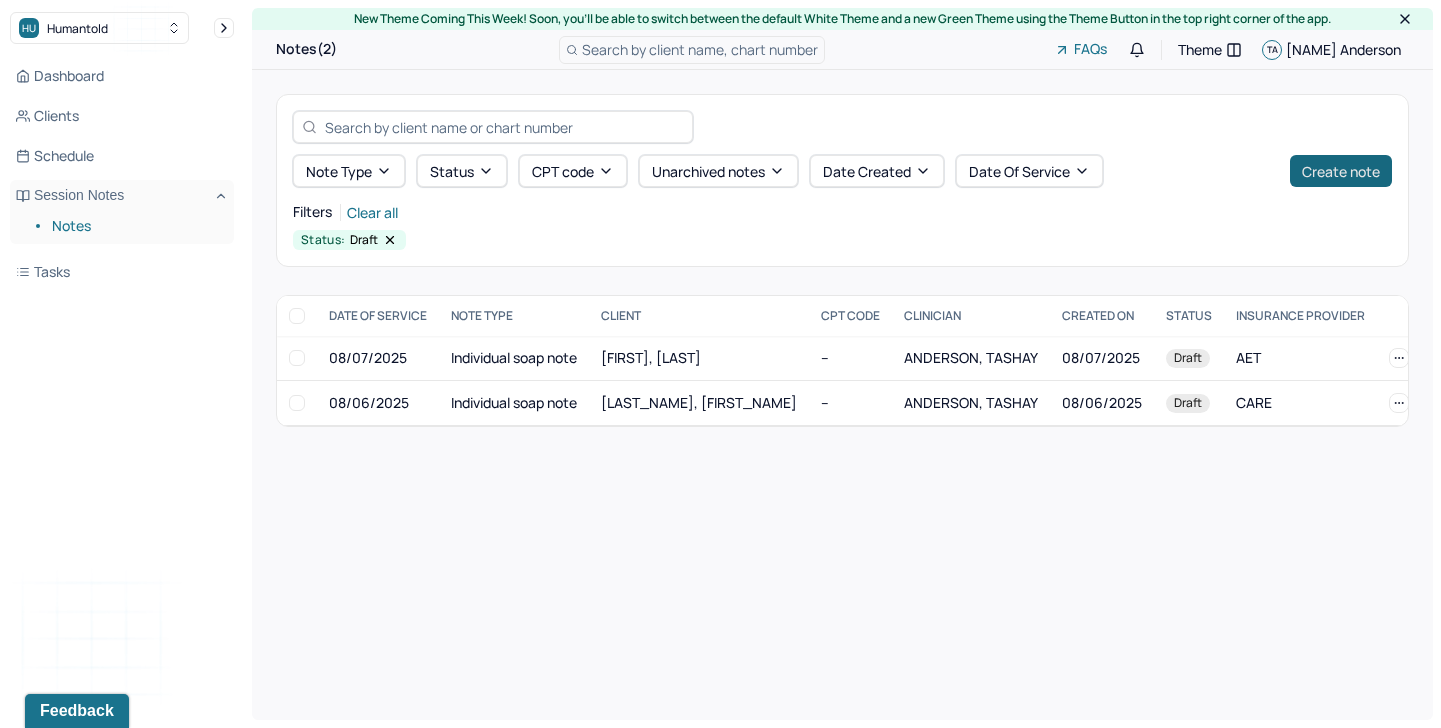 click on "Create note" at bounding box center [1341, 171] 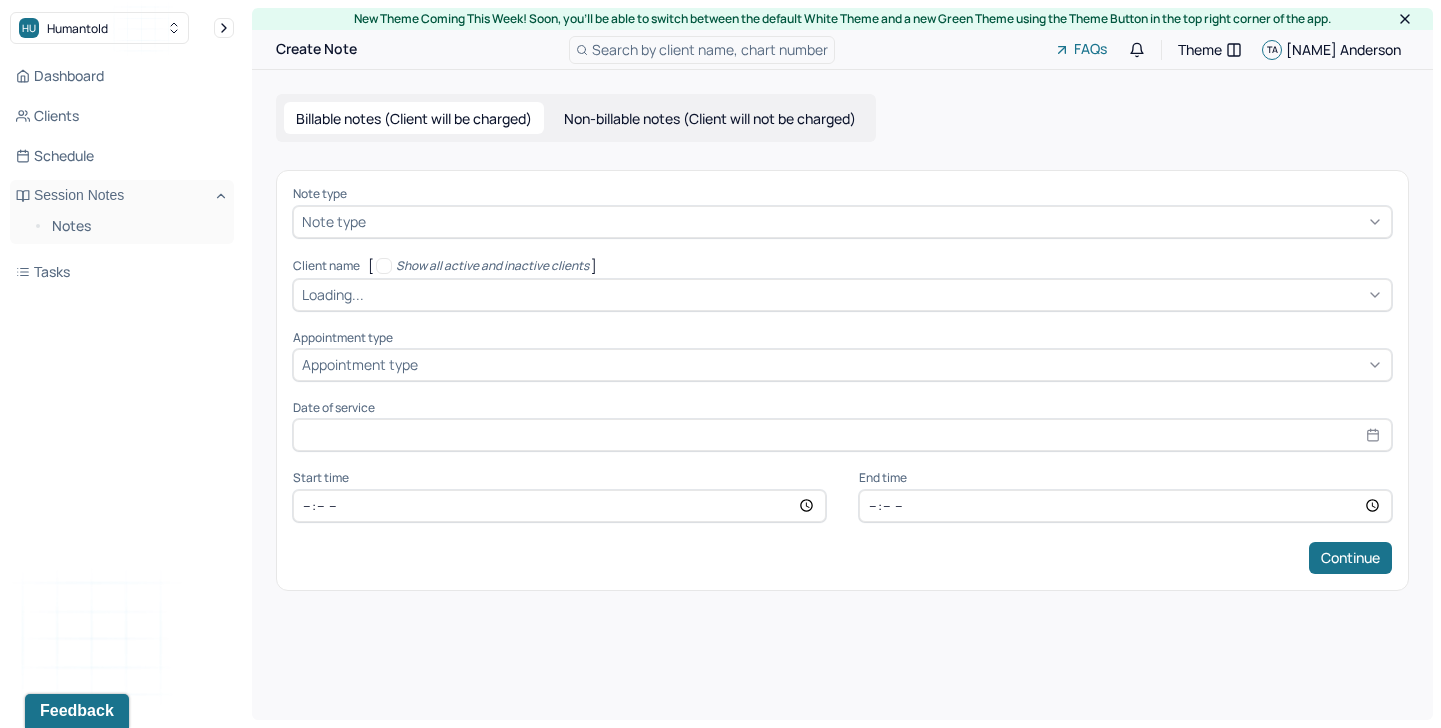 click on "Note type" at bounding box center [842, 222] 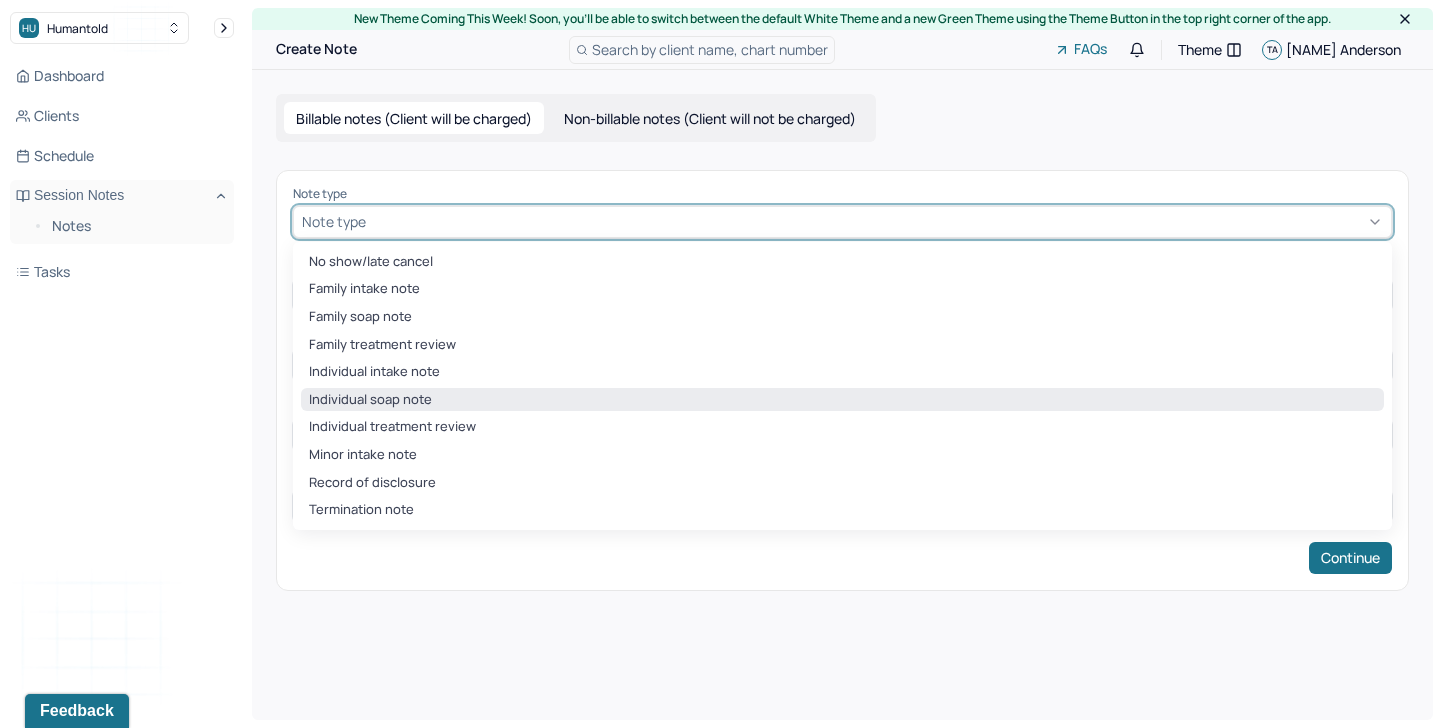 click on "Individual soap note" at bounding box center [842, 400] 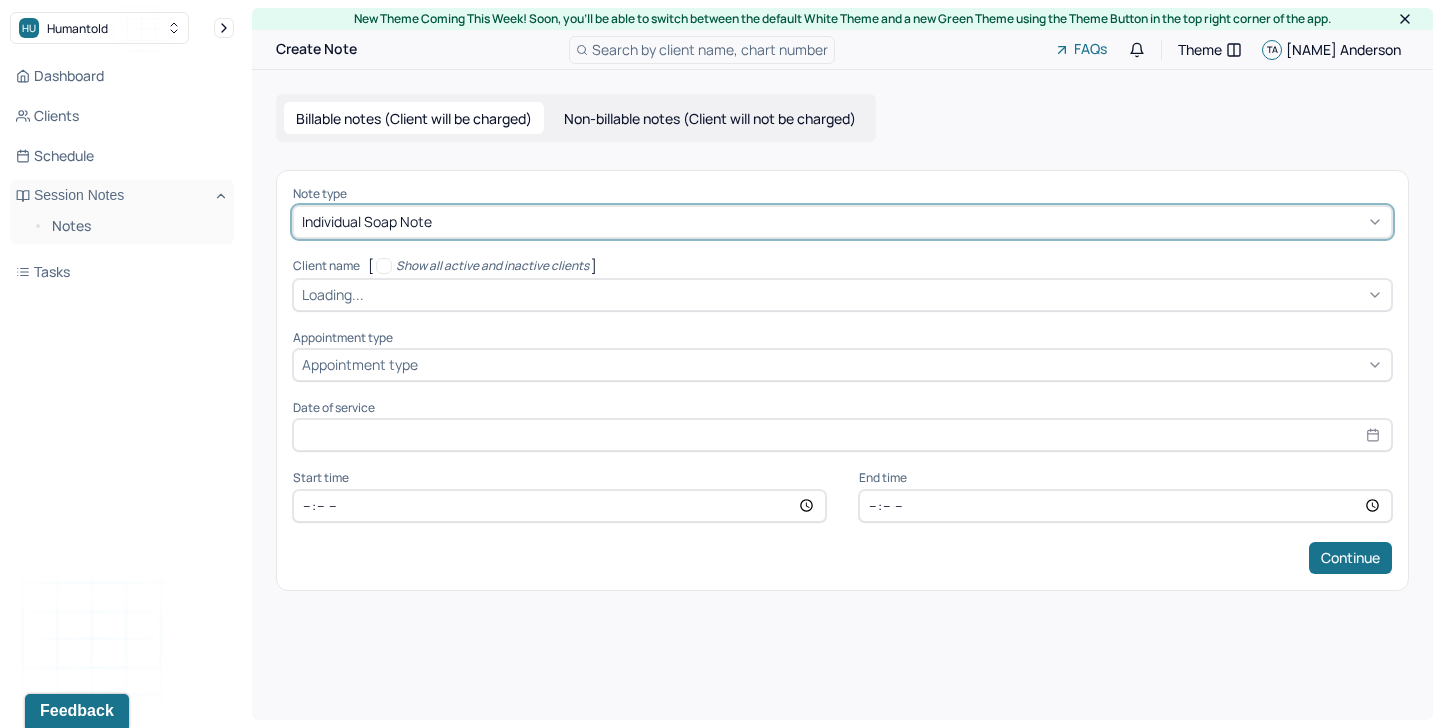 click at bounding box center [875, 294] 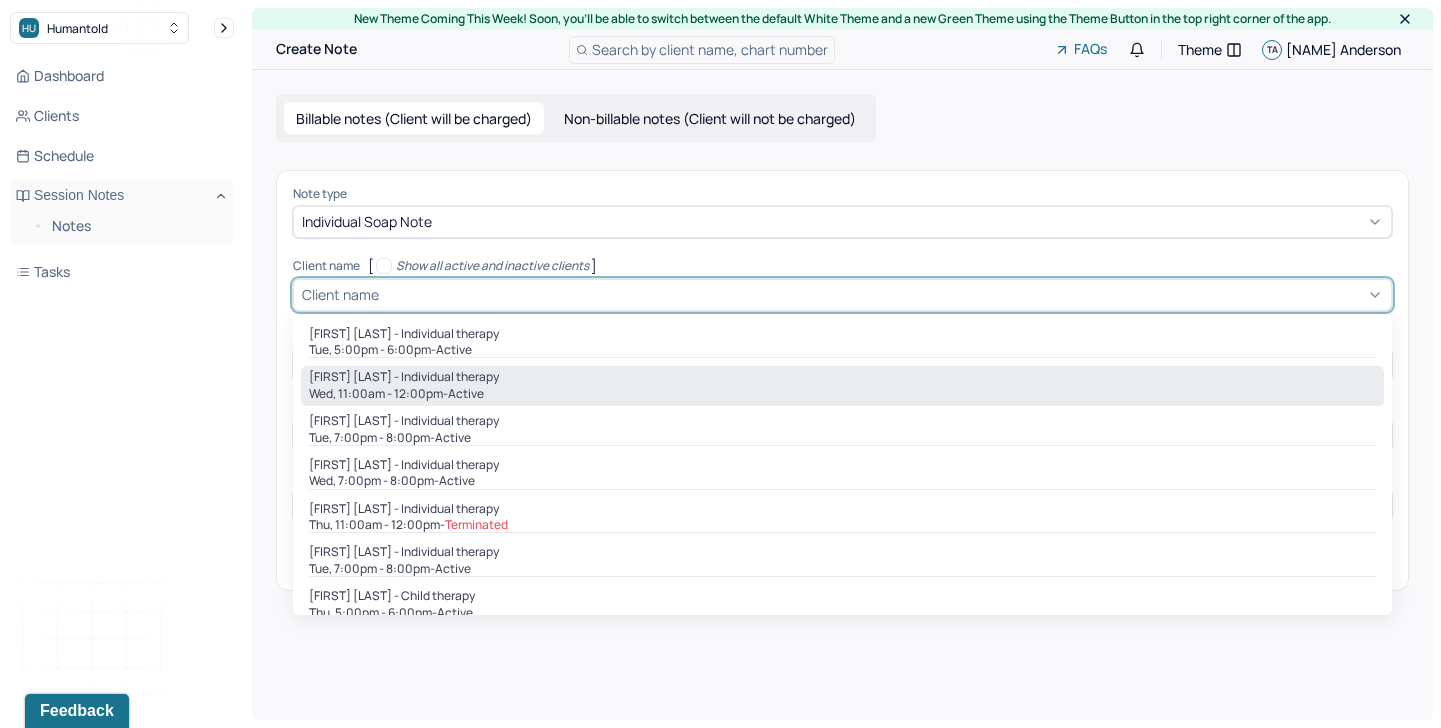 click on "[FIRST] [LAST] - Individual therapy" at bounding box center [842, 377] 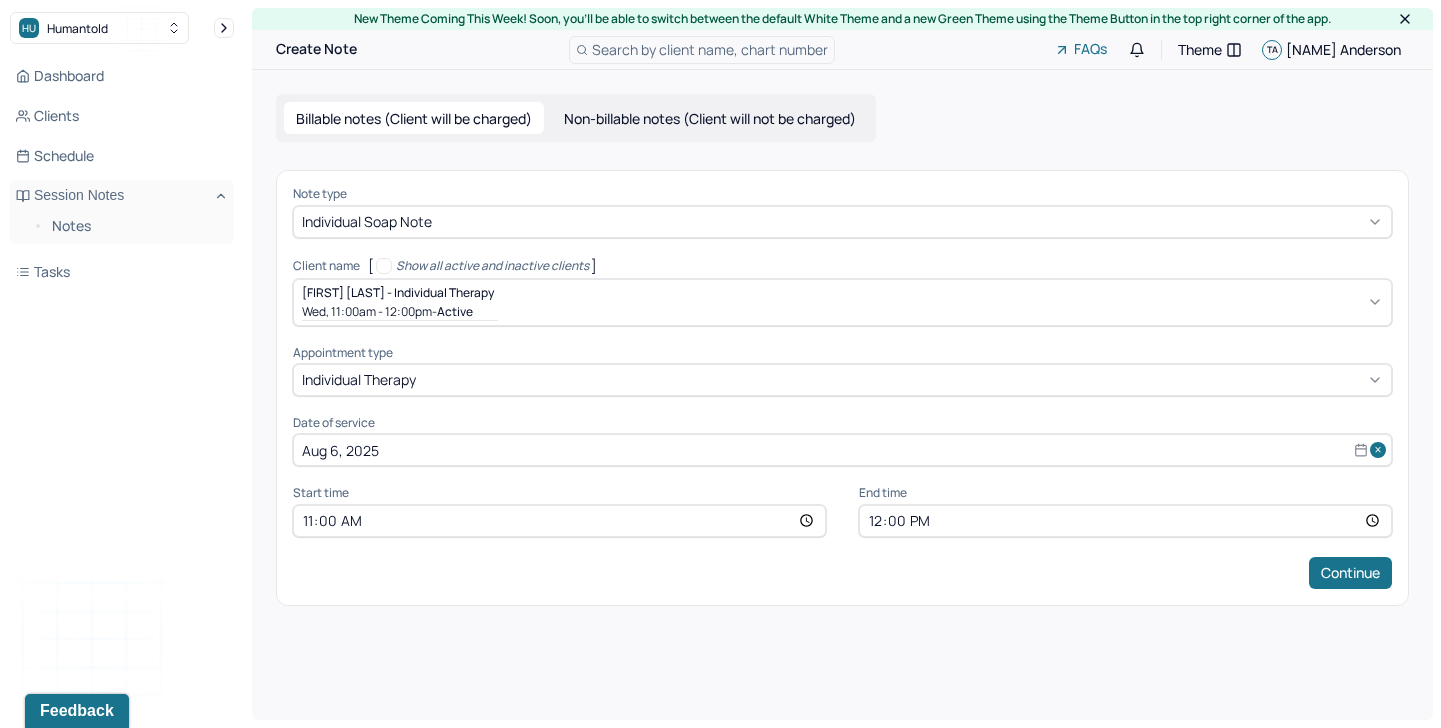 click on "11:00" at bounding box center [559, 521] 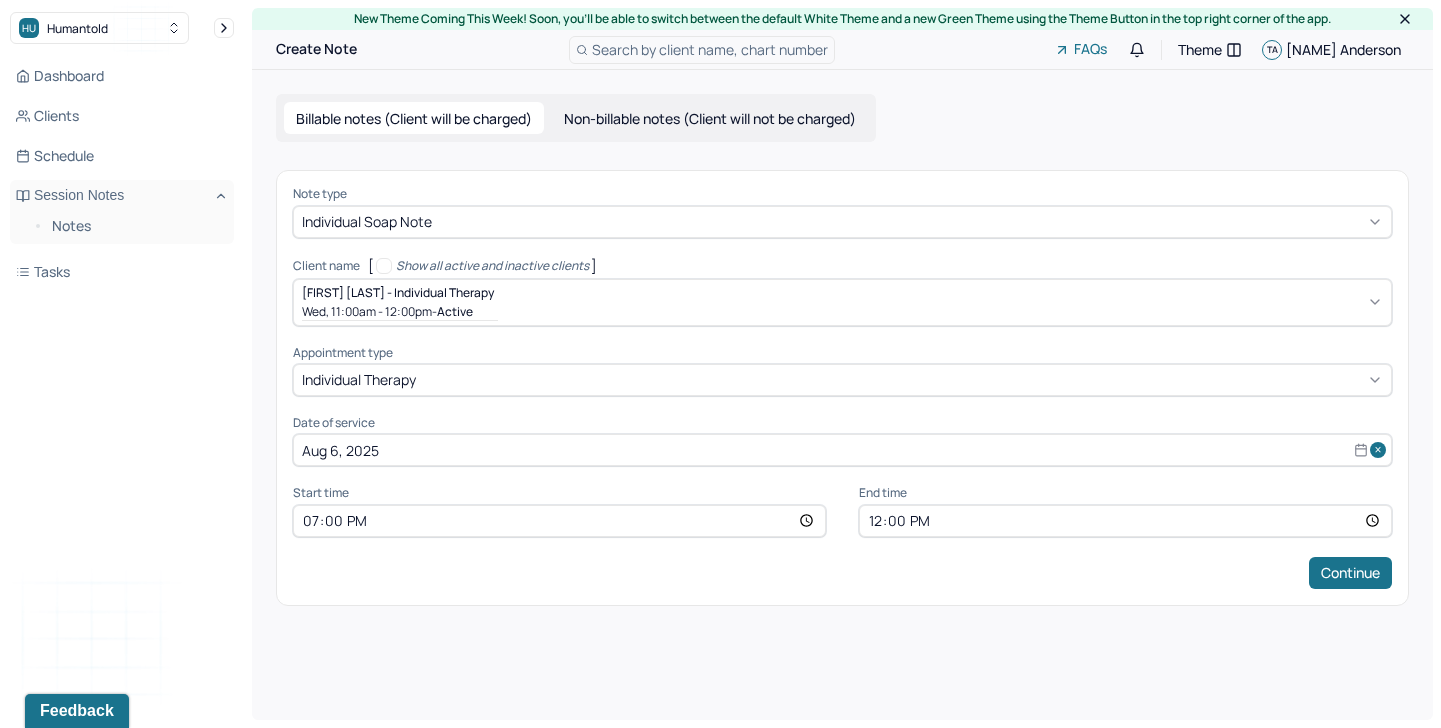 type on "19:00" 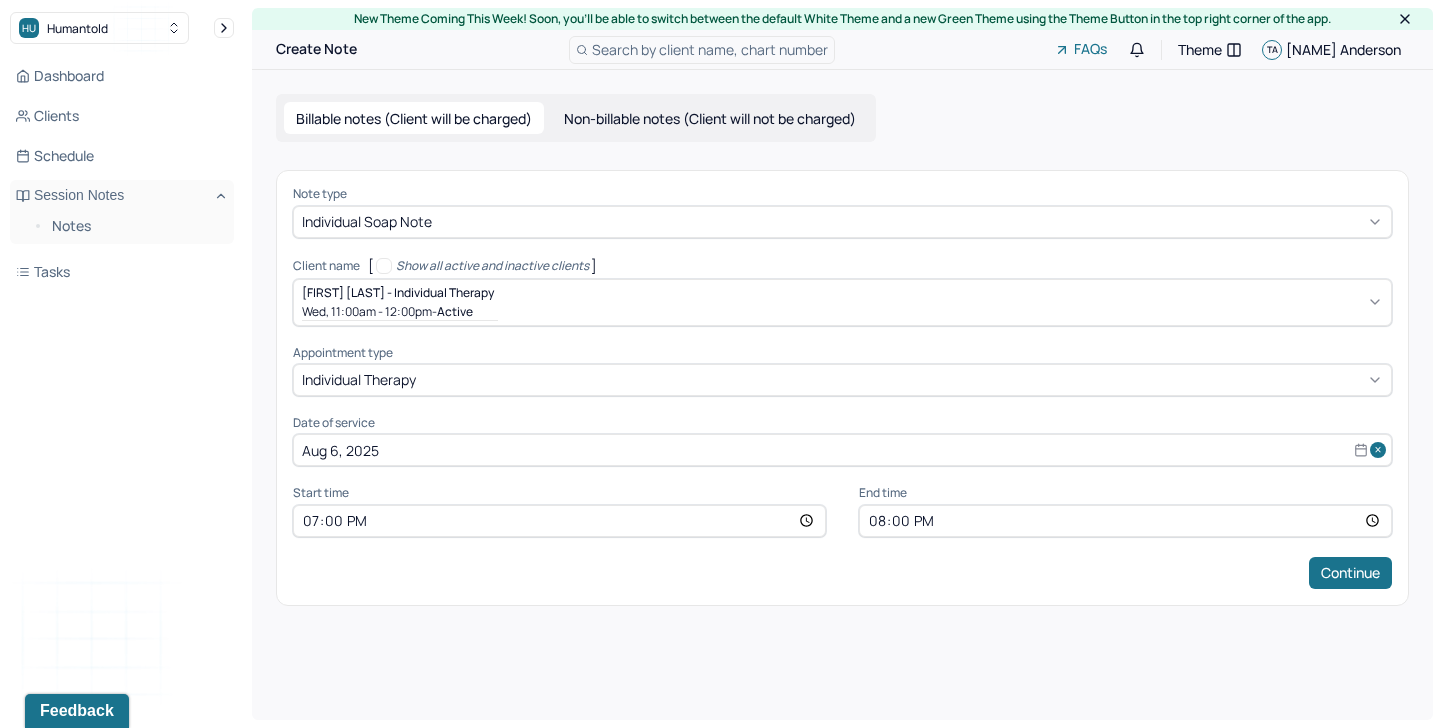 type on "20:00" 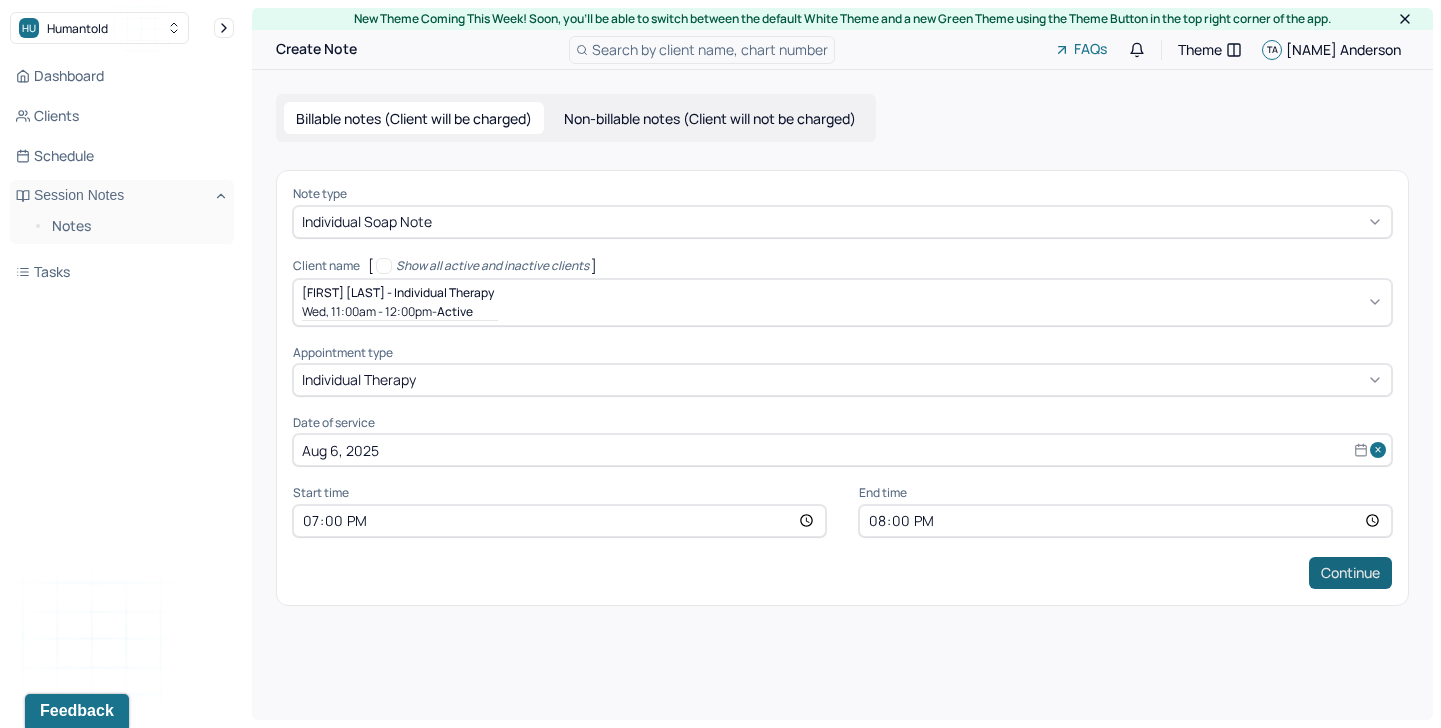 click on "Continue" at bounding box center (1350, 573) 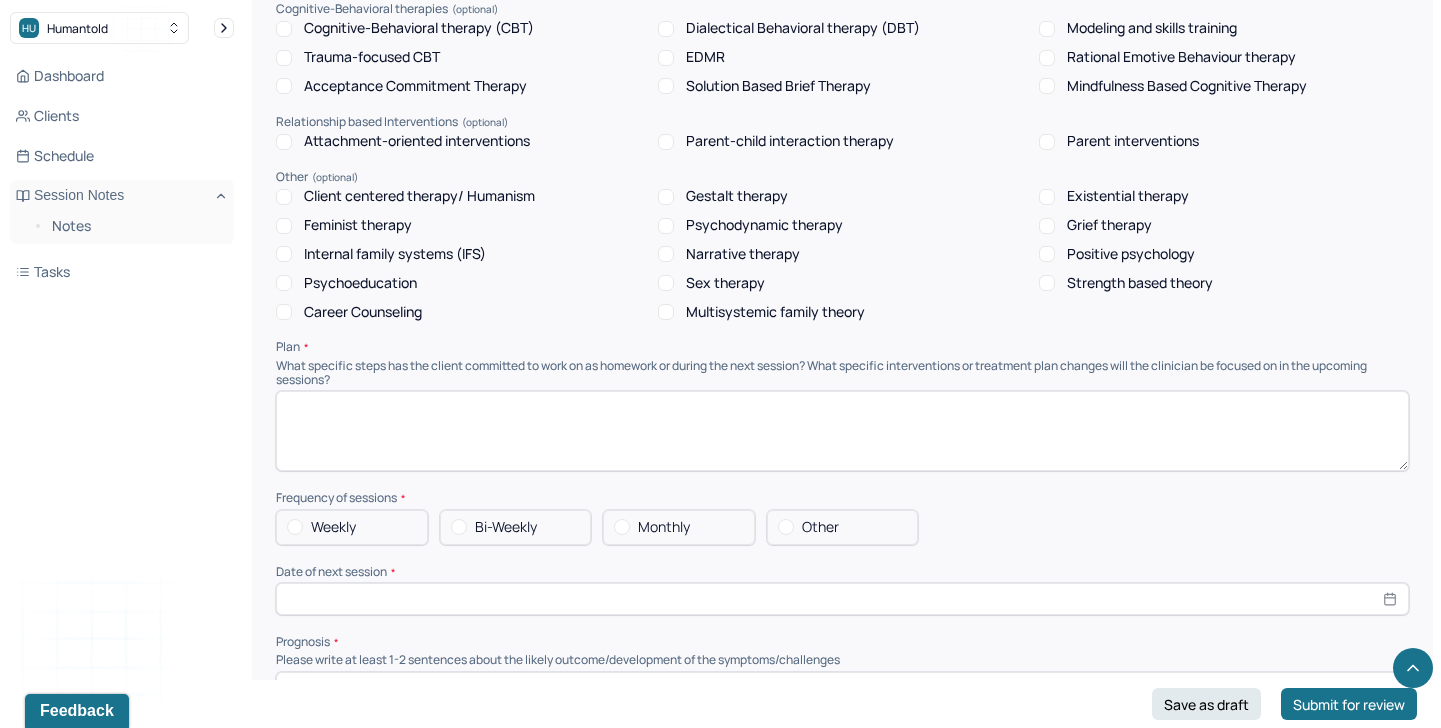 scroll, scrollTop: 0, scrollLeft: 0, axis: both 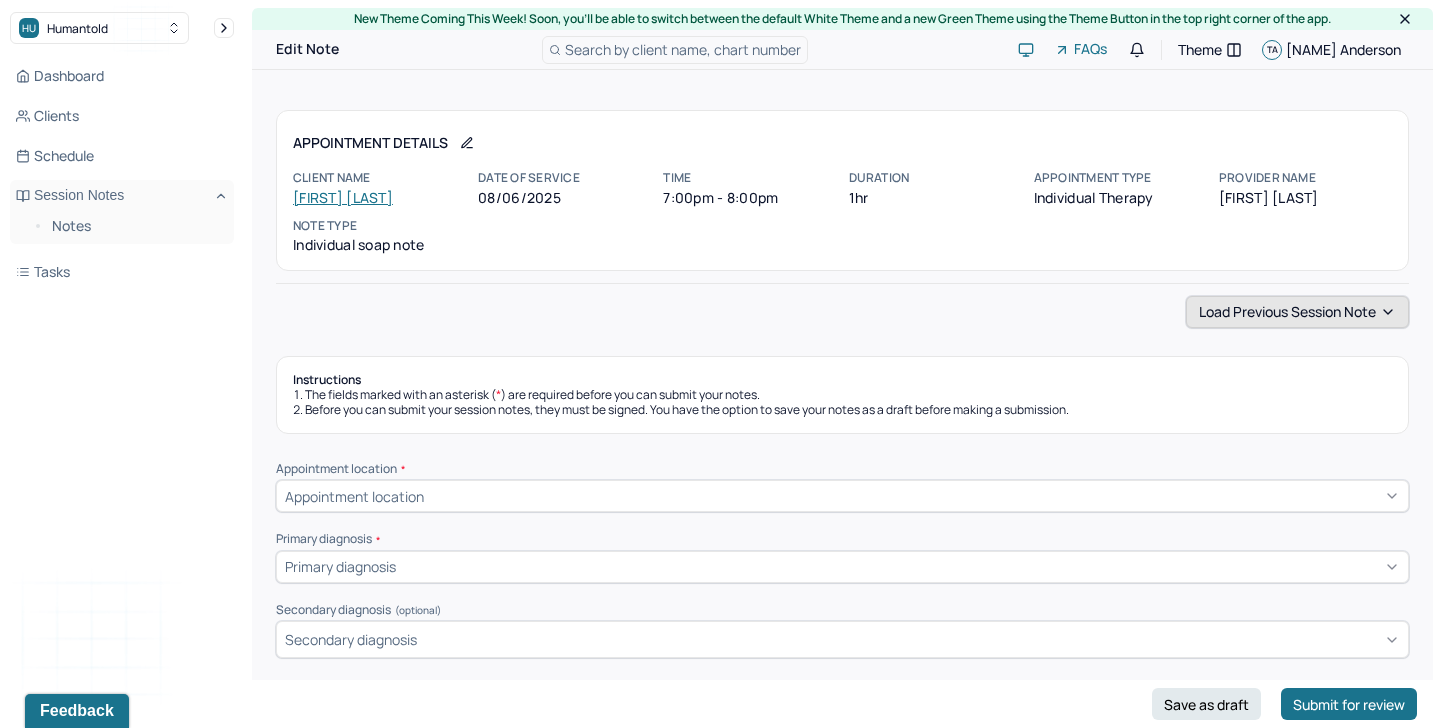 click on "Load previous session note" at bounding box center [1297, 312] 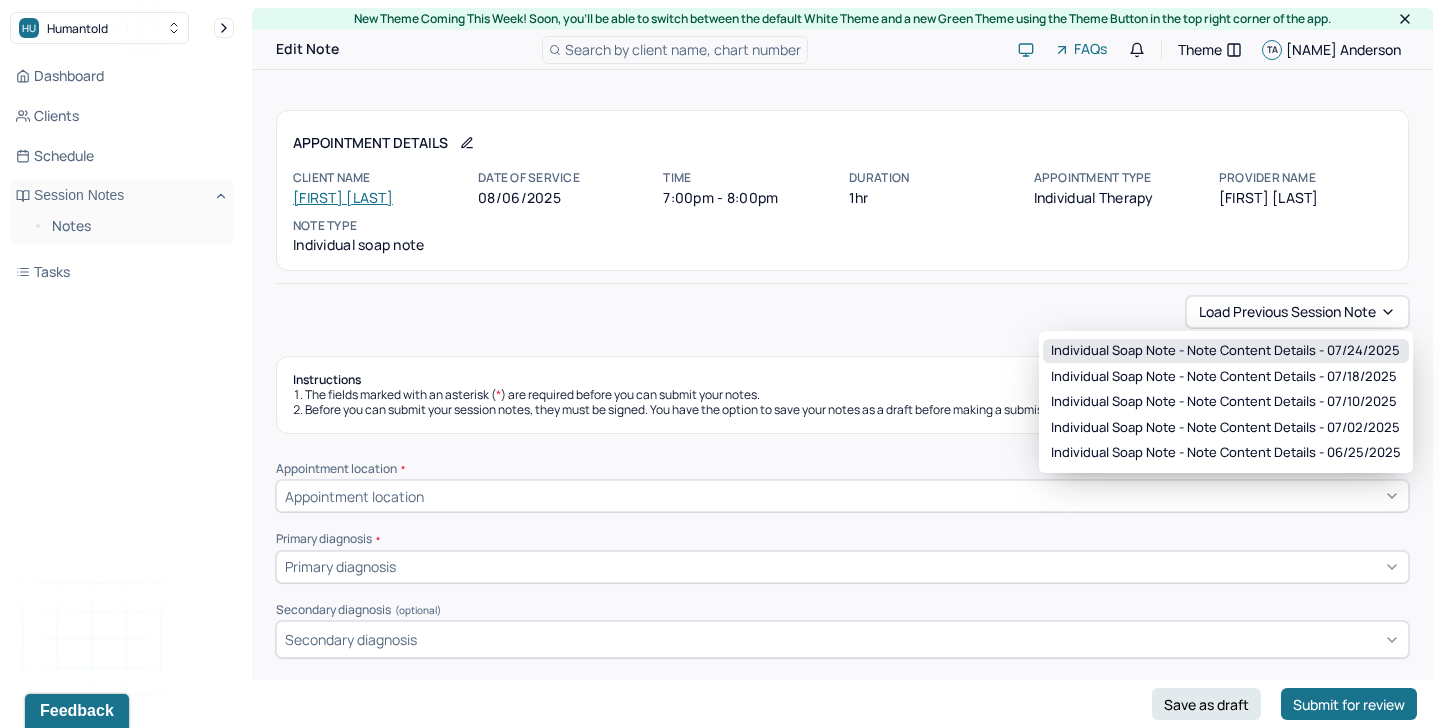 click on "Individual soap note   - Note content Details -   07/24/2025" at bounding box center [1225, 351] 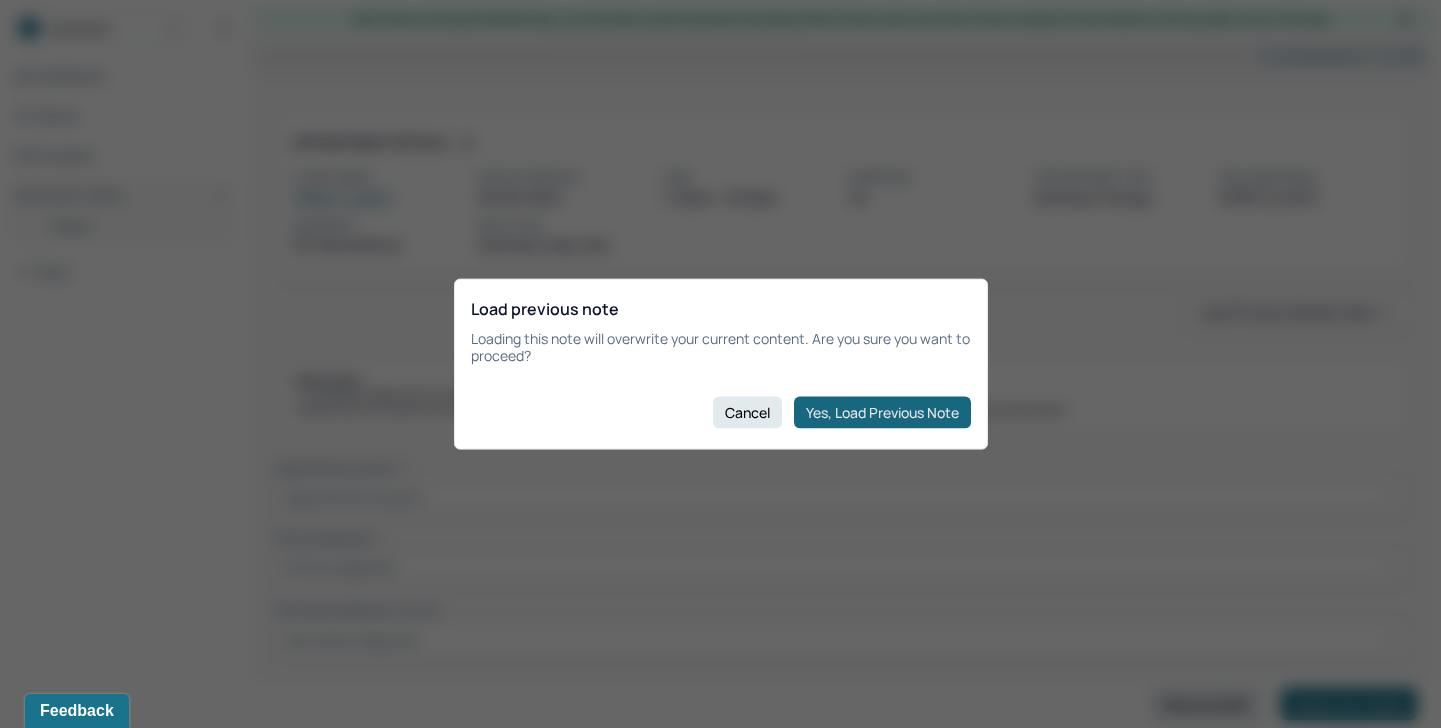 click on "Yes, Load Previous Note" at bounding box center [882, 412] 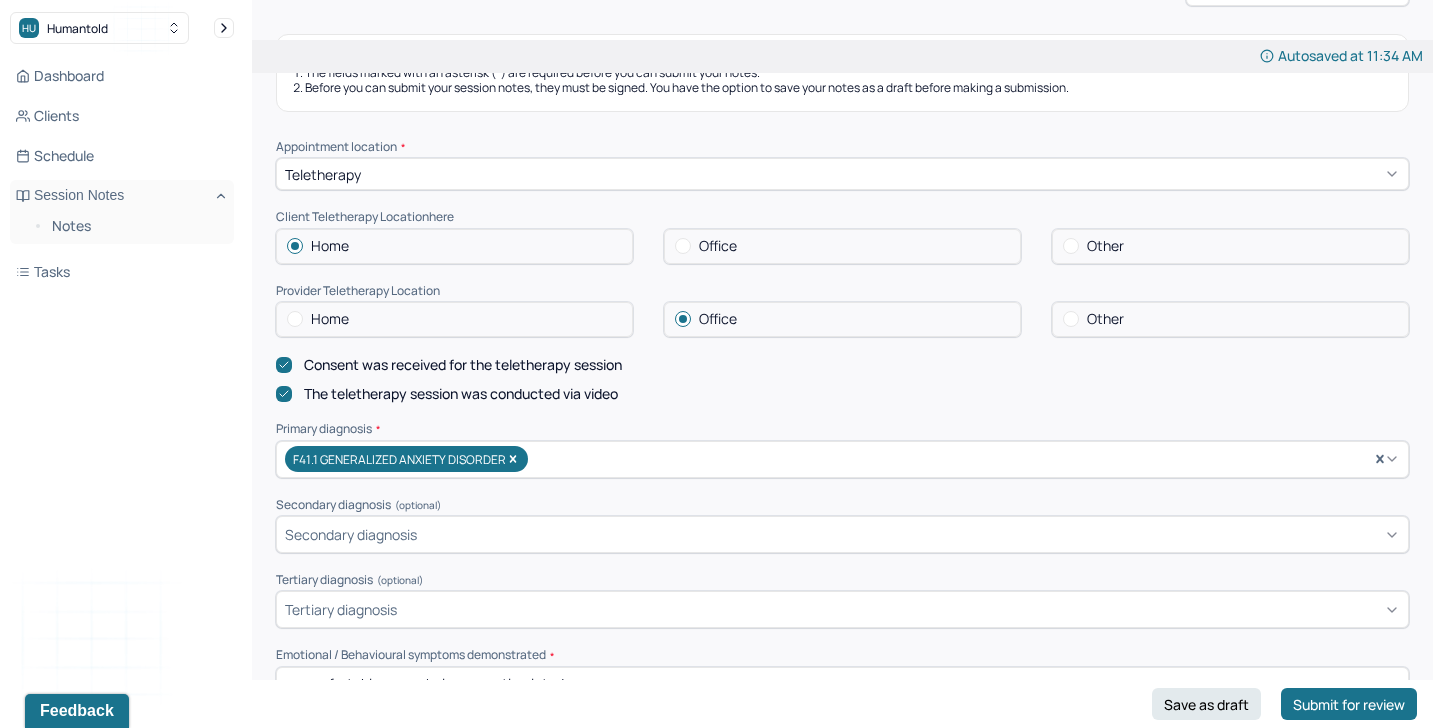 scroll, scrollTop: 418, scrollLeft: 0, axis: vertical 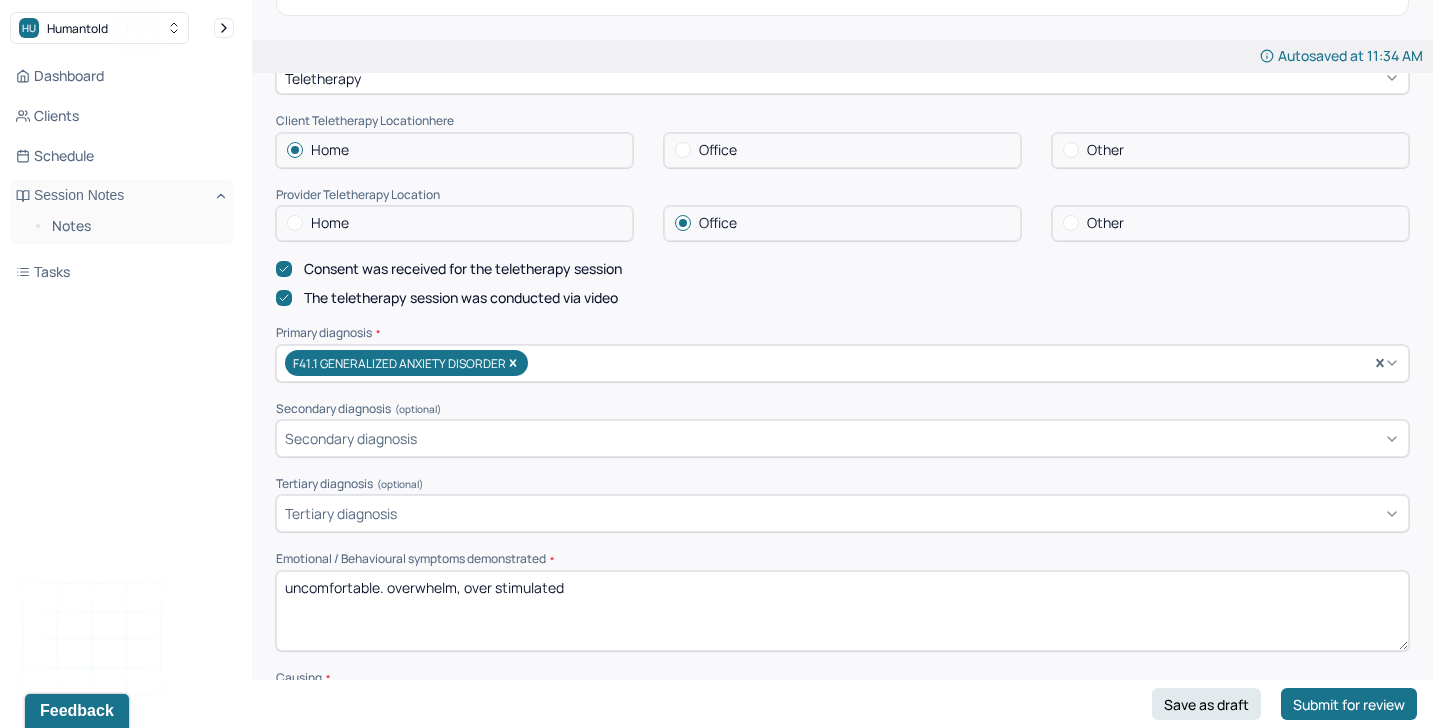 click on "uncomfortable. overwhelm, over stimulated" at bounding box center [842, 611] 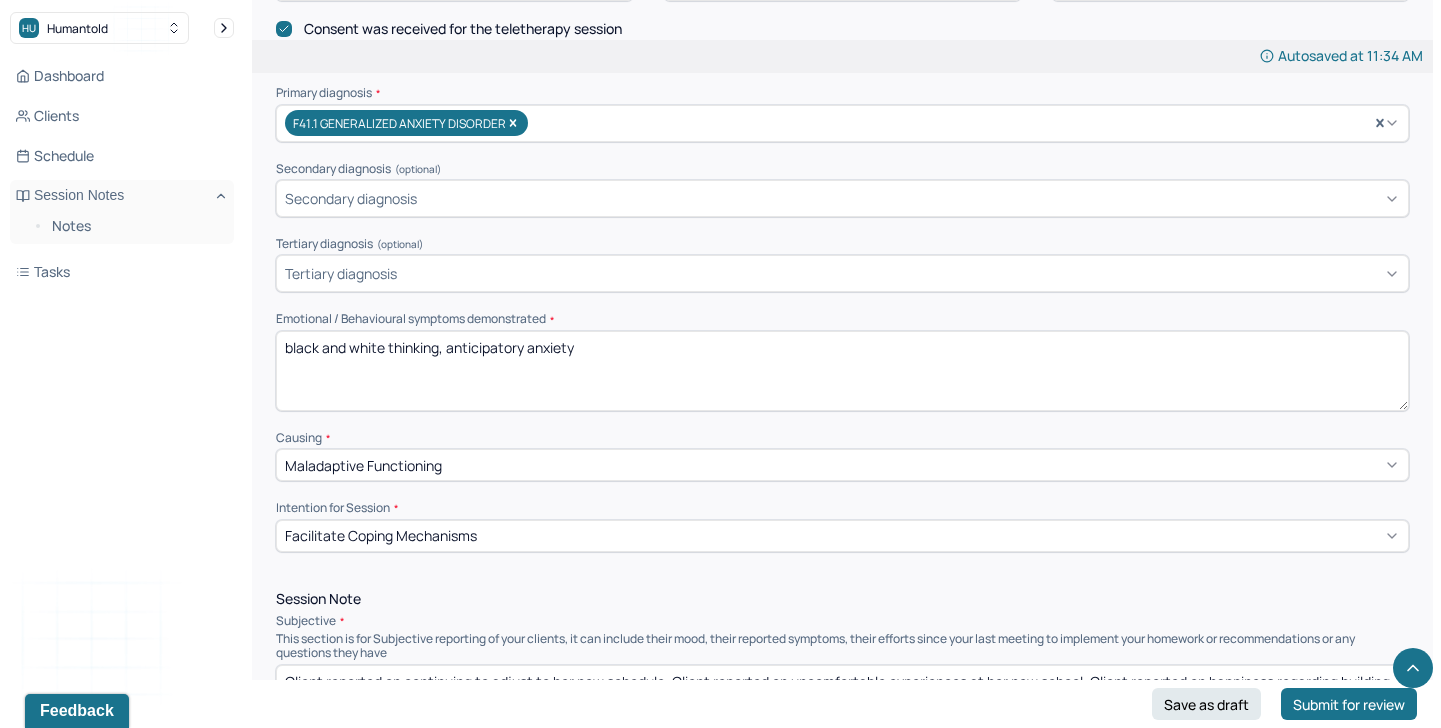 scroll, scrollTop: 724, scrollLeft: 0, axis: vertical 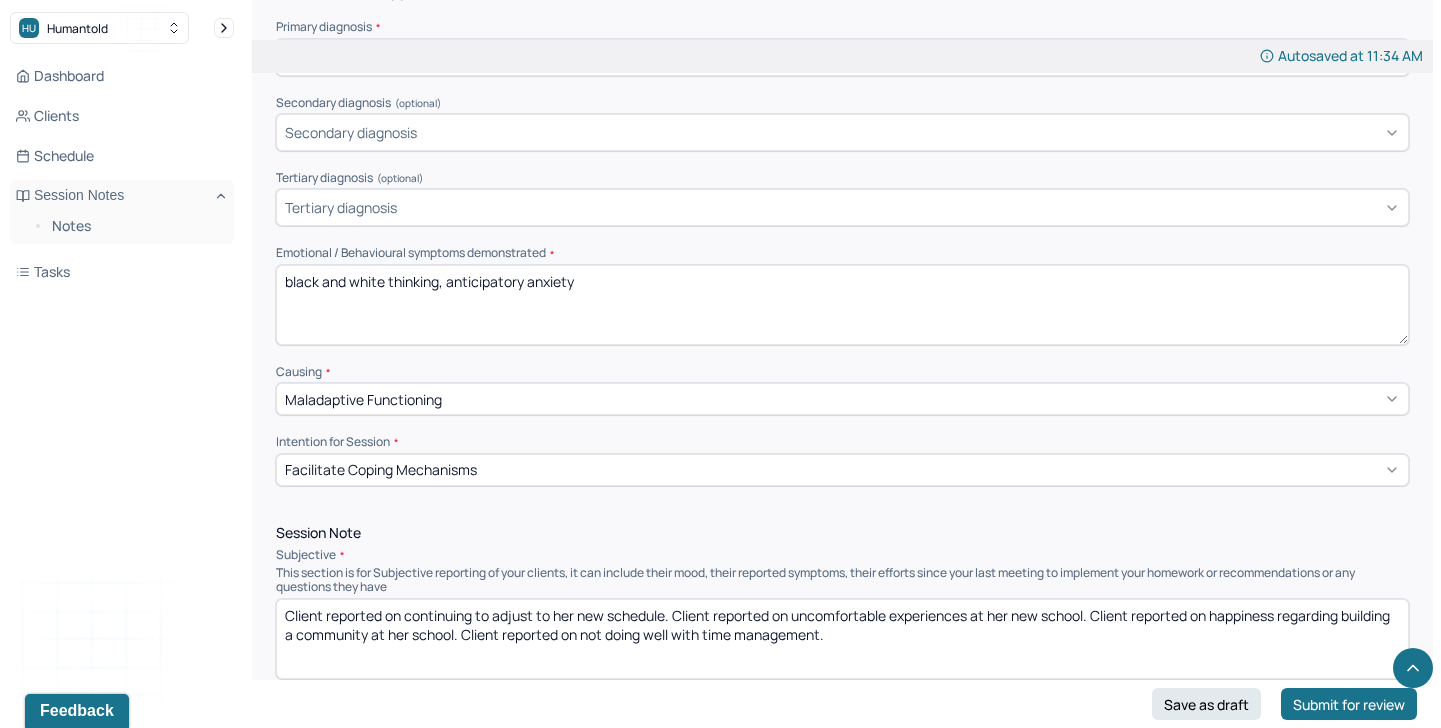 type on "black and white thinking, anticipatory anxiety" 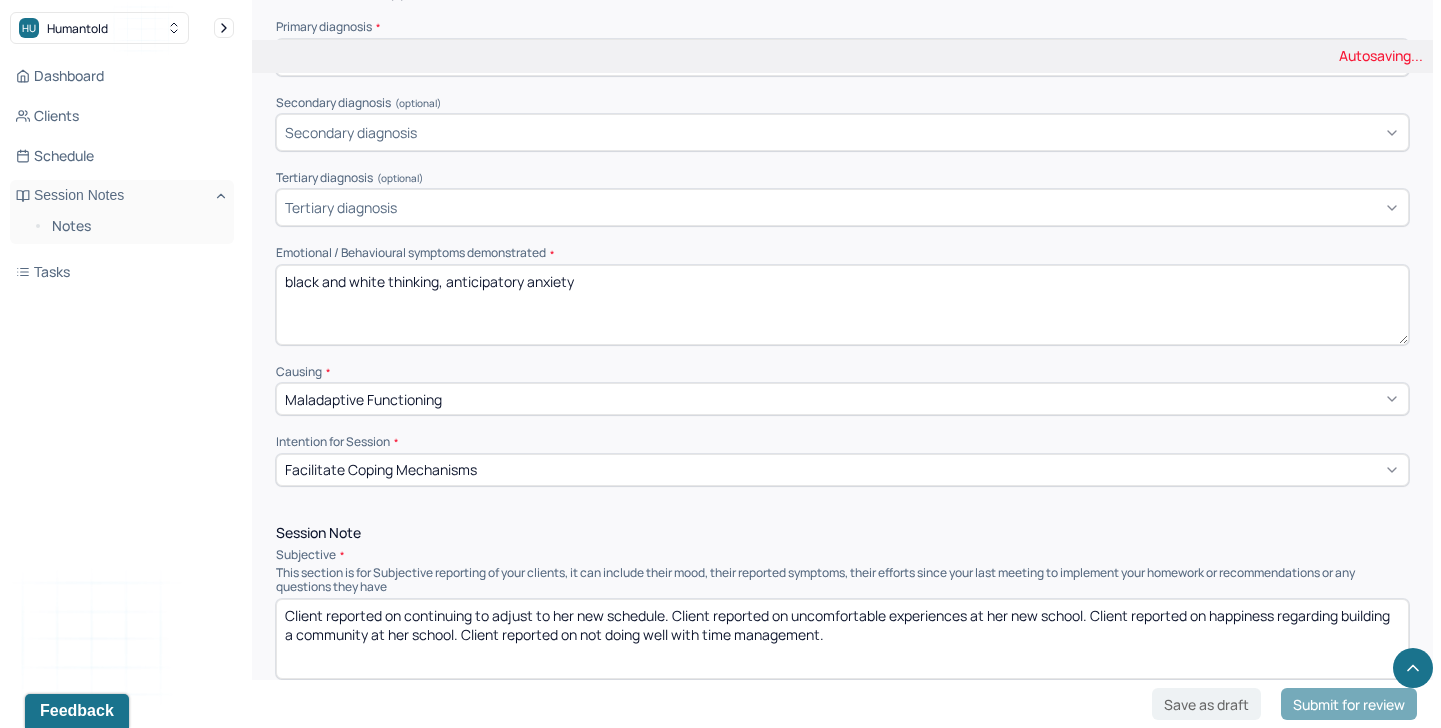 click on "Client reported on continuing to adjust to her new schedule. Client reported on uncomfortable experiences at her new school. Client reported on happiness regarding building a community at her school. Client reported on not doing well with time management." at bounding box center [842, 639] 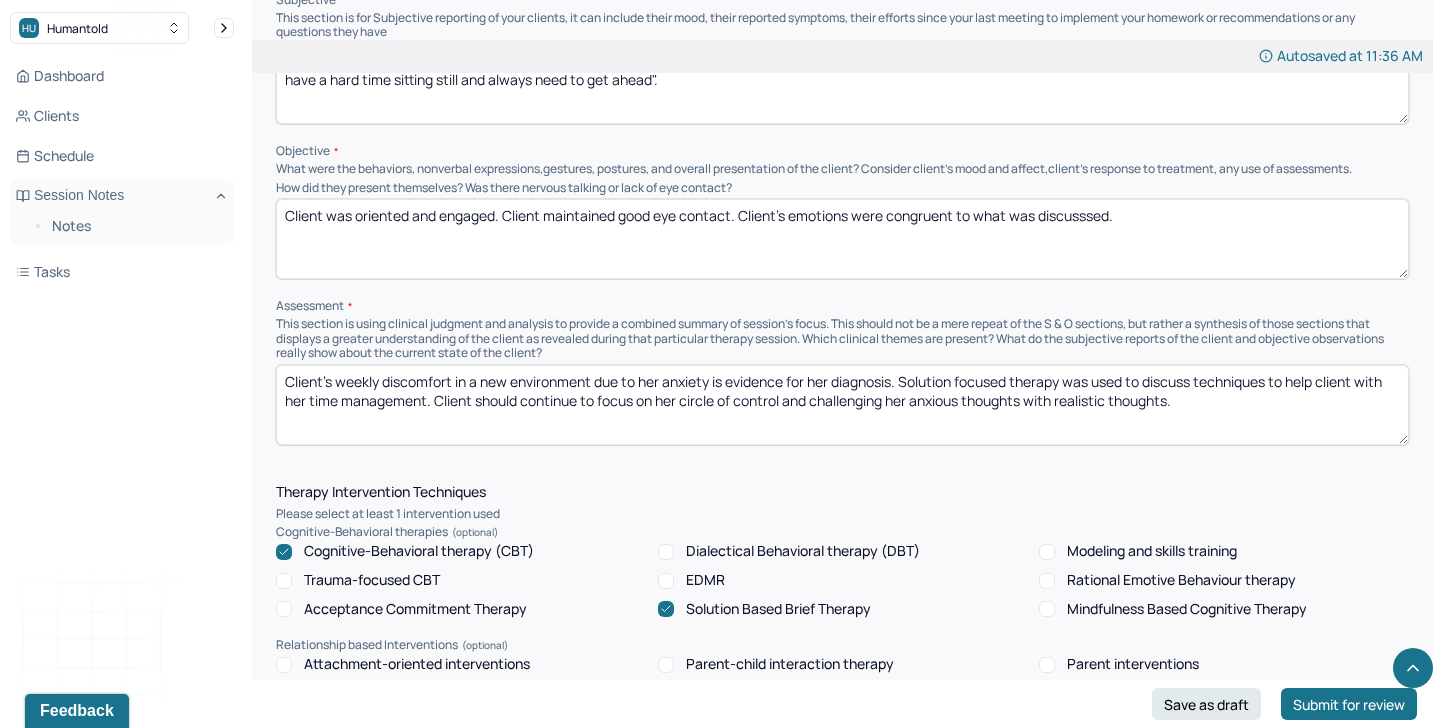 scroll, scrollTop: 1203, scrollLeft: 0, axis: vertical 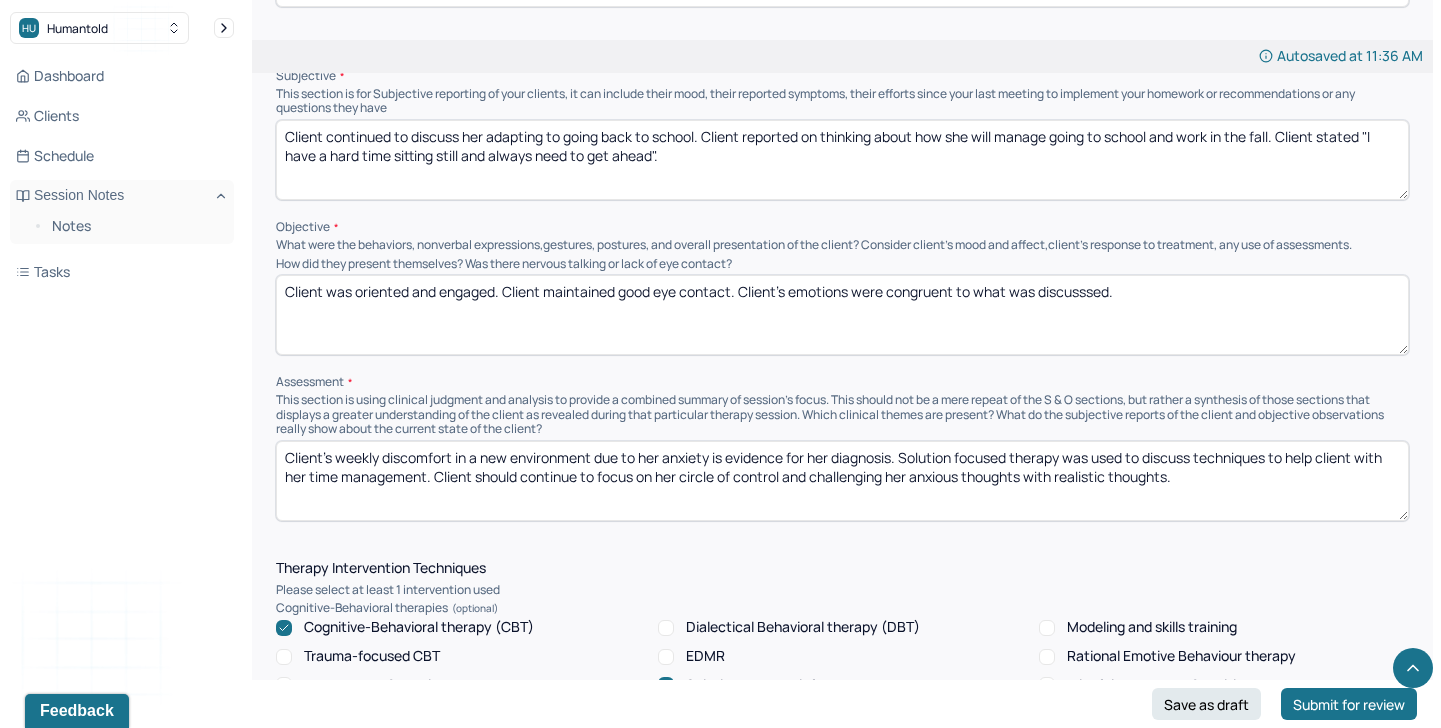 type on "Client continued to discuss her adapting to going back to school. Client reported on thinking about how she will manage going to school and work in the fall. Client stated "I have a hard time sitting still and always need to get ahead"." 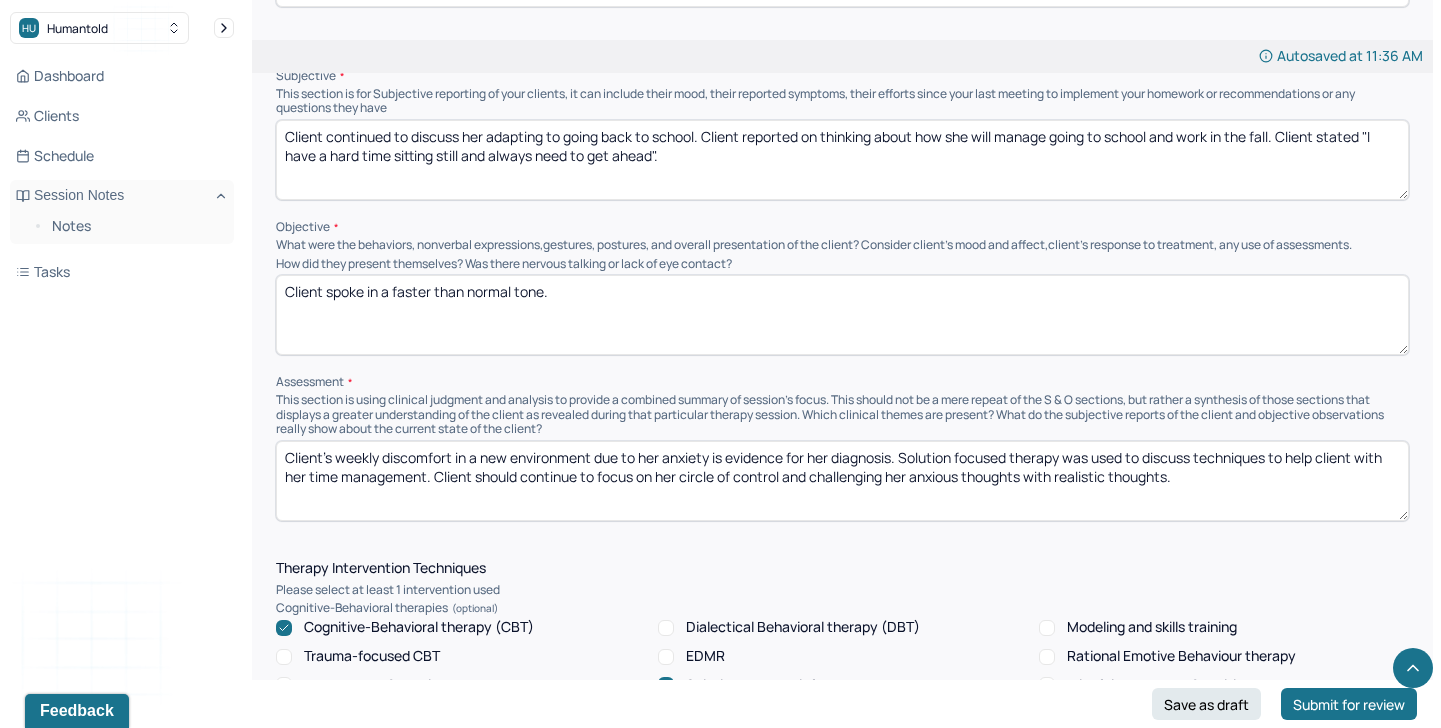 click on "Session Note Subjective This section is for Subjective reporting of your clients, it can include their mood, their reported symptoms, their efforts since your last meeting to implement your homework or recommendations or any questions they have Client continued to discuss her adapting to going back to school. Client reported on thinking about how she will manage going to school and work in the fall. Client stated "I have a hard time sitting still and always need to get ahead".  Objective What were the behaviors, nonverbal expressions,gestures, postures, and overall presentation of the client? Consider client's mood and affect,client's response to treatment, any use of assessments. How did they present themselves? Was there nervous talking or lack of eye contact? CLient spoke in a faster than normal tone.  Assessment" at bounding box center (842, 284) 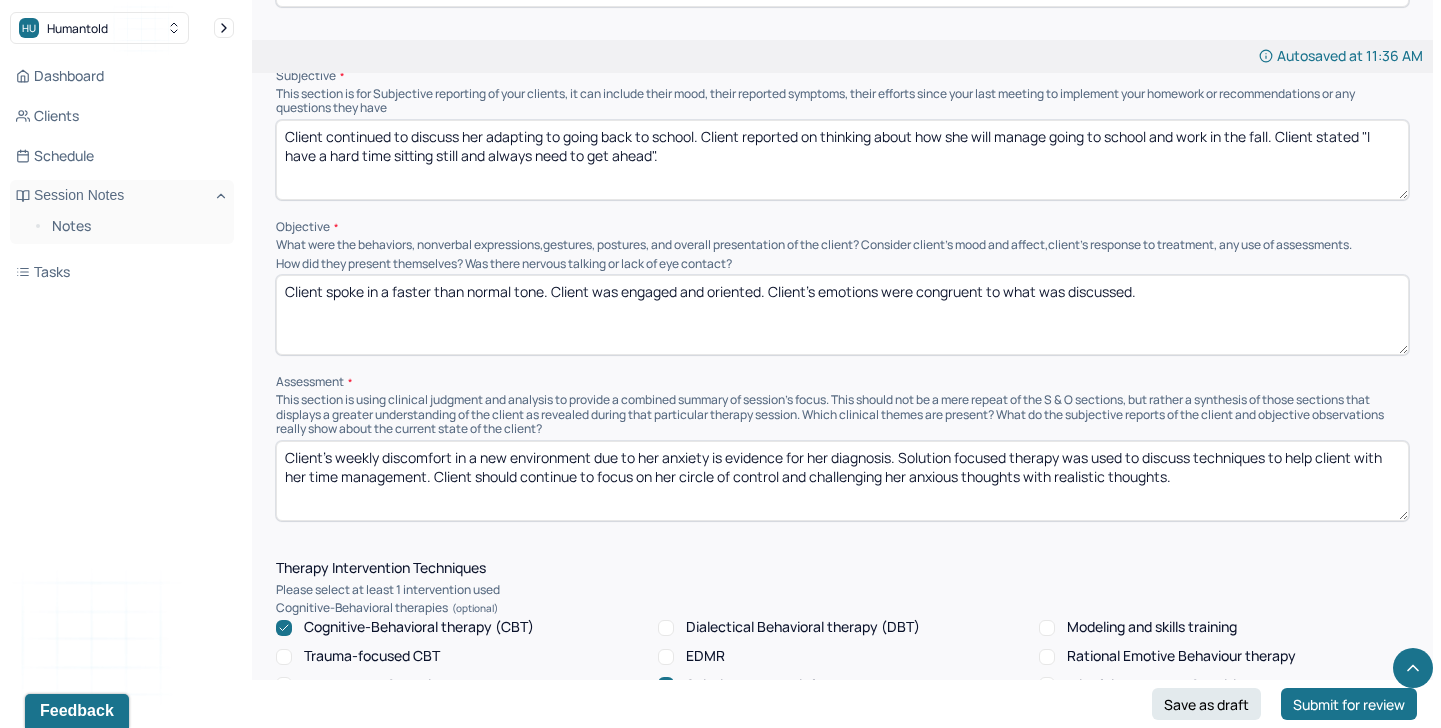 type on "Client spoke in a faster than normal tone. Client was engaged and oriented. Client's emotions were congruent to what was discussed." 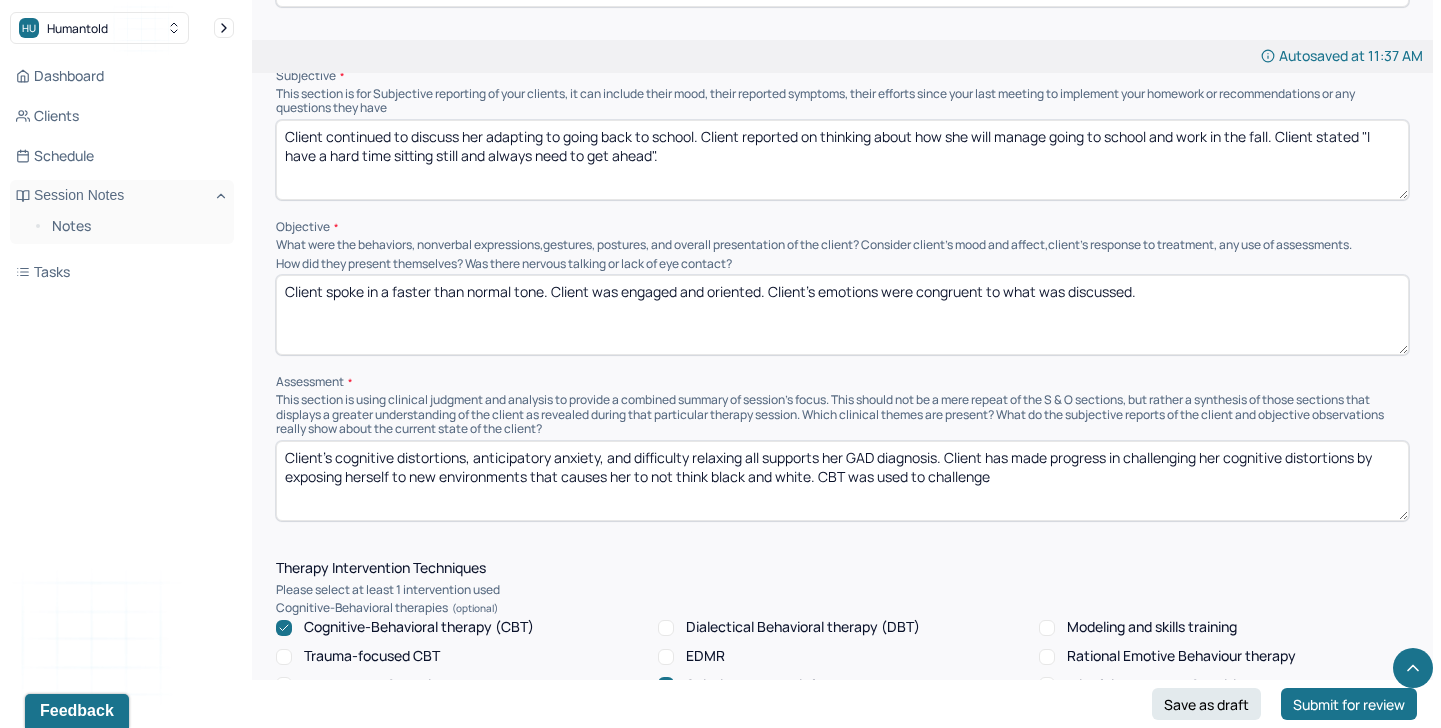 click on "Client's cognitive distortions, anticipatory anxiety, and difficulty relaxing all supports her GAD diagnosis. Client has made progress in challenging her cognitive distortions by exposing herself to new environments that causes her to not think black and white. CBT was used to challenge" at bounding box center [842, 481] 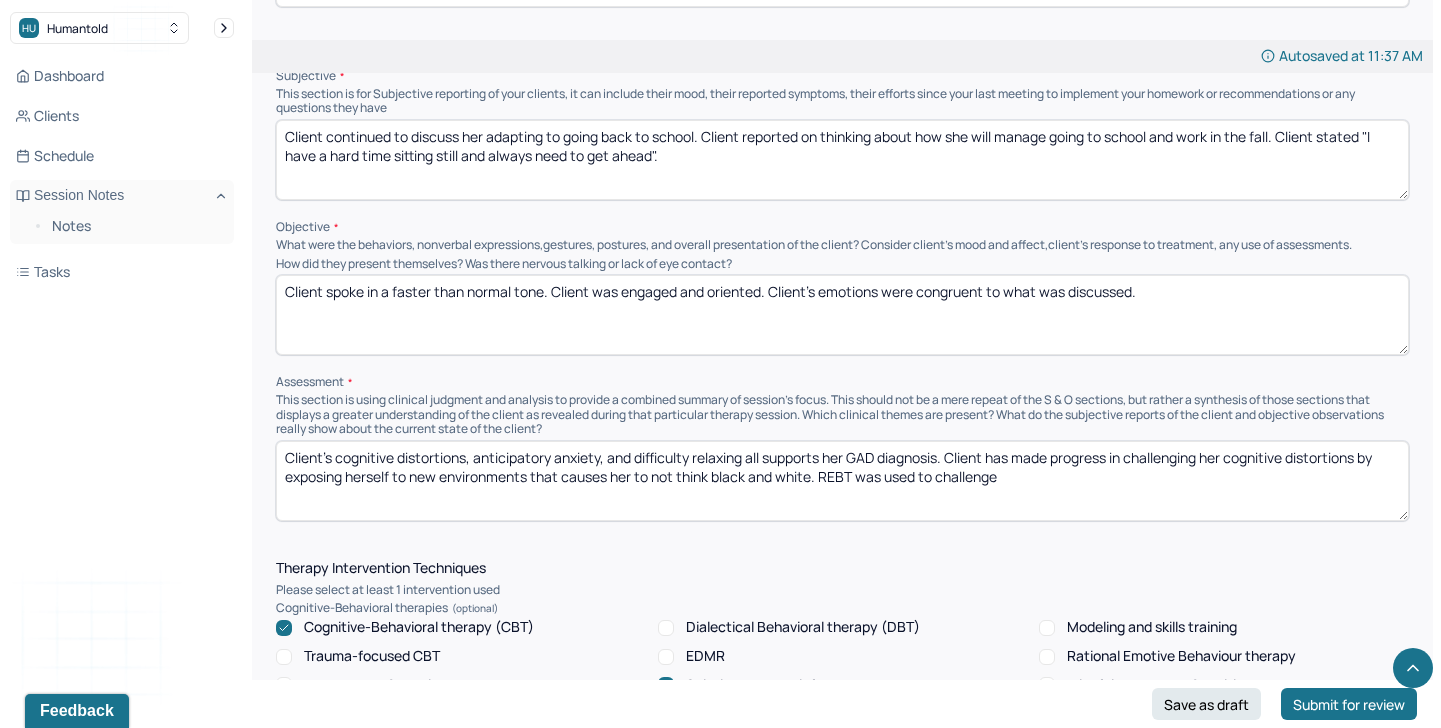 click on "Client's cognitive distortions, anticipatory anxiety, and difficulty relaxing all supports her GAD diagnosis. Client has made progress in challenging her cognitive distortions by exposing herself to new environments that causes her to not think black and white. CBT was used to challenge" at bounding box center (842, 481) 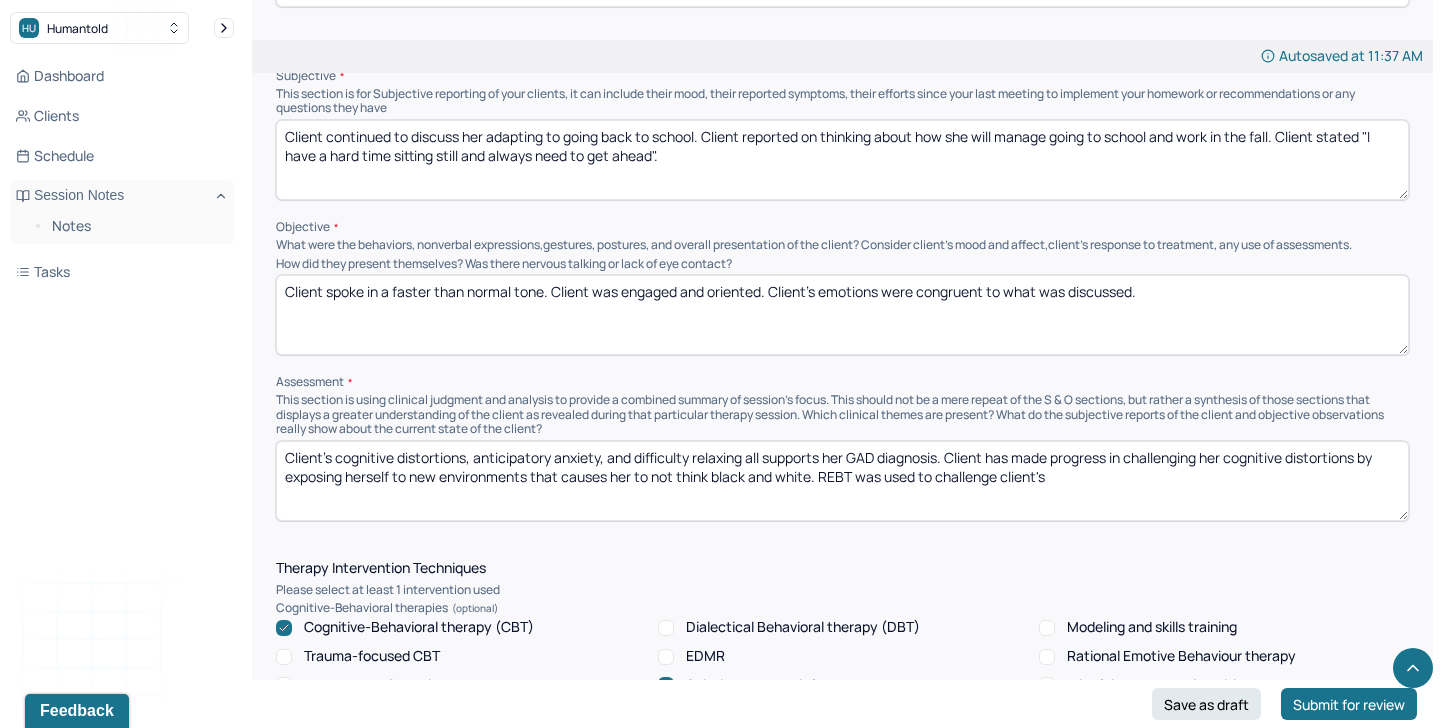 click on "Client's cognitive distortions, anticipatory anxiety, and difficulty relaxing all supports her GAD diagnosis. Client has made progress in challenging her cognitive distortions by exposing herself to new environments that causes her to not think black and white. REBT was used to challenge client's" at bounding box center (842, 481) 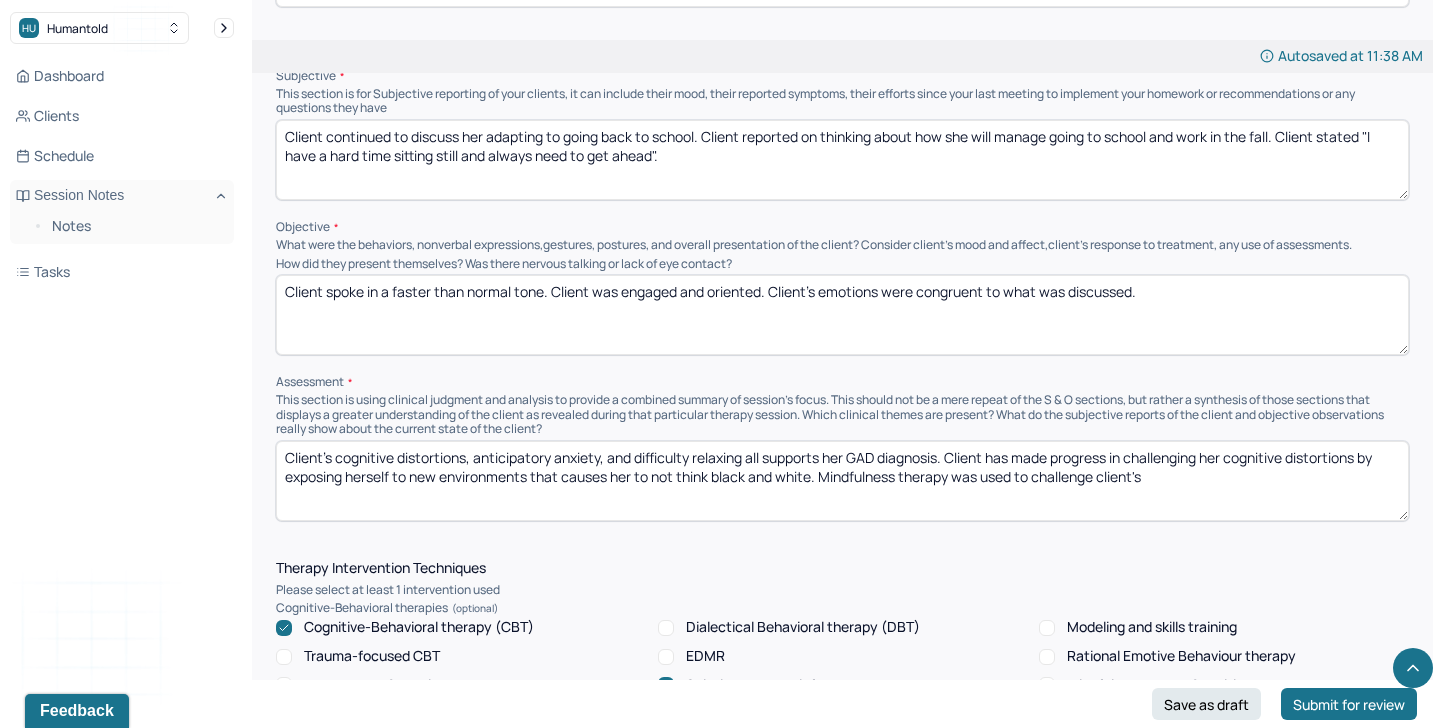 click on "Client's cognitive distortions, anticipatory anxiety, and difficulty relaxing all supports her GAD diagnosis. Client has made progress in challenging her cognitive distortions by exposing herself to new environments that causes her to not think black and white. Mindfulness therapy was used to challenge client's" at bounding box center (842, 481) 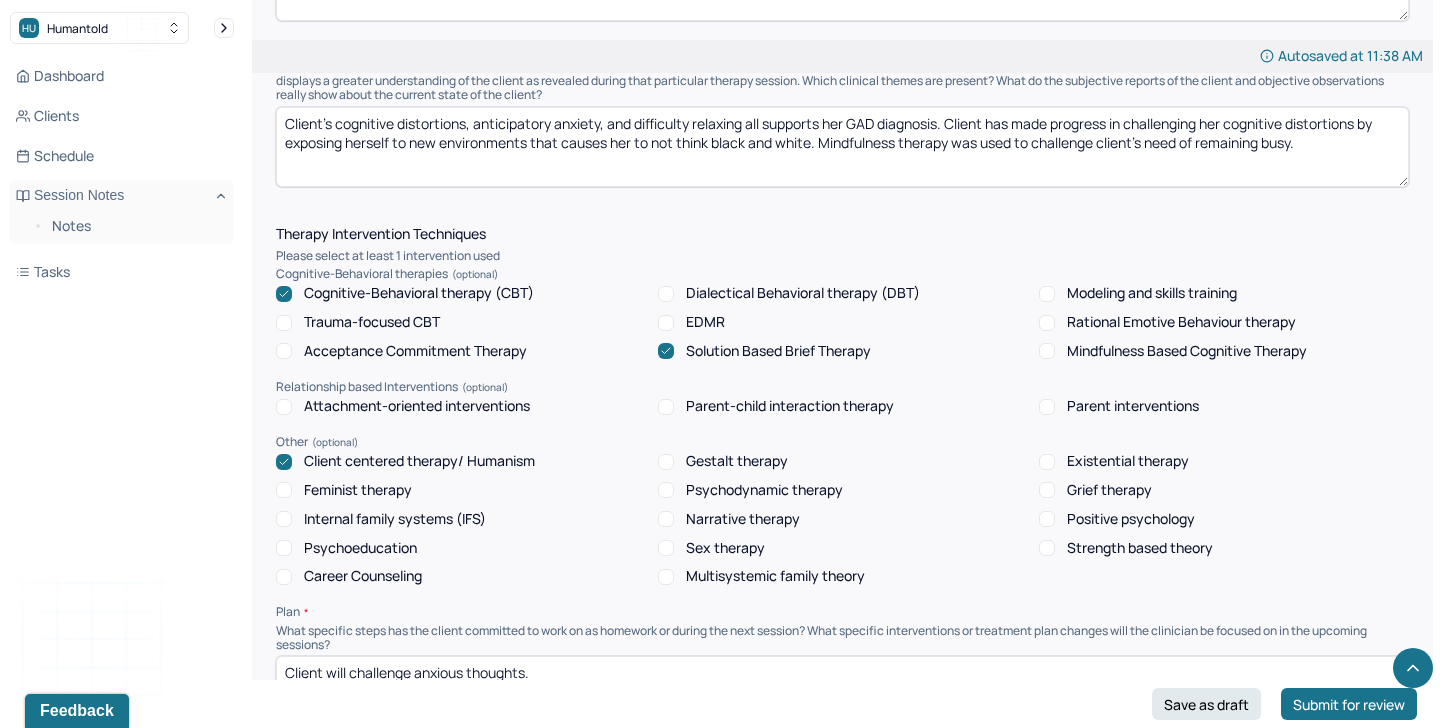 scroll, scrollTop: 1566, scrollLeft: 0, axis: vertical 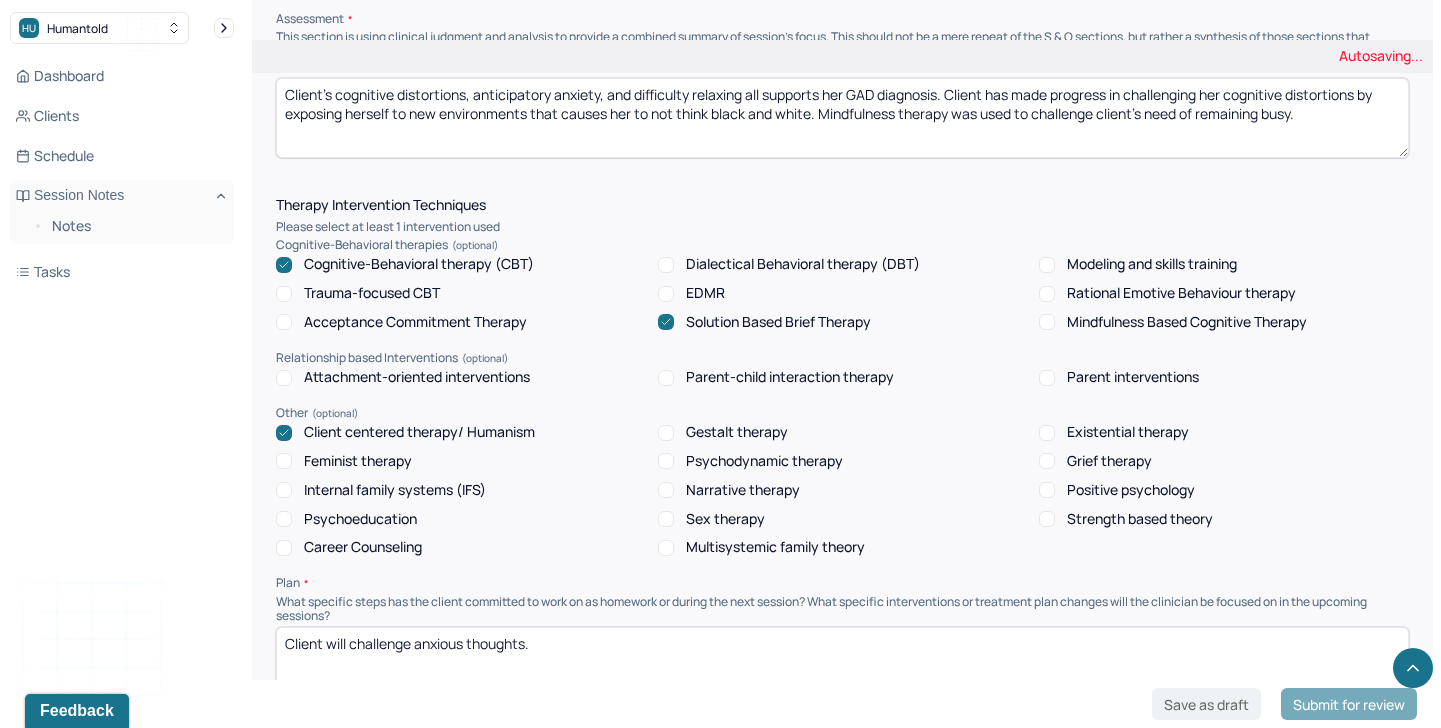 type on "Client's cognitive distortions, anticipatory anxiety, and difficulty relaxing all supports her GAD diagnosis. Client has made progress in challenging her cognitive distortions by exposing herself to new environments that causes her to not think black and white. Mindfulness therapy was used to challenge client's need of remaining busy." 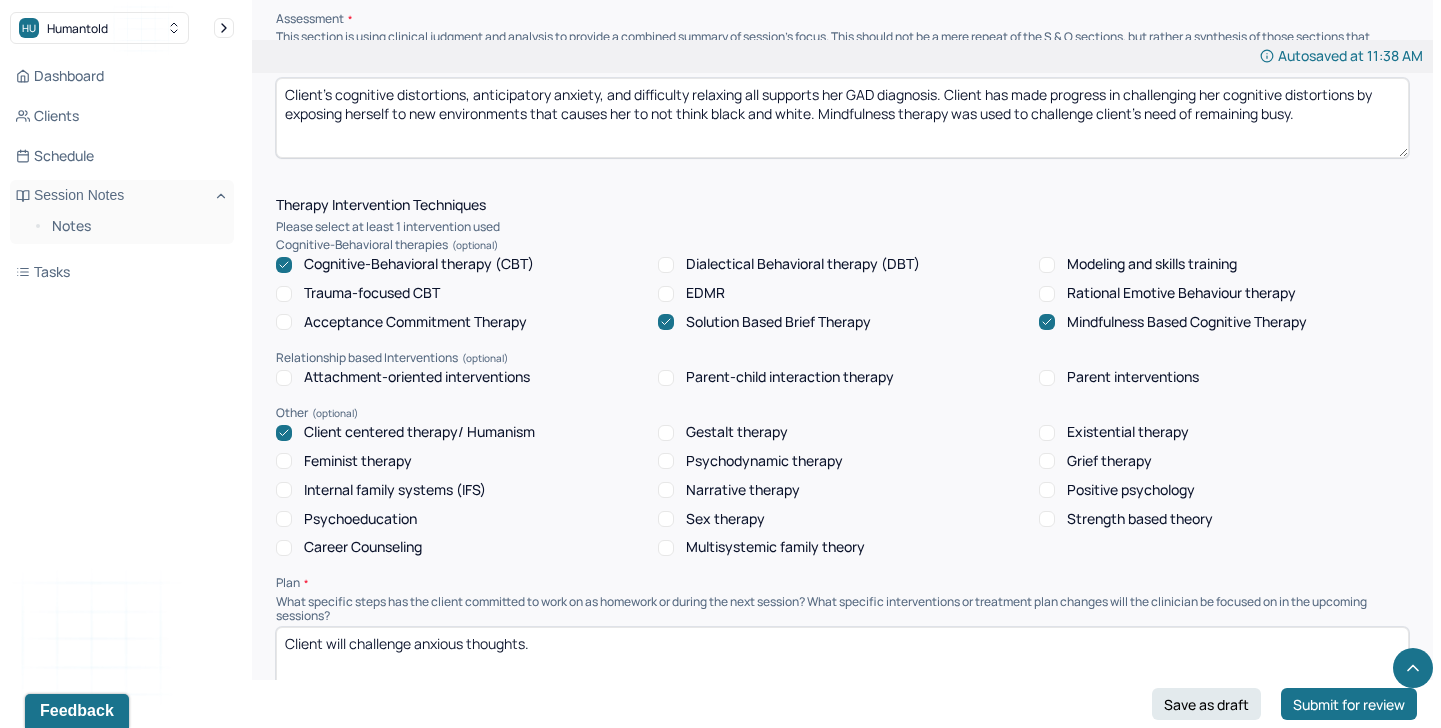 click on "Solution Based Brief Therapy" at bounding box center (778, 322) 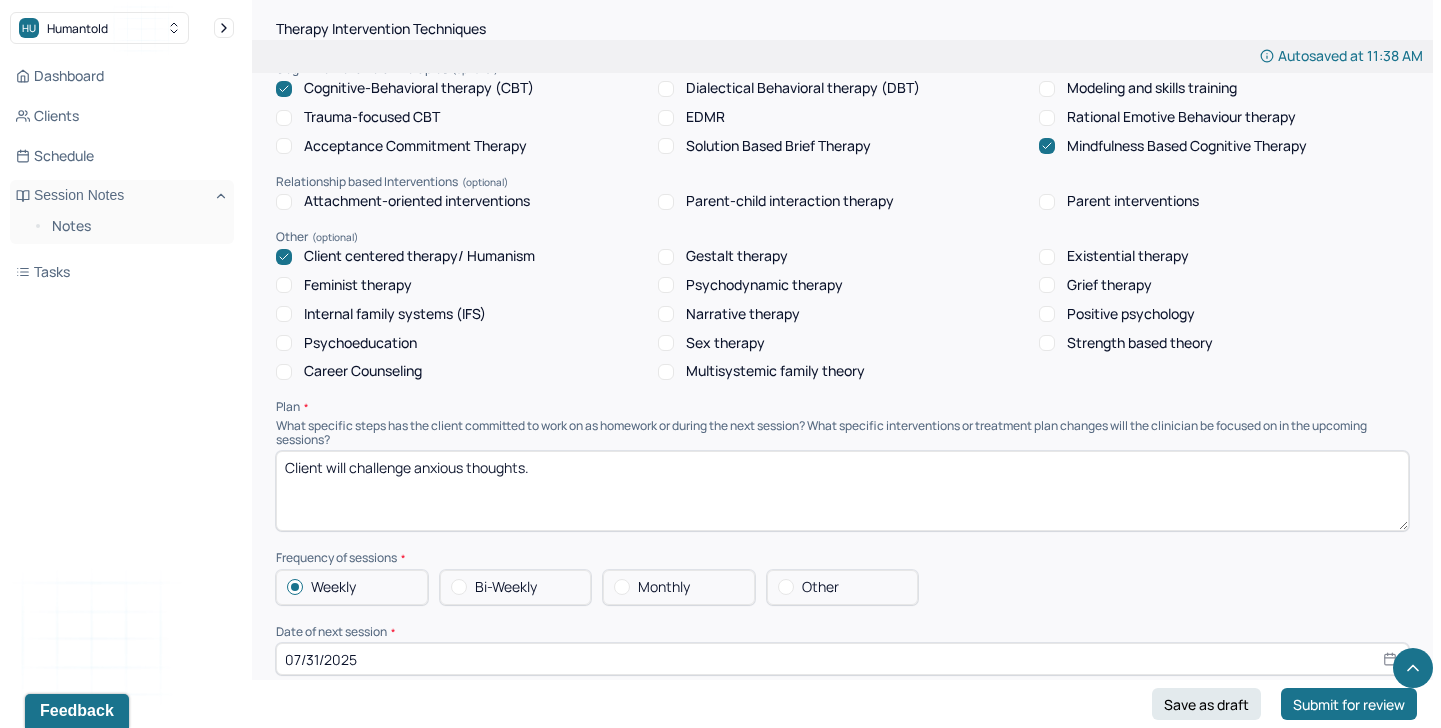 scroll, scrollTop: 1756, scrollLeft: 0, axis: vertical 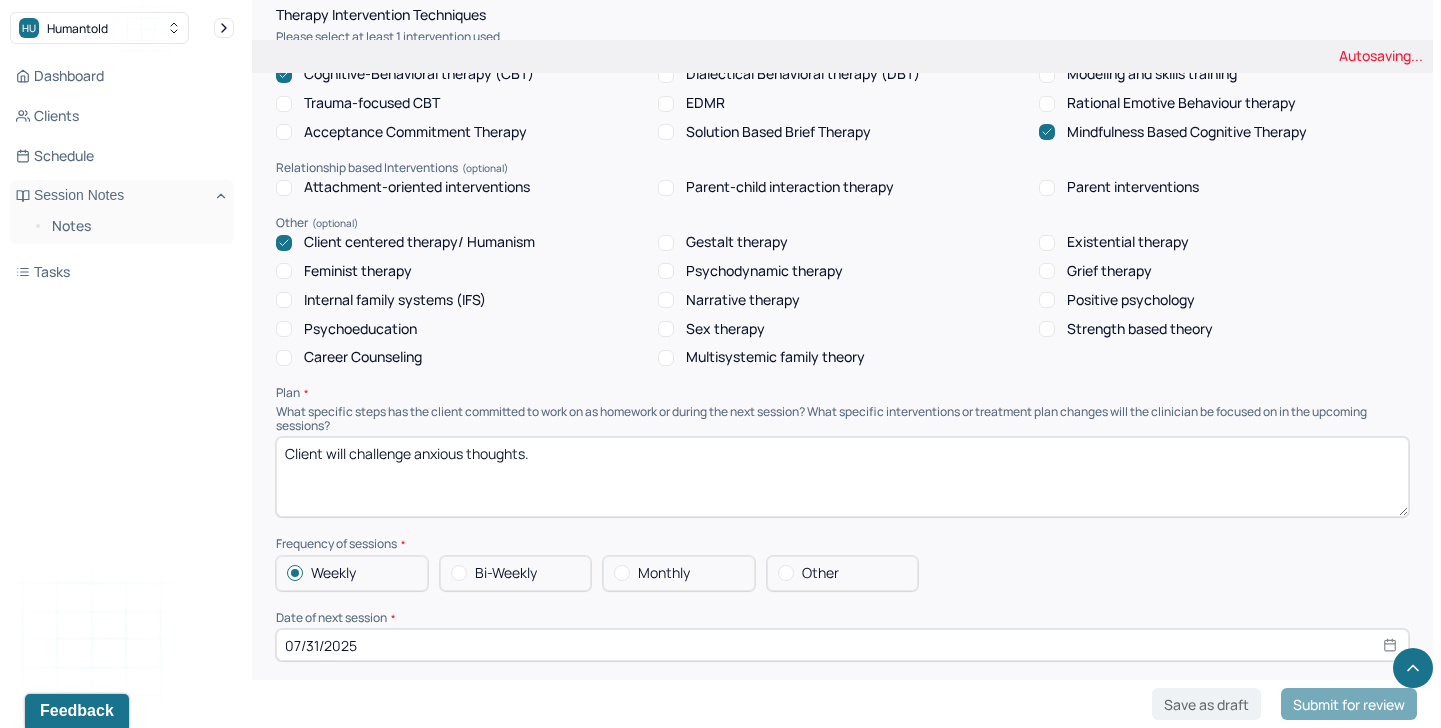 click on "Client will challenge anxious thoughts." at bounding box center (842, 477) 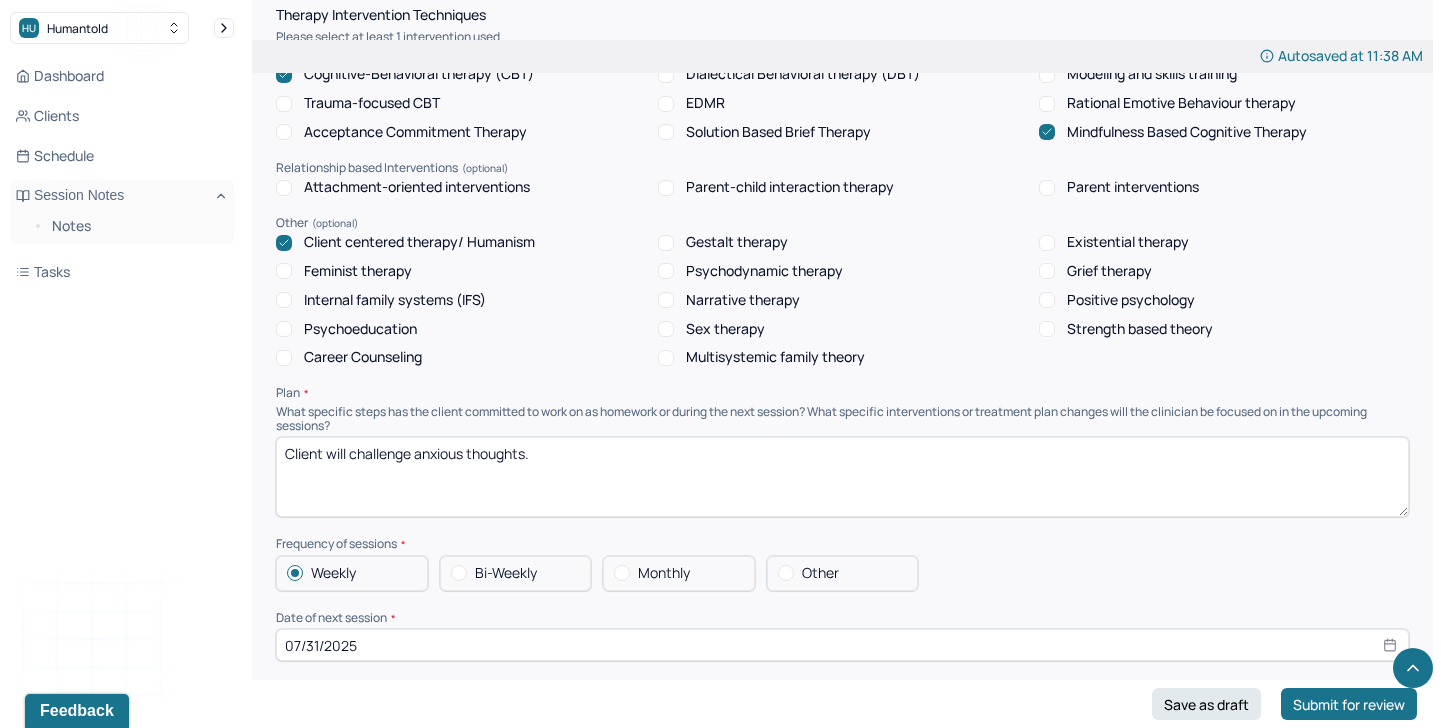 click on "Client will challenge anxious thoughts." at bounding box center (842, 477) 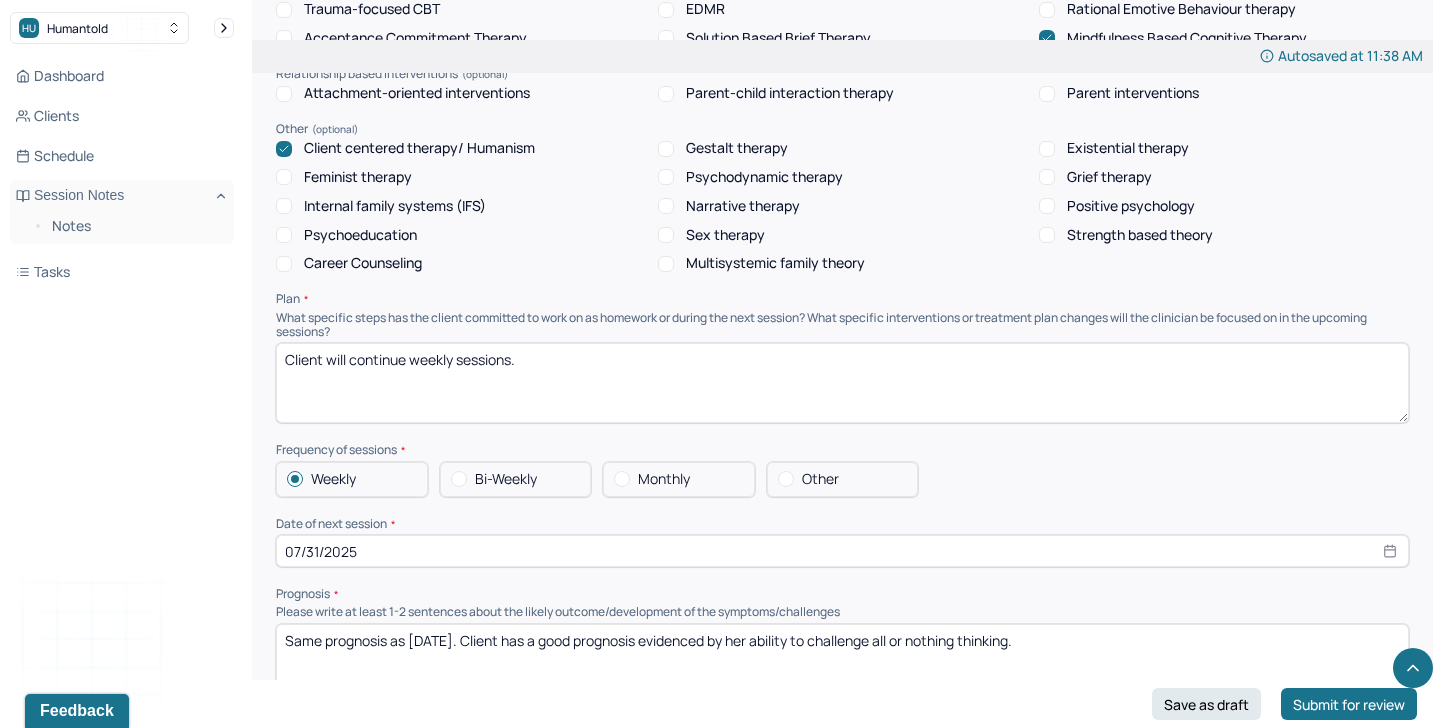 scroll, scrollTop: 1875, scrollLeft: 0, axis: vertical 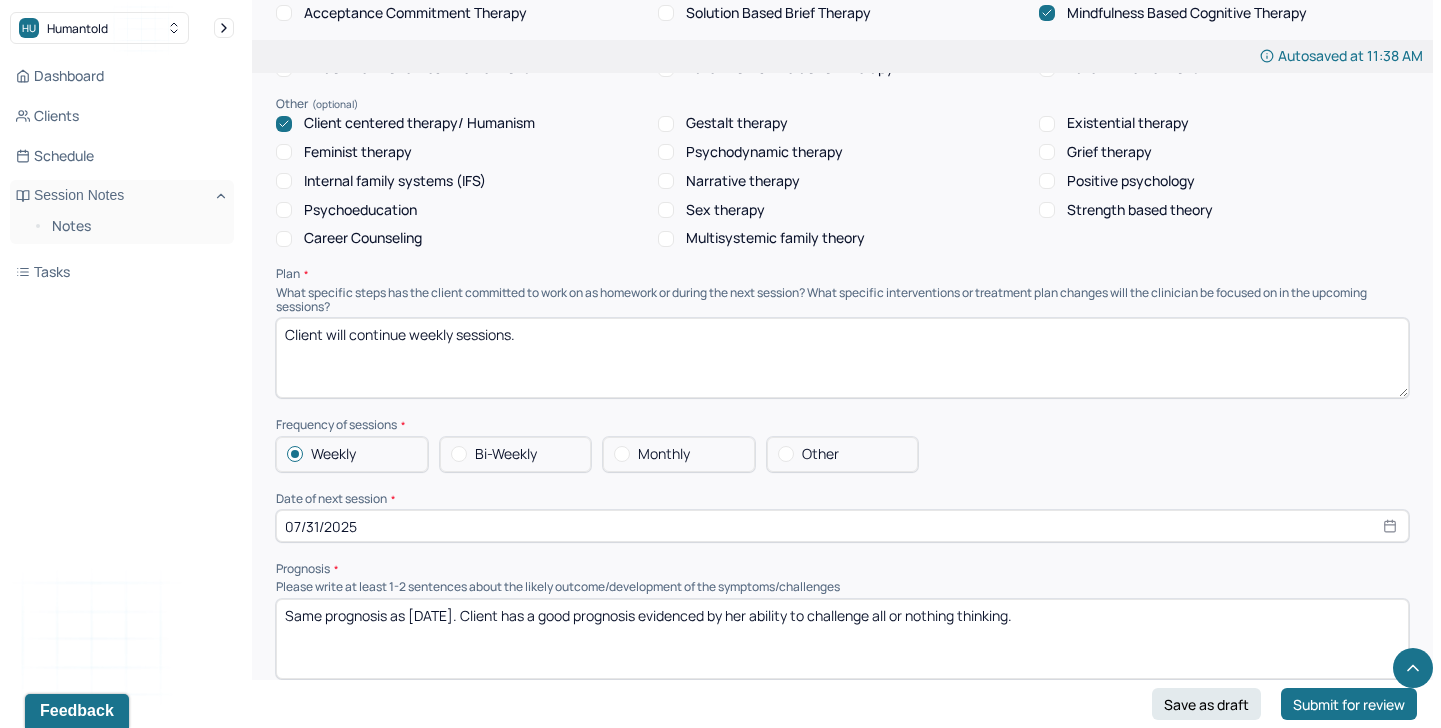 type on "Client will continue weekly sessions." 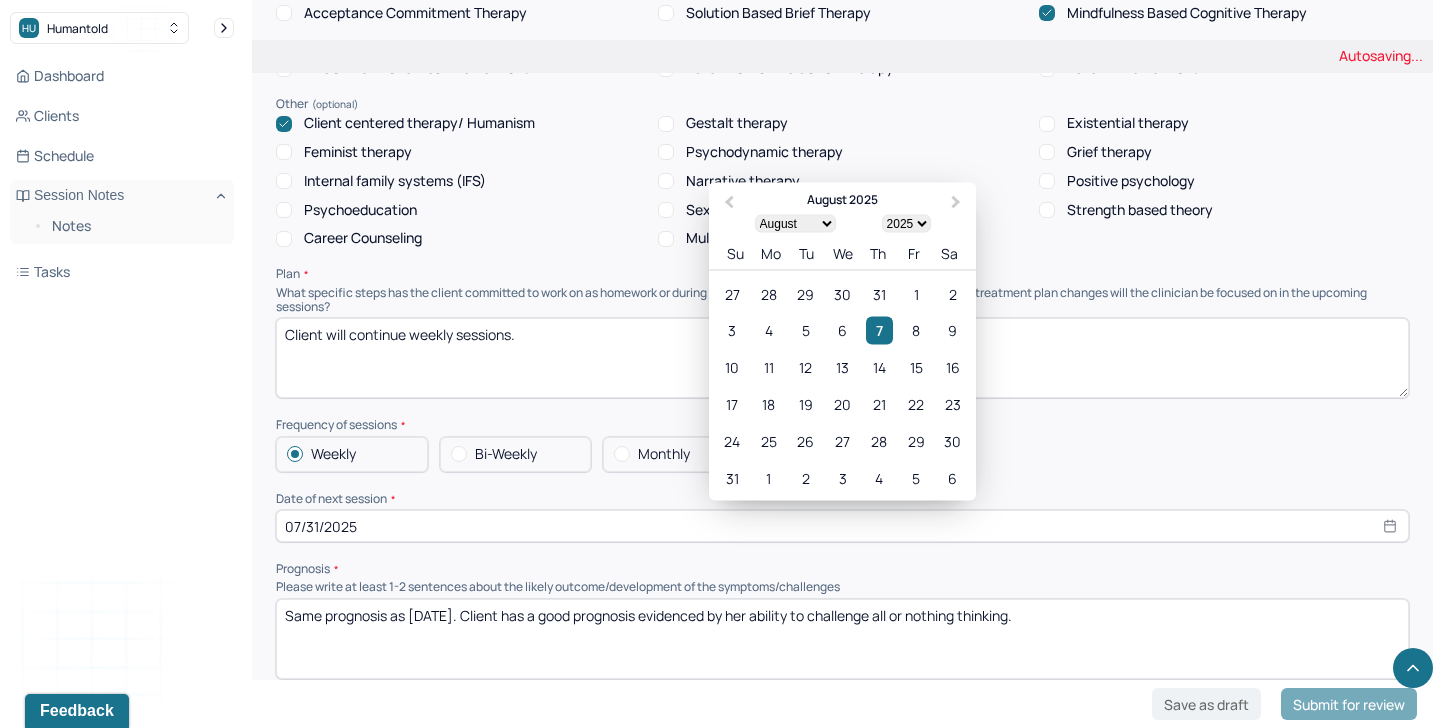 click on "07/31/2025" at bounding box center [842, 526] 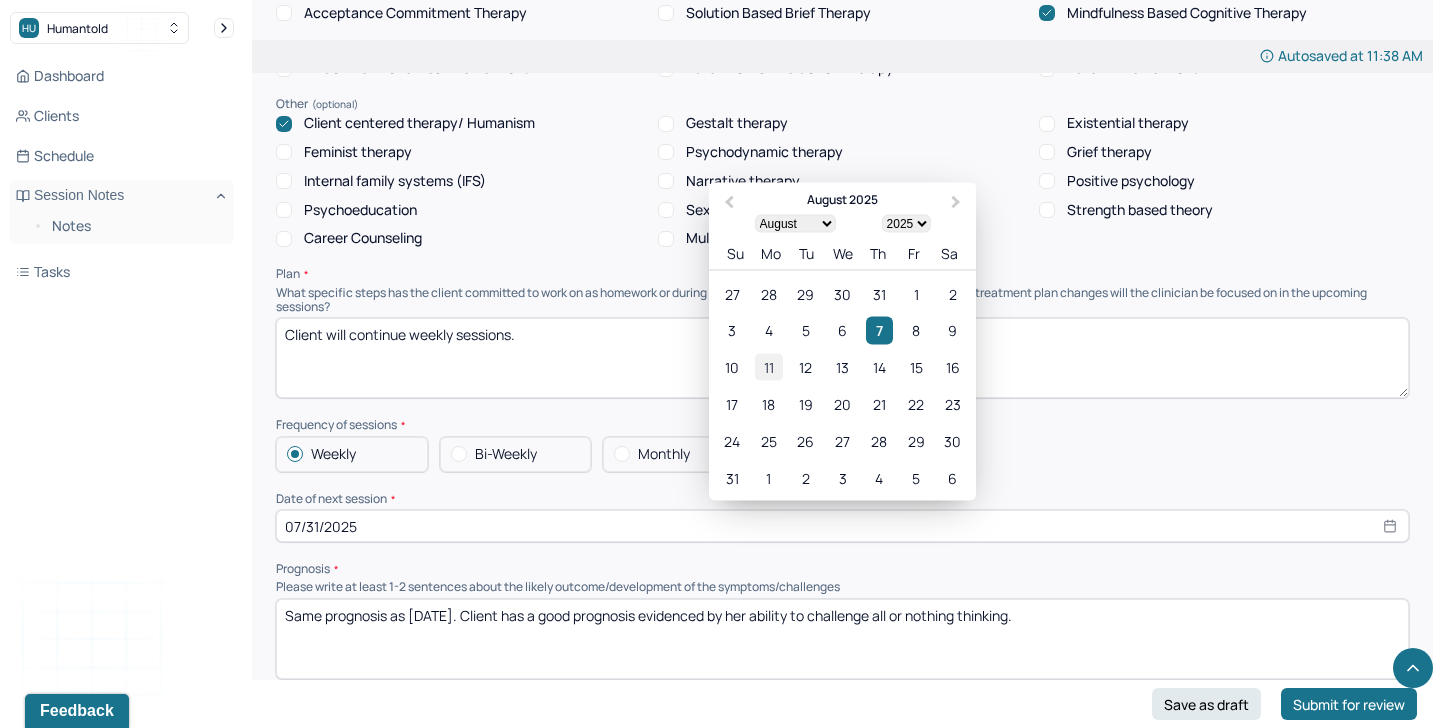 click on "11" at bounding box center [768, 367] 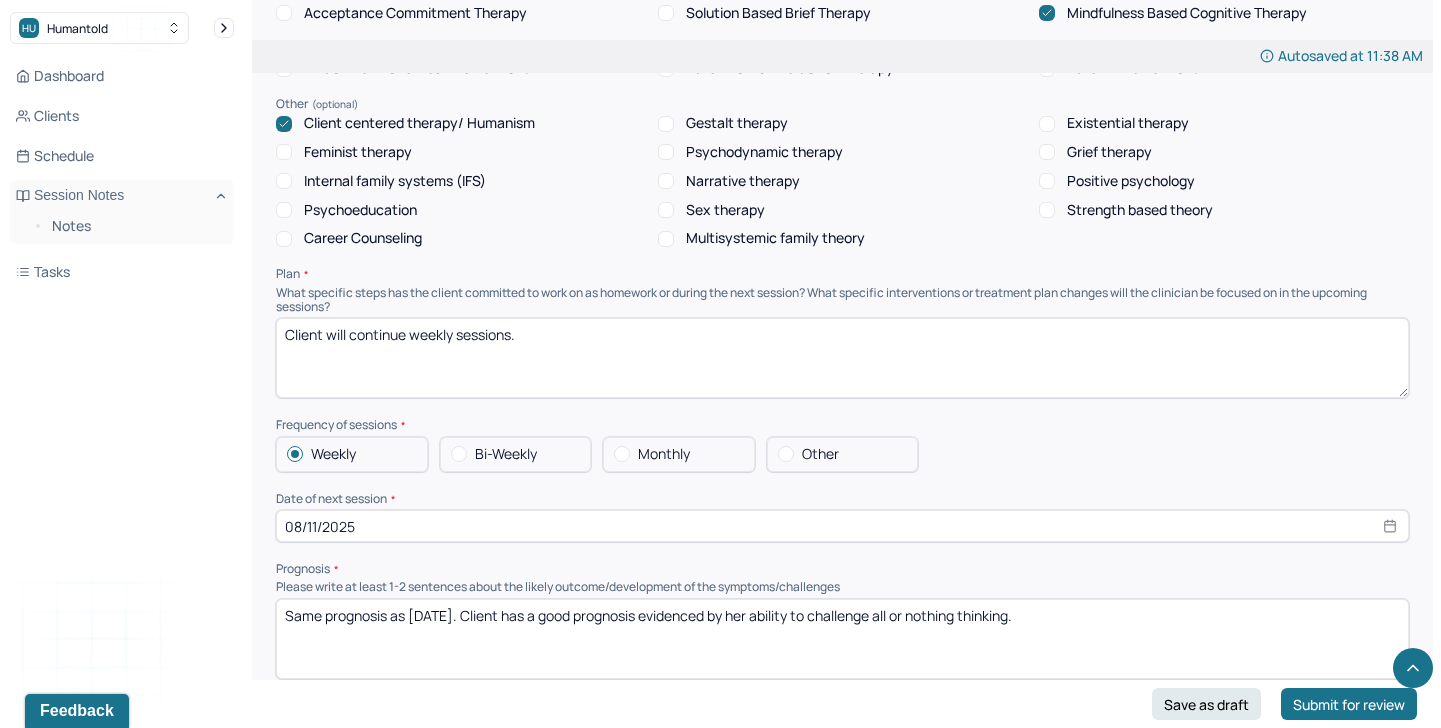 click on "Same prognosis as [DATE]. Client has a good prognosis evidenced by her ability to challenge all or nothing thinking." at bounding box center (842, 639) 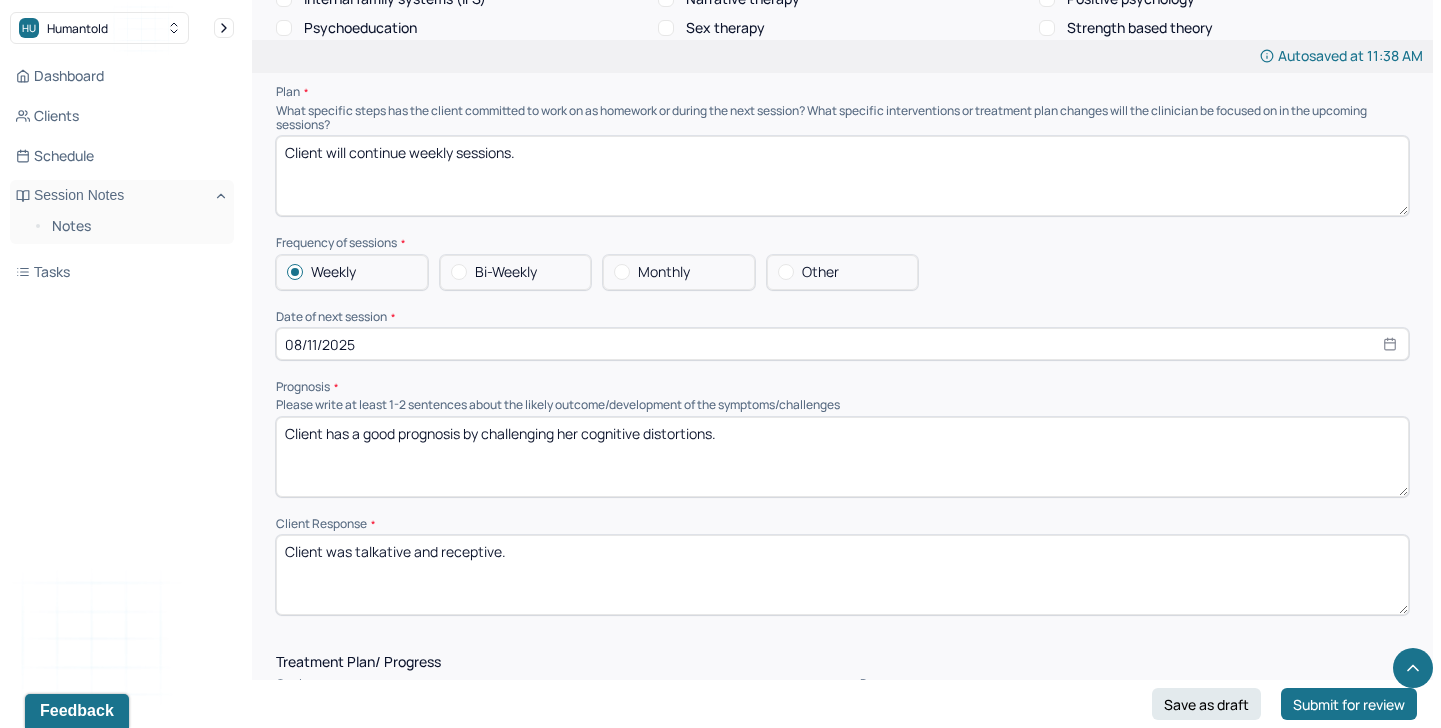 scroll, scrollTop: 2124, scrollLeft: 0, axis: vertical 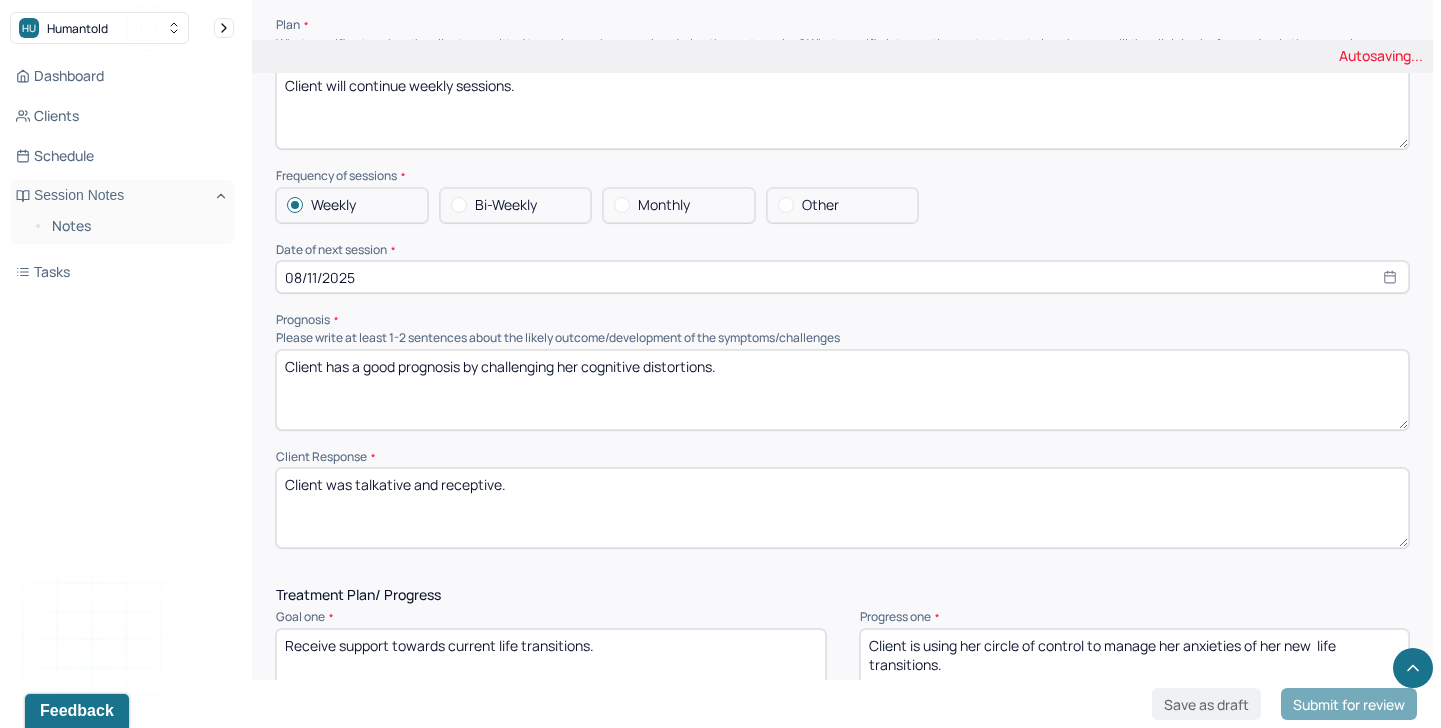 type on "Client has a good prognosis by challenging her cognitive distortions." 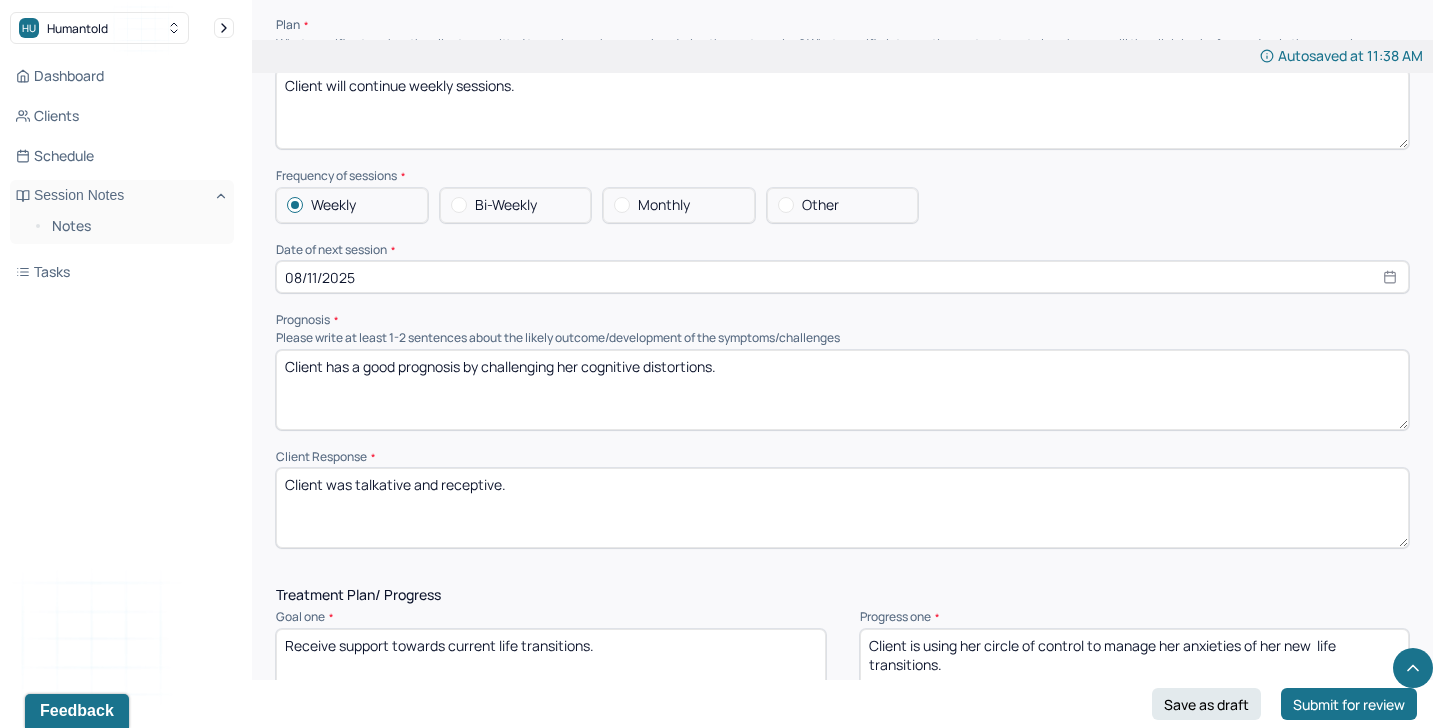 drag, startPoint x: 548, startPoint y: 493, endPoint x: 354, endPoint y: 468, distance: 195.60419 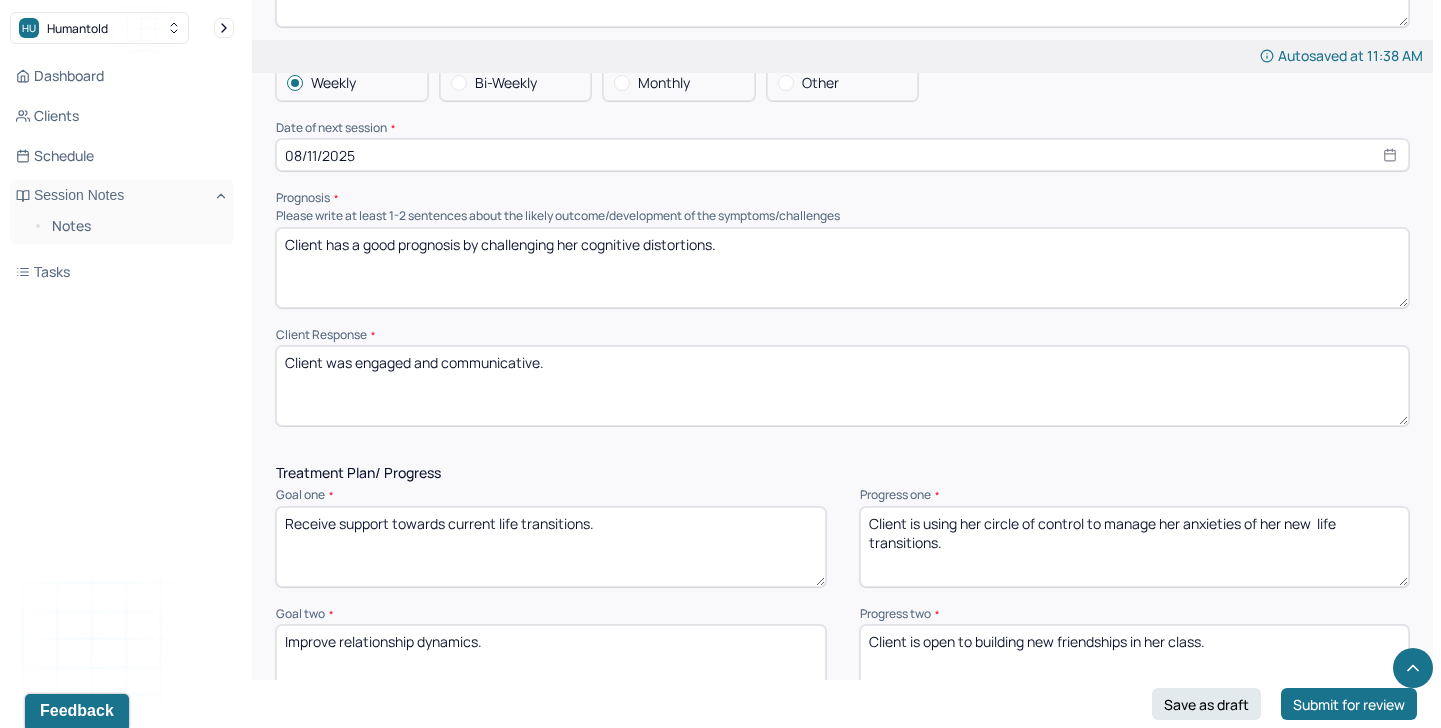 scroll, scrollTop: 2269, scrollLeft: 0, axis: vertical 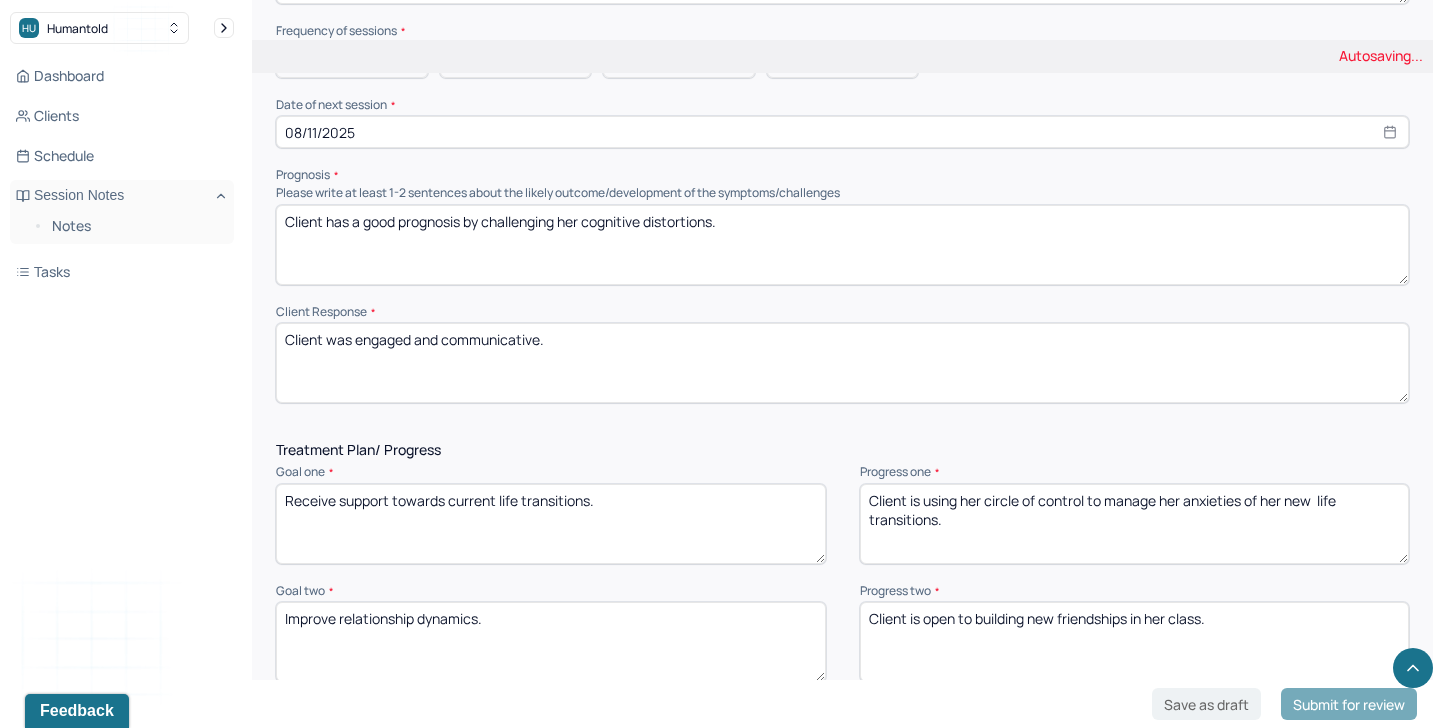 type on "Client was engaged and communicative." 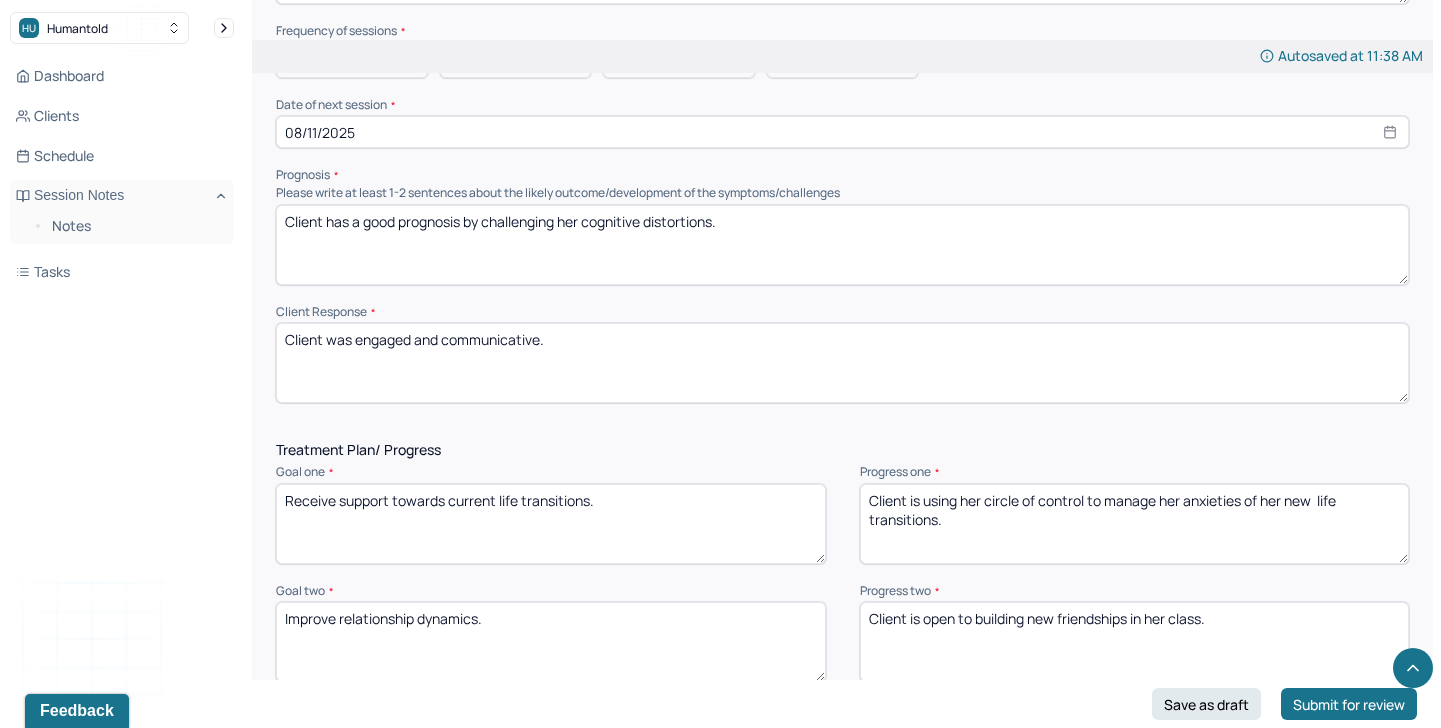click on "Client is using her circle of control to manage her anxieties of her new  life transitions." at bounding box center [1135, 524] 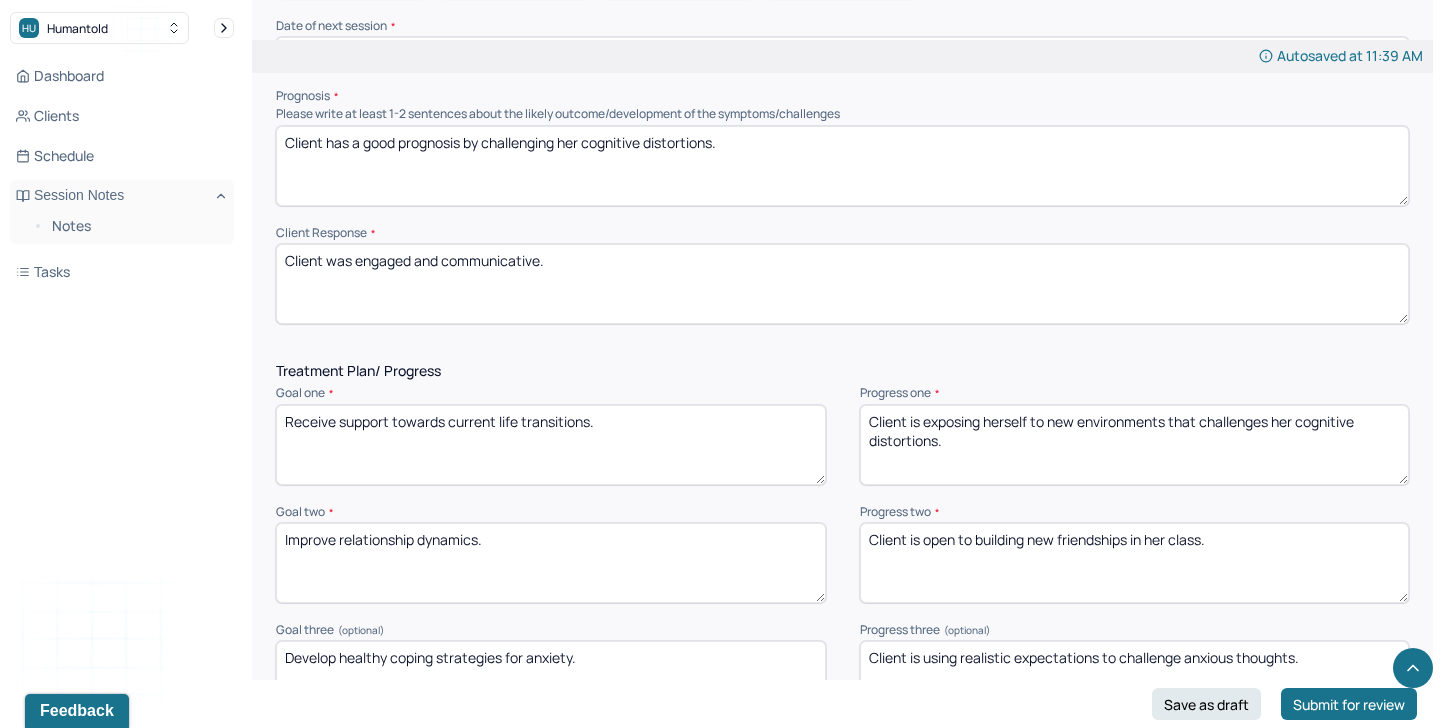 scroll, scrollTop: 2432, scrollLeft: 0, axis: vertical 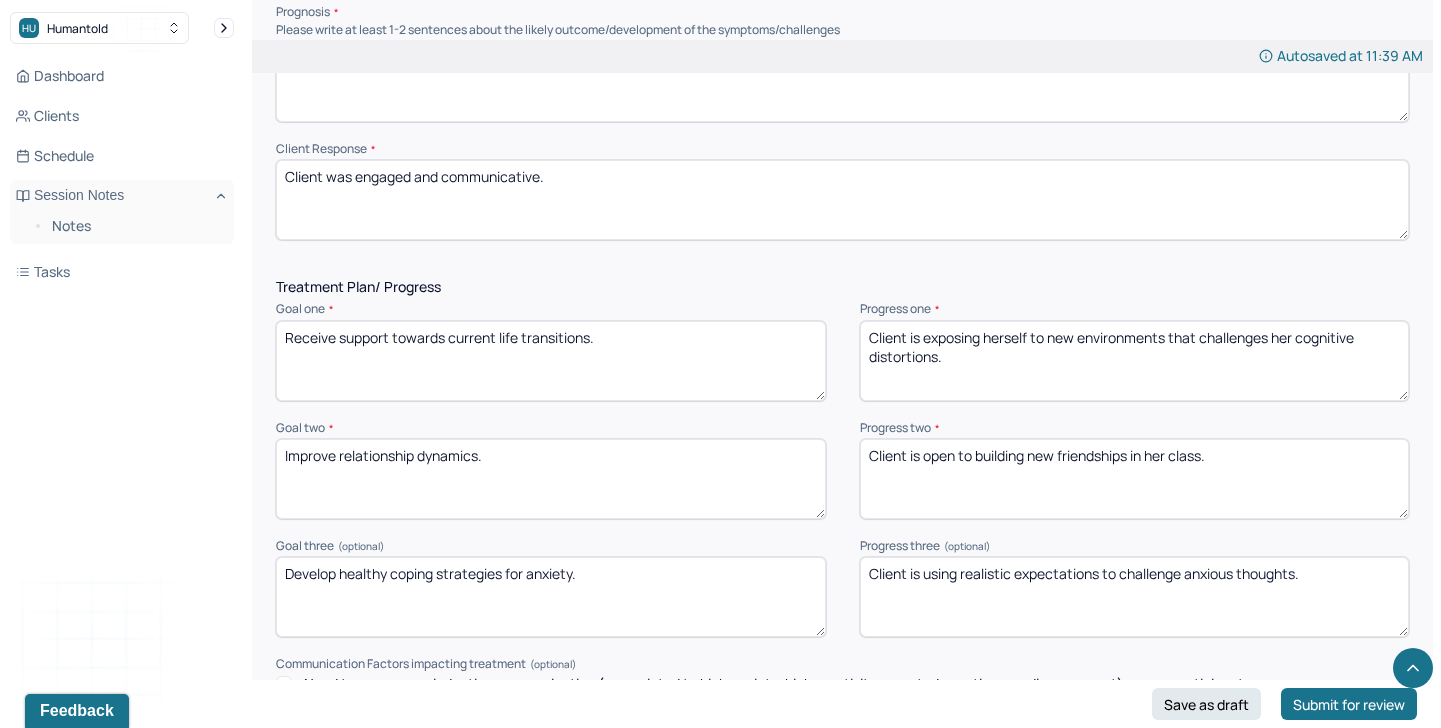 type on "Client is exposing herself to new environments that challenges her cognitive distortions." 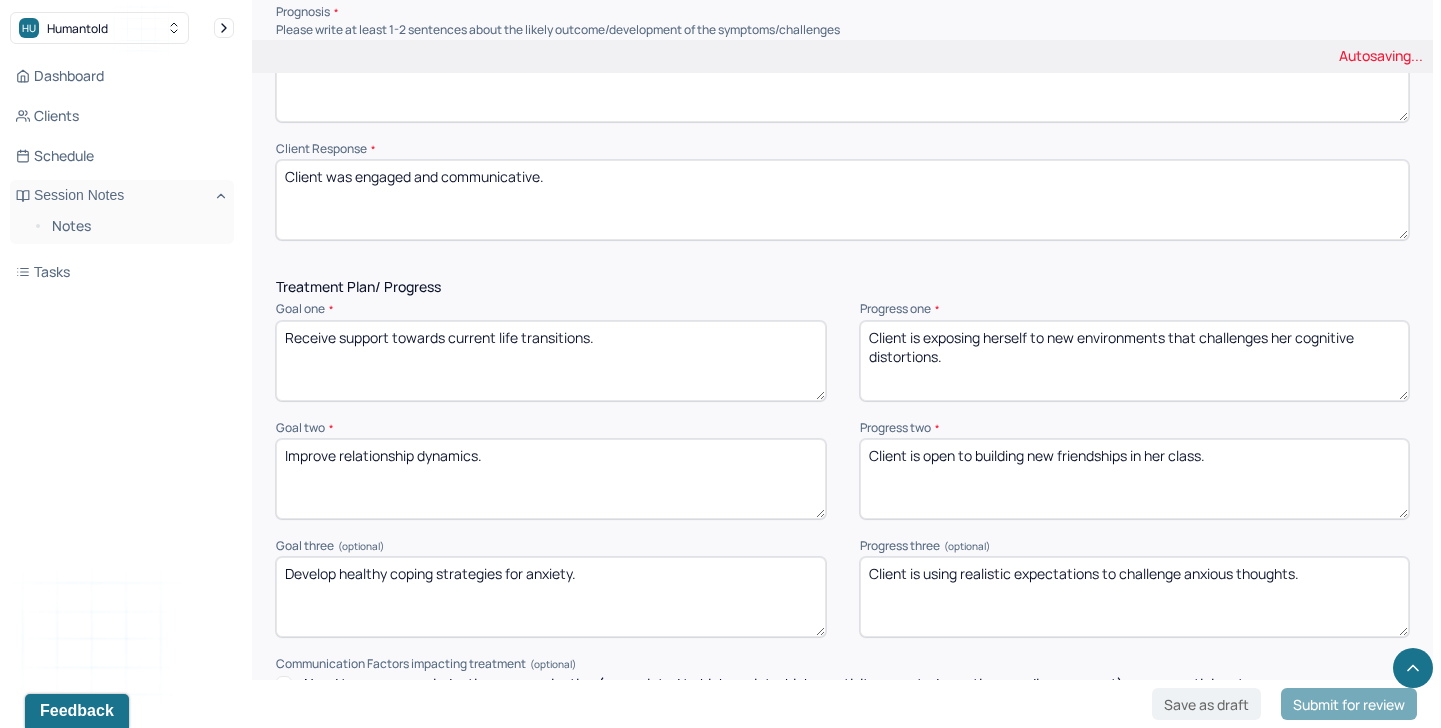 click on "Client is open to building new friendships in her class." at bounding box center [1135, 479] 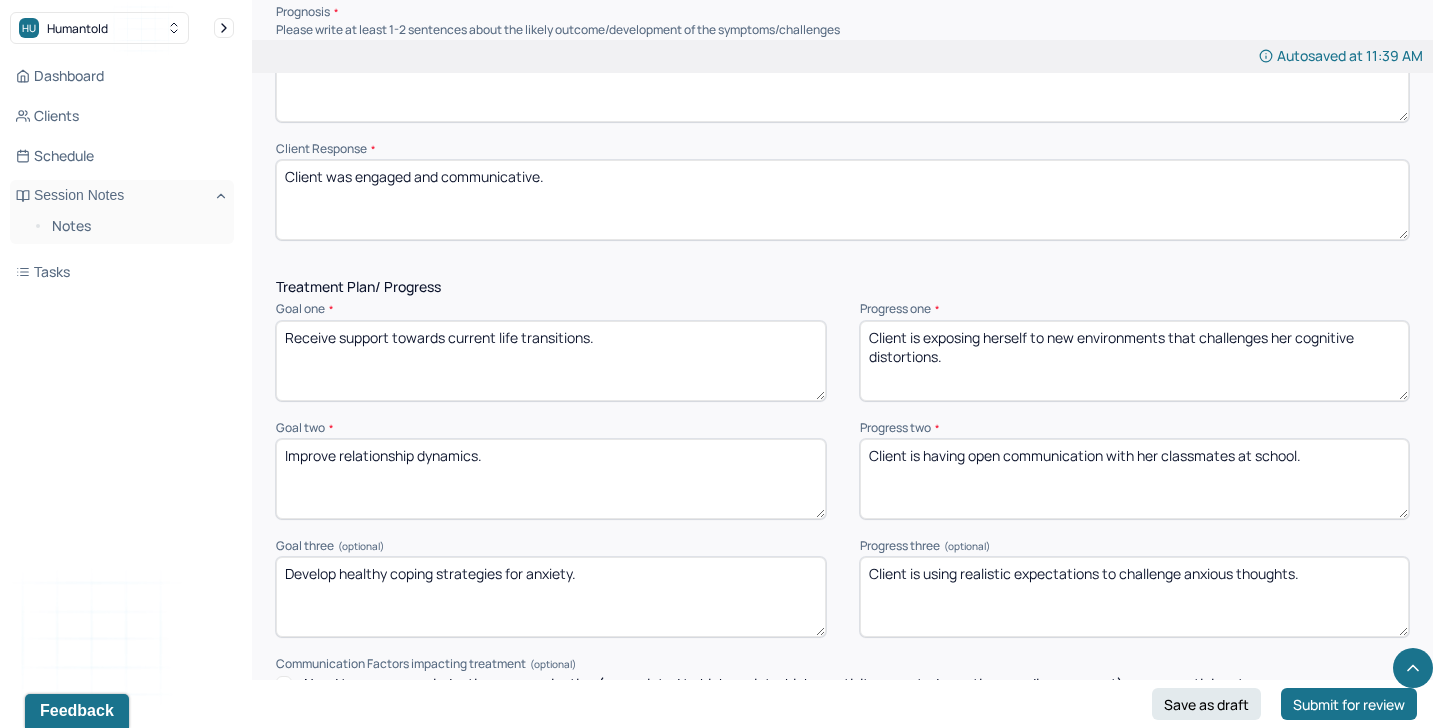 type on "Client is having open communication with her classmates at school." 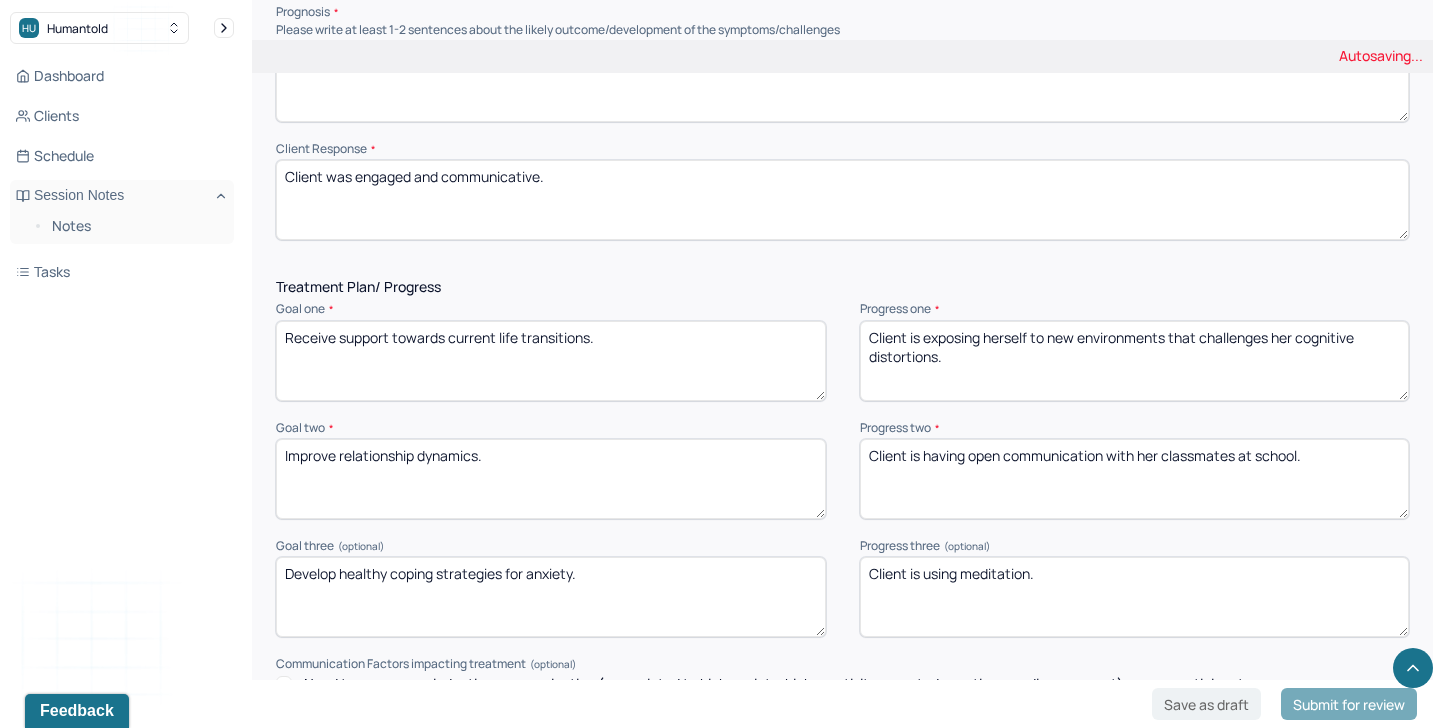 click on "Client is using realistic expectations to challenge anxious thoughts." at bounding box center (1135, 597) 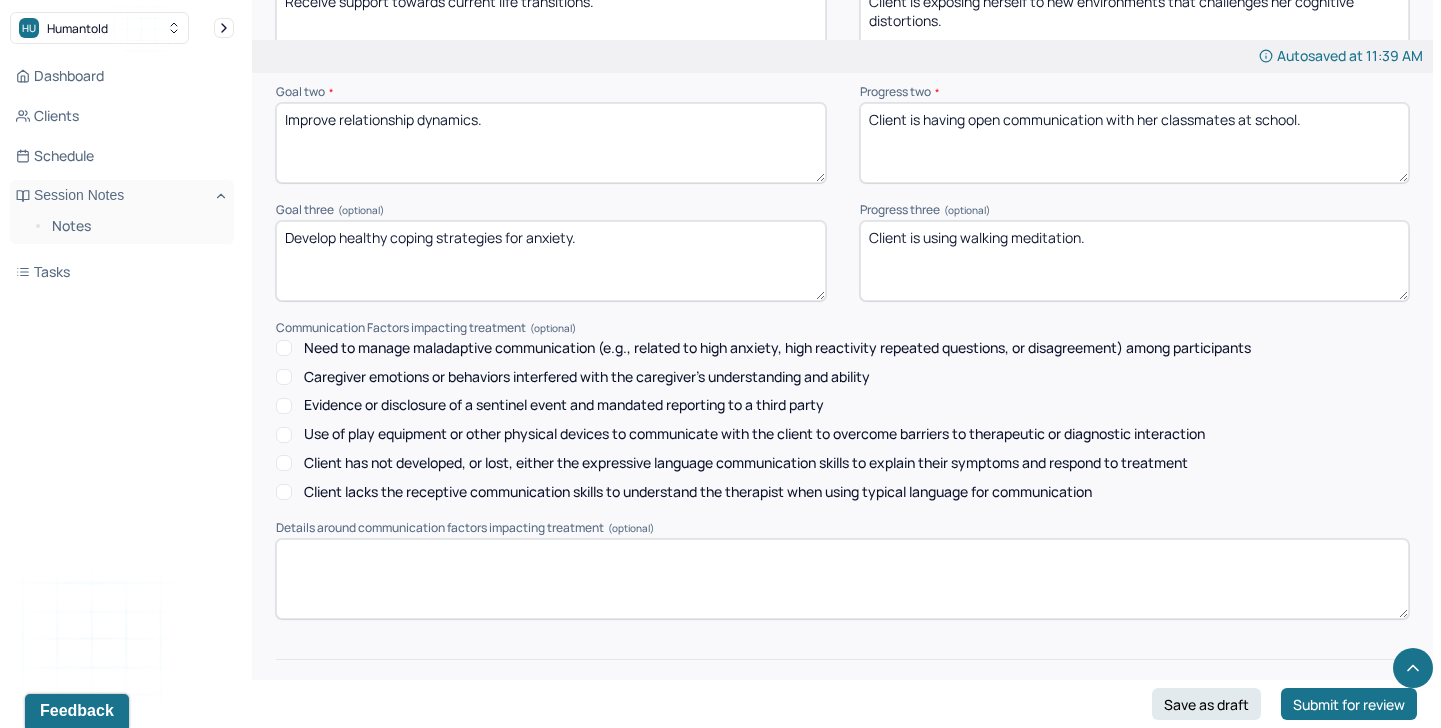 scroll, scrollTop: 2867, scrollLeft: 0, axis: vertical 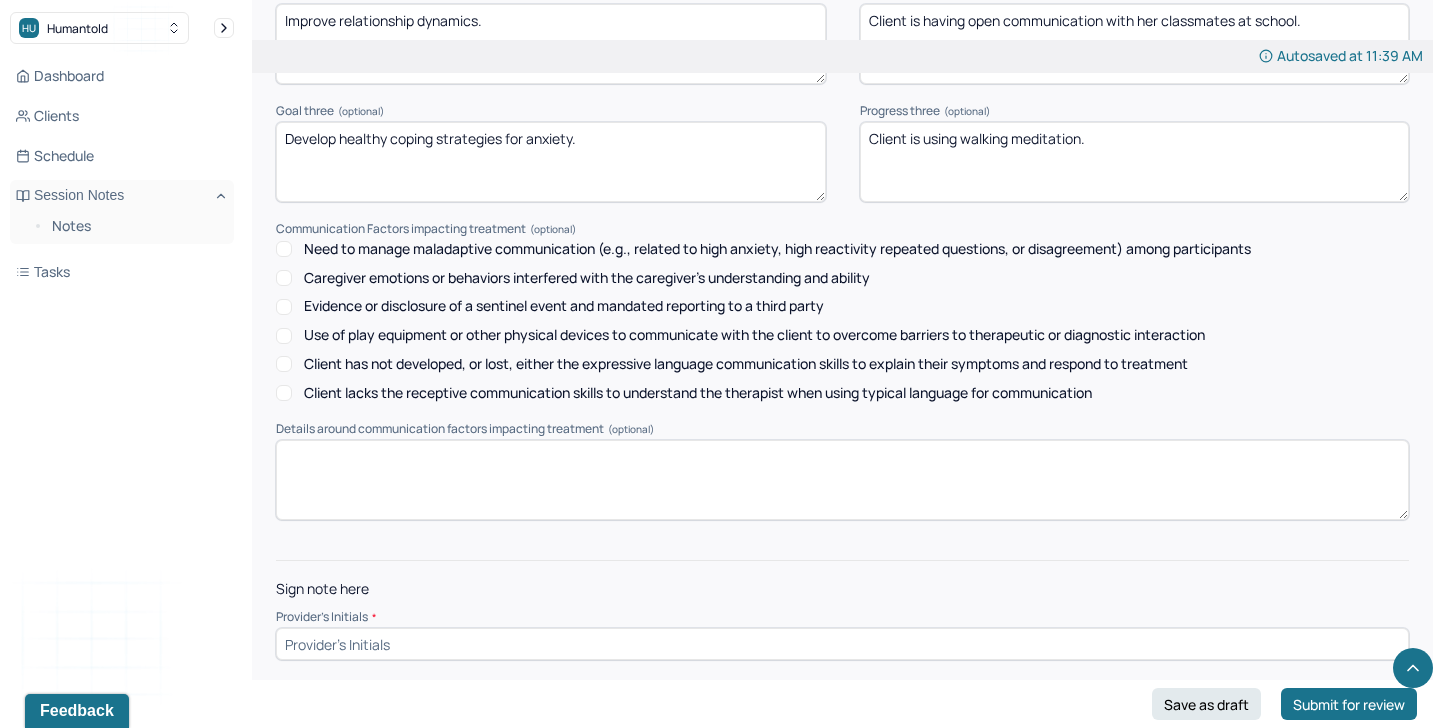 type on "Client is using walking meditation." 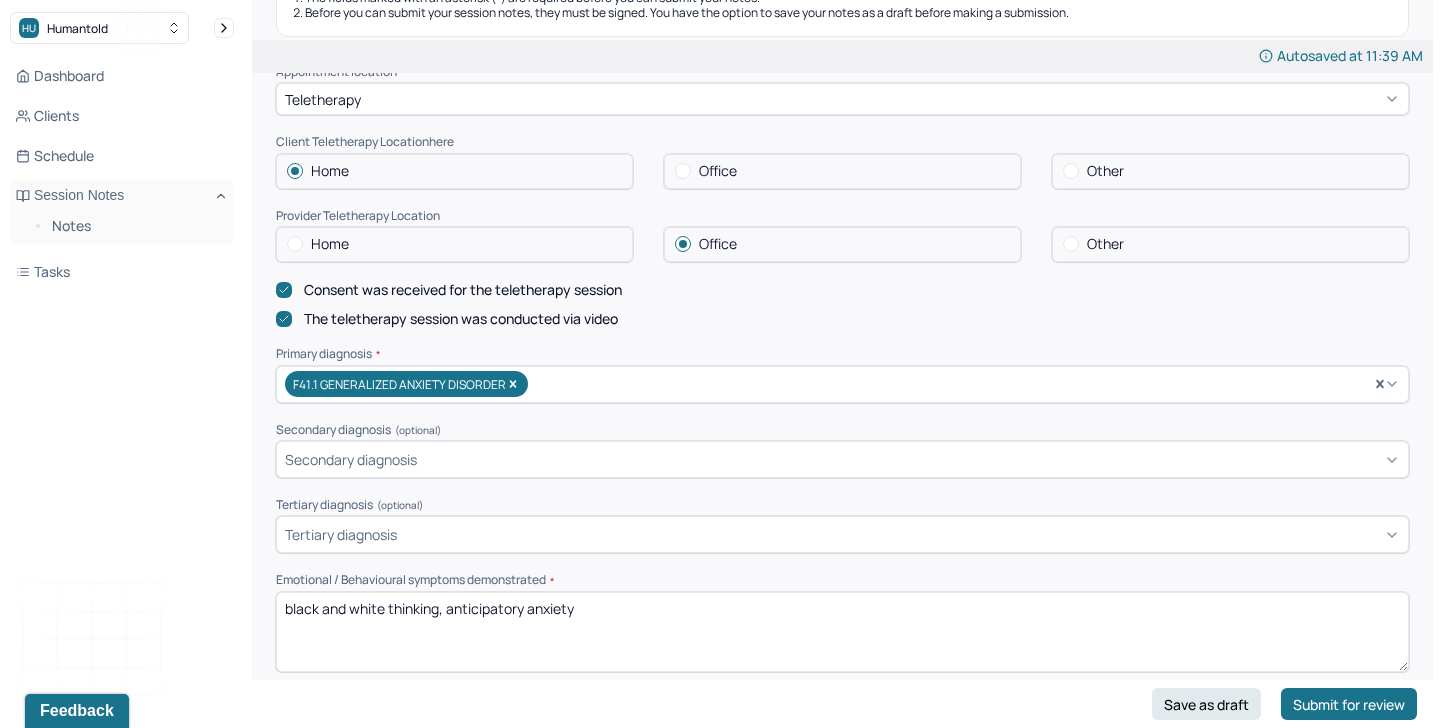 scroll, scrollTop: 0, scrollLeft: 0, axis: both 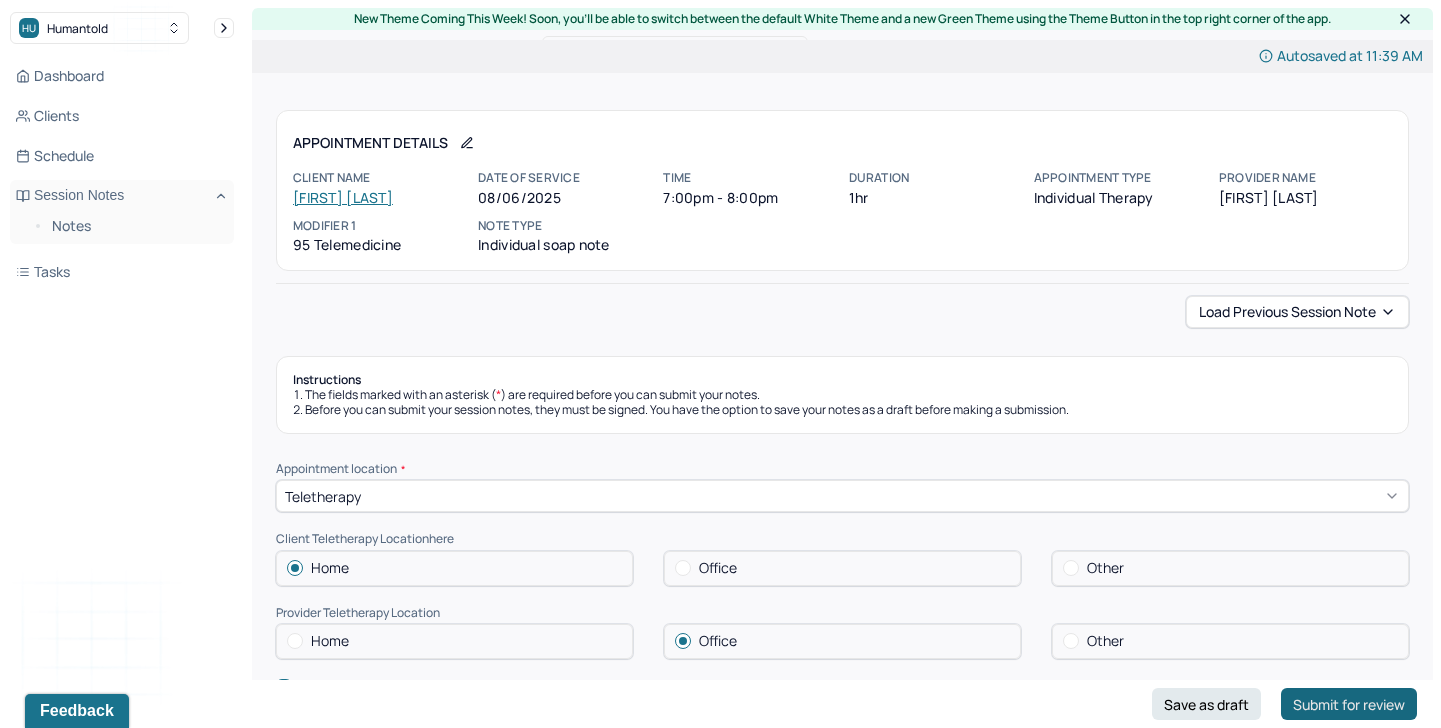 type on "TA" 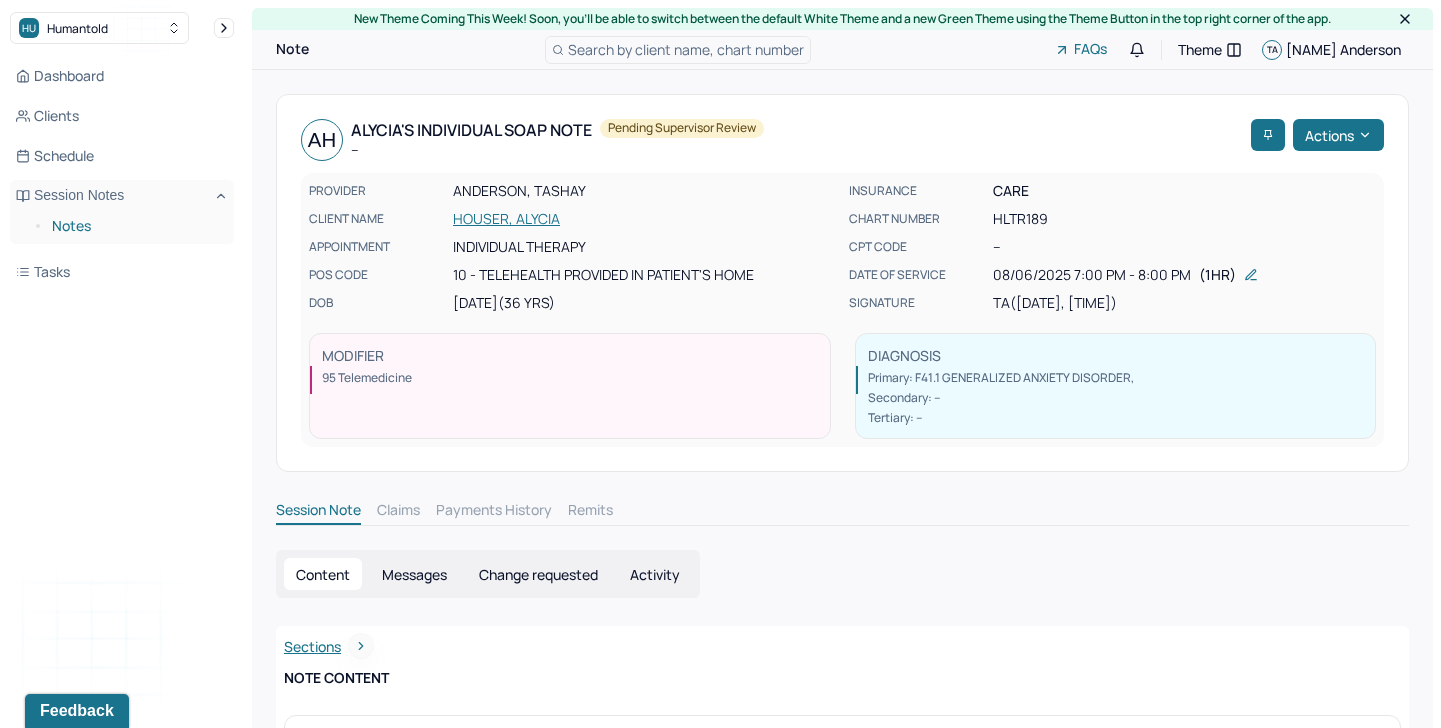 click on "Notes" at bounding box center (135, 226) 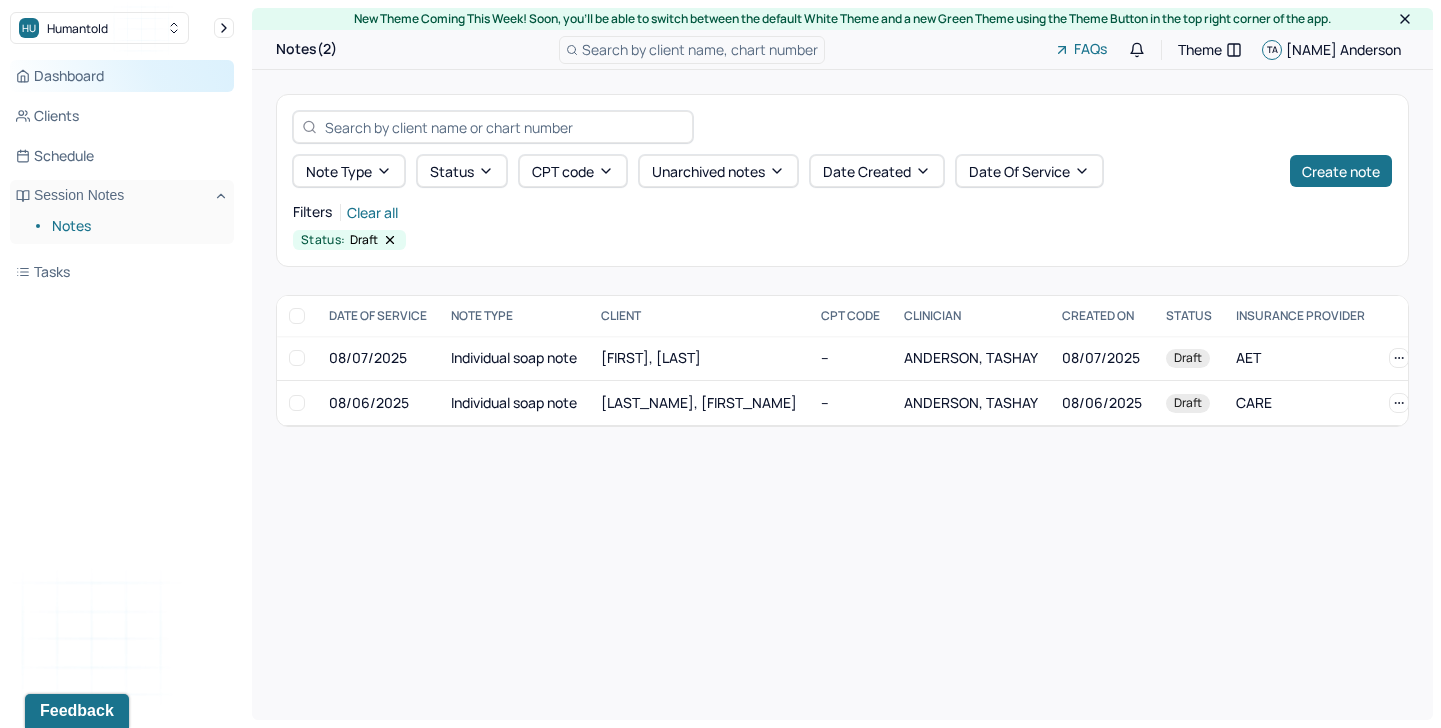 click on "Dashboard" at bounding box center [122, 76] 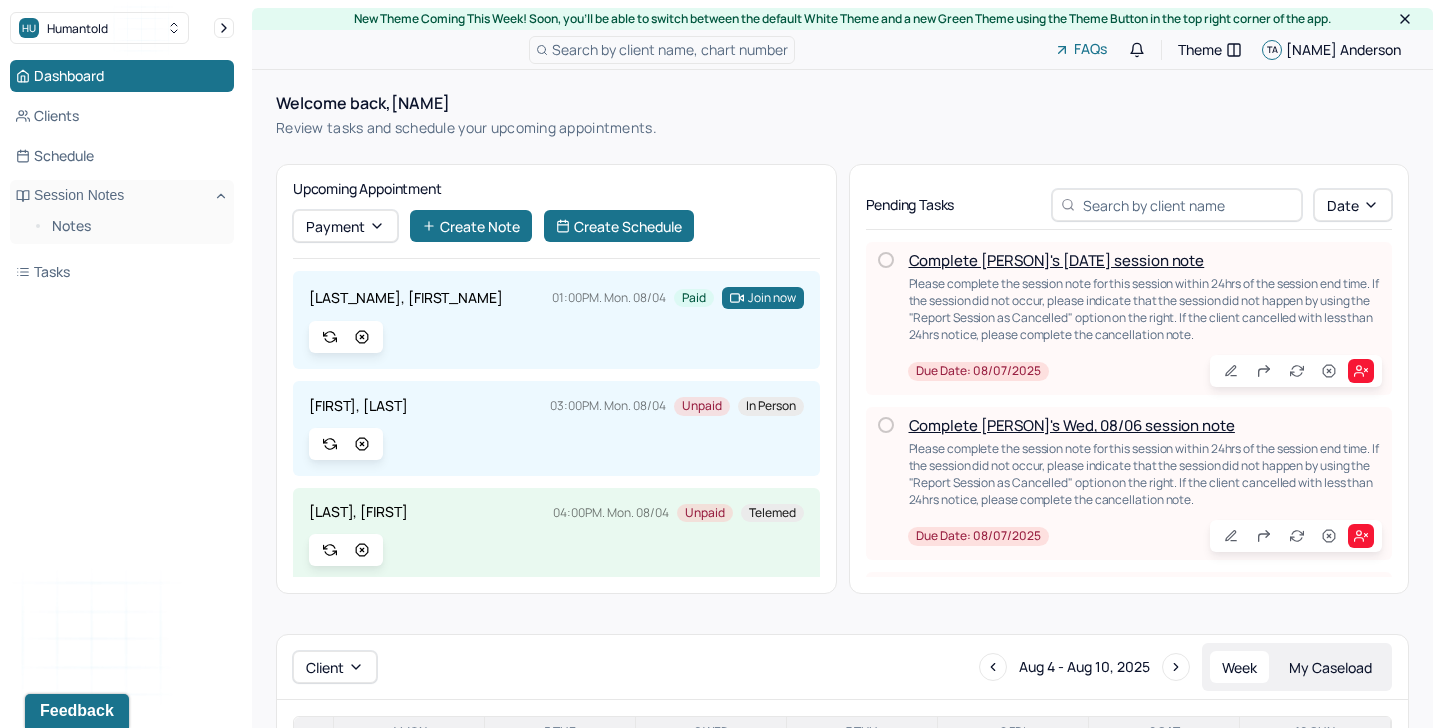 click on "Complete [PERSON]'s [DATE] session note" at bounding box center [1057, 260] 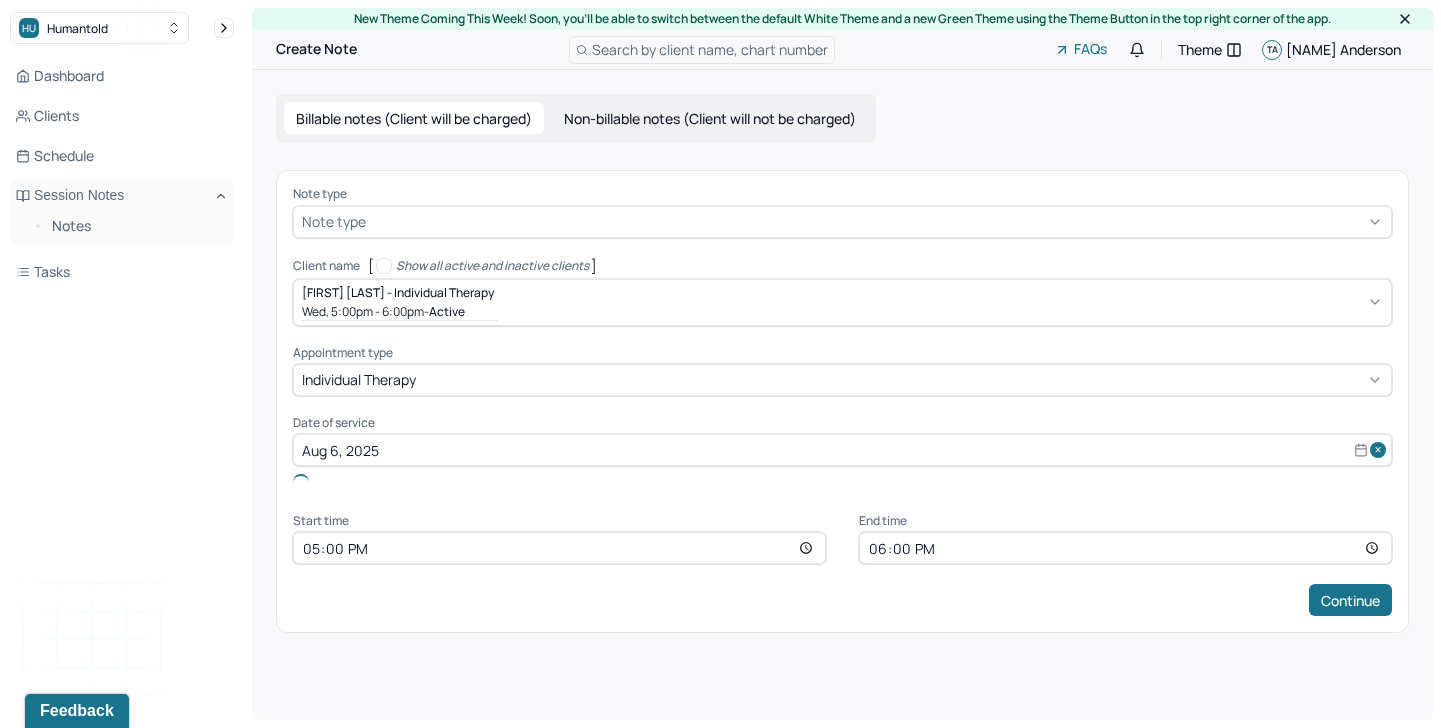click at bounding box center (876, 221) 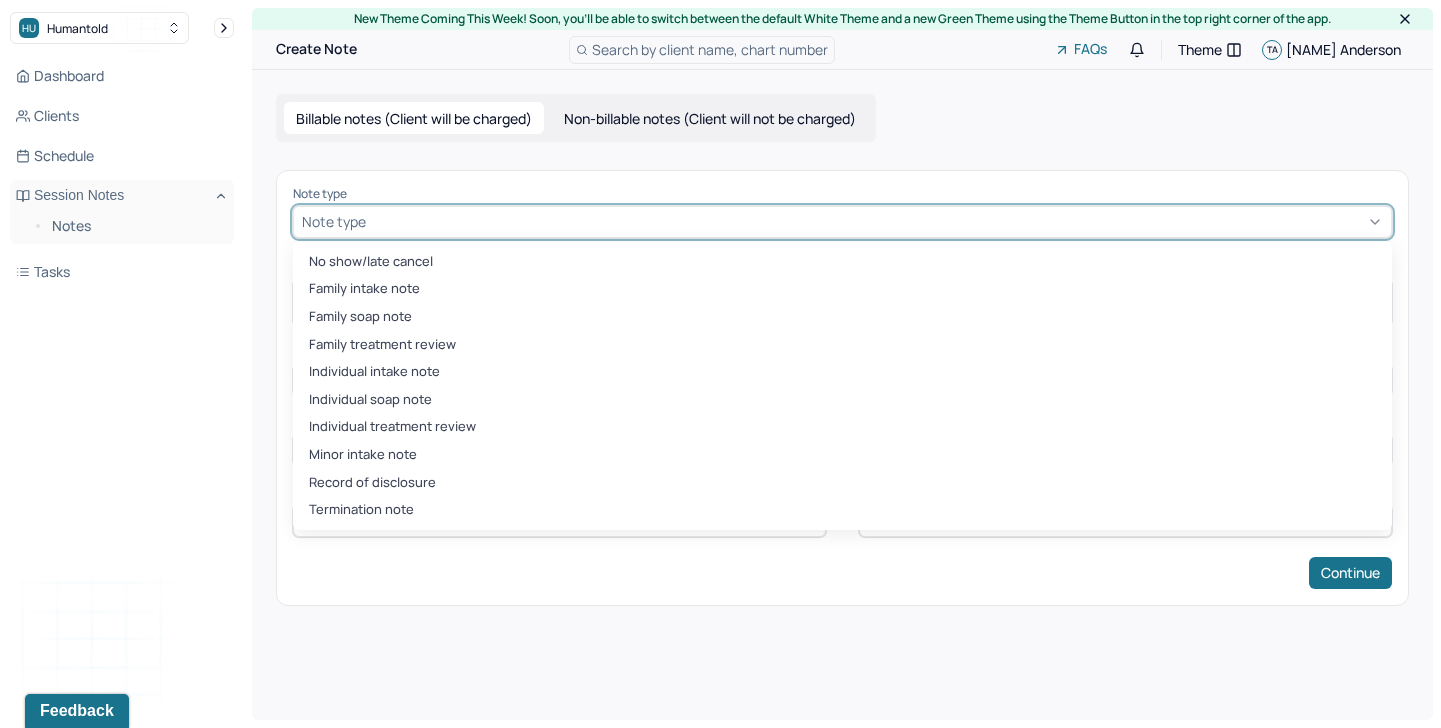 click on "No show/late cancel Family intake note Family soap note Family treatment review Individual intake note Individual soap note Individual treatment review Minor intake note Record of disclosure Termination note" at bounding box center (842, 386) 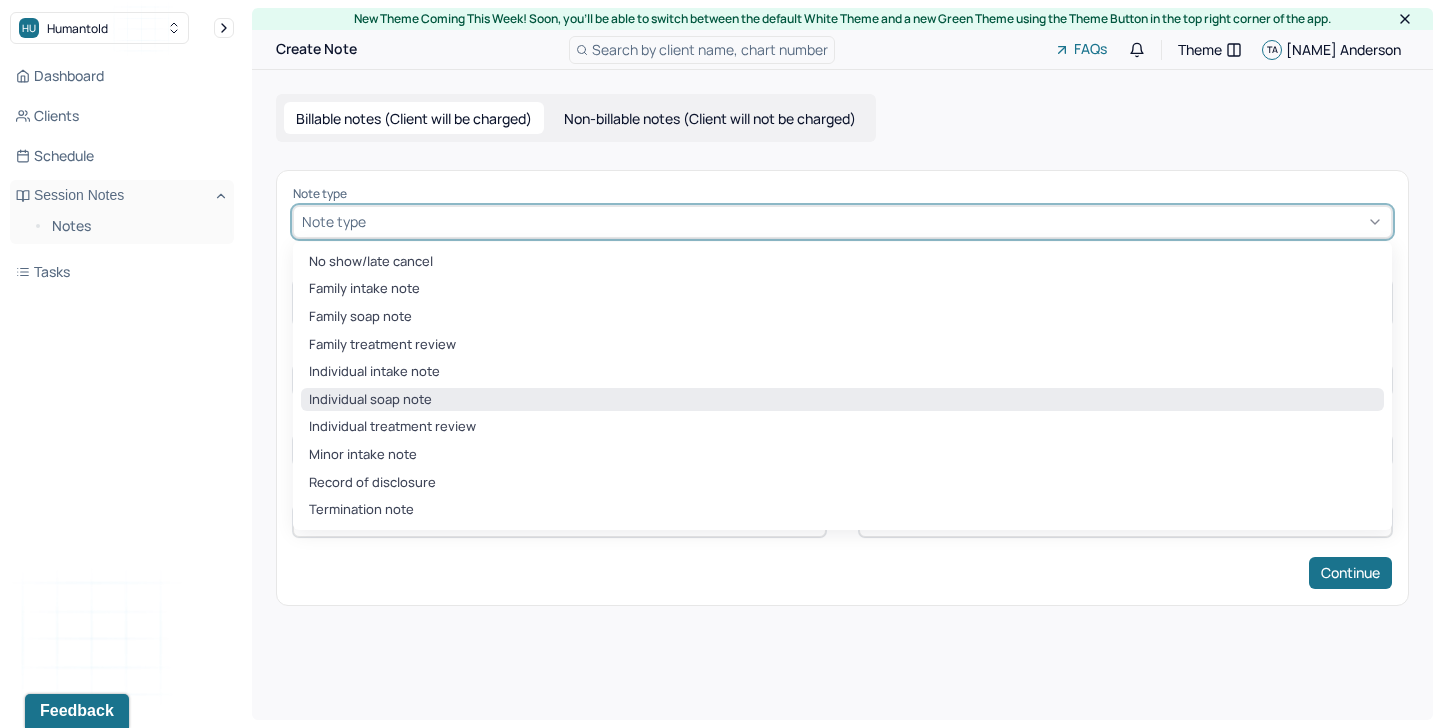 click on "Individual soap note" at bounding box center (842, 400) 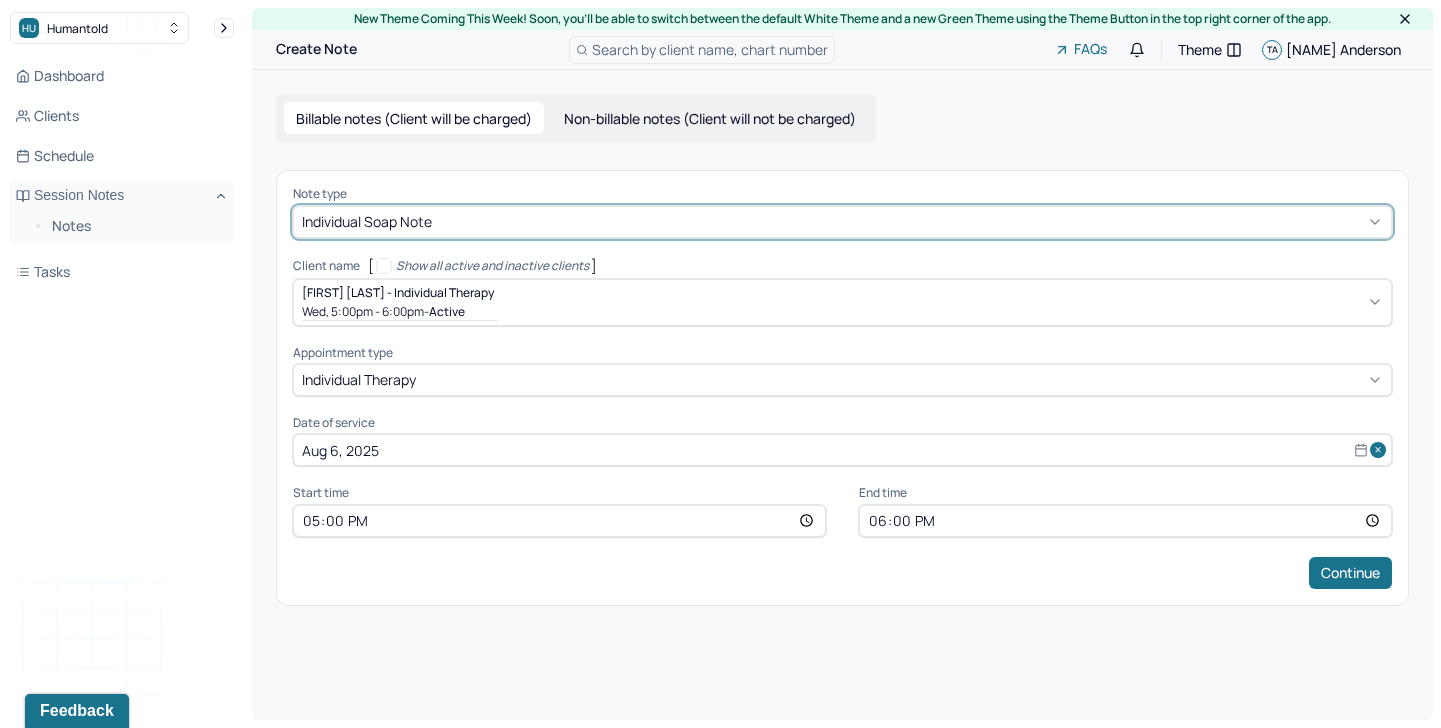 click on "Continue" at bounding box center [842, 573] 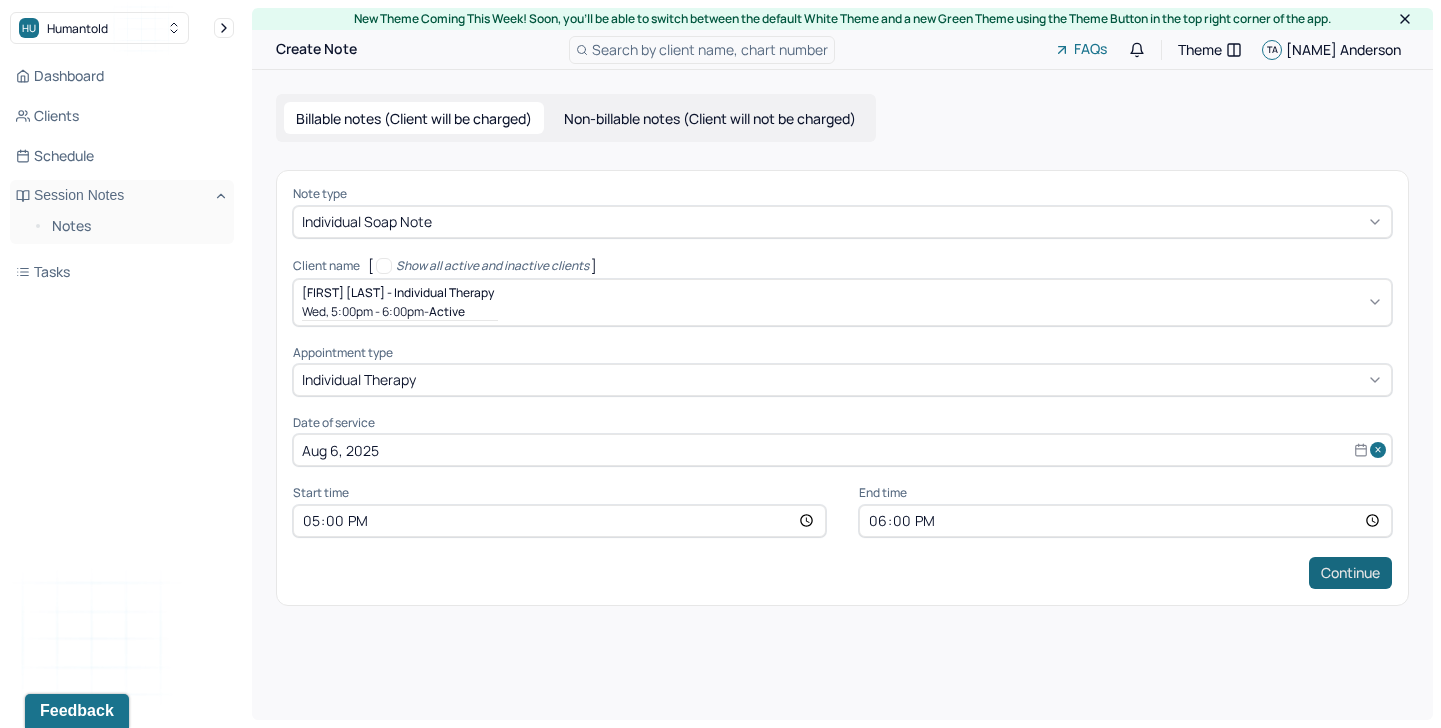 click on "Continue" at bounding box center [1350, 573] 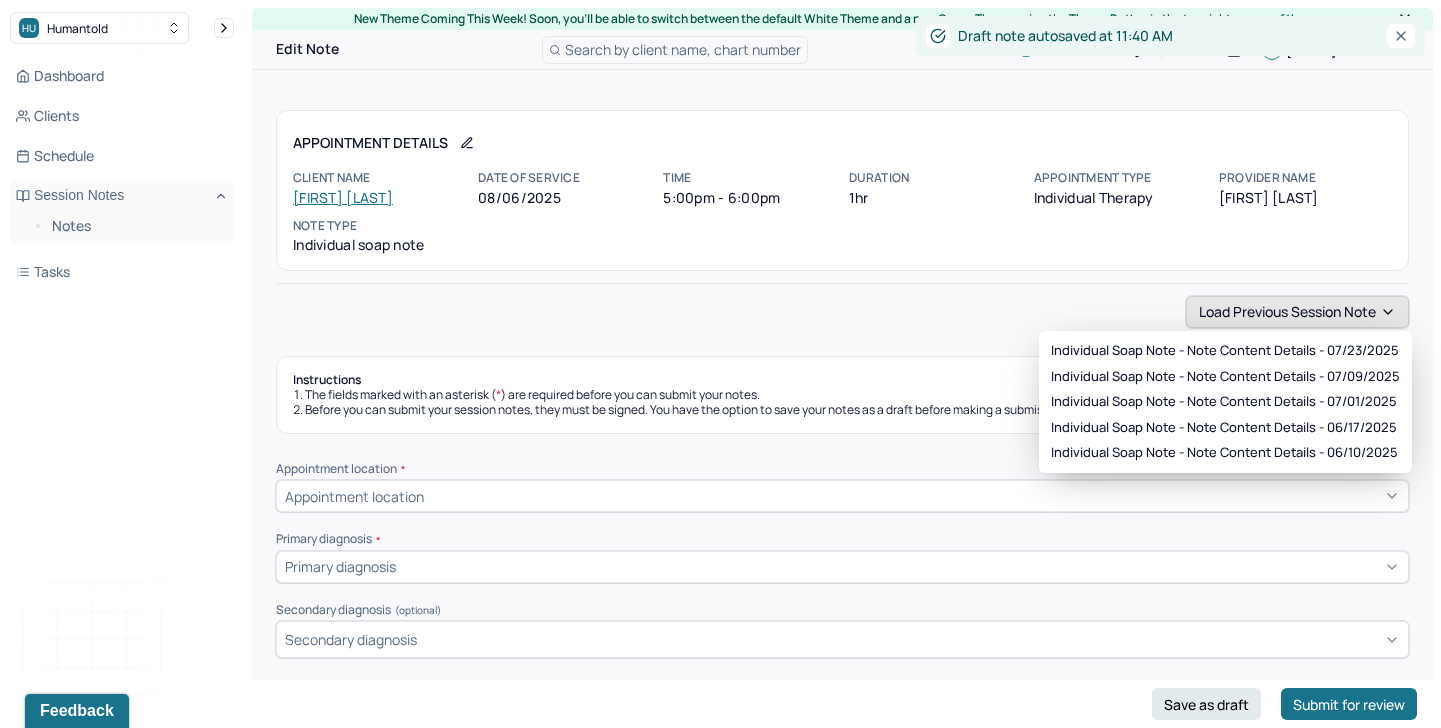 click on "Load previous session note" at bounding box center (1297, 312) 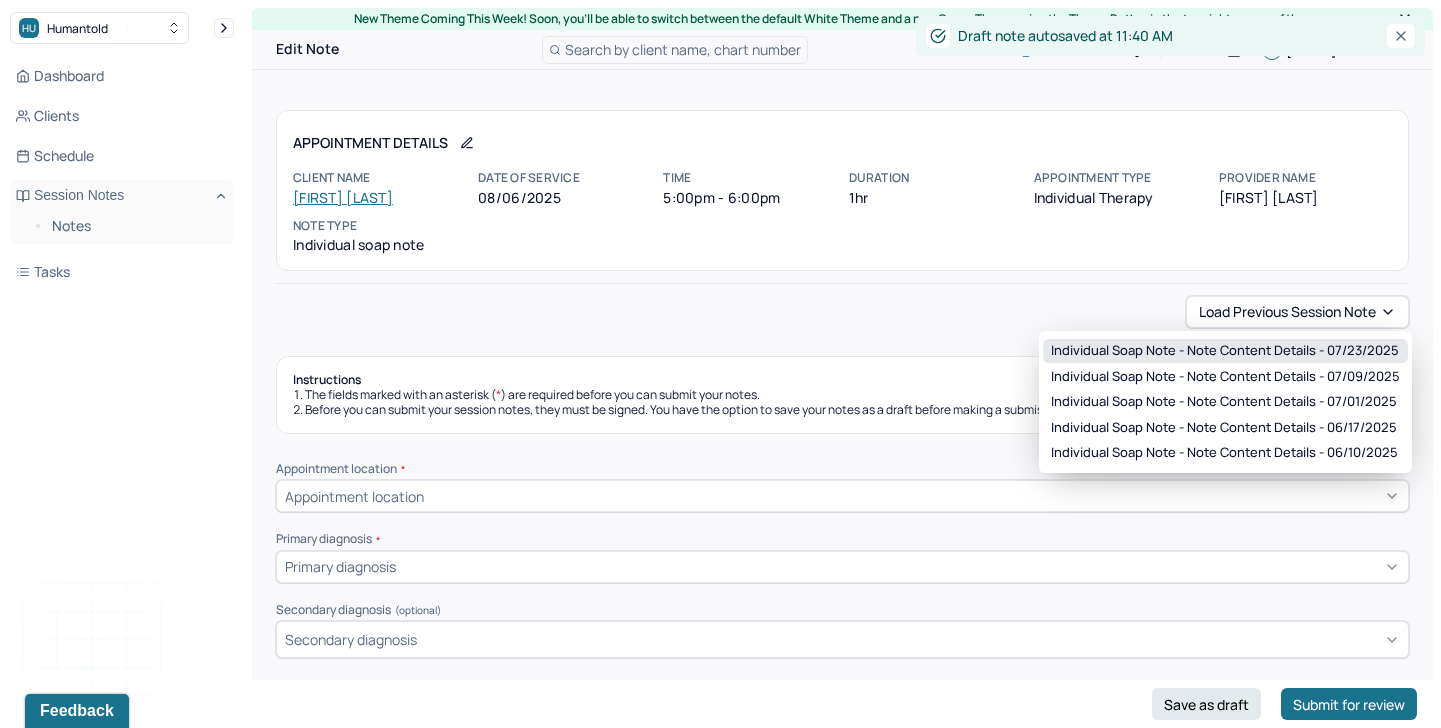 click on "Individual soap note   - Note content Details -   07/23/2025" at bounding box center (1225, 351) 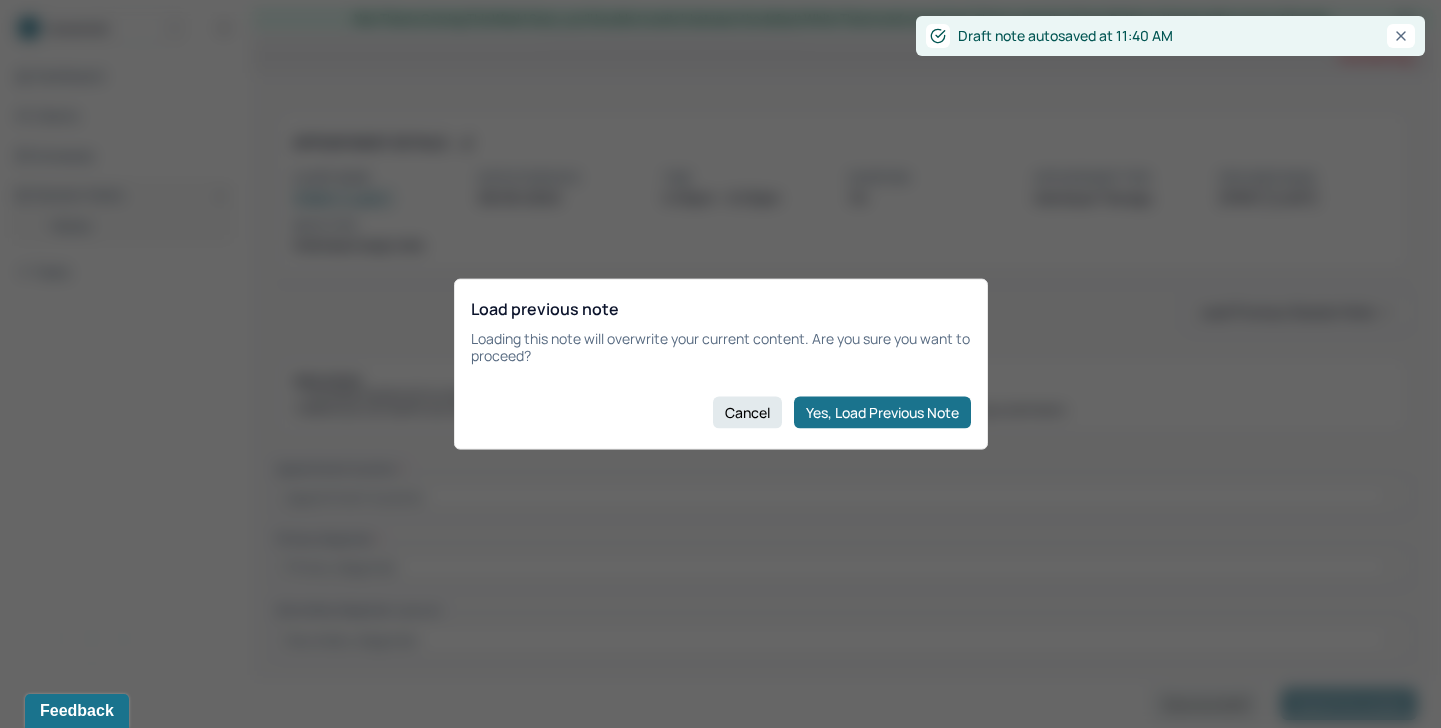 click on "Yes, Load Previous Note" at bounding box center [882, 412] 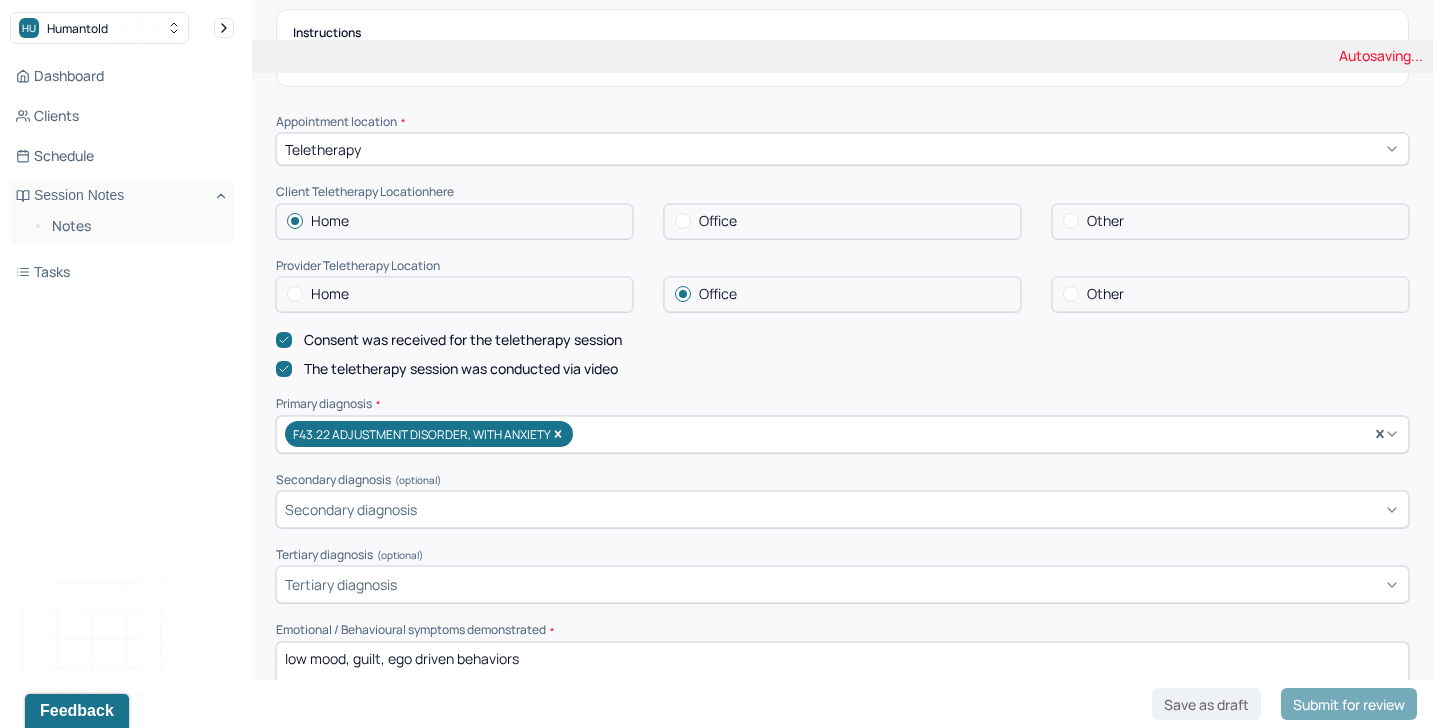 scroll, scrollTop: 434, scrollLeft: 0, axis: vertical 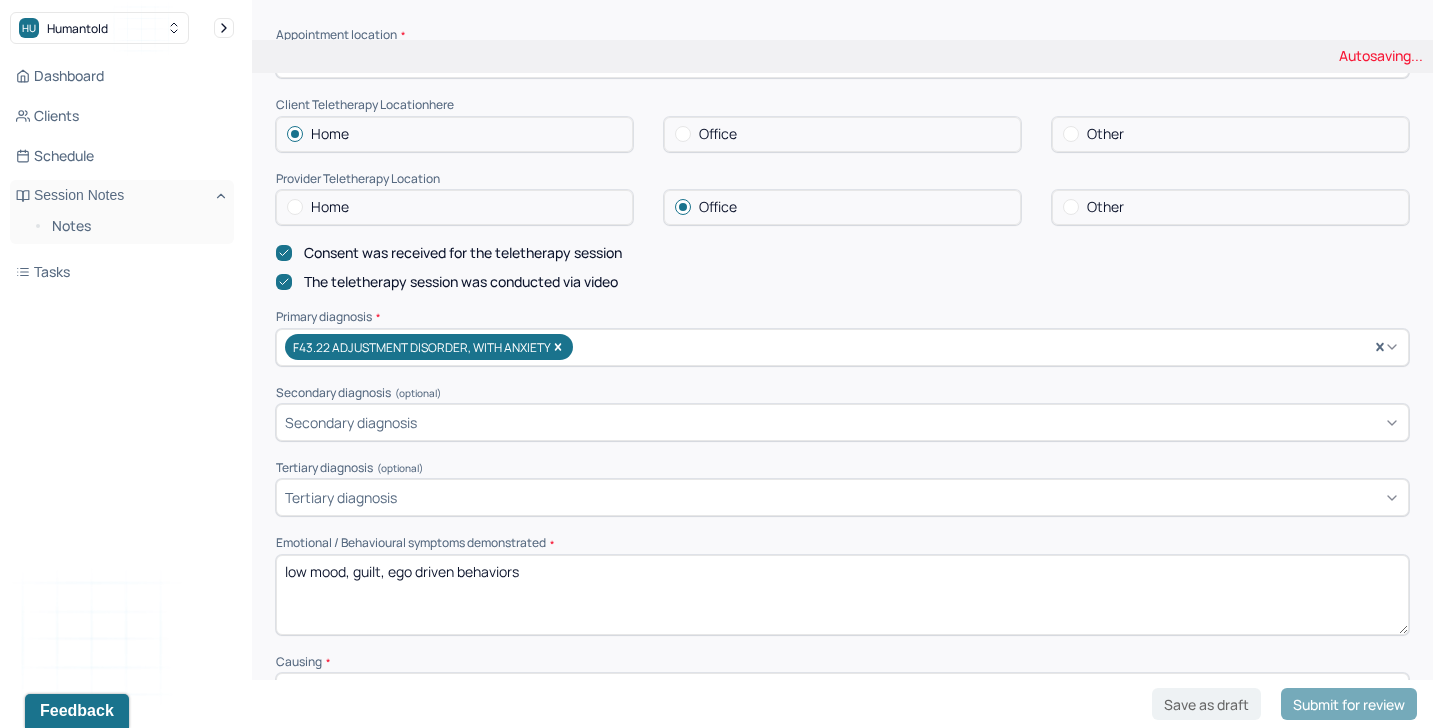 click on "low mood, guilt, ego driven behaviors" at bounding box center [842, 595] 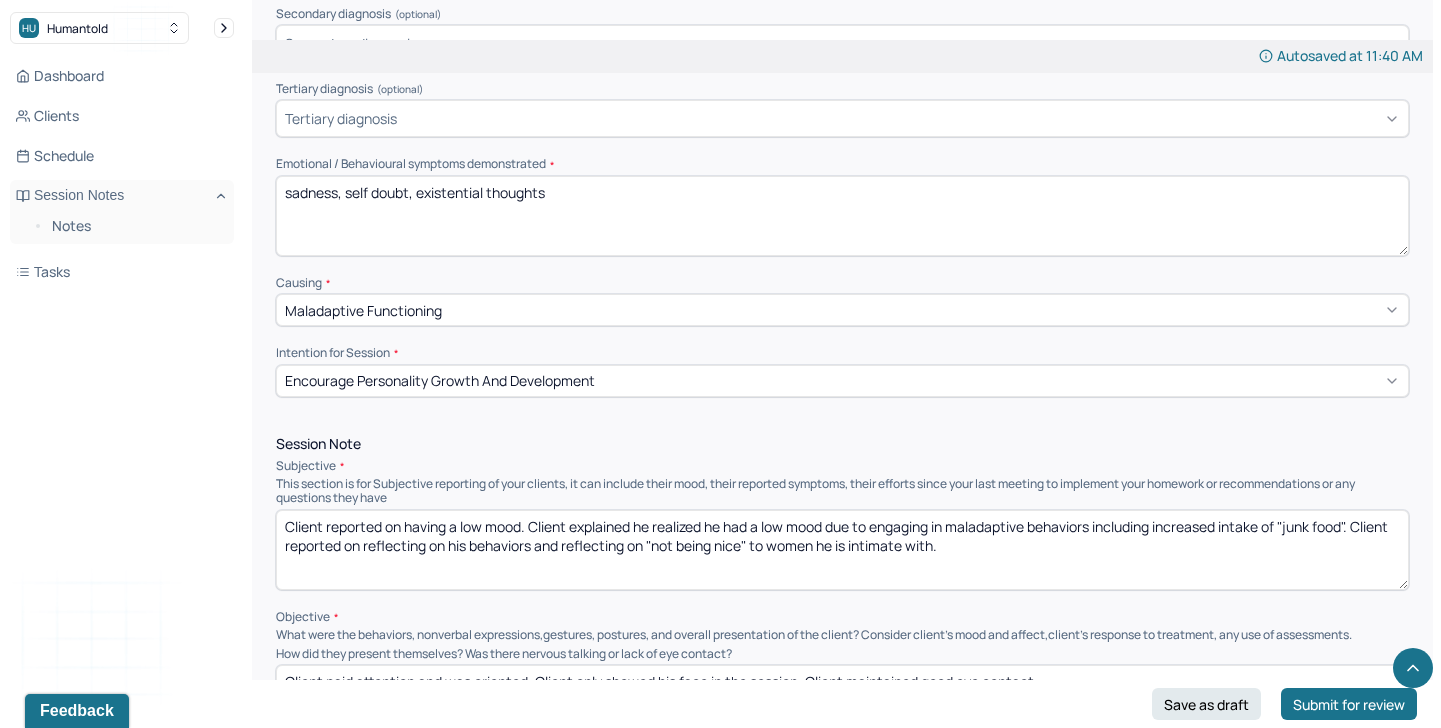 scroll, scrollTop: 983, scrollLeft: 0, axis: vertical 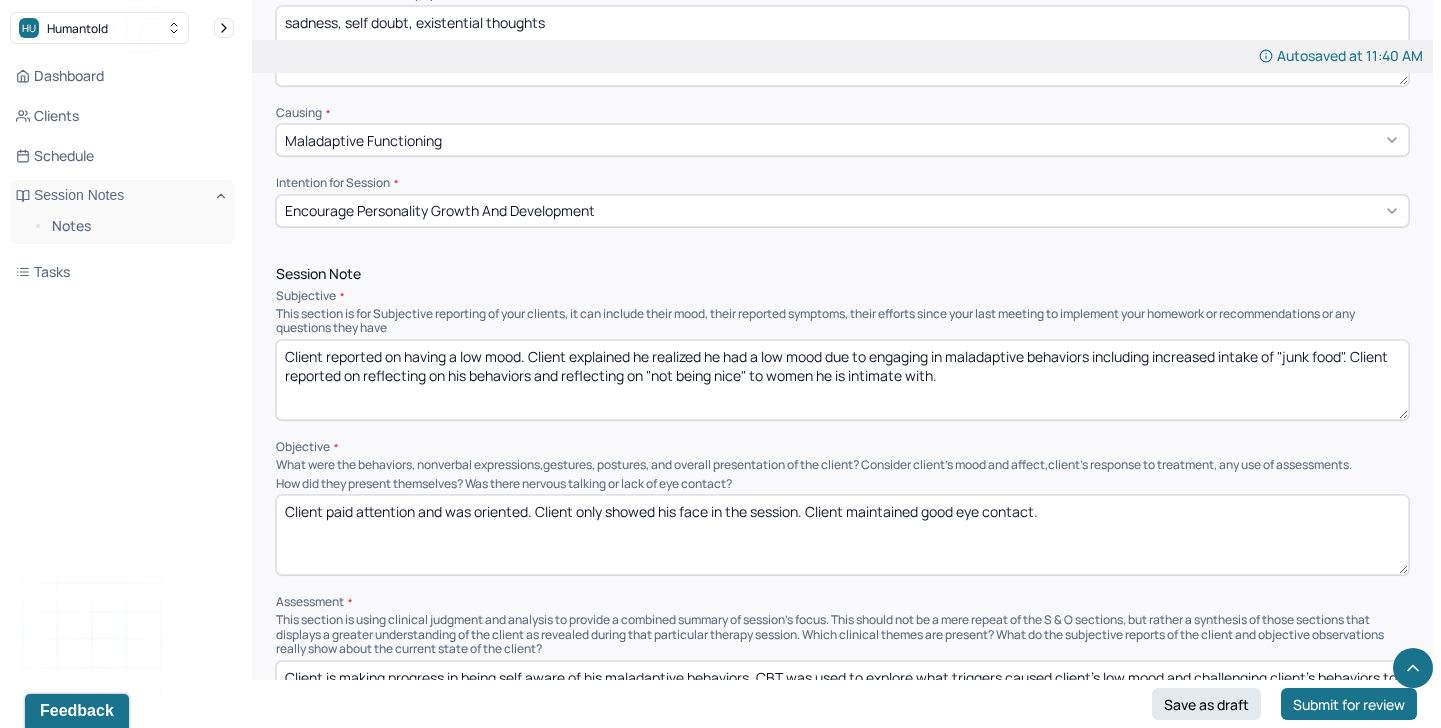 type on "sadness, self doubt, existential thoughts" 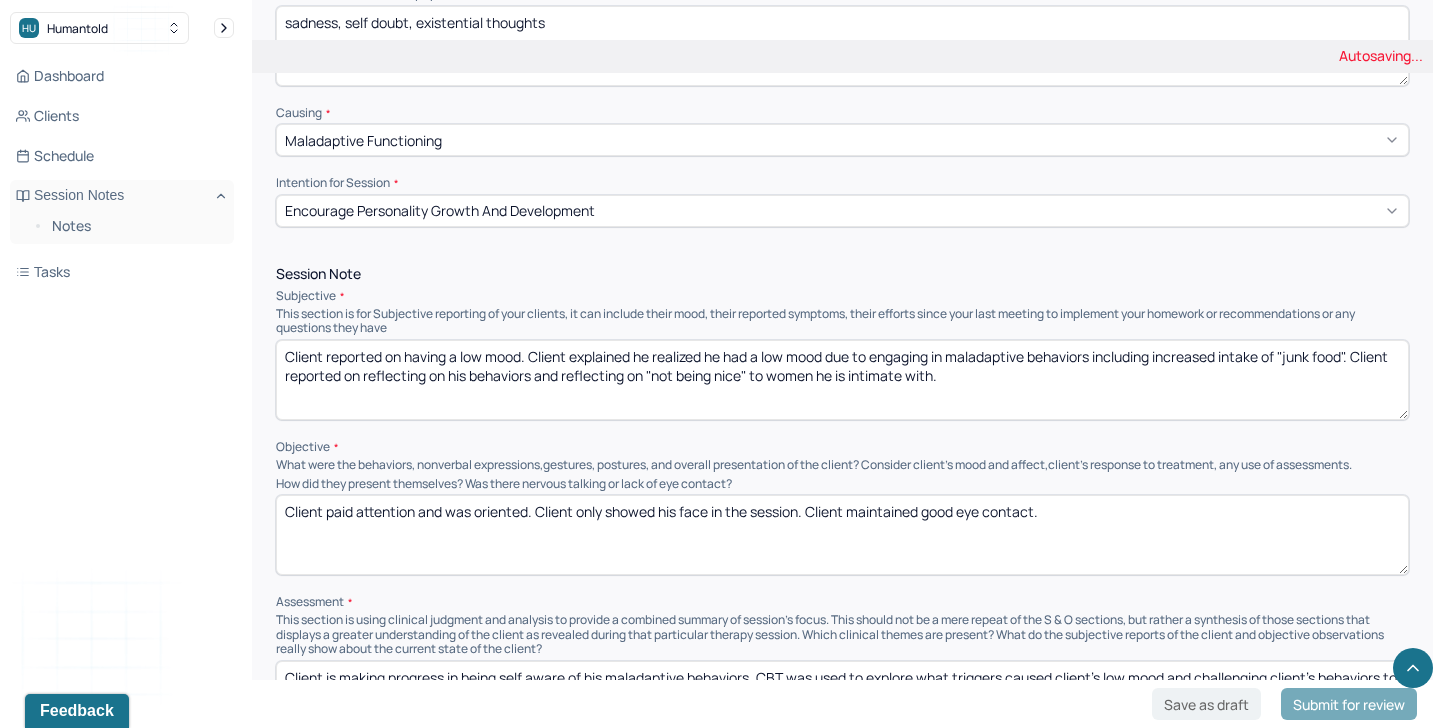 click on "Client reported on having a low mood. Client explained he realized he had a low mood due to engaging in maladaptive behaviors including increased intake of "junk food". Client reported on reflecting on his behaviors and reflecting on "not being nice" to women he is intimate with." at bounding box center [842, 380] 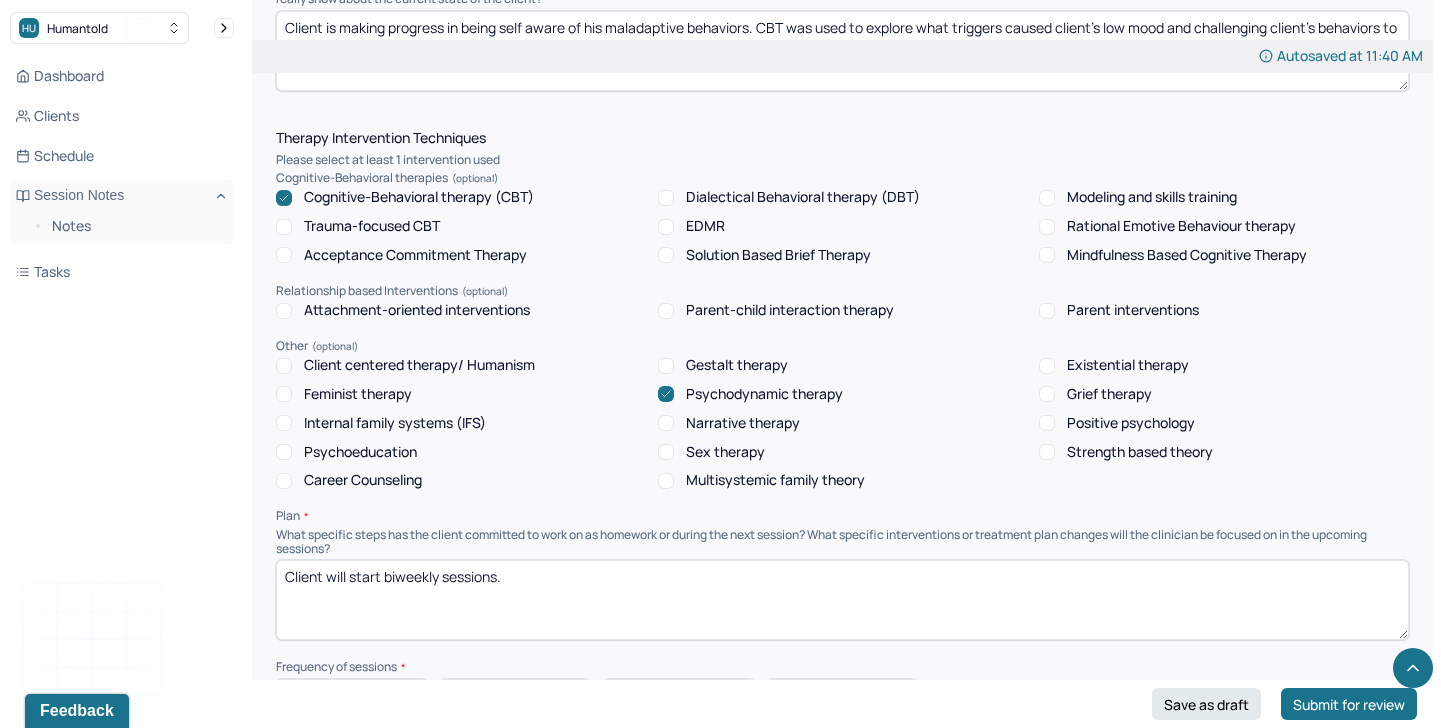scroll, scrollTop: 1638, scrollLeft: 0, axis: vertical 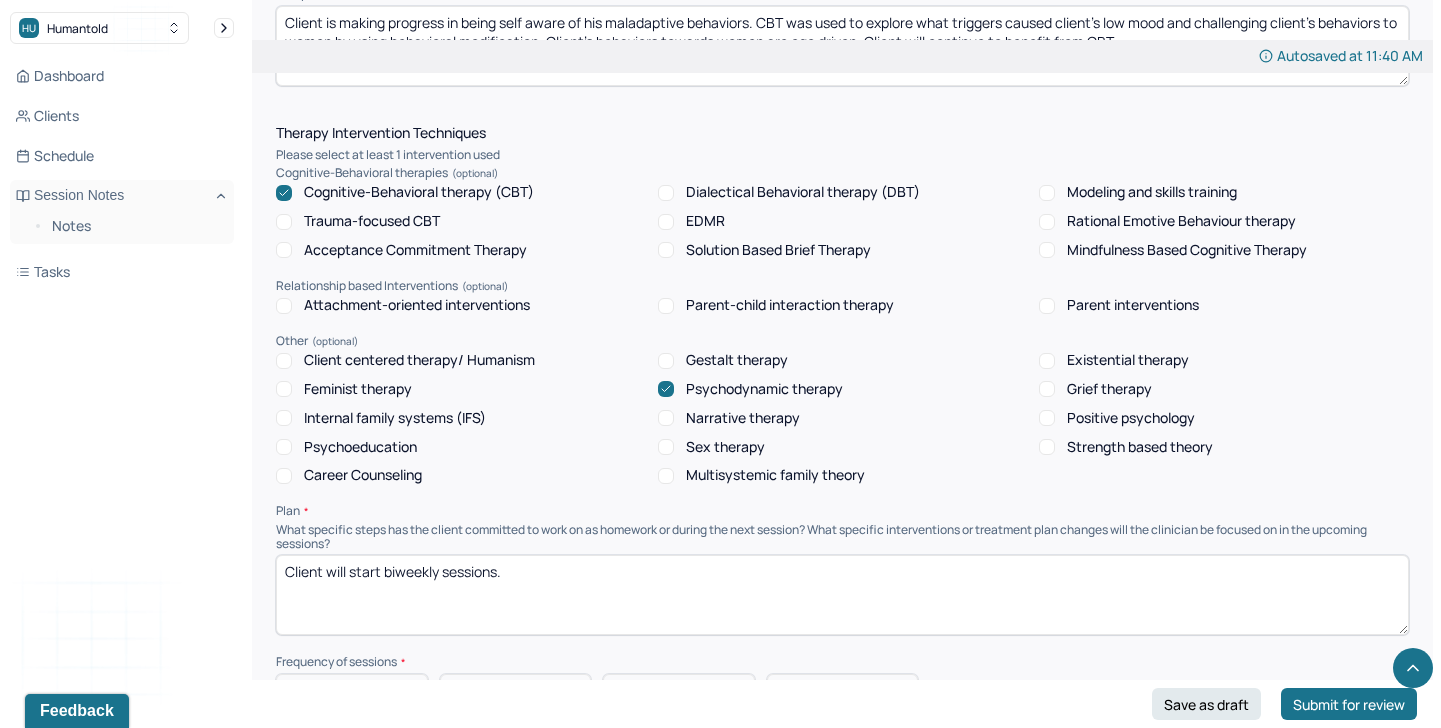 type on "Client reported on having racing thoughts at night. Client" 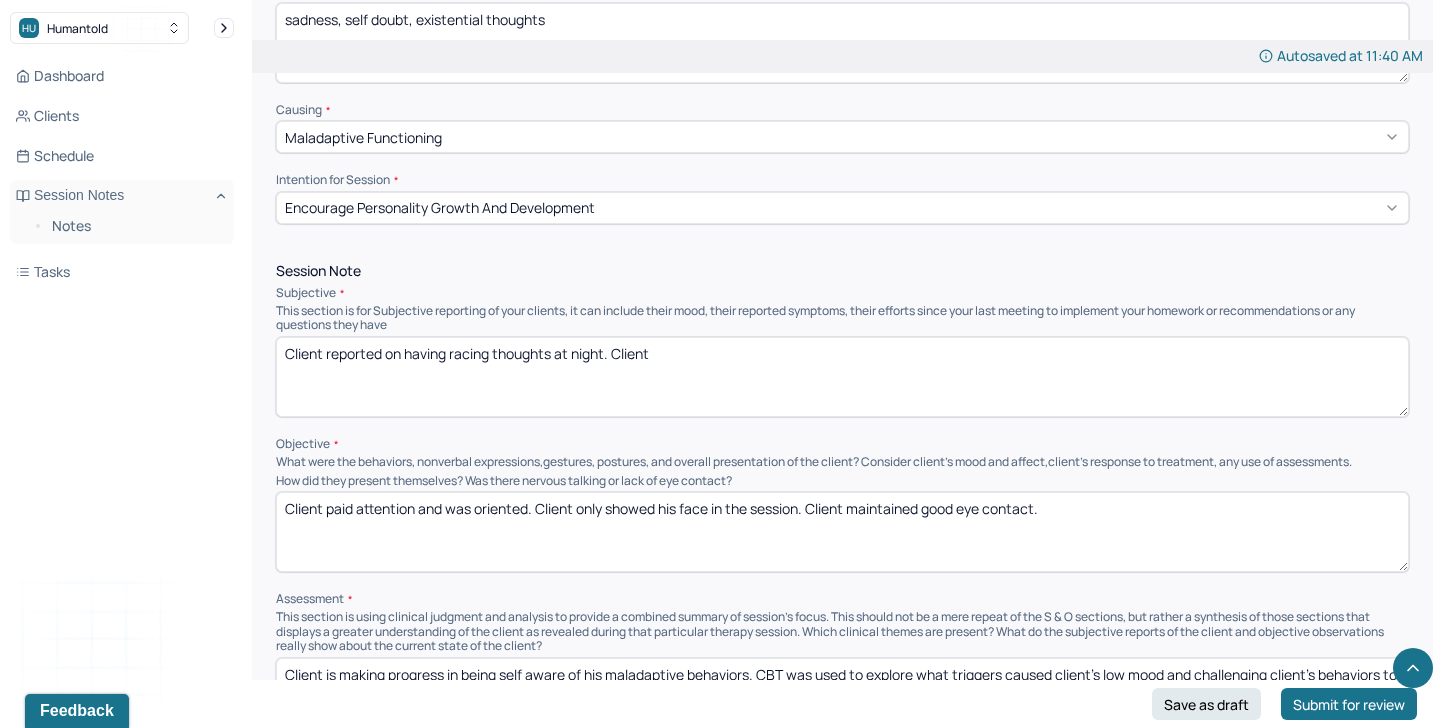 scroll, scrollTop: 969, scrollLeft: 0, axis: vertical 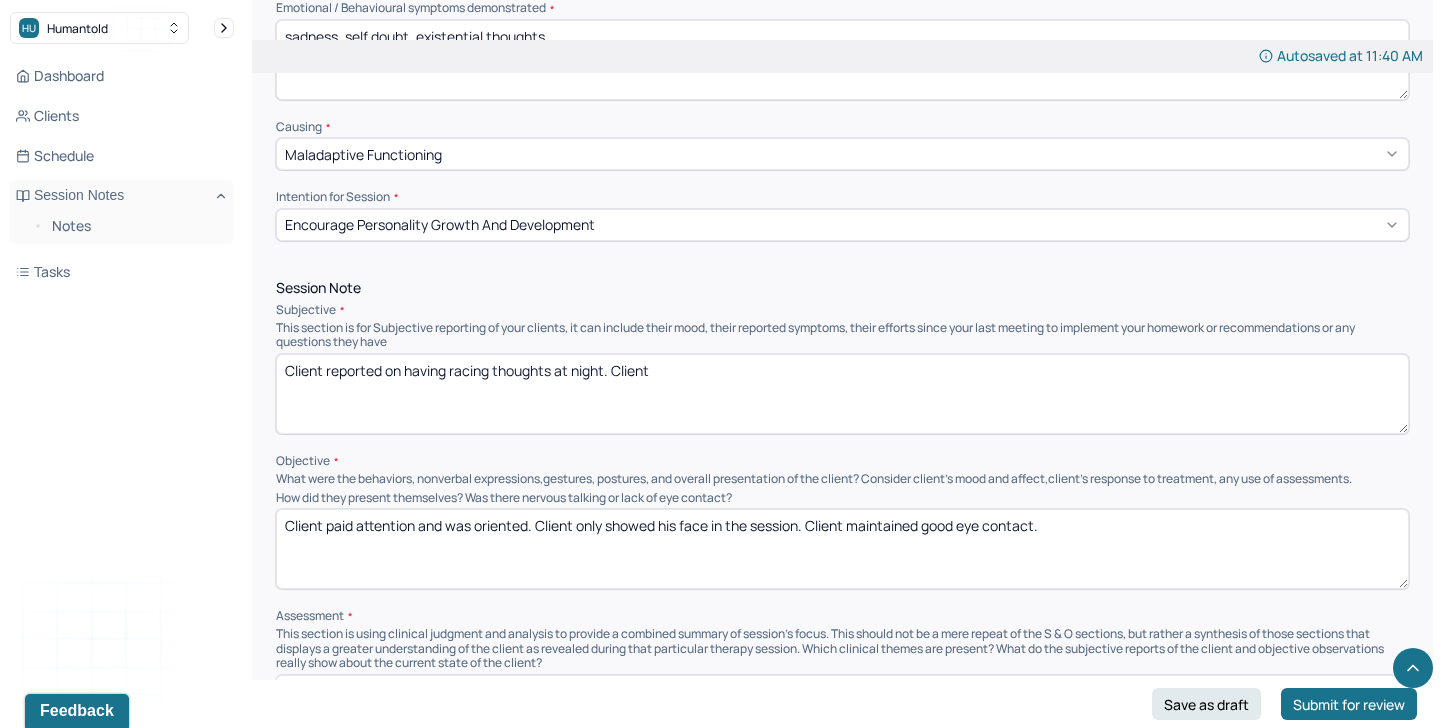 type on "Clinician will assess for GAD diagnosis." 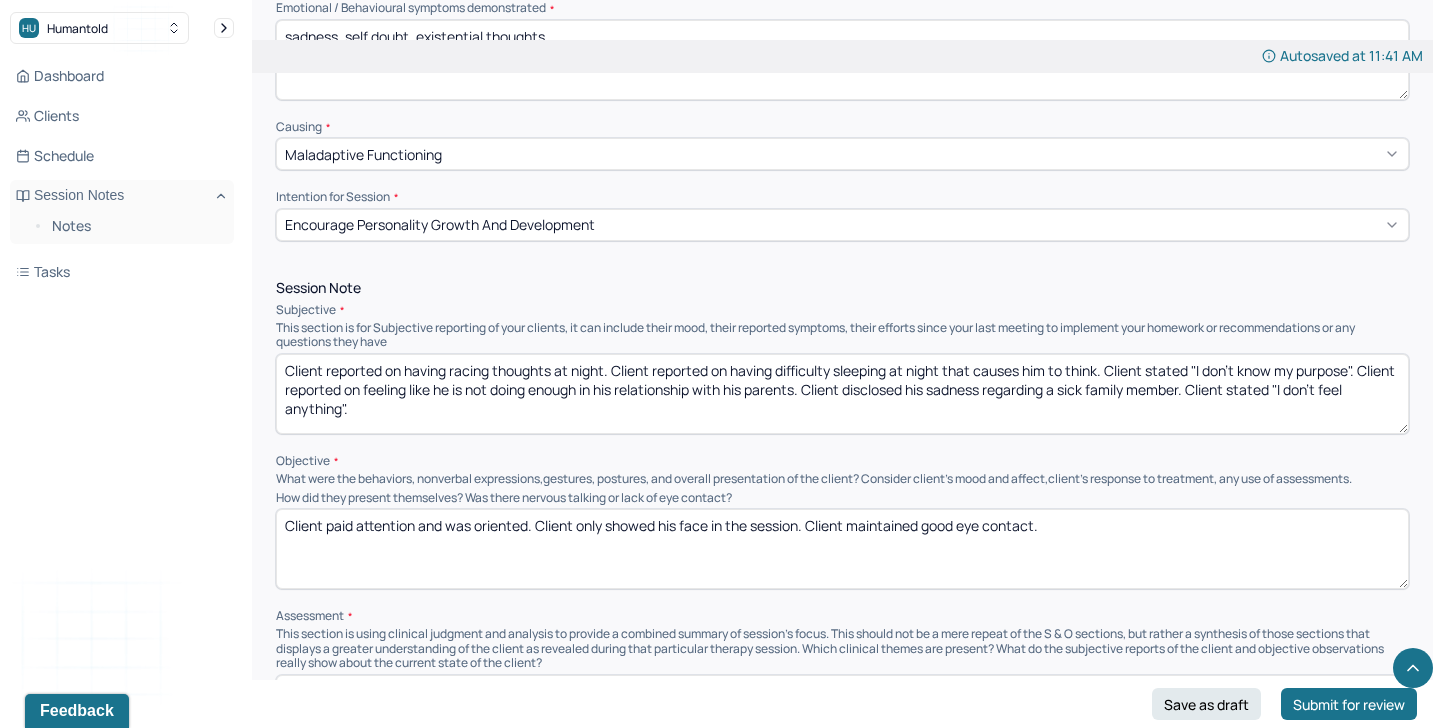 type on "Client reported on having racing thoughts at night. Client reported on having difficulty sleeping at night that causes him to think. Client stated "I don't know my purpose". Client reported on feeling like he is not doing enough in his relationship with his parents. Client disclosed his sadness regarding a sick family member. Client stated "I don't feel anything"." 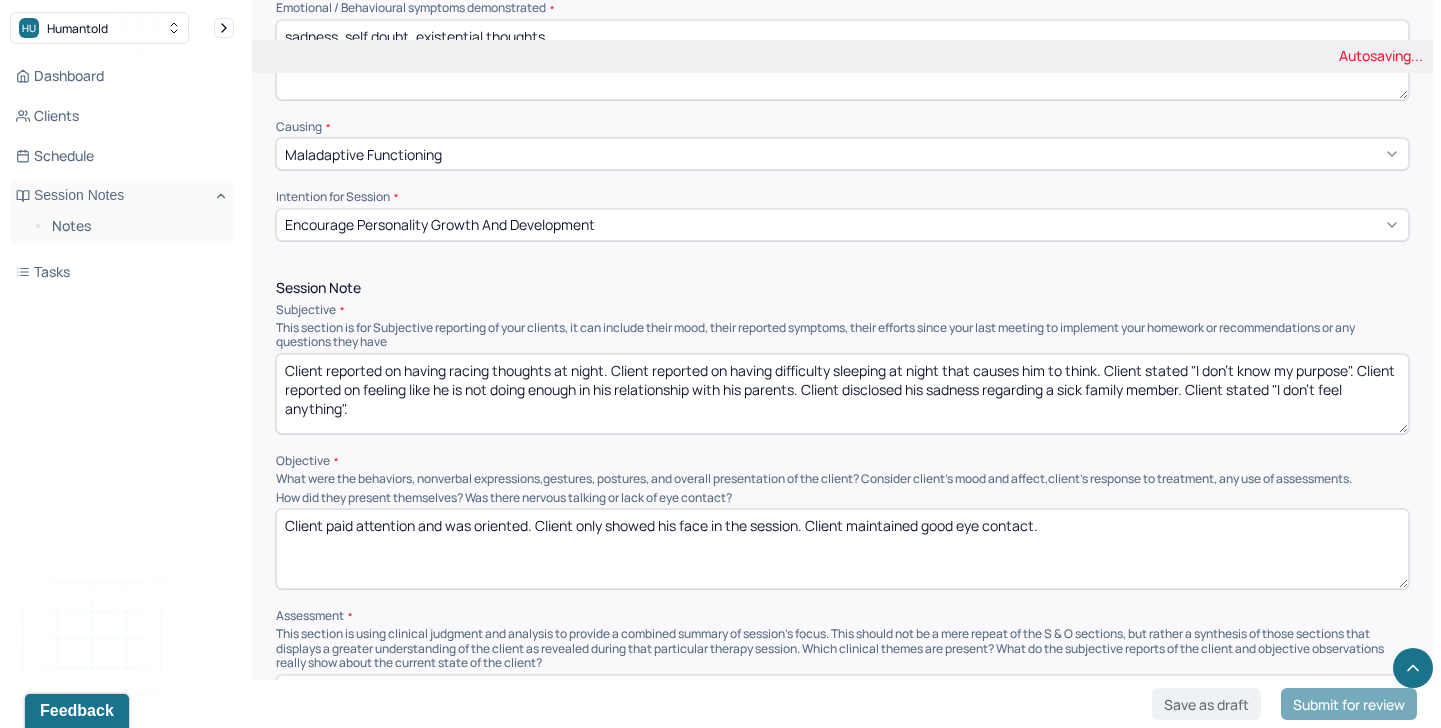 click on "Client paid attention and was oriented. Client only showed his face in the session. Client maintained good eye contact." at bounding box center [842, 549] 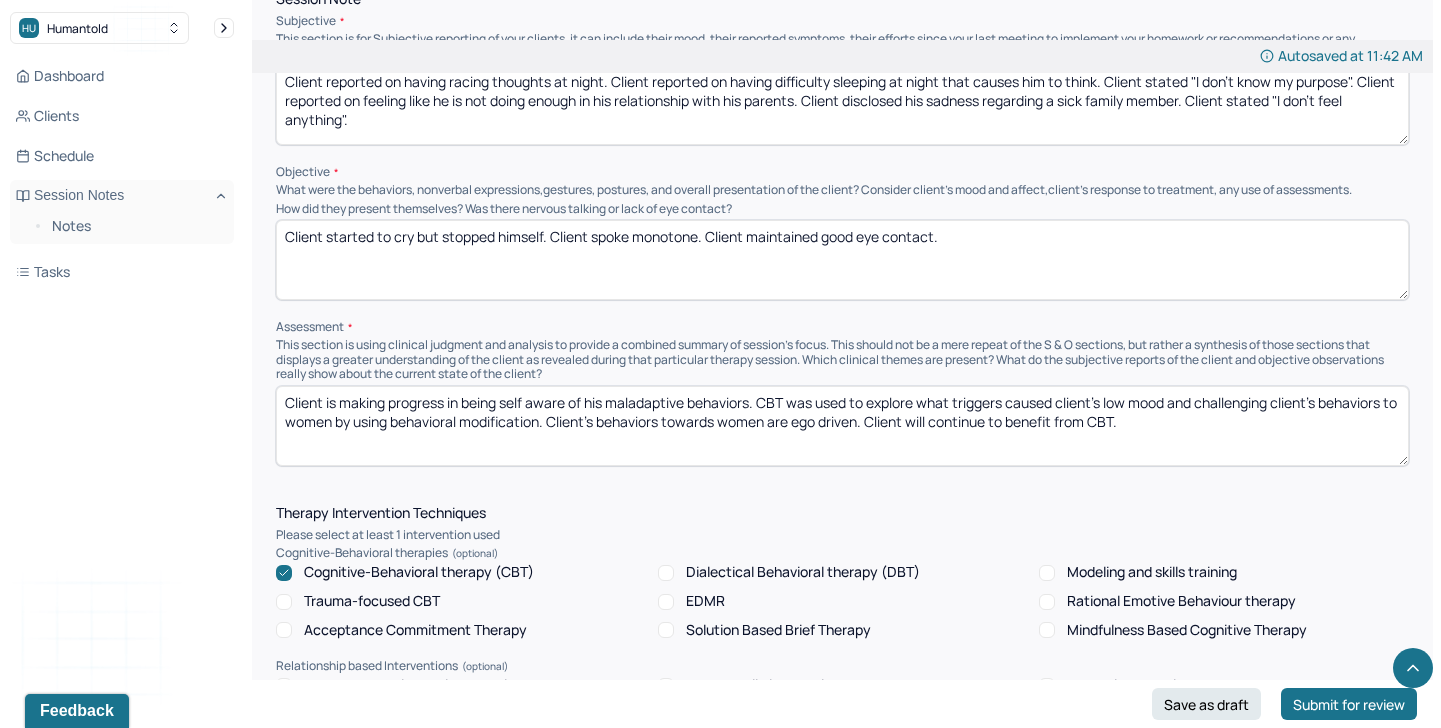 scroll, scrollTop: 1459, scrollLeft: 0, axis: vertical 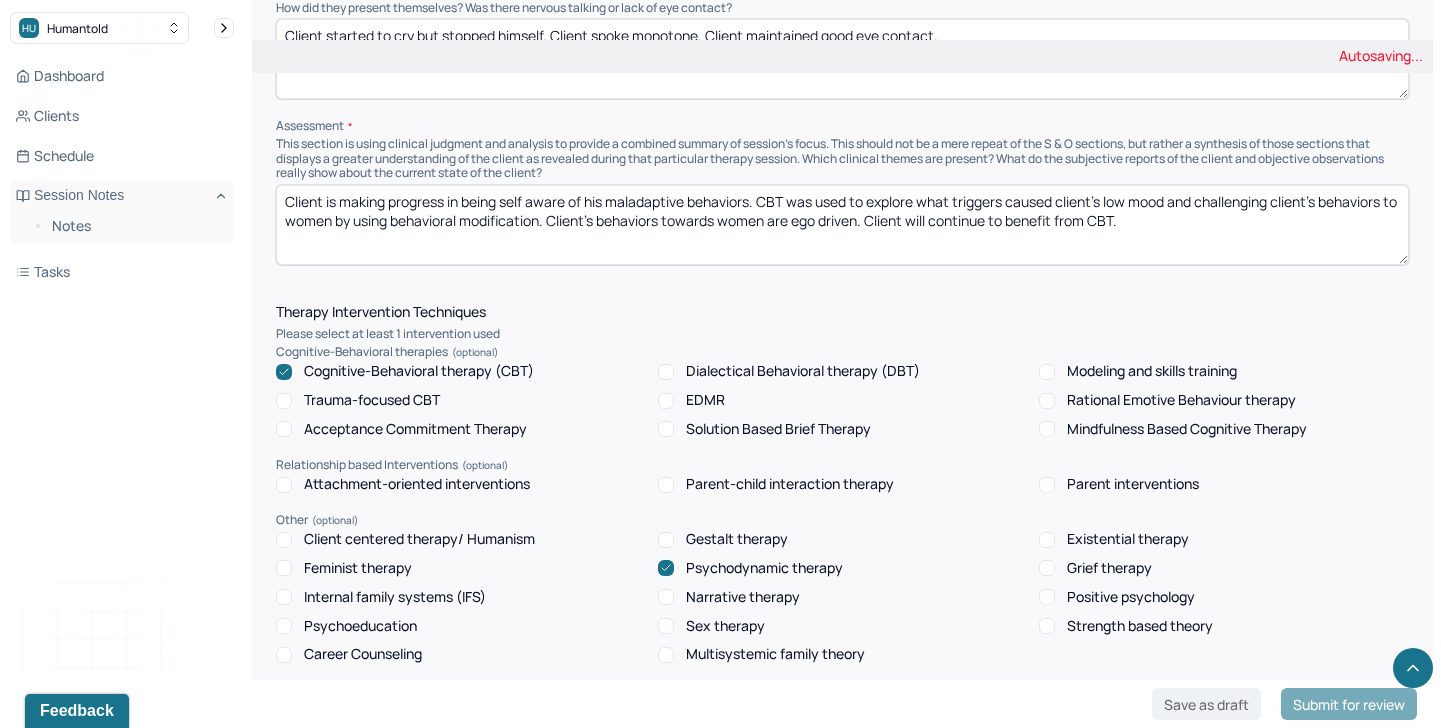 type on "Client started to cry but stopped himself. Client spoke monotone. Client maintained good eye contact." 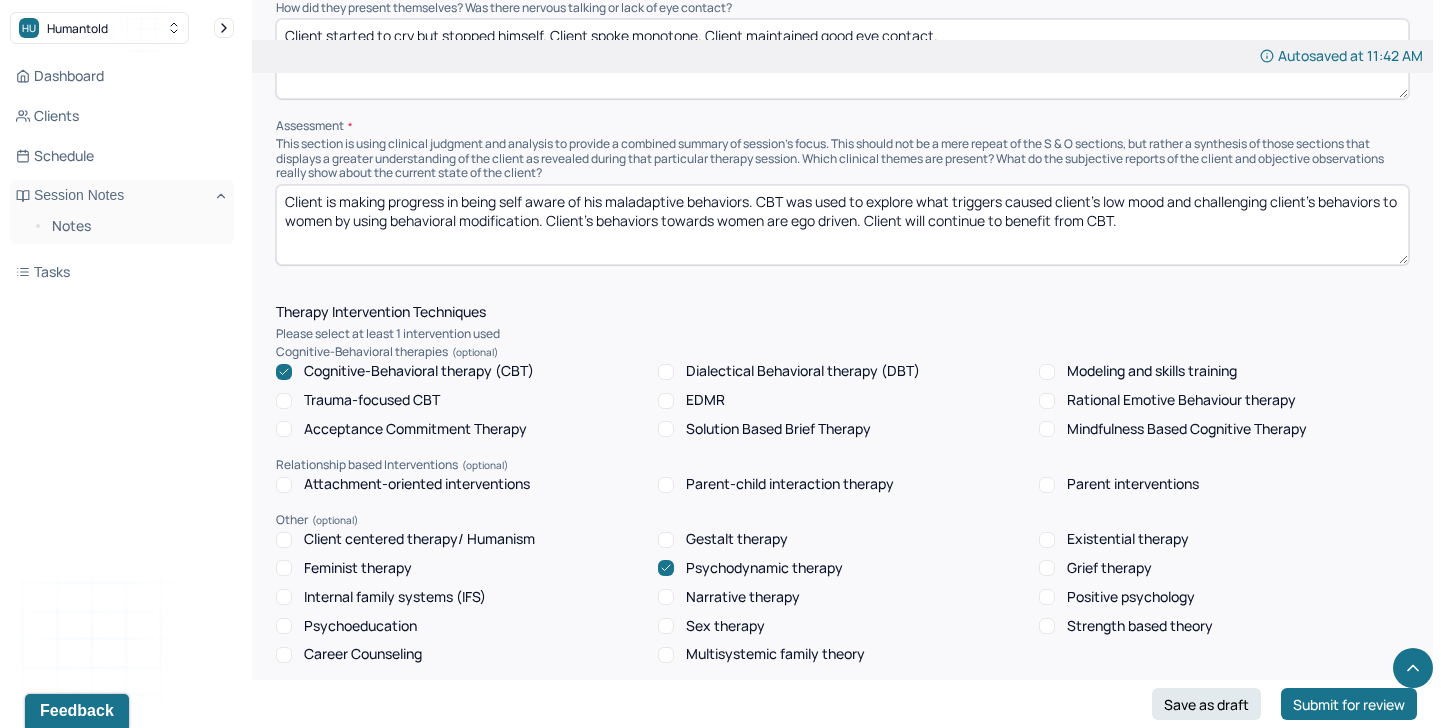 click on "Client is making progress in being self aware of his maladaptive behaviors. CBT was used to explore what triggers caused client's low mood and challenging client's behaviors to women by using behavioral modification. Client's behaviors towards women are ego driven. Client will continue to benefit from CBT." at bounding box center (842, 225) 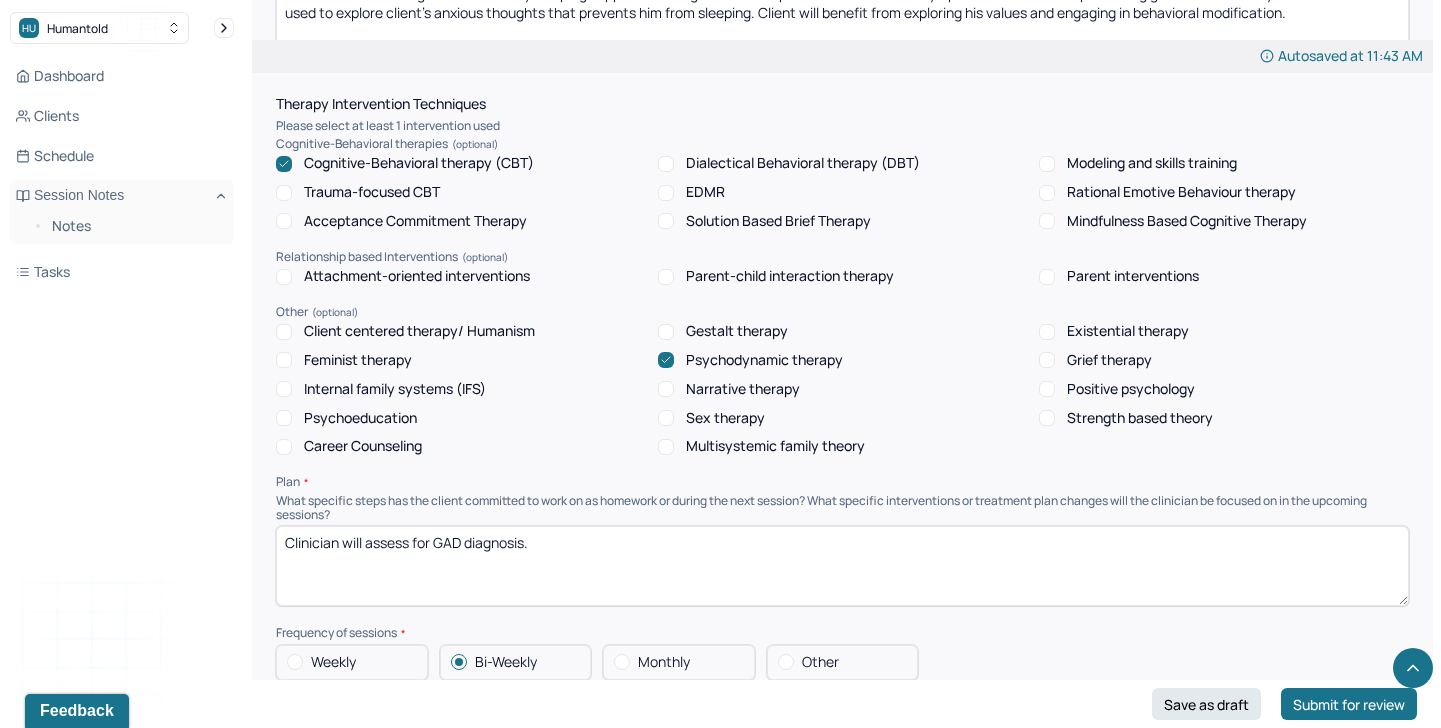 scroll, scrollTop: 1817, scrollLeft: 0, axis: vertical 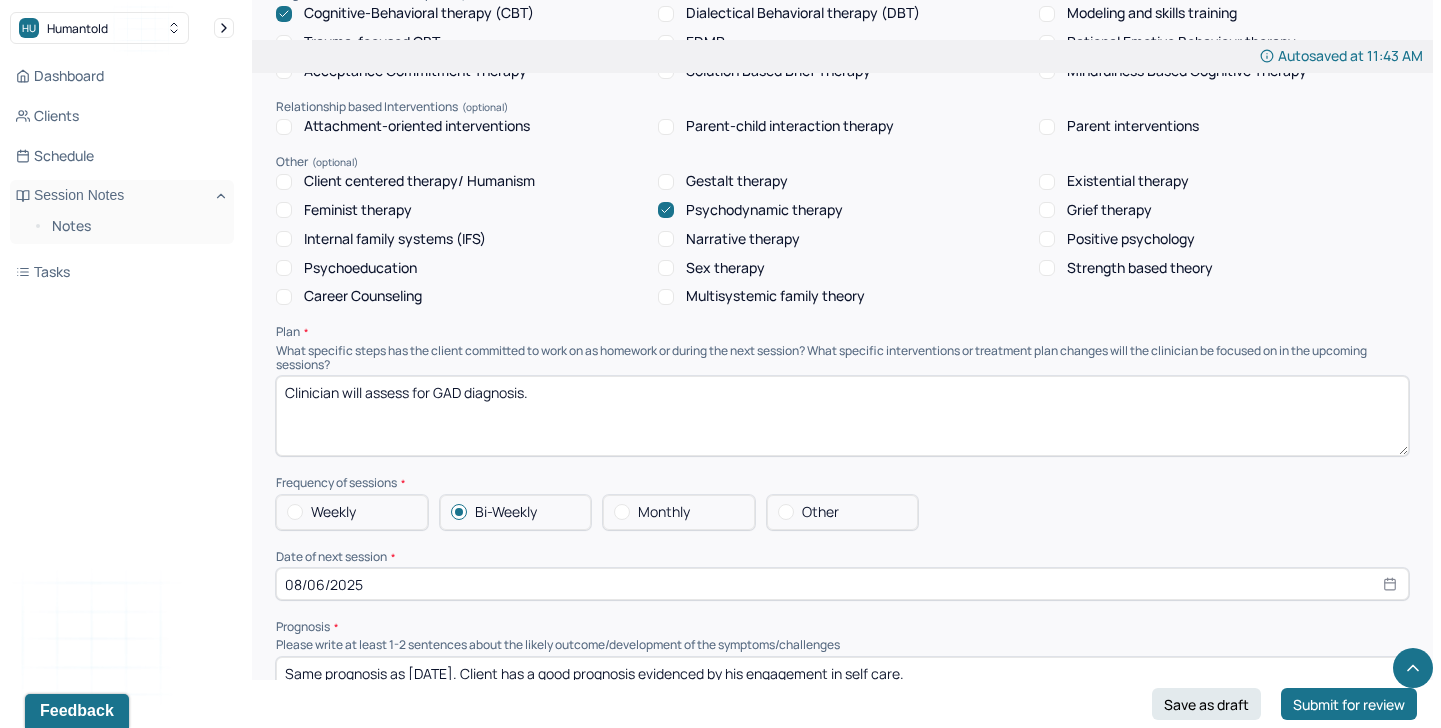 type on "Client's anxious thoughts and difficulty sleeping supports his diagnosis. Client presents with anxious symptoms and can be experiencing generalized anxiety disorder. CBT was used to explore client's anxious thoughts that prevents him from sleeping. Client will benefit from exploring his values and engaging in behavioral modification." 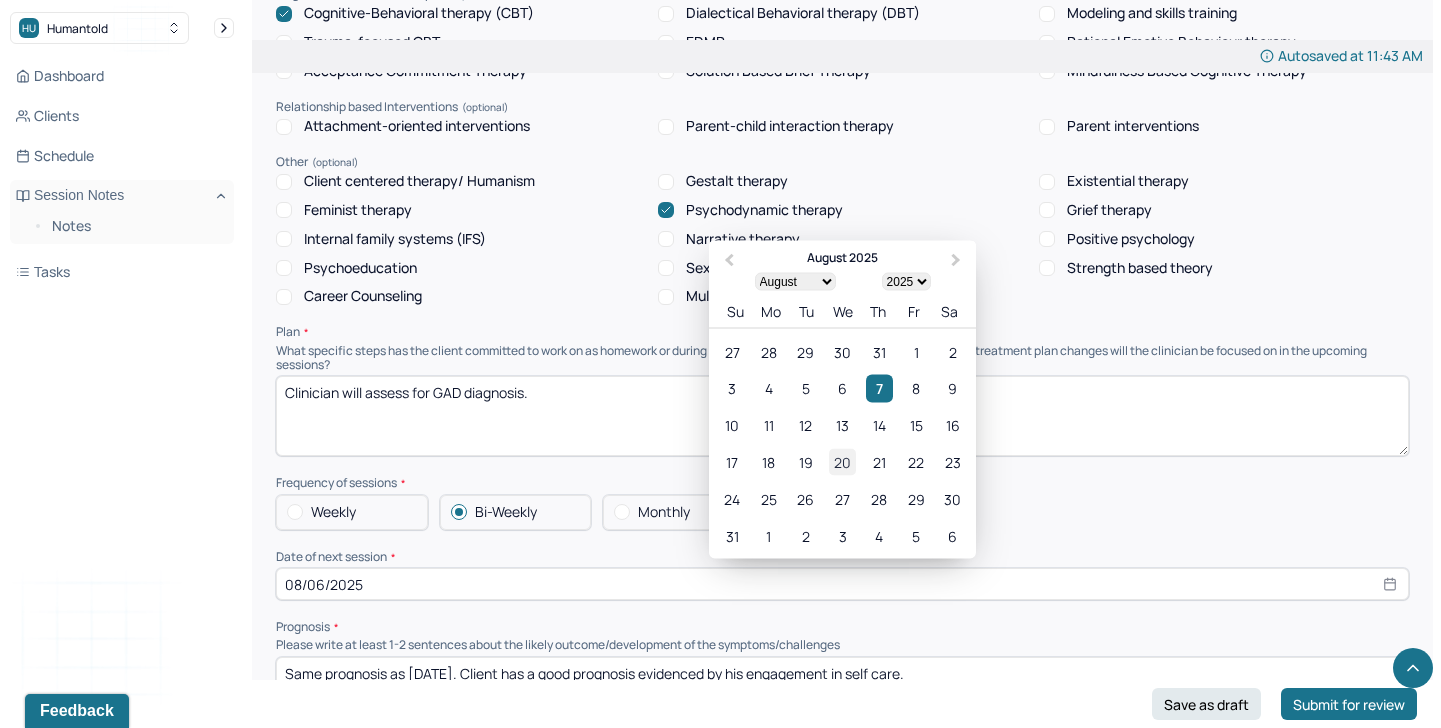 click on "20" at bounding box center [842, 462] 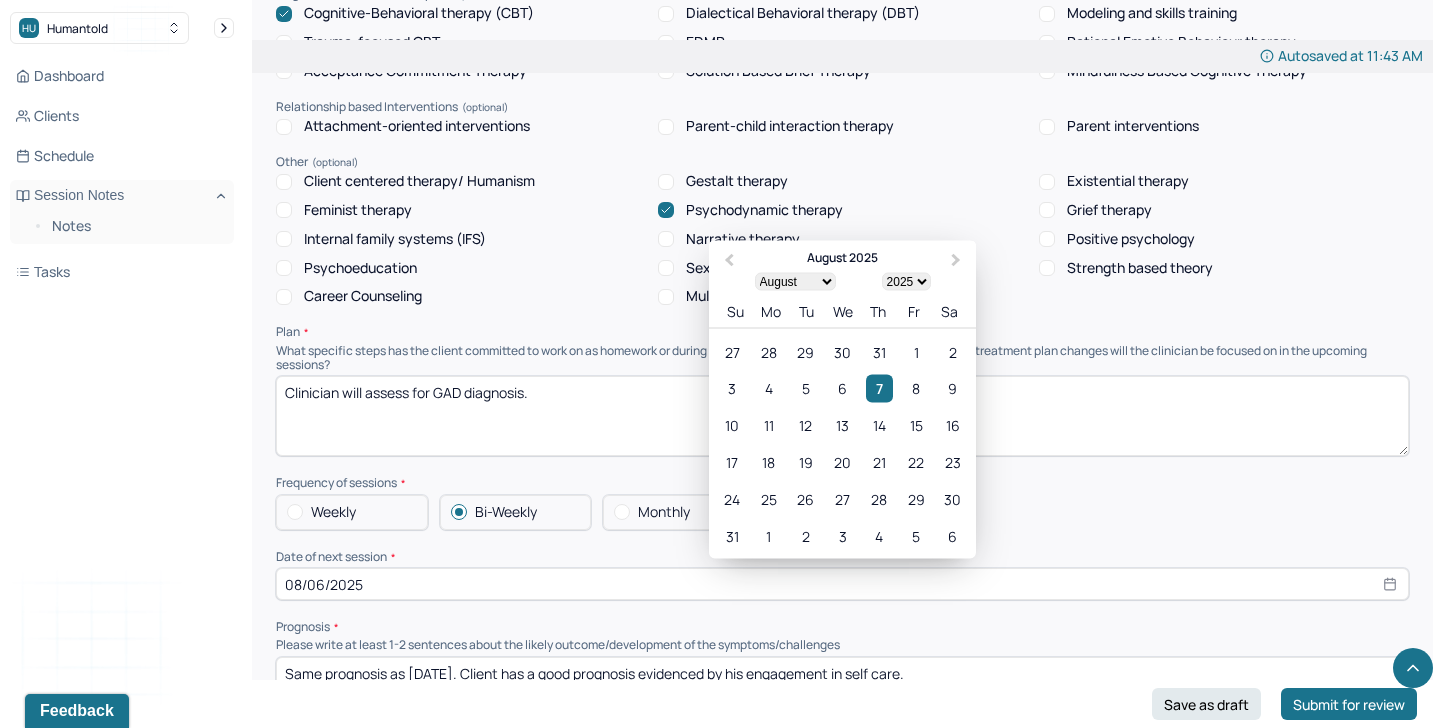 type on "08/20/2025" 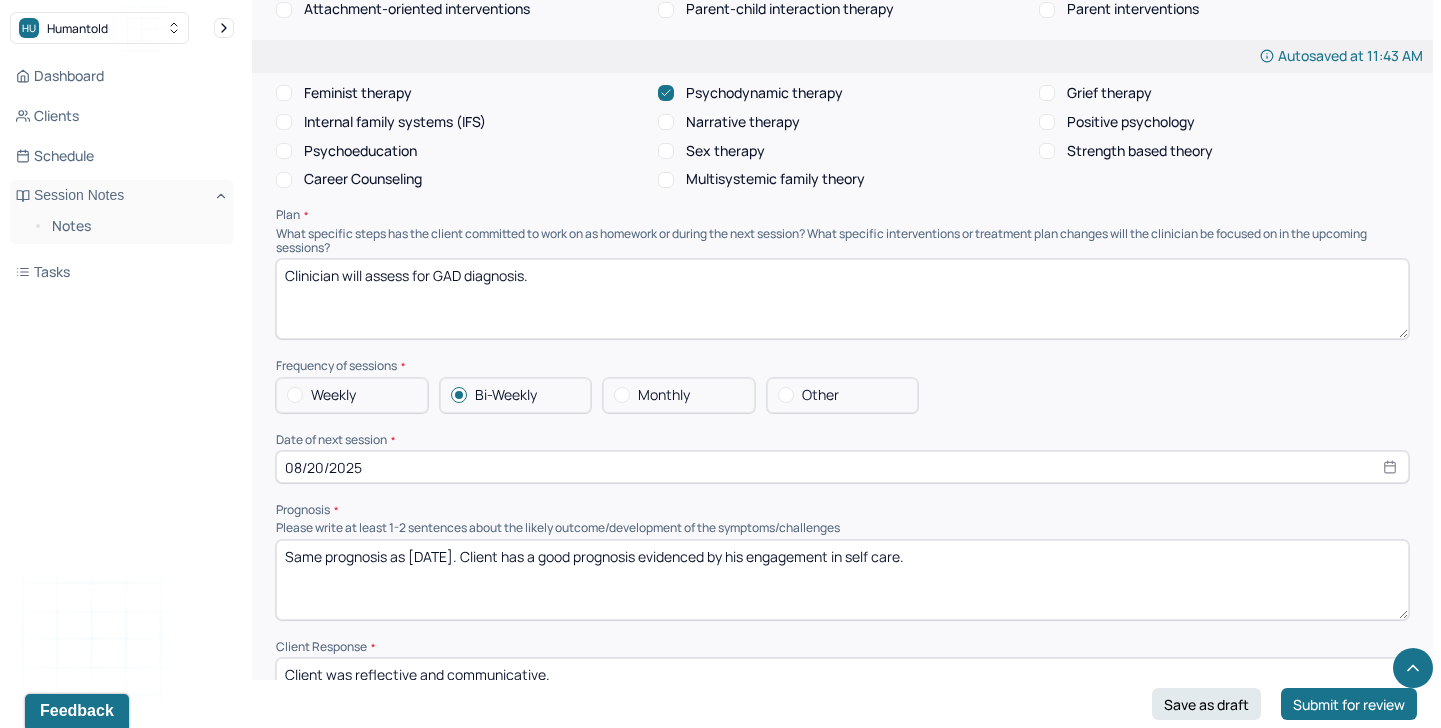 scroll, scrollTop: 1955, scrollLeft: 0, axis: vertical 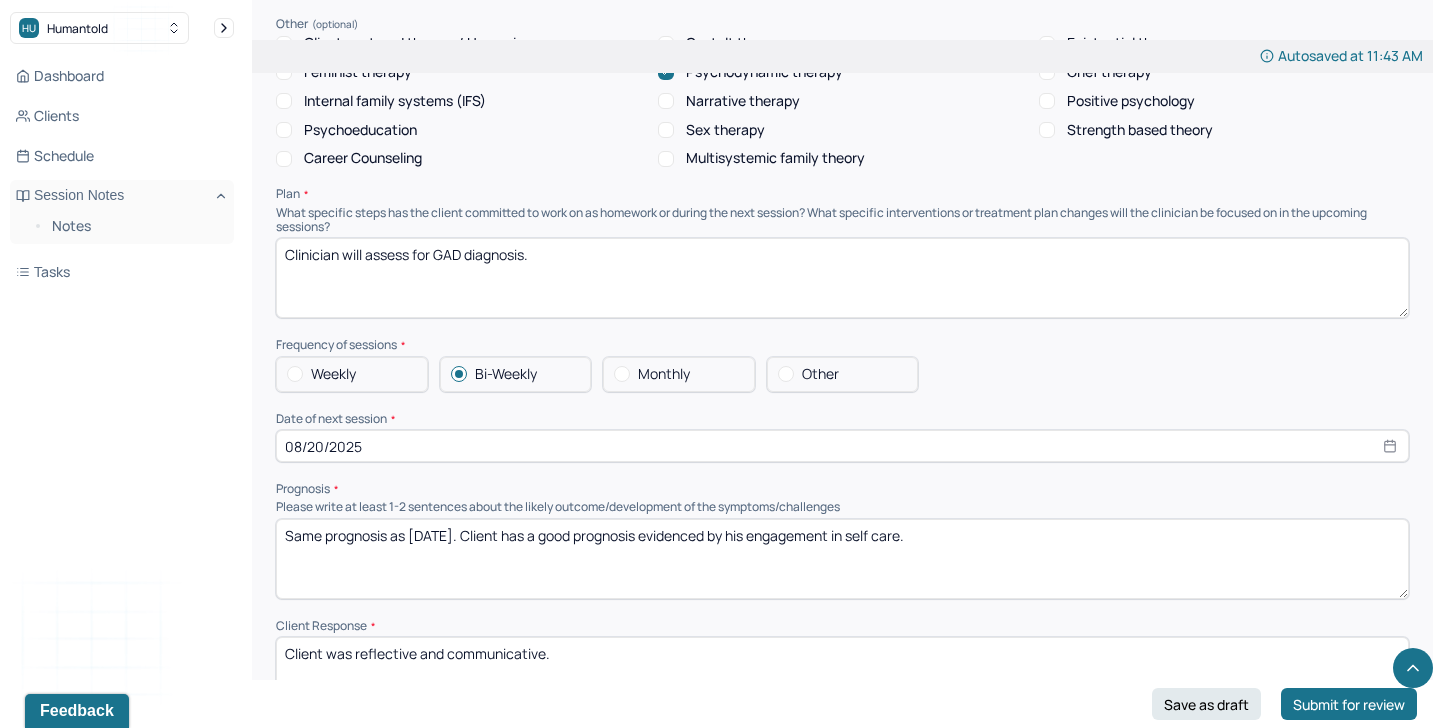 click on "Same prognosis as [DATE]. Client has a good prognosis evidenced by his engagement in self care." at bounding box center [842, 559] 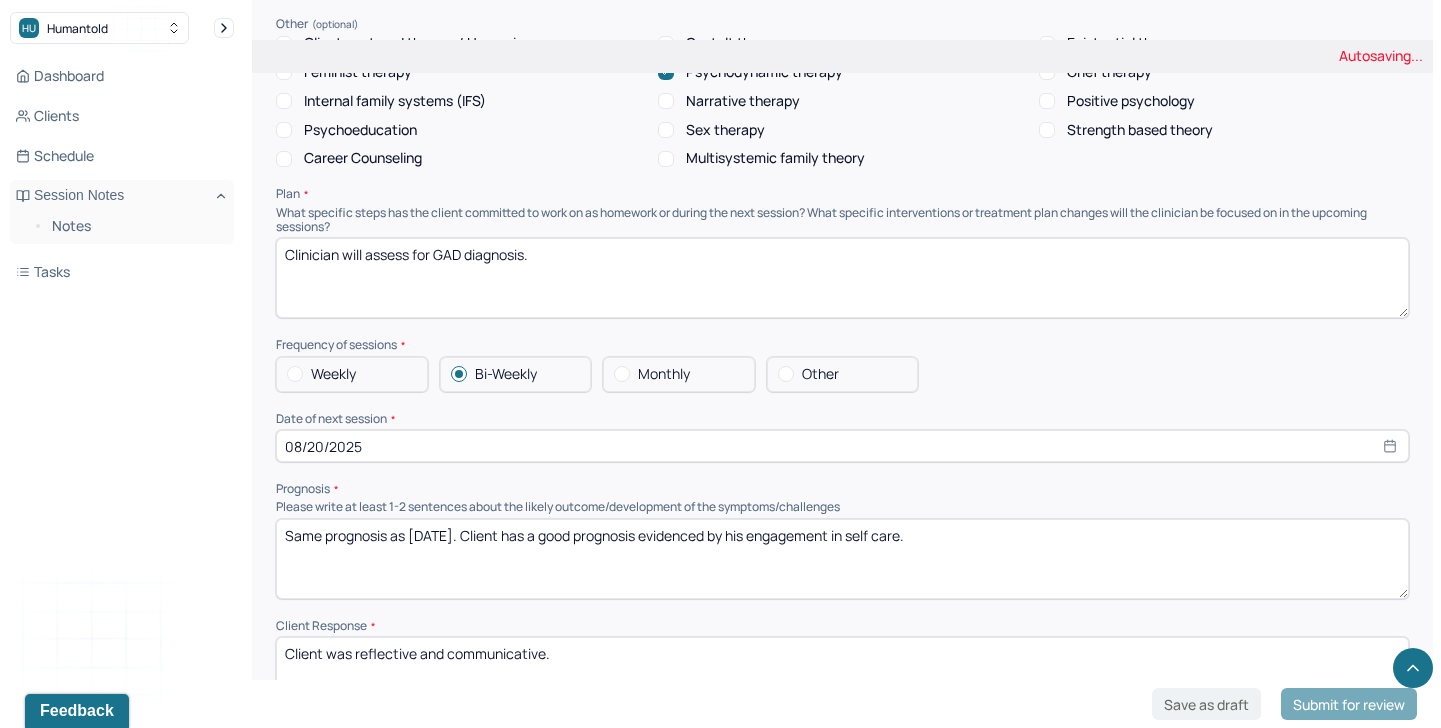 click on "Same prognosis as [DATE]. Client has a good prognosis evidenced by his engagement in self care." at bounding box center [842, 559] 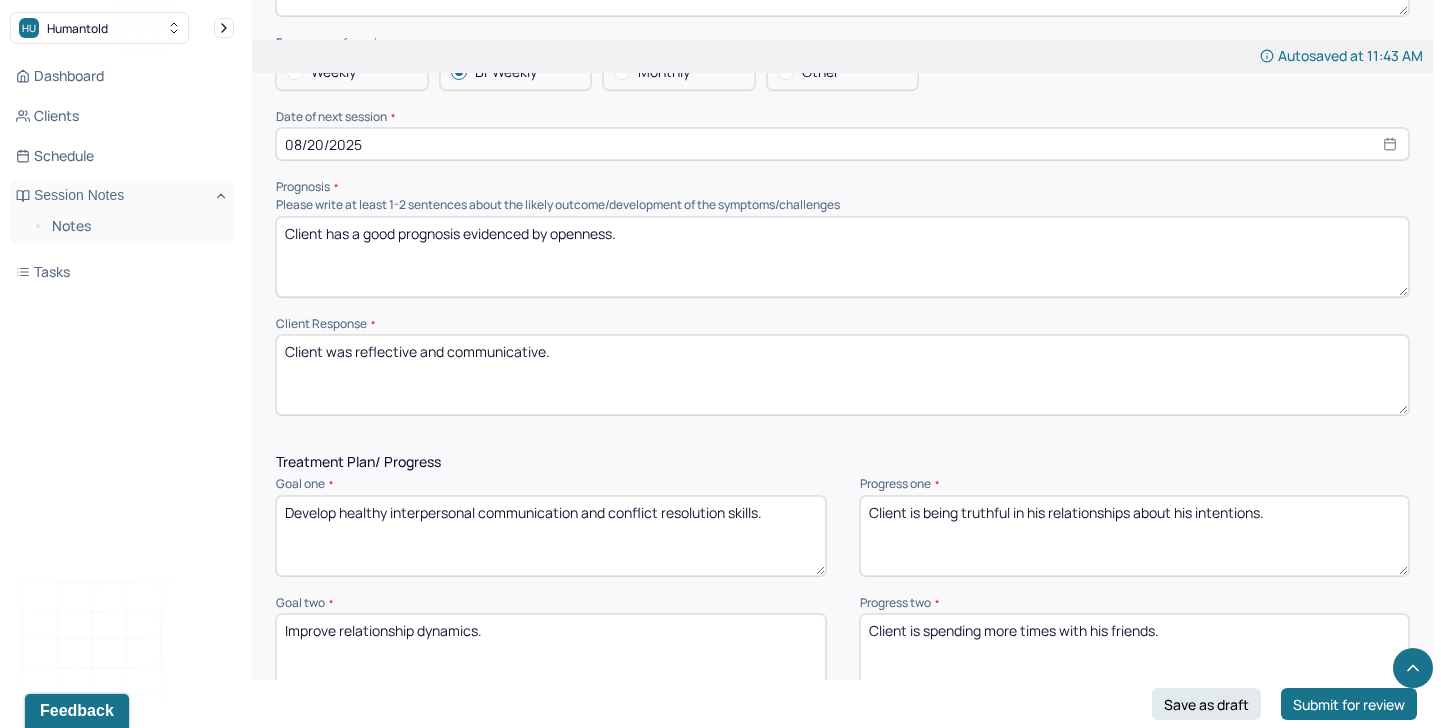 scroll, scrollTop: 2319, scrollLeft: 0, axis: vertical 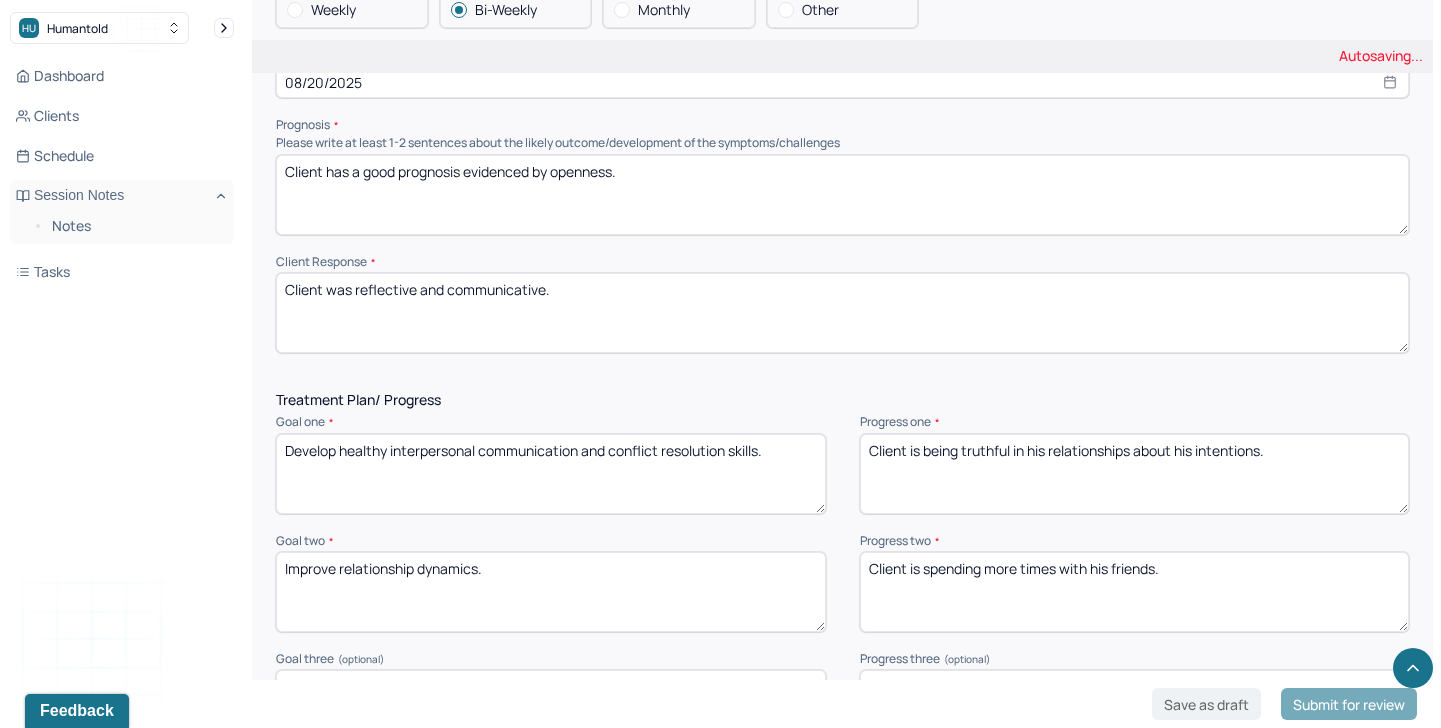 type on "Client has a good prognosis evidenced by openness." 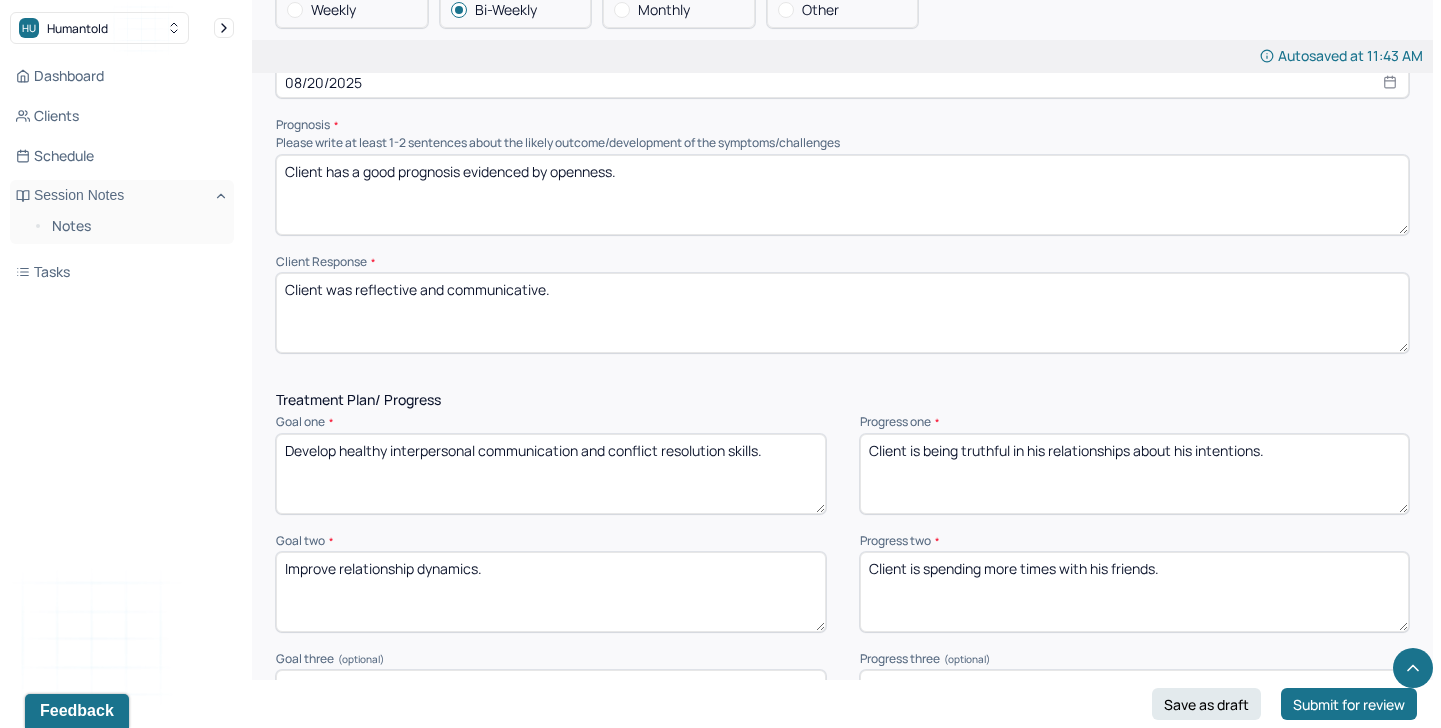 drag, startPoint x: 699, startPoint y: 310, endPoint x: 353, endPoint y: 283, distance: 347.05188 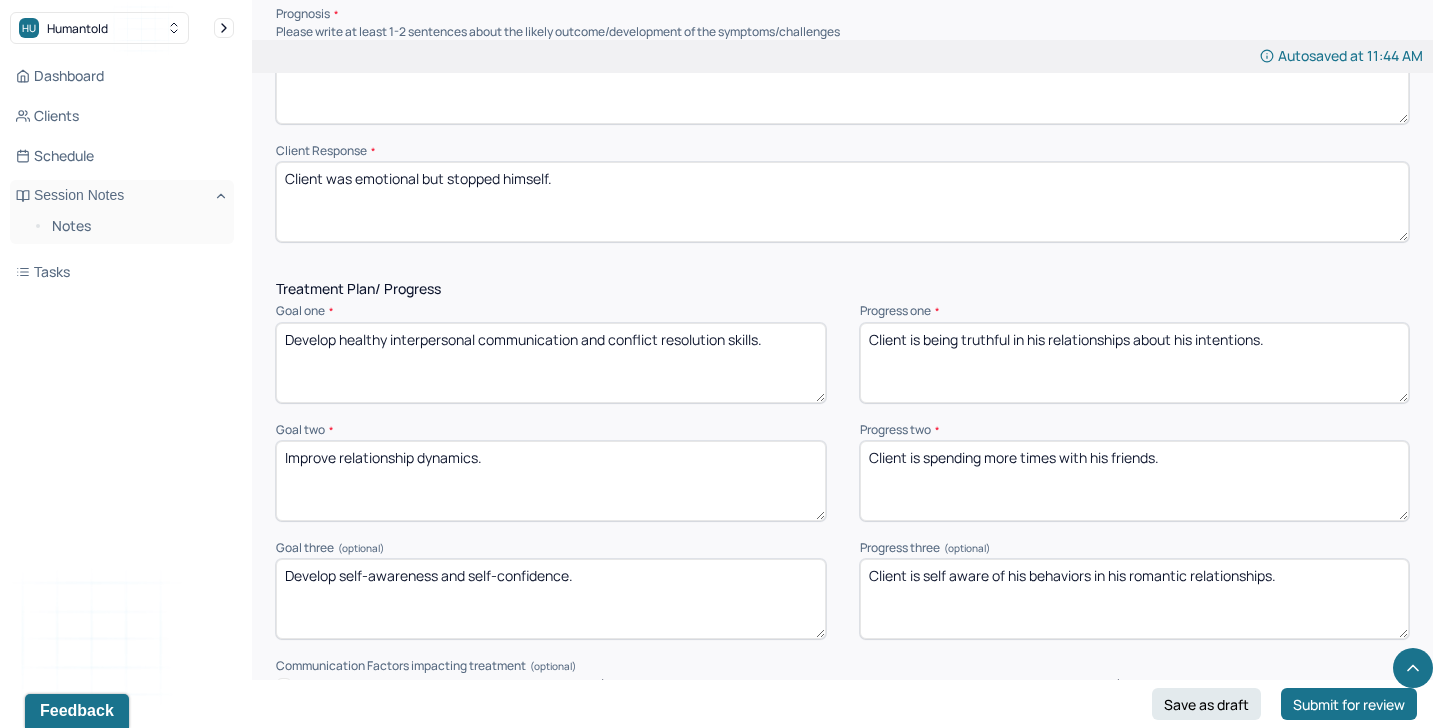 scroll, scrollTop: 2449, scrollLeft: 0, axis: vertical 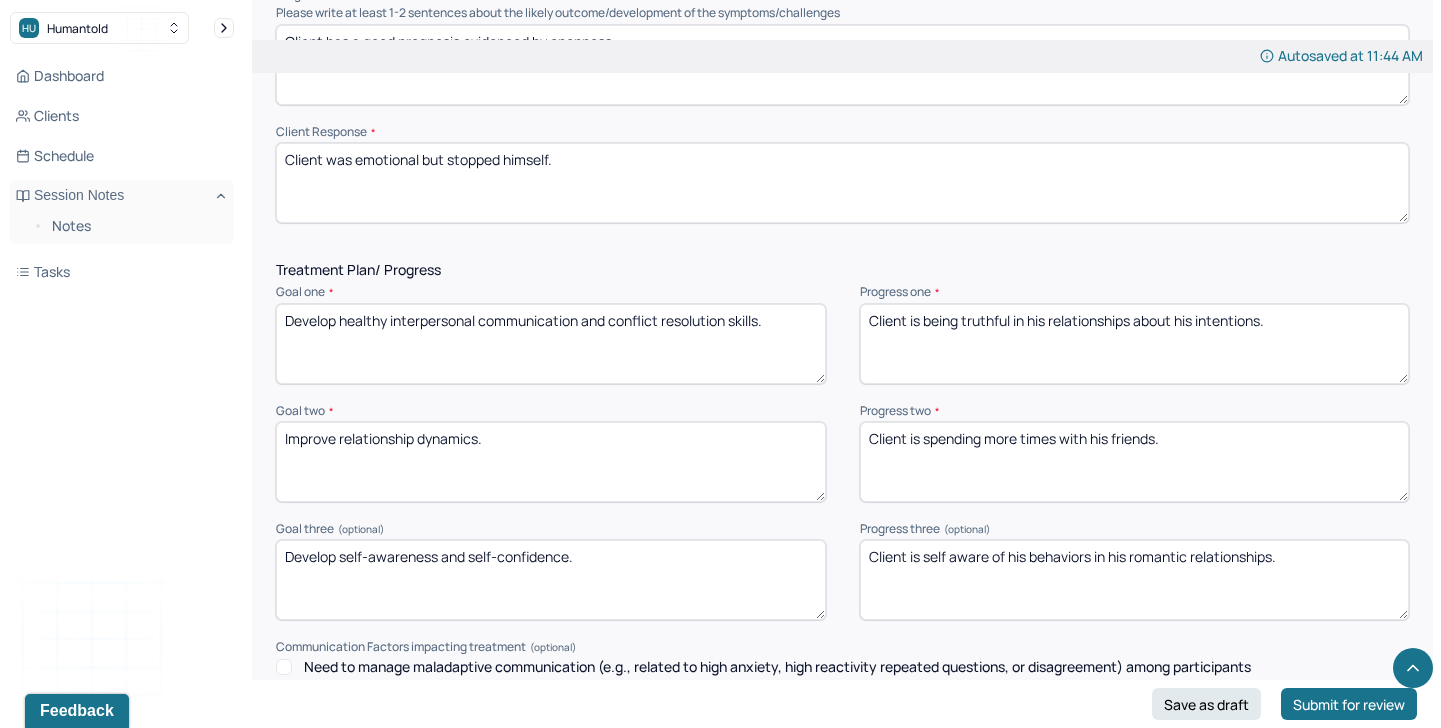 type on "Client was emotional but stopped himself." 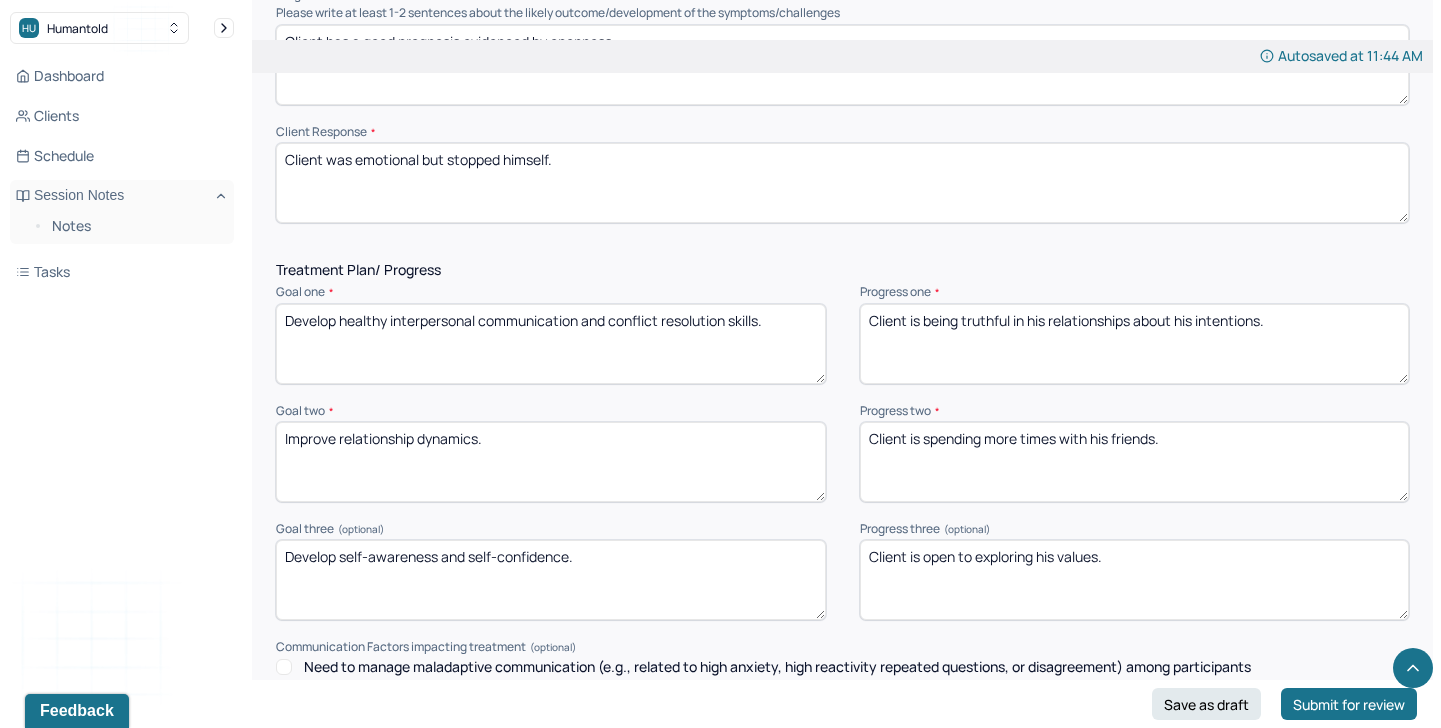 type on "Client is open to exploring his values." 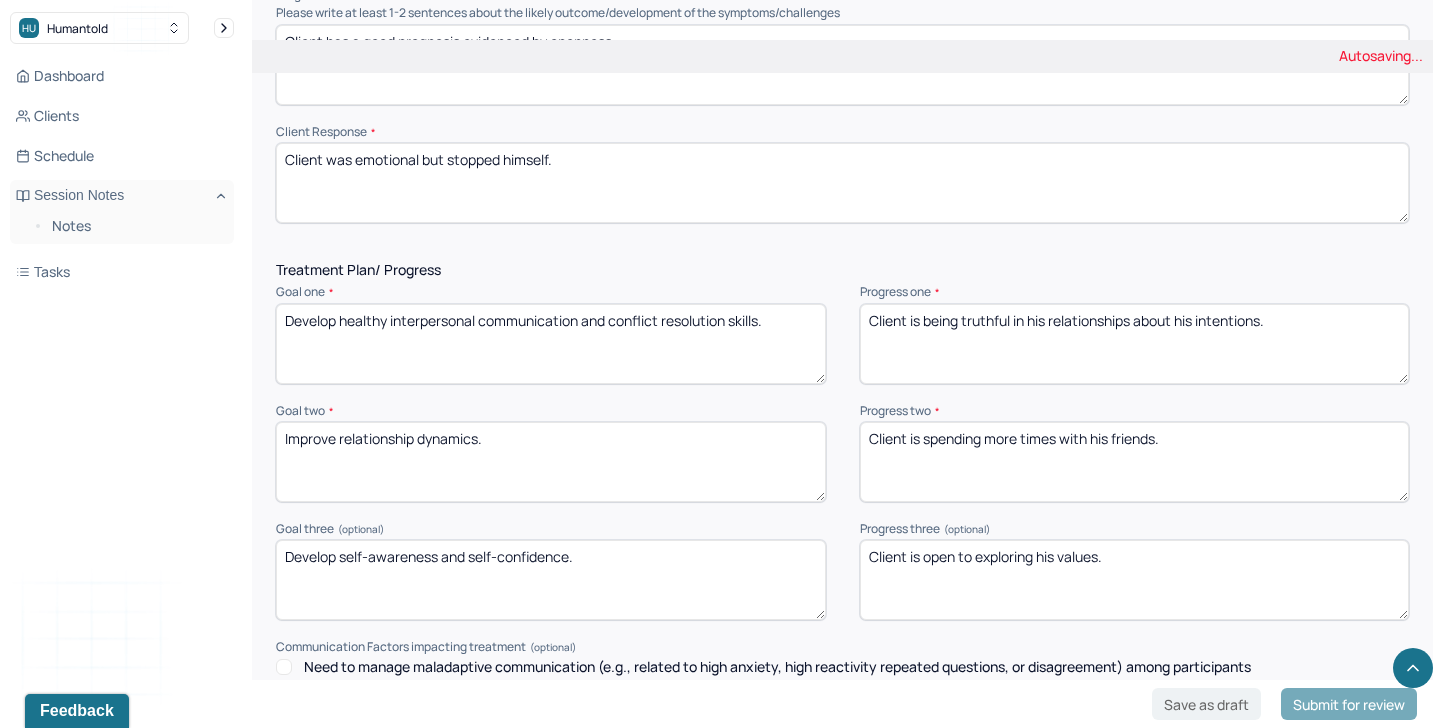 click on "Client is being truthful in his relationships about his intentions." at bounding box center [1135, 344] 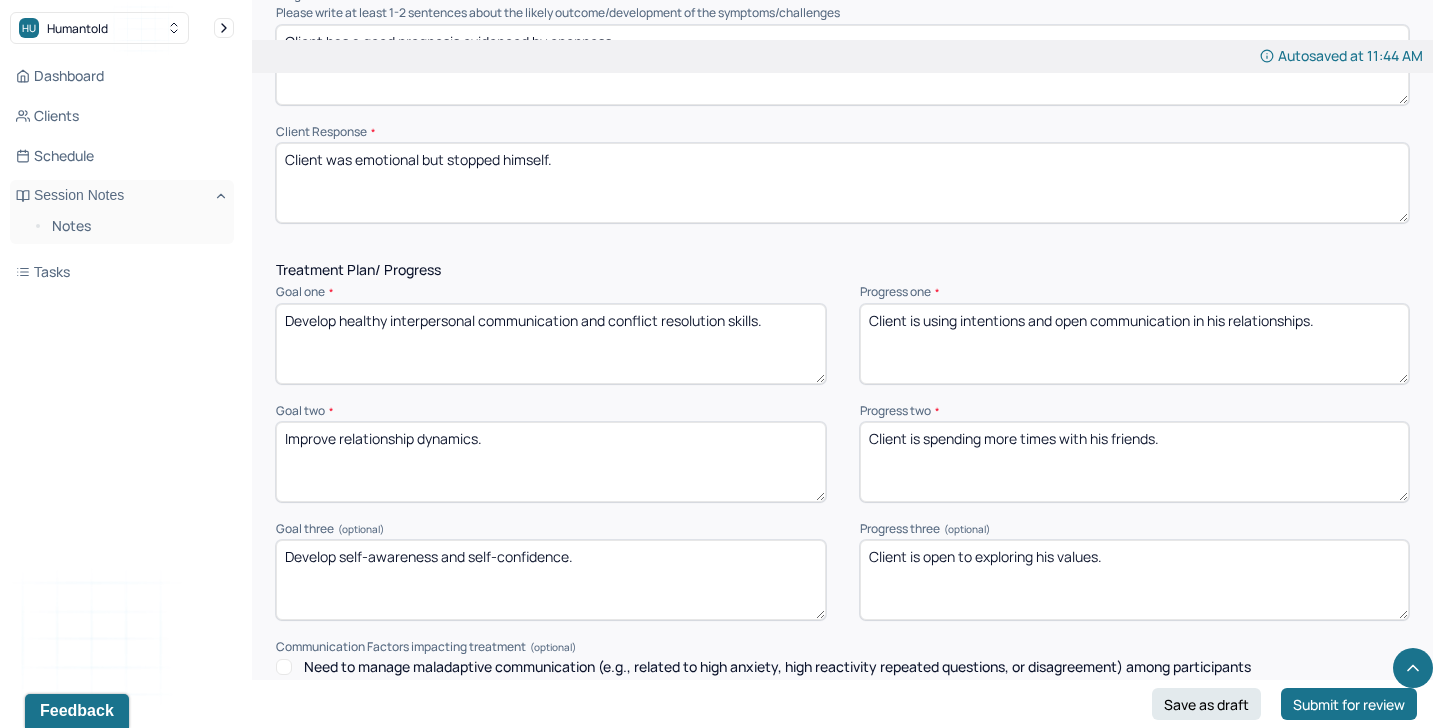 type on "Client is using intentions and open communication in his relationships." 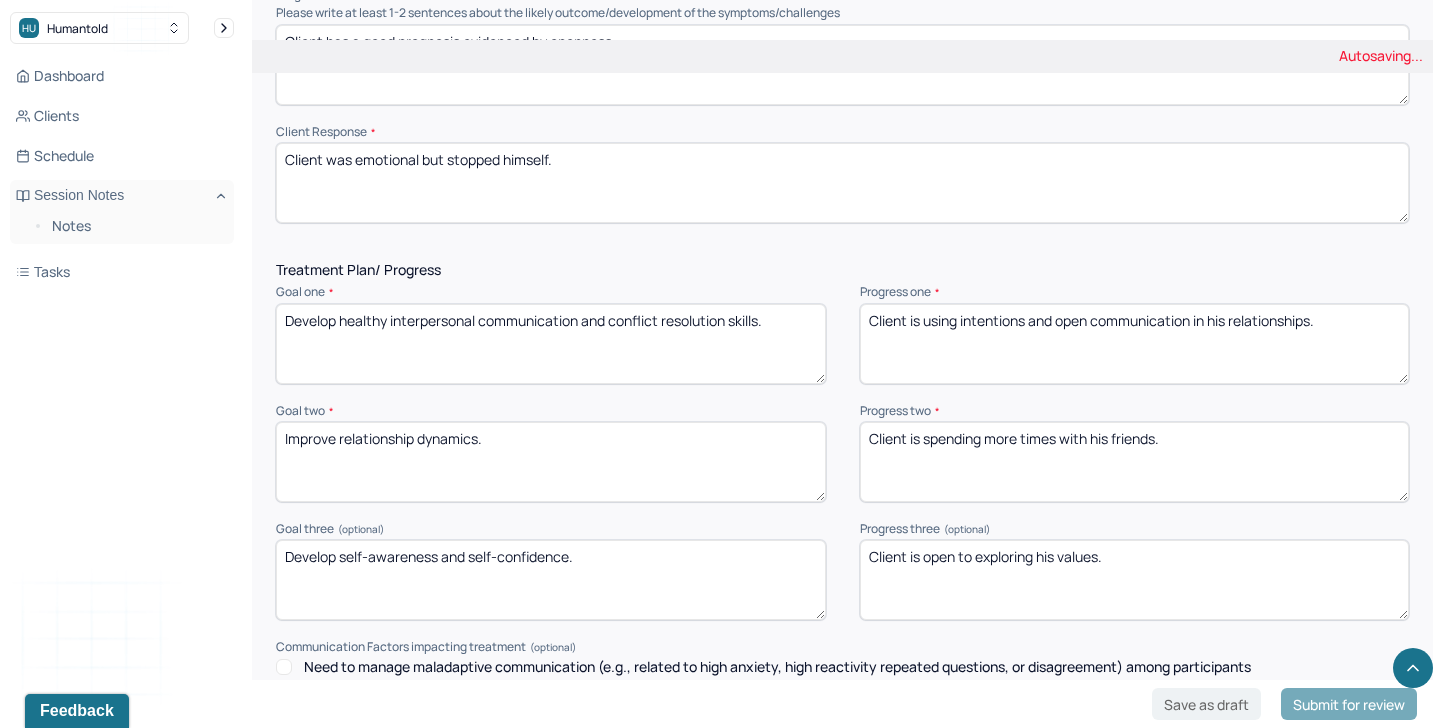 click on "Client is spending more times with his friends." at bounding box center [1135, 462] 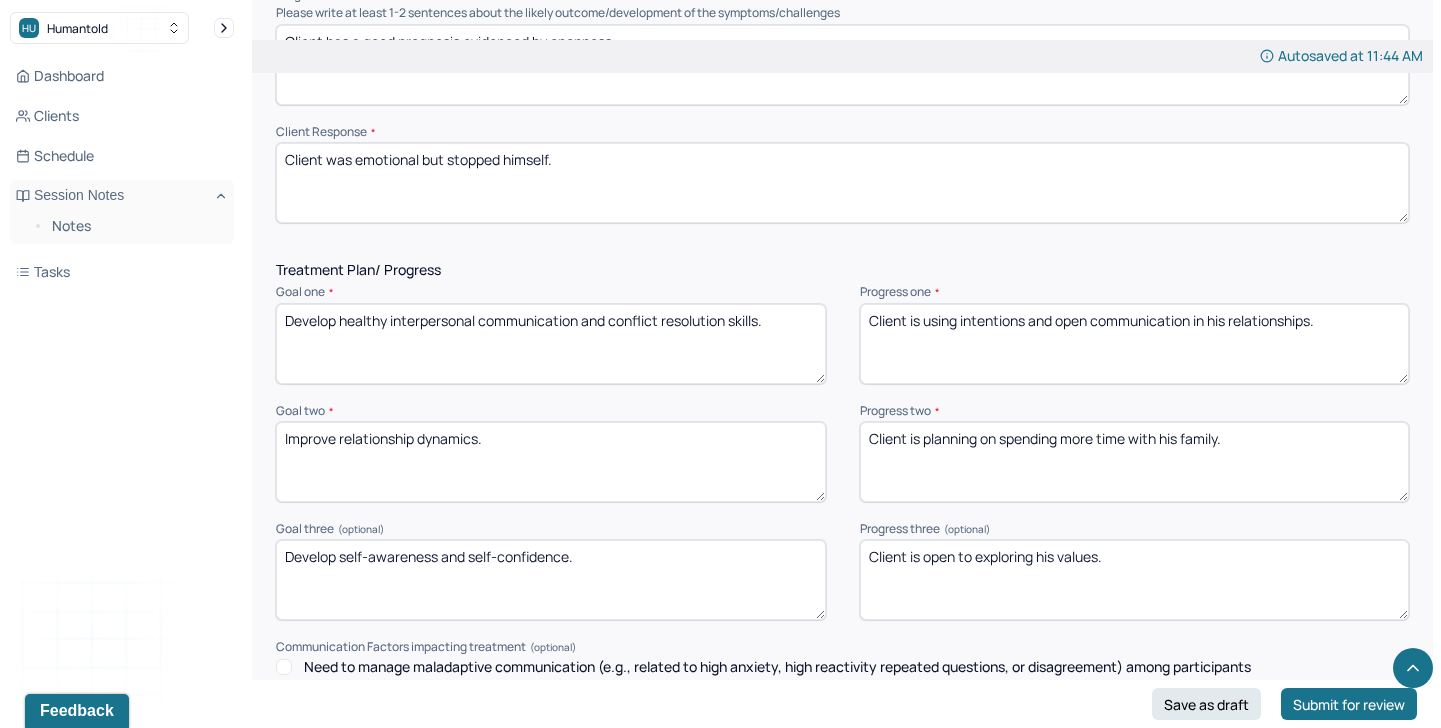 scroll, scrollTop: 2867, scrollLeft: 0, axis: vertical 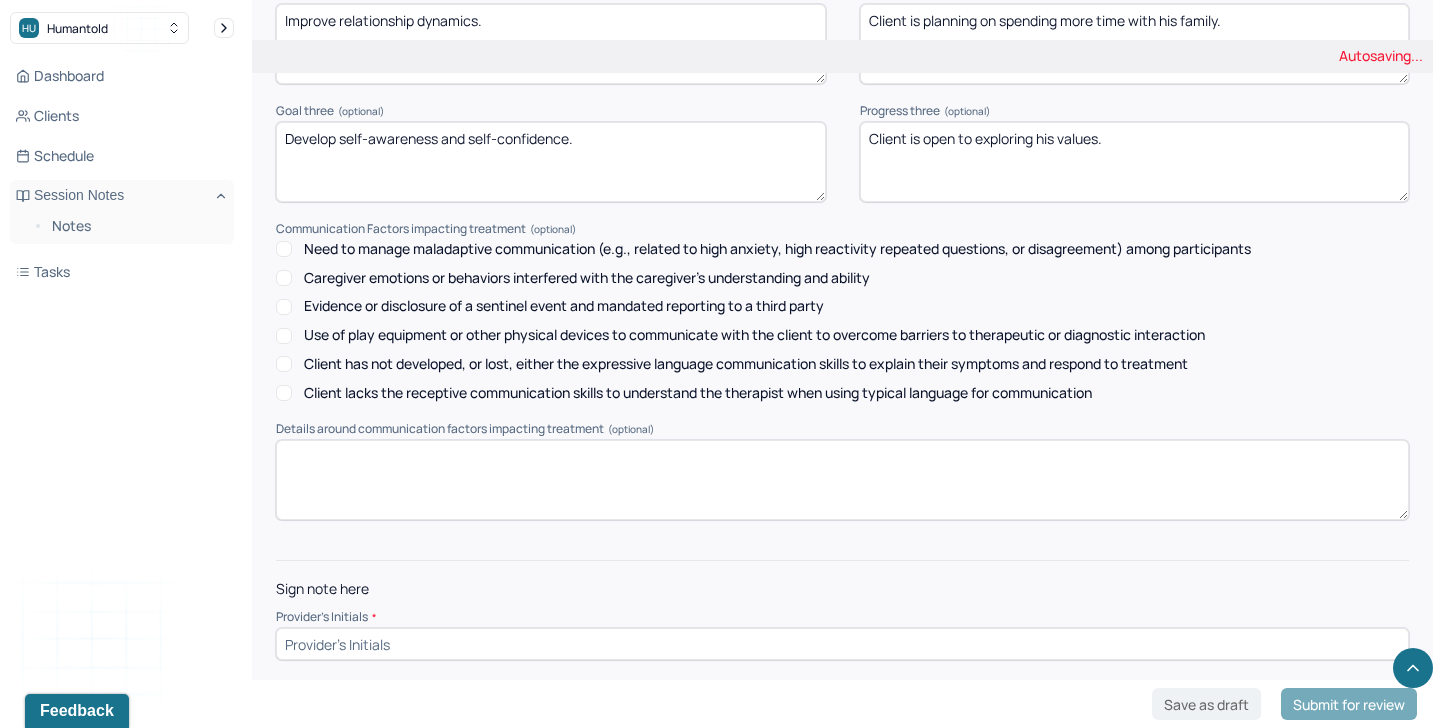 type on "Client is planning on spending more time with his family." 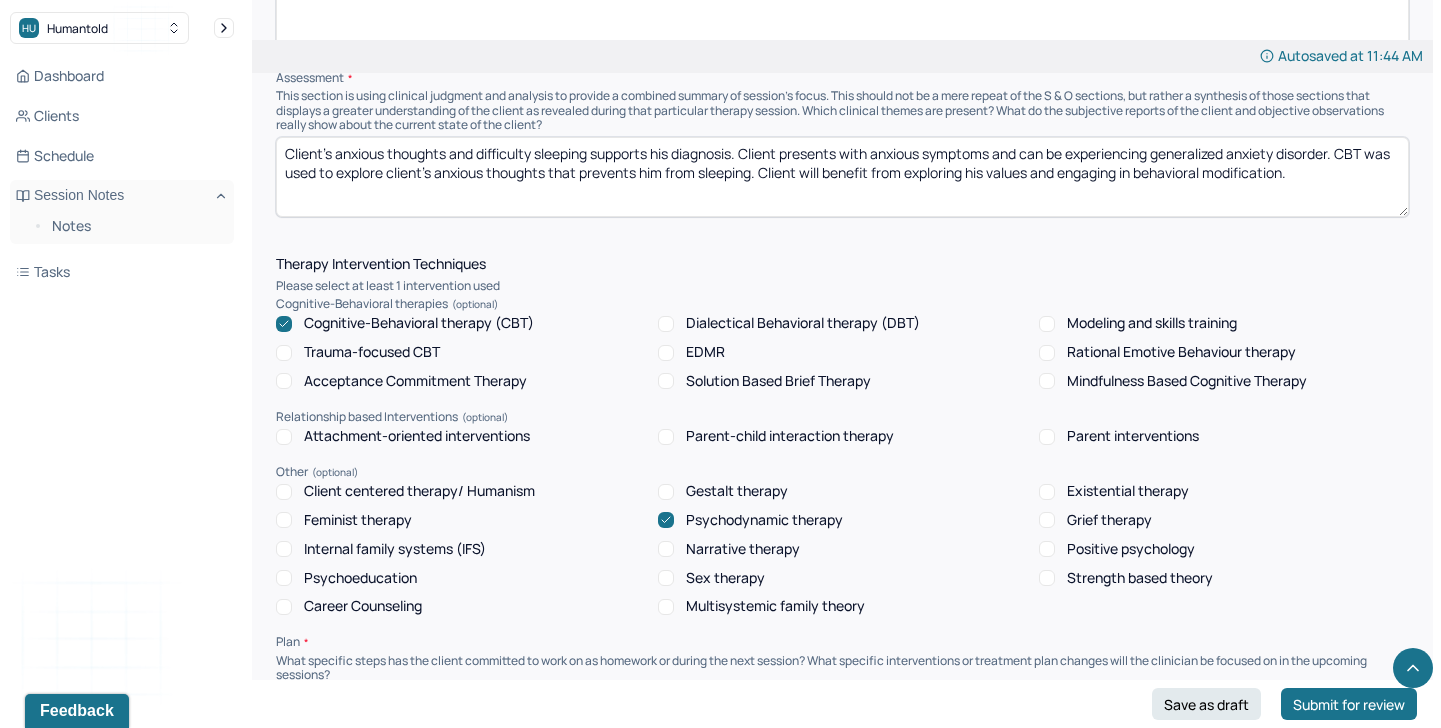 scroll, scrollTop: 1535, scrollLeft: 0, axis: vertical 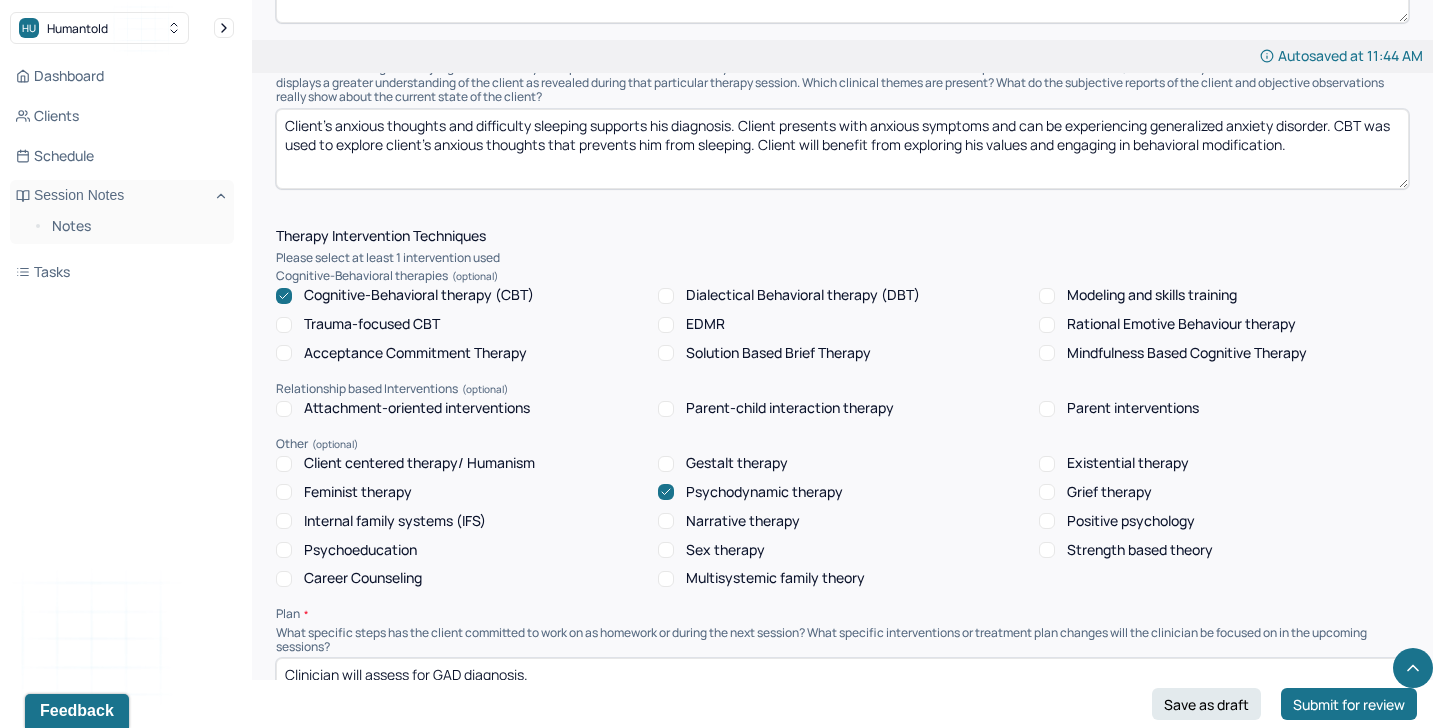 type on "TA" 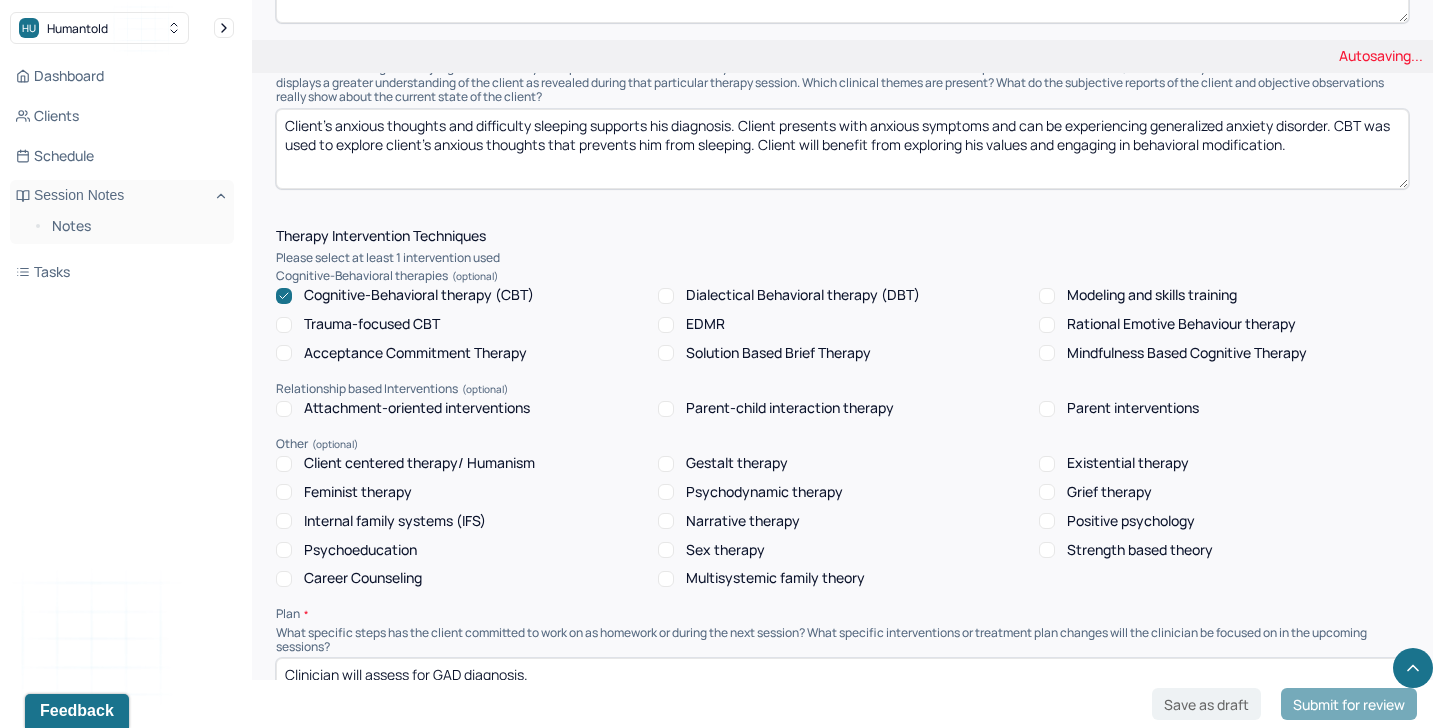 click on "Client centered therapy/ Humanism" at bounding box center (419, 463) 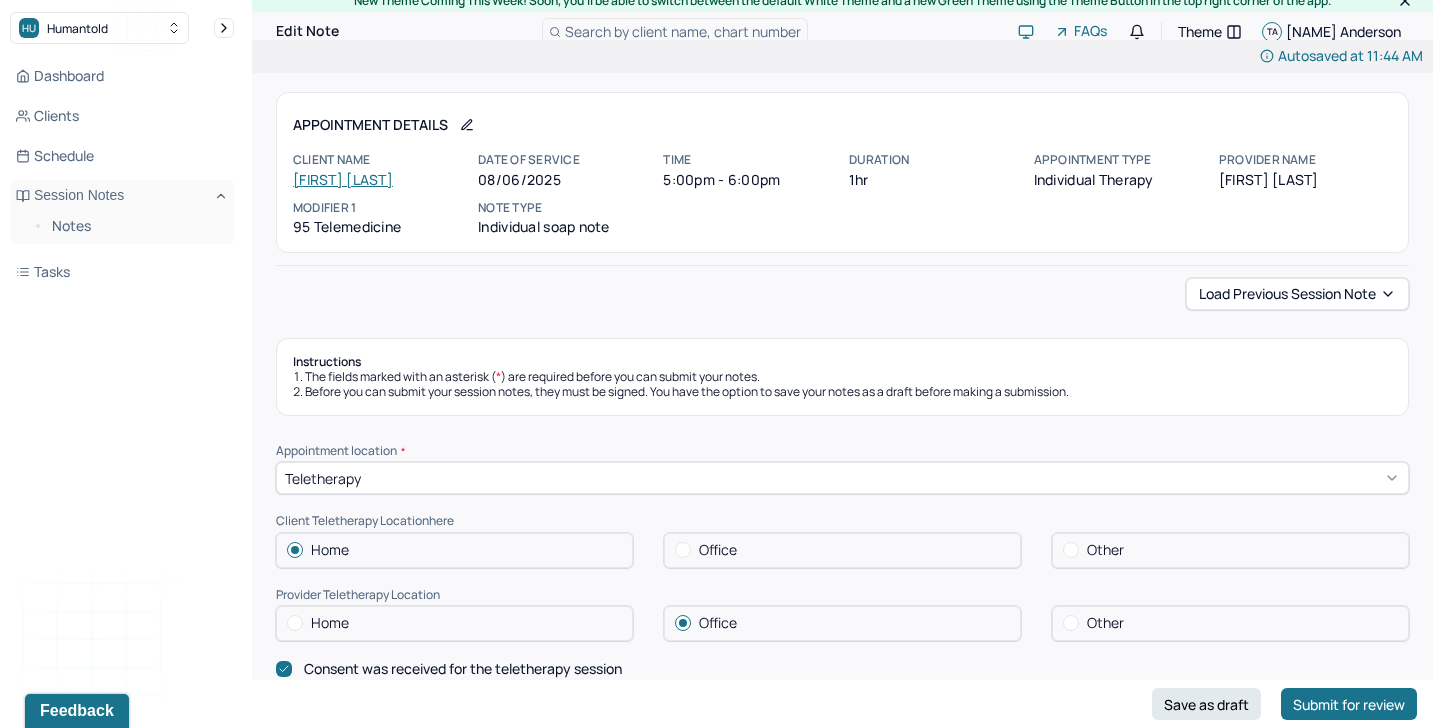 scroll, scrollTop: 0, scrollLeft: 0, axis: both 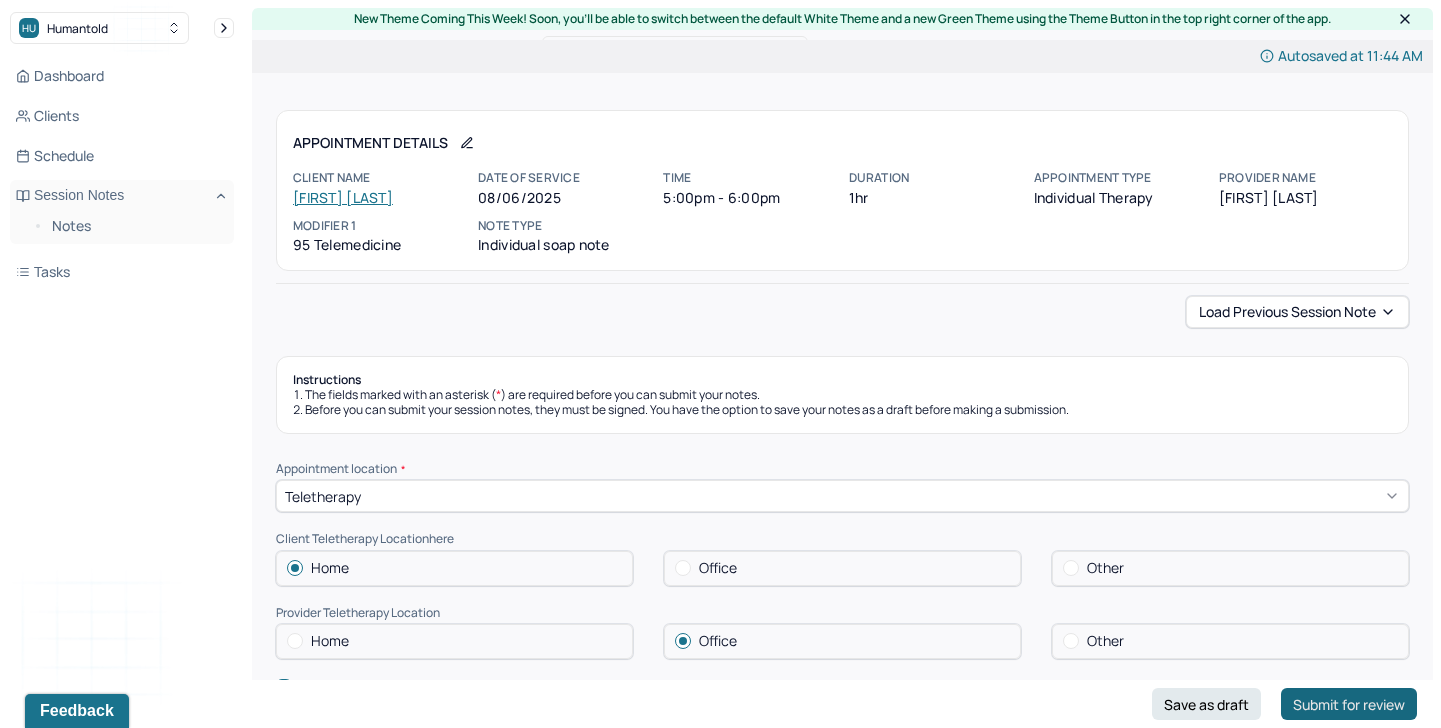 click on "Submit for review" at bounding box center [1349, 704] 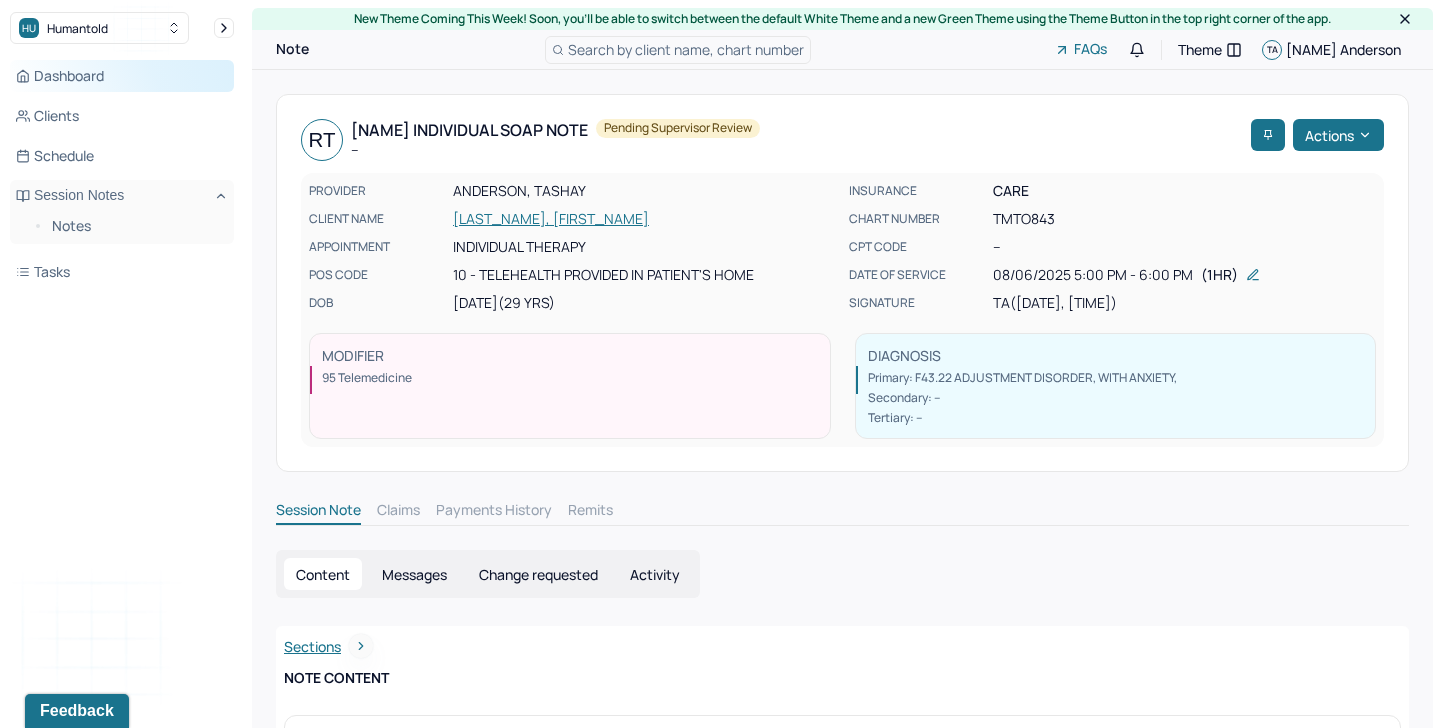 click on "Dashboard" at bounding box center [122, 76] 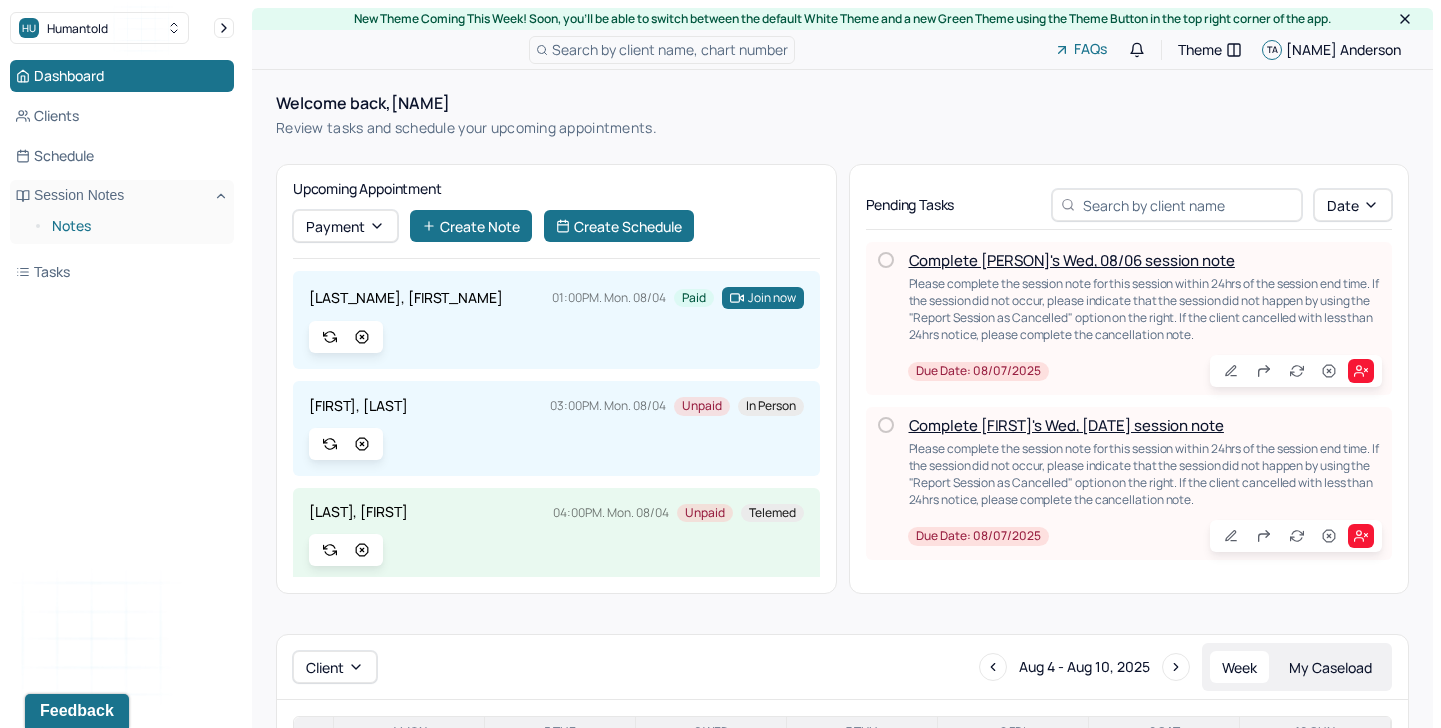 click on "Notes" at bounding box center (135, 226) 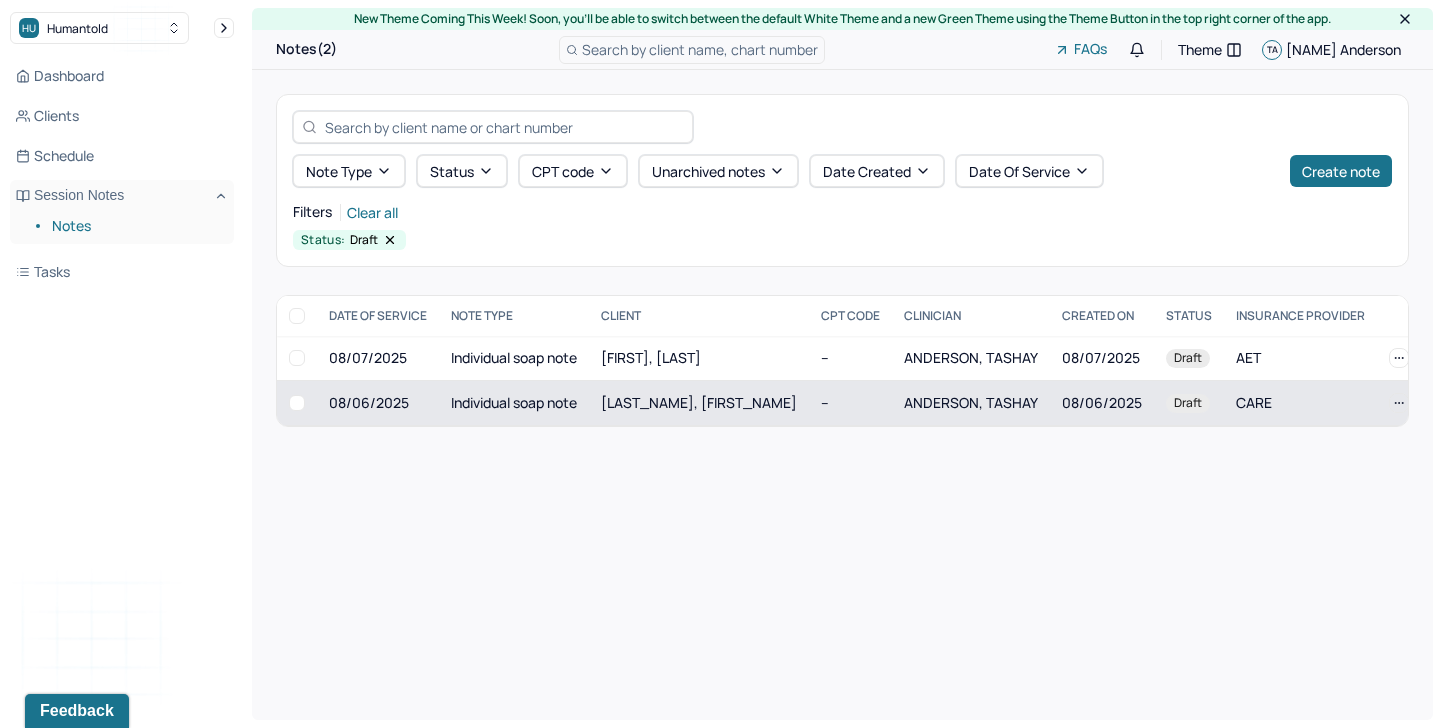 click on "--" at bounding box center [850, 403] 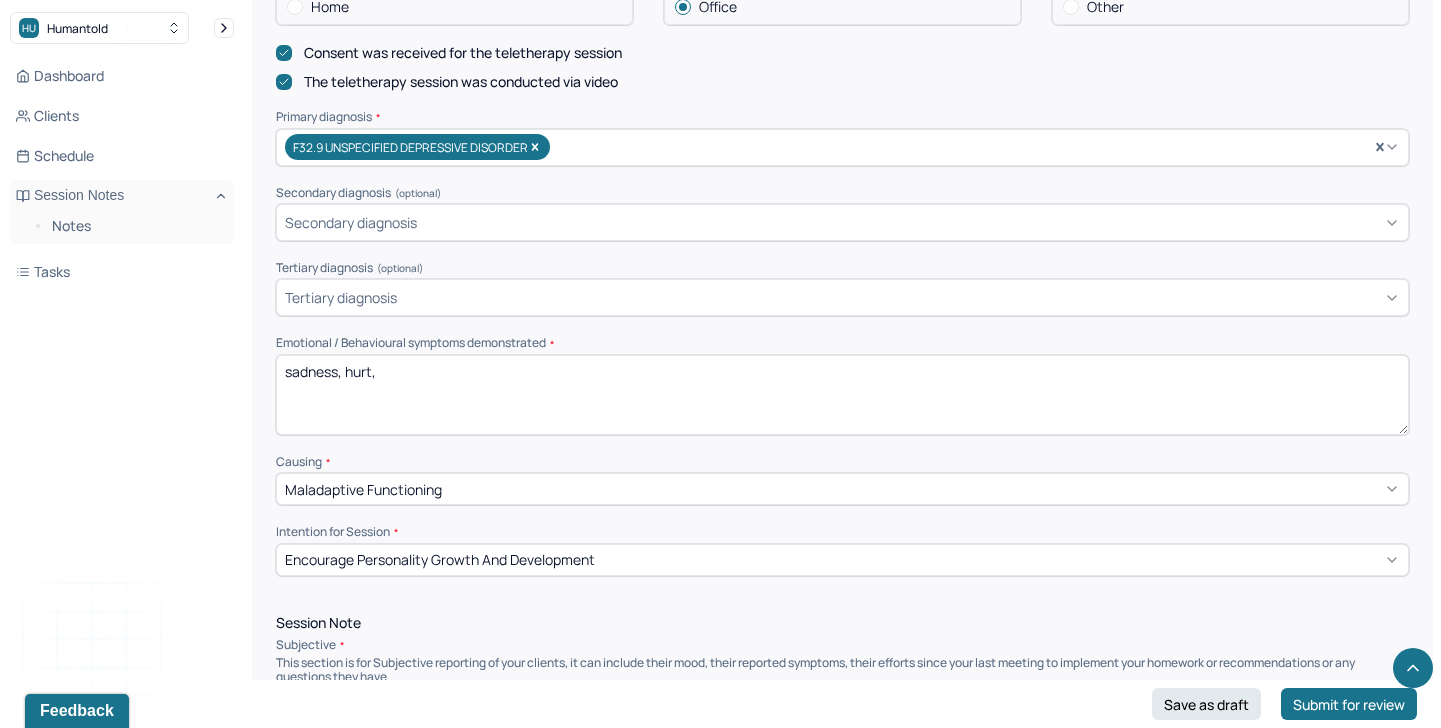 scroll, scrollTop: 835, scrollLeft: 0, axis: vertical 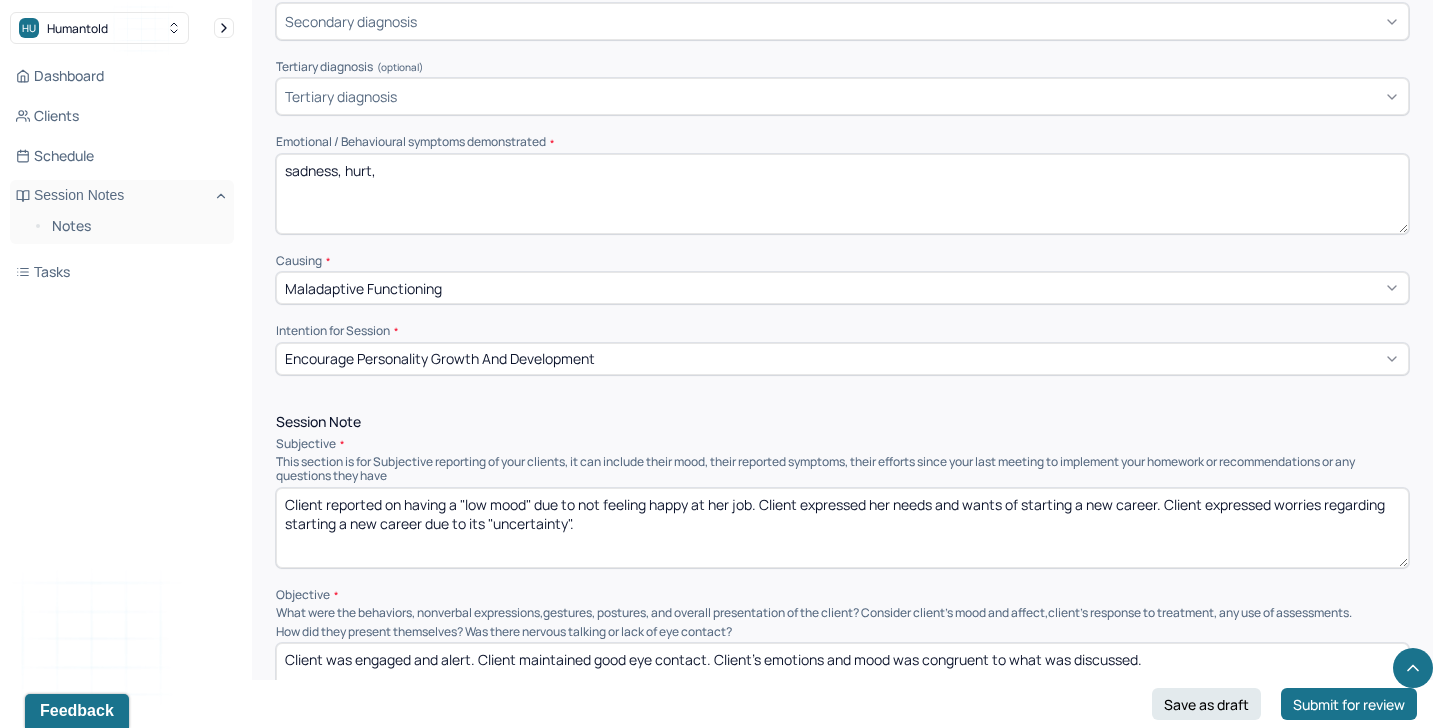 click on "sadness, hurt," at bounding box center [842, 194] 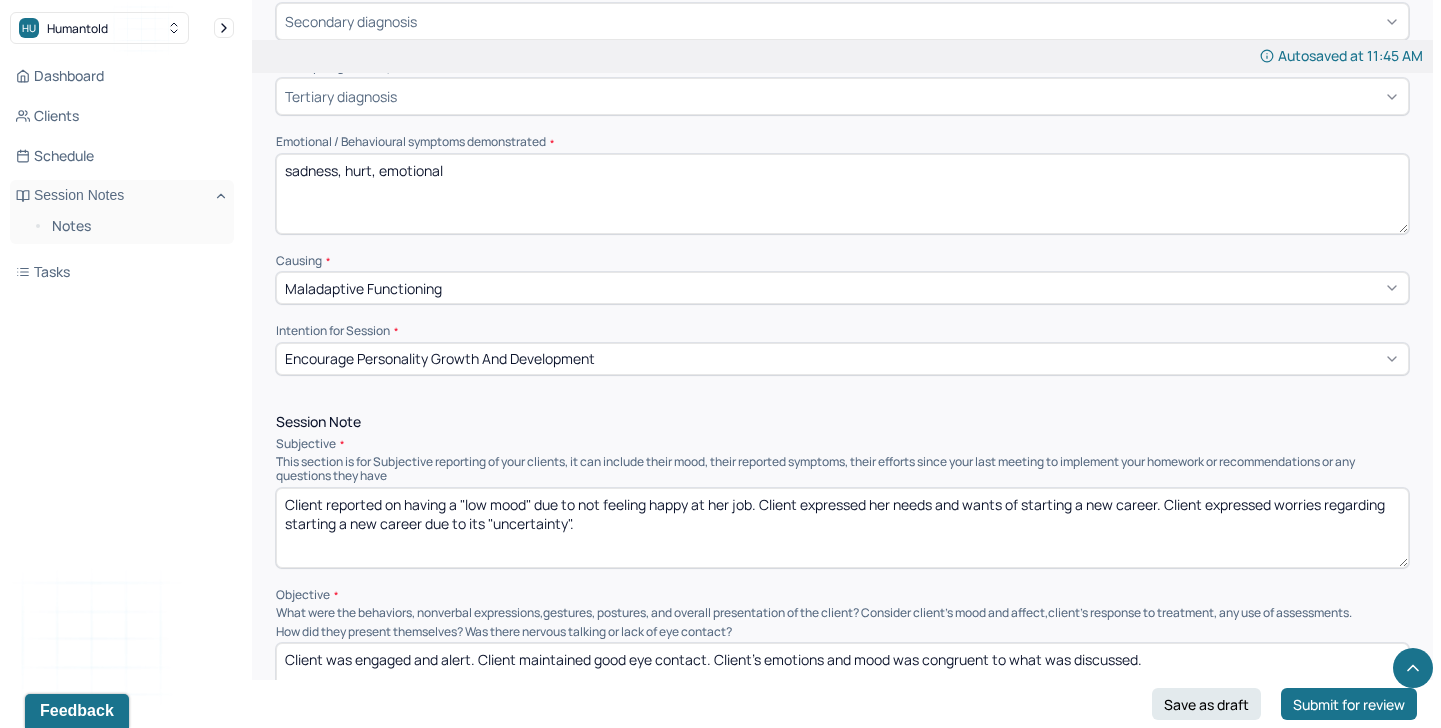type on "sadness, hurt, emotional" 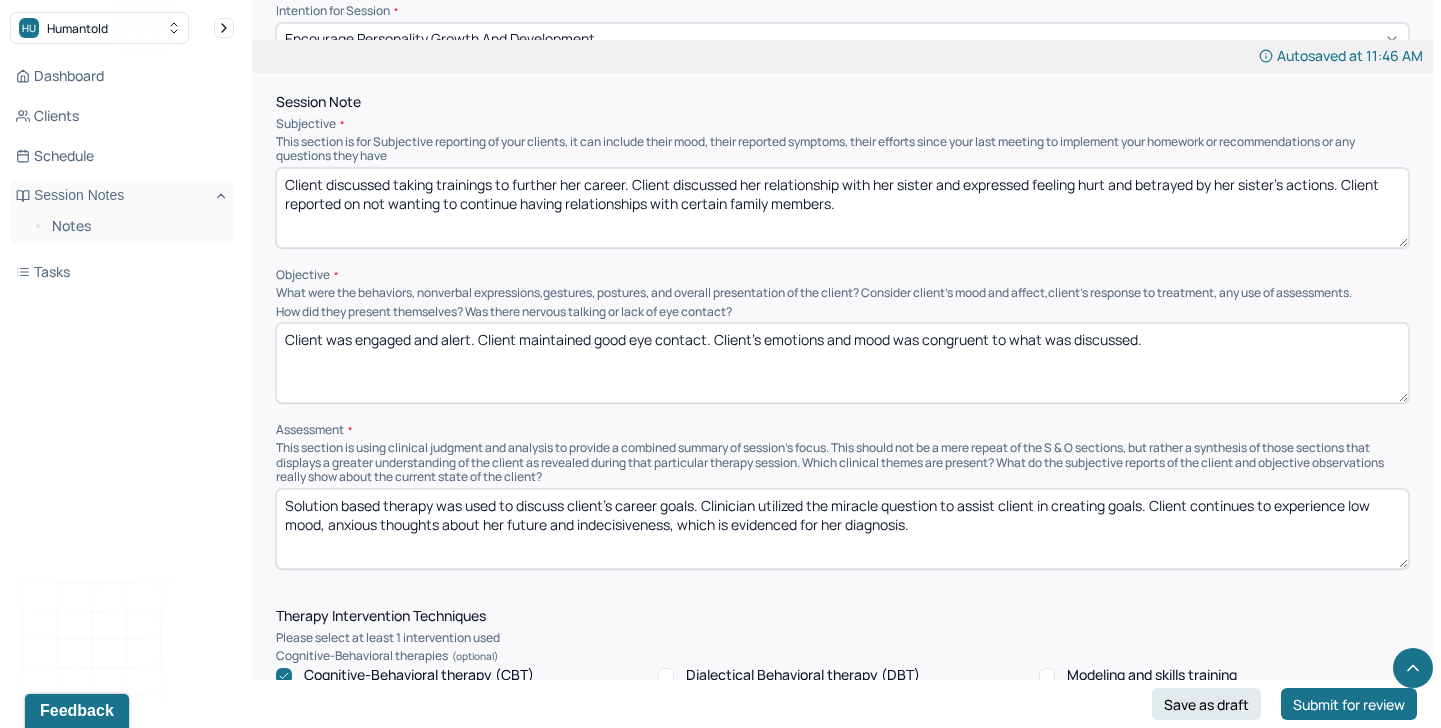scroll, scrollTop: 1187, scrollLeft: 0, axis: vertical 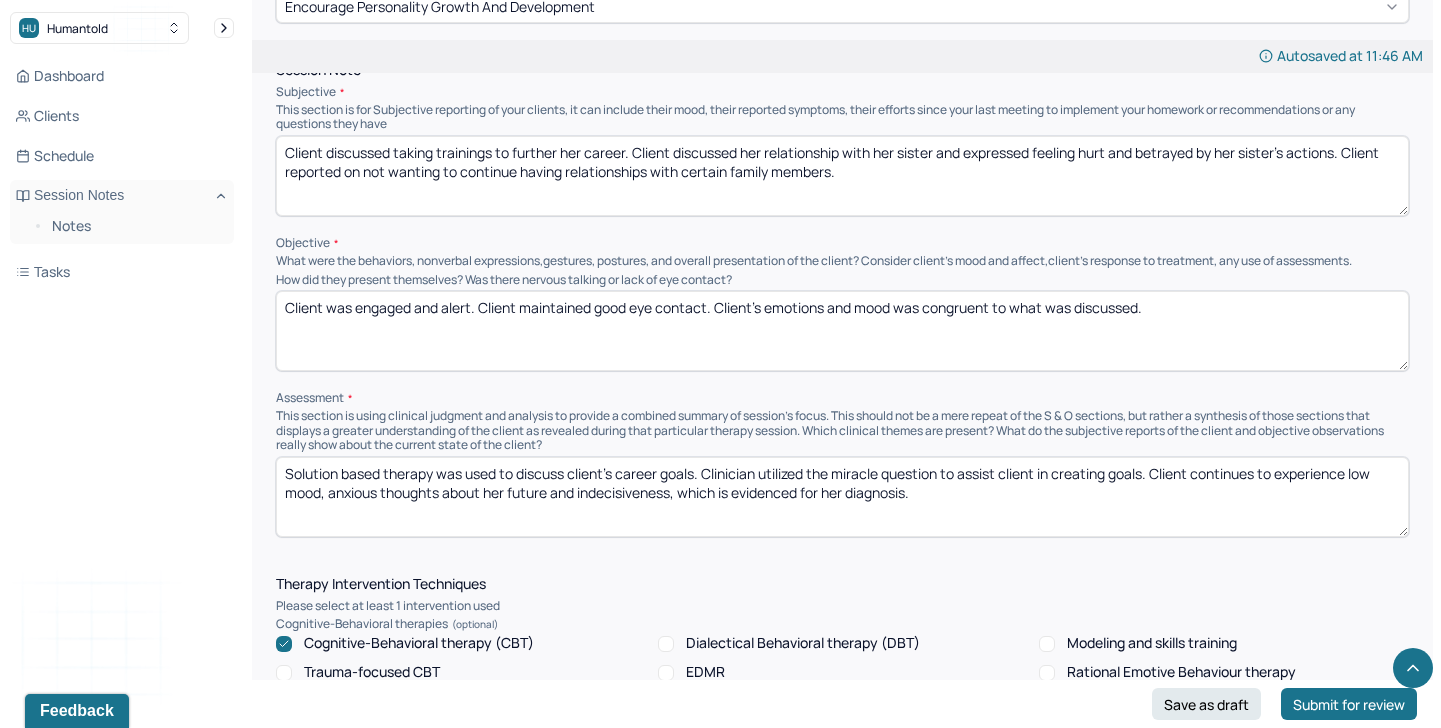 type on "Client discussed taking trainings to further her career. Client discussed her relationship with her sister and expressed feeling hurt and betrayed by her sister's actions. Client reported on not wanting to continue having relationships with certain family members." 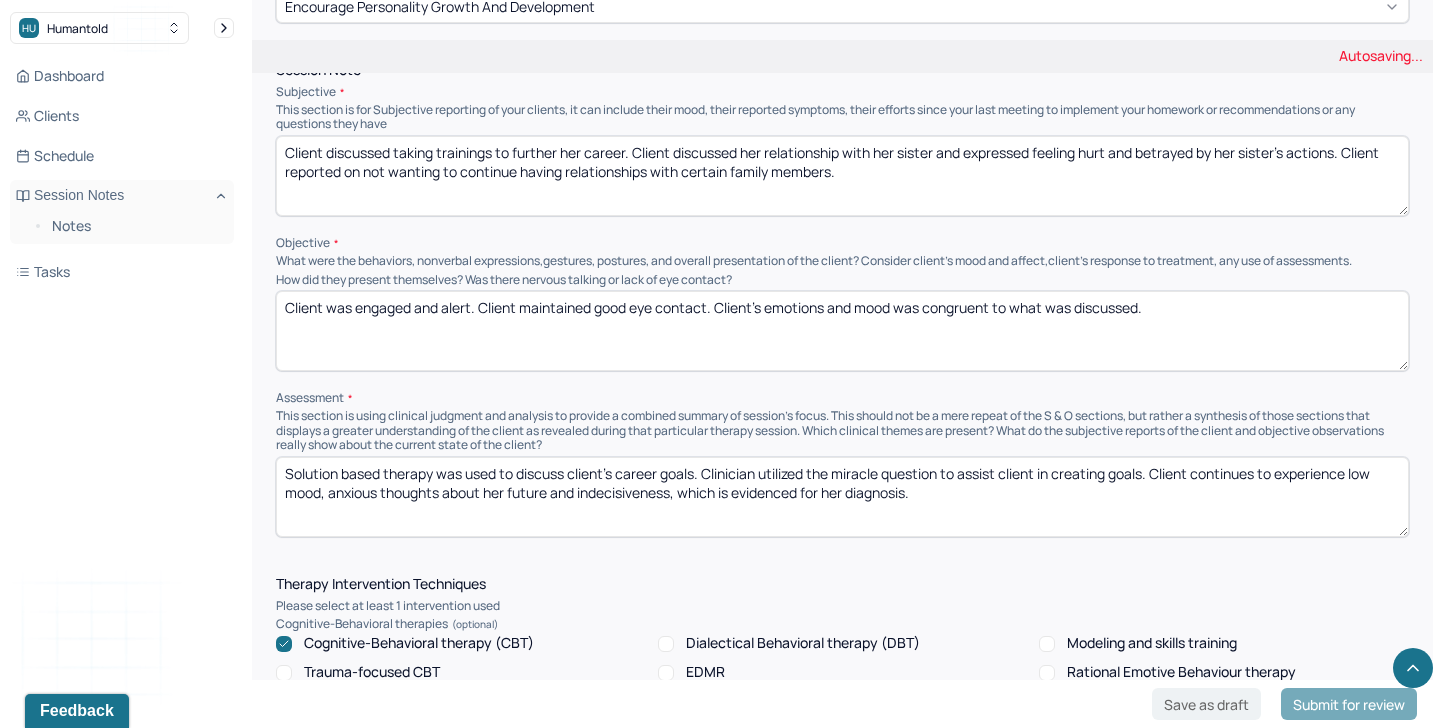click on "Client was engaged and alert. Client maintained good eye contact. Client's emotions and mood was congruent to what was discussed." at bounding box center [842, 331] 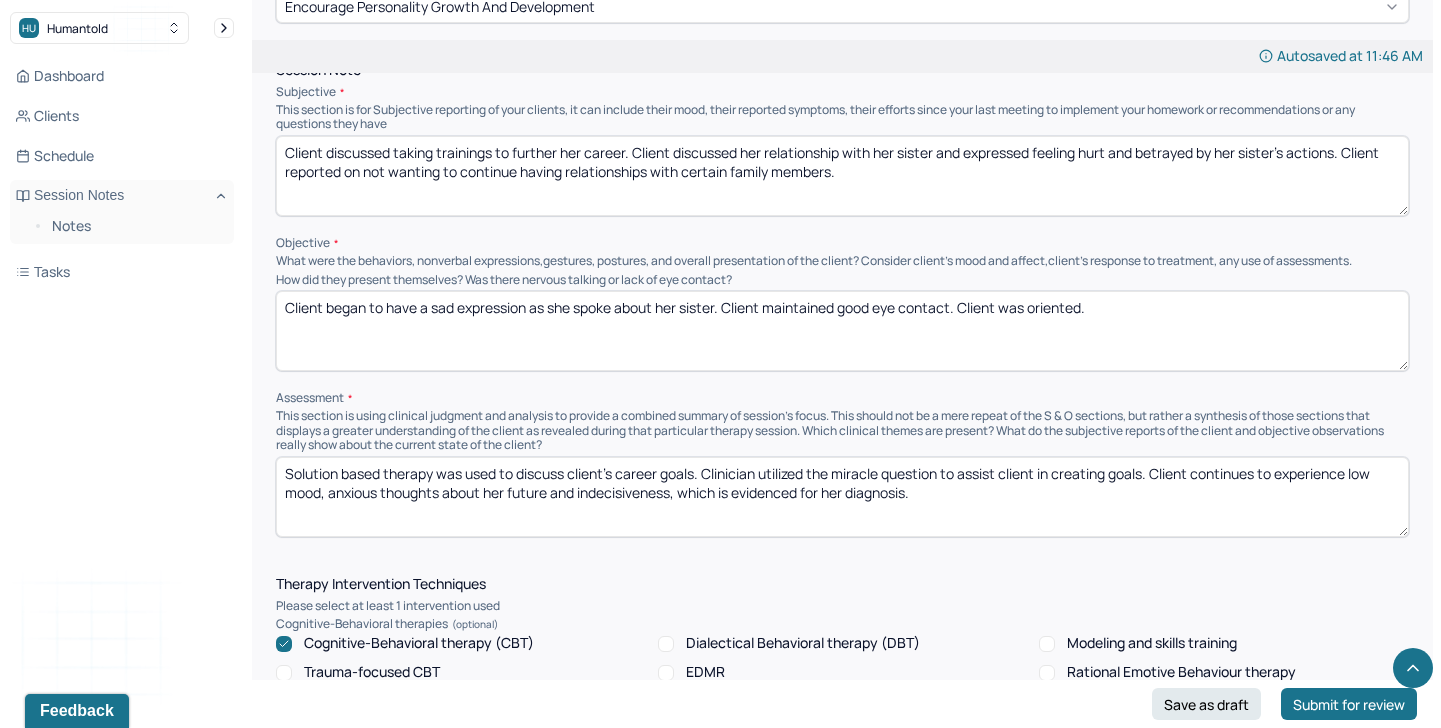 type on "Client began to have a sad expression as she spoke about her sister. Client maintained good eye contact. Client was oriented." 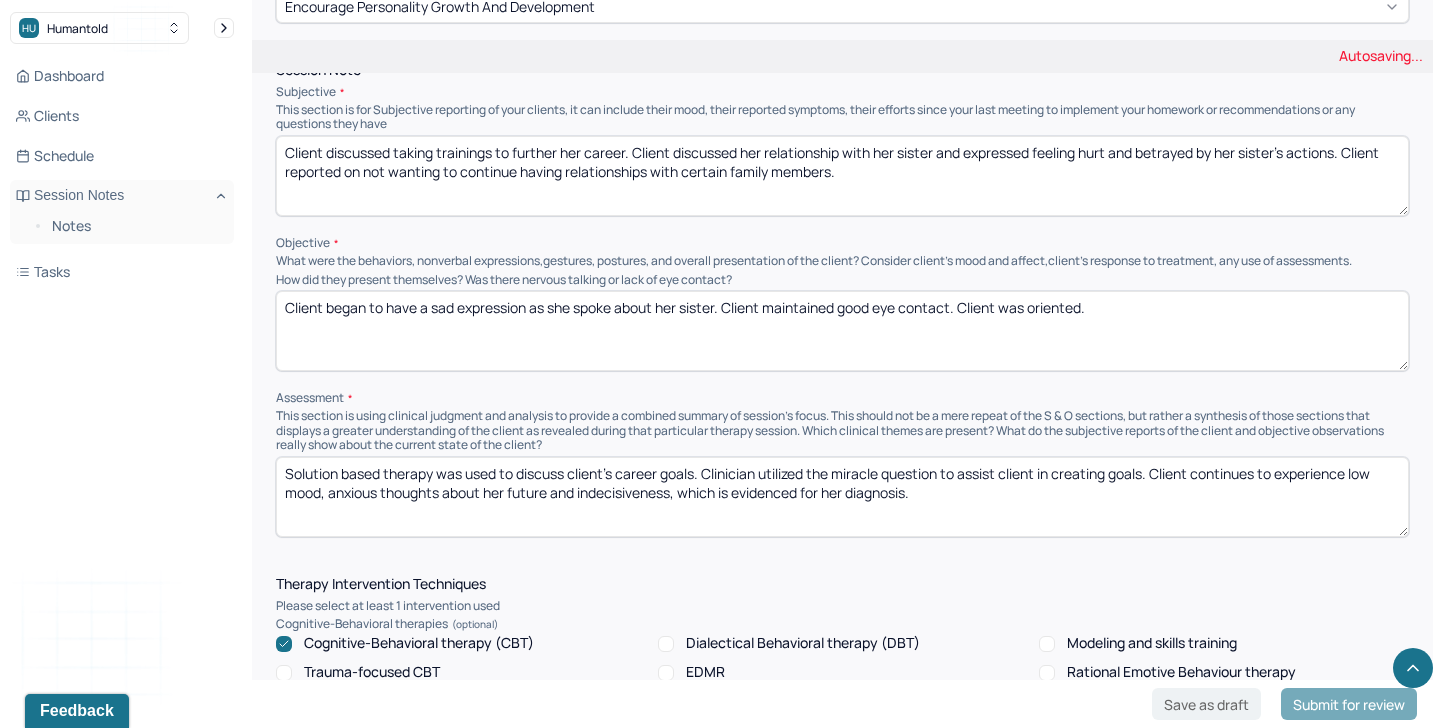 click on "Solution based therapy was used to discuss client's career goals. Clinician utilized the miracle question to assist client in creating goals. Client continues to experience low mood, anxious thoughts about her future and indecisiveness, which is evidenced for her diagnosis." at bounding box center (842, 497) 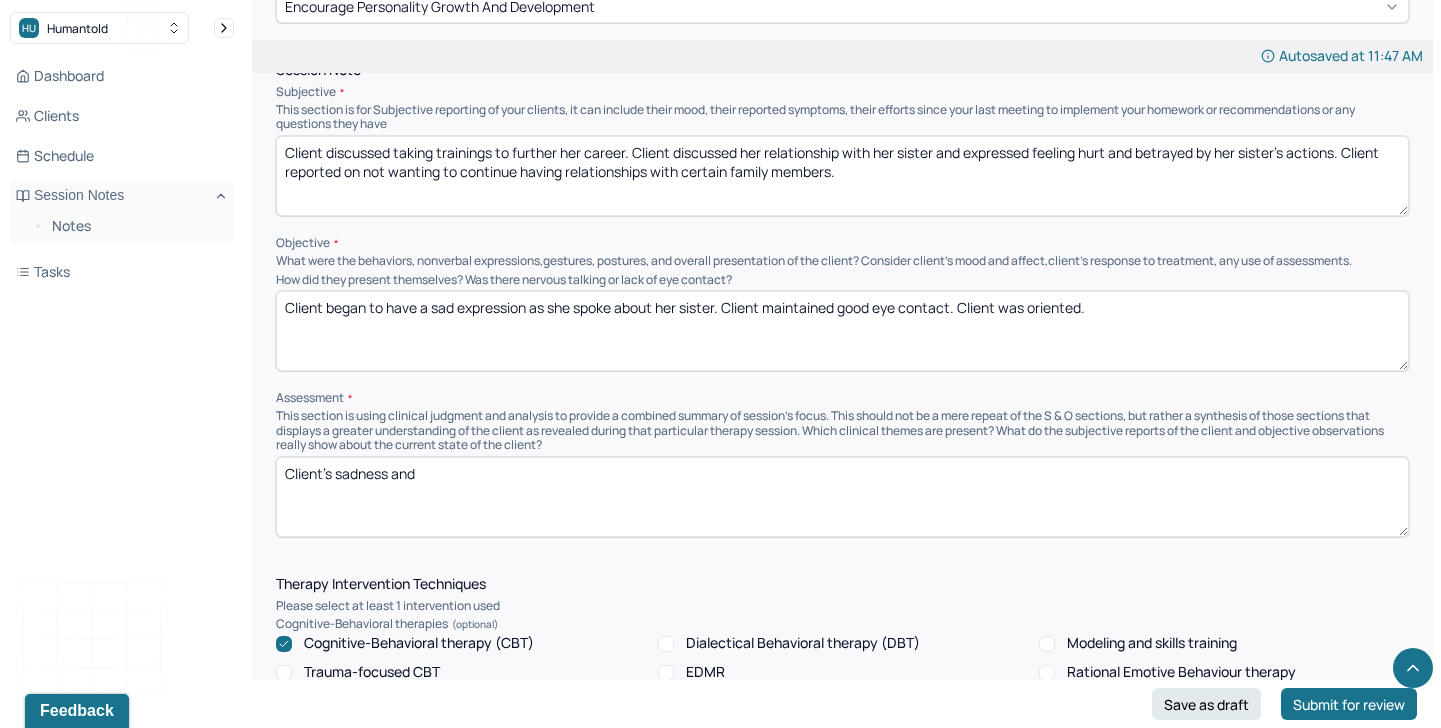 click on "Client's sadness and" at bounding box center [842, 497] 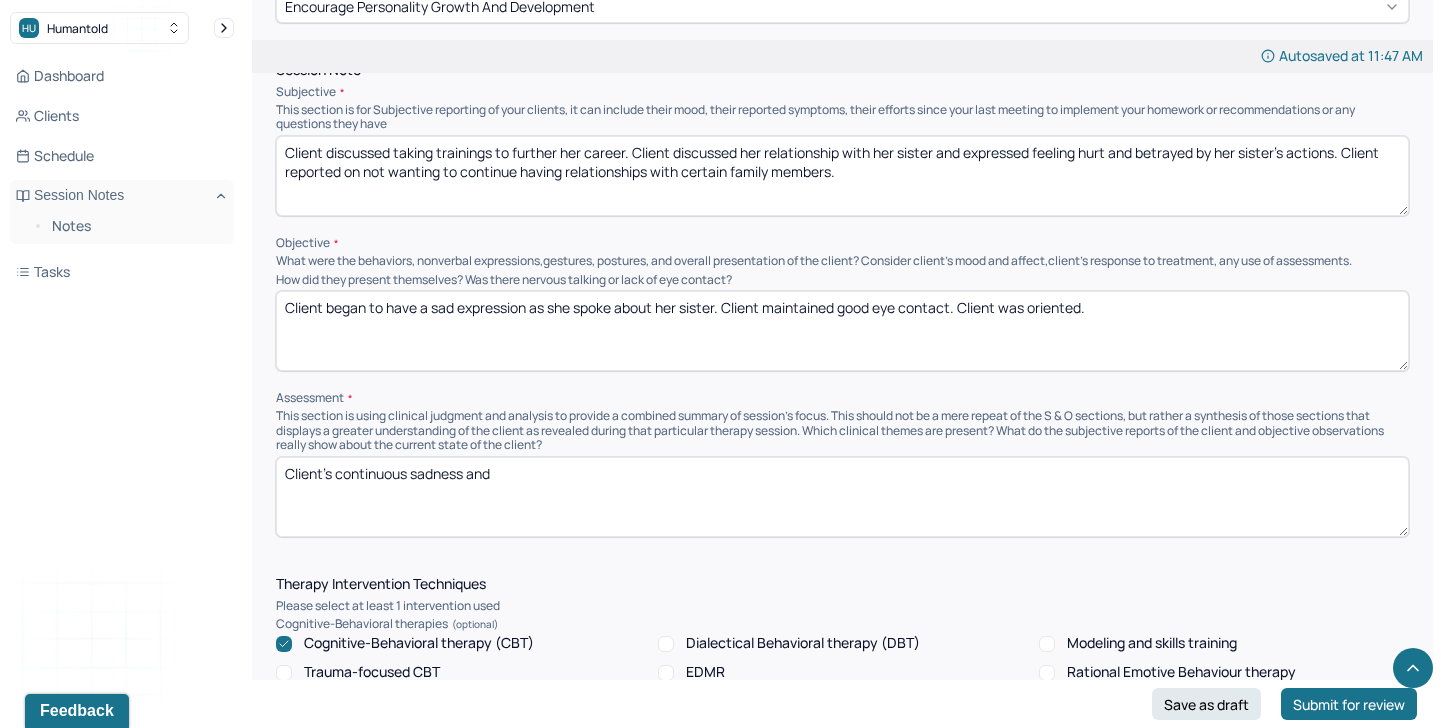 click on "Client's contsadness and" at bounding box center [842, 497] 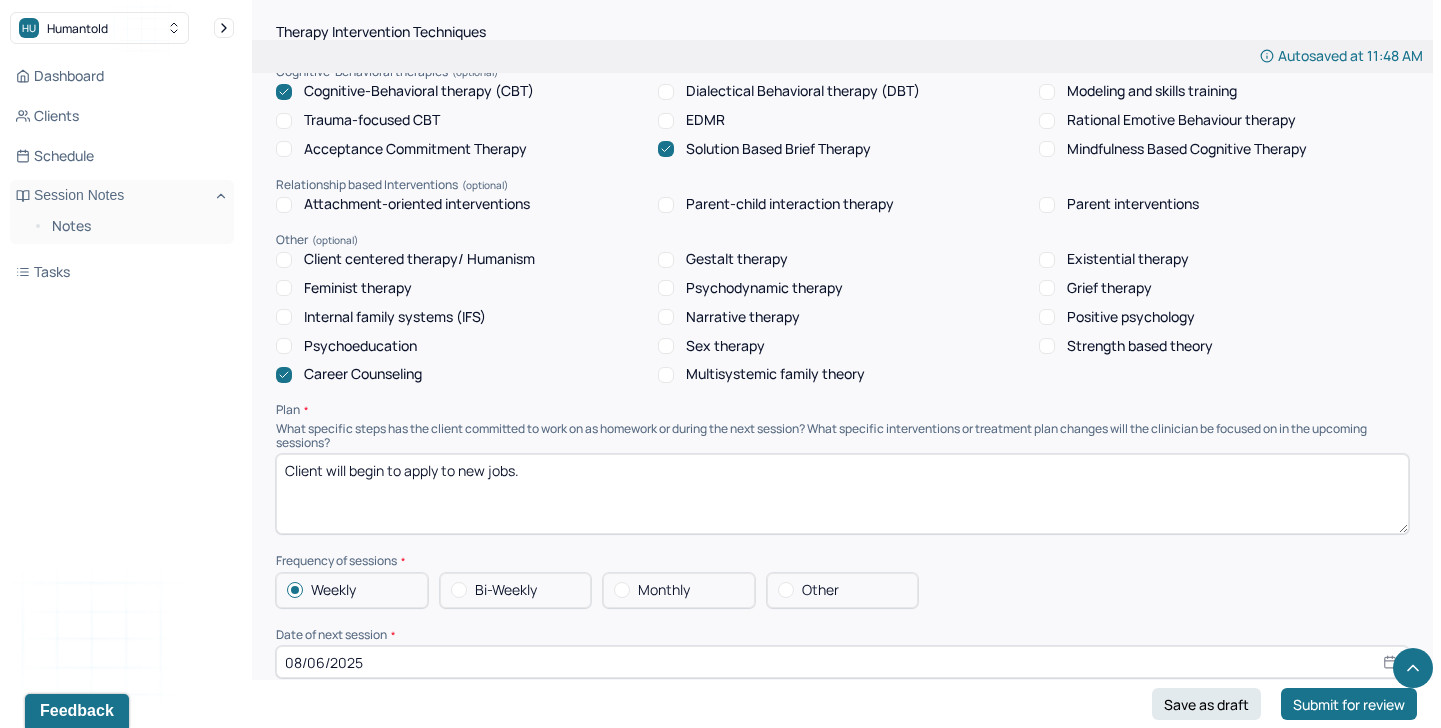 scroll, scrollTop: 1482, scrollLeft: 0, axis: vertical 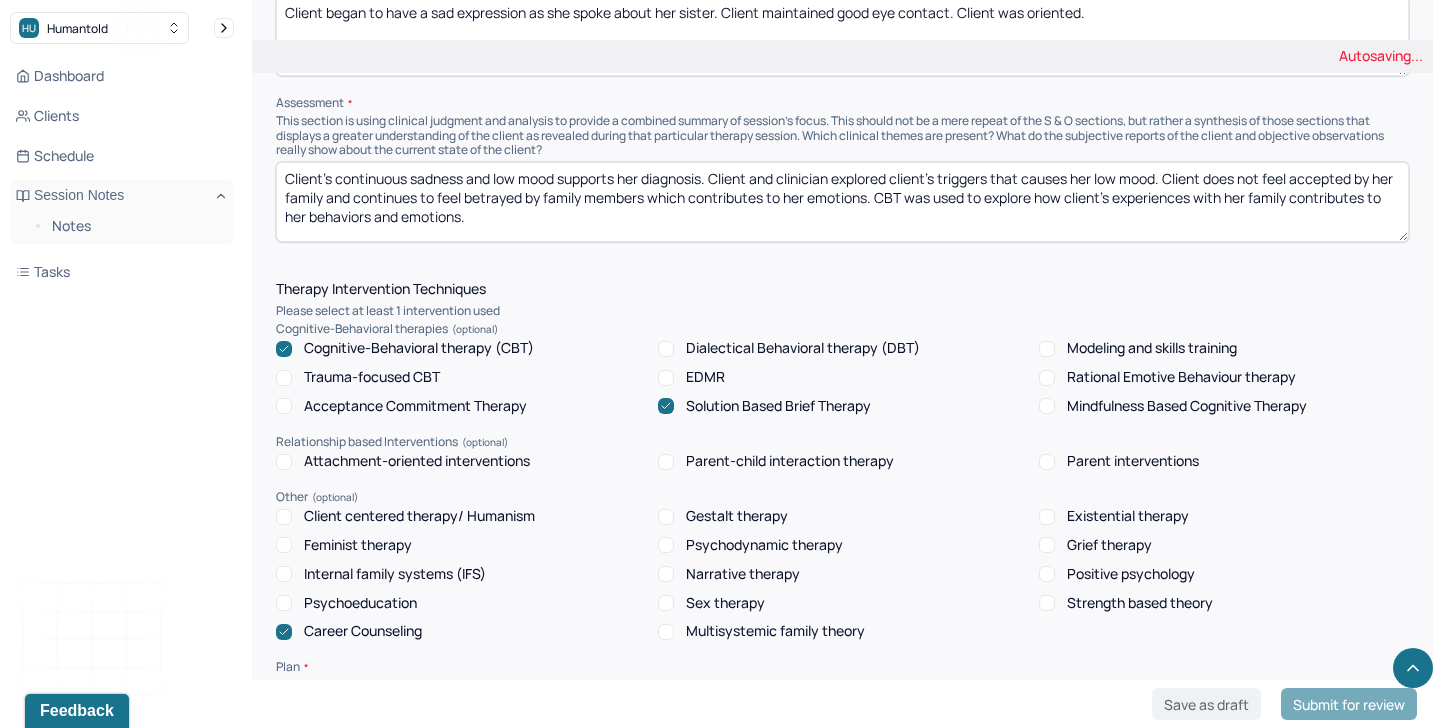 type on "Client's continuous sadness and low mood supports her diagnosis. Client and clinician explored client's triggers that causes her low mood. Client does not feel accepted by her family and continues to feel betrayed by family members which contributes to her emotions. CBT was used to explore how client's experiences with her family contributes to her behaviors and emotions." 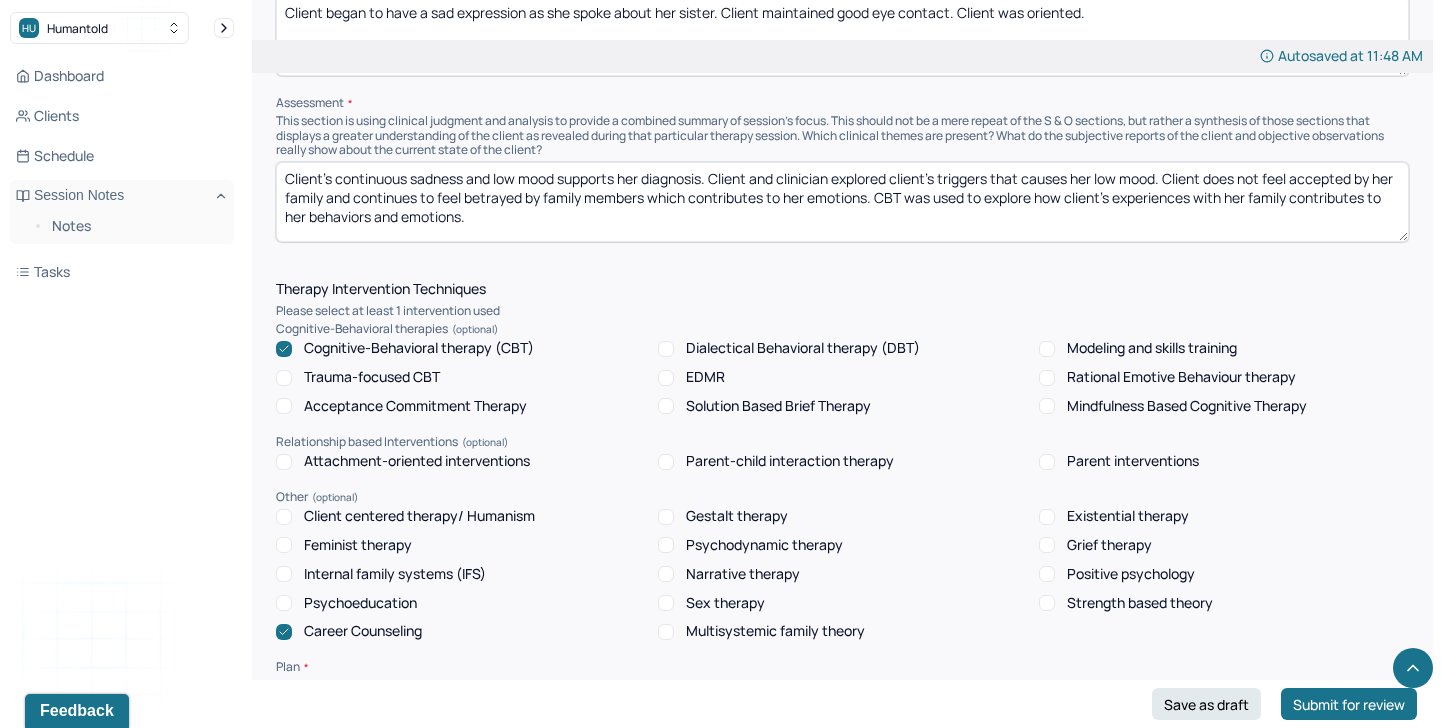 click on "Client centered therapy/ Humanism" at bounding box center [419, 516] 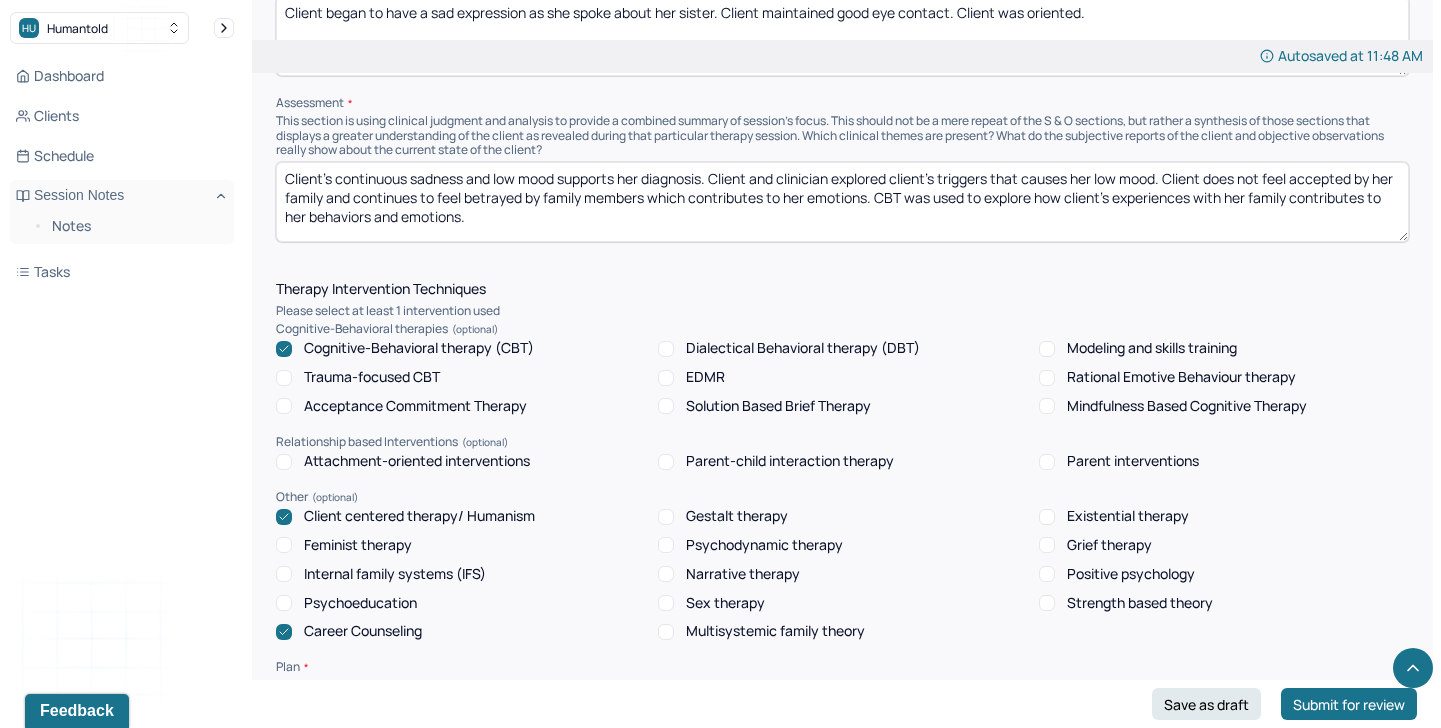 click on "Career Counseling" at bounding box center (363, 631) 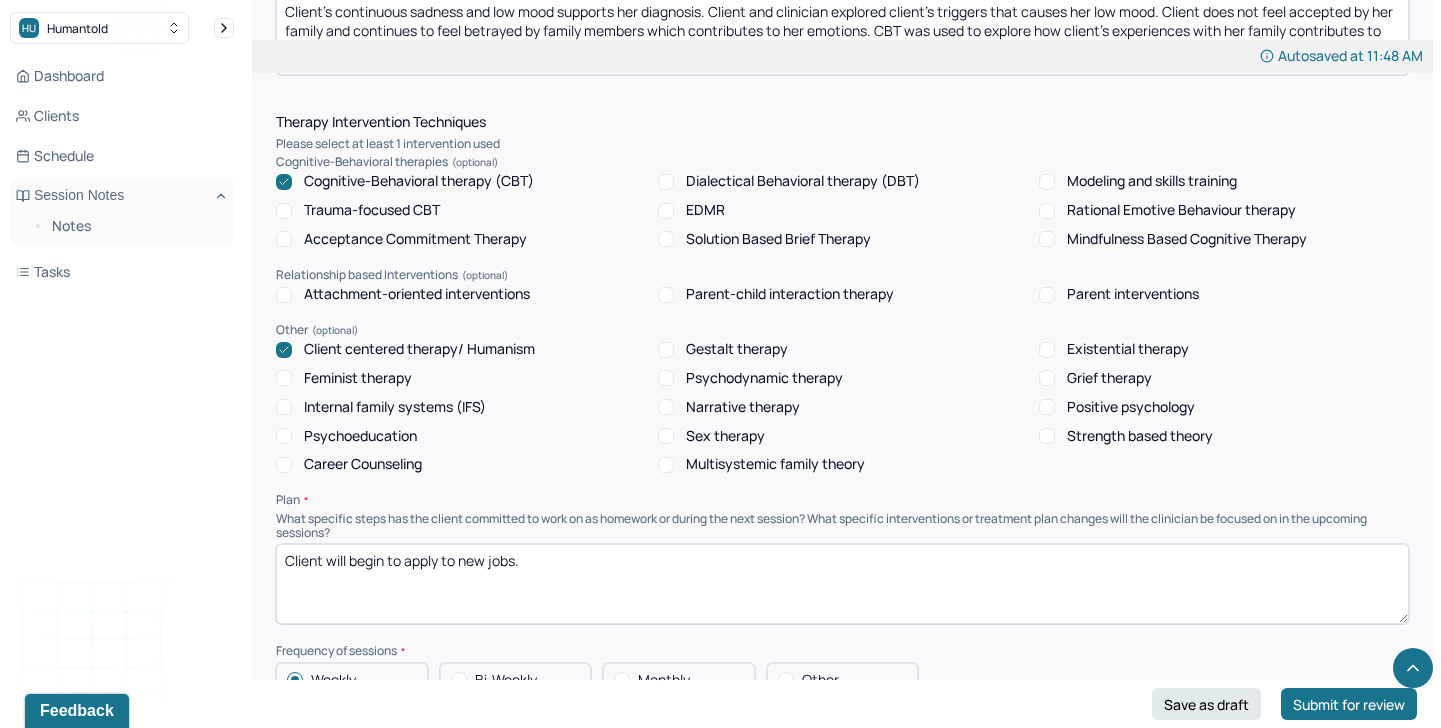 scroll, scrollTop: 1663, scrollLeft: 0, axis: vertical 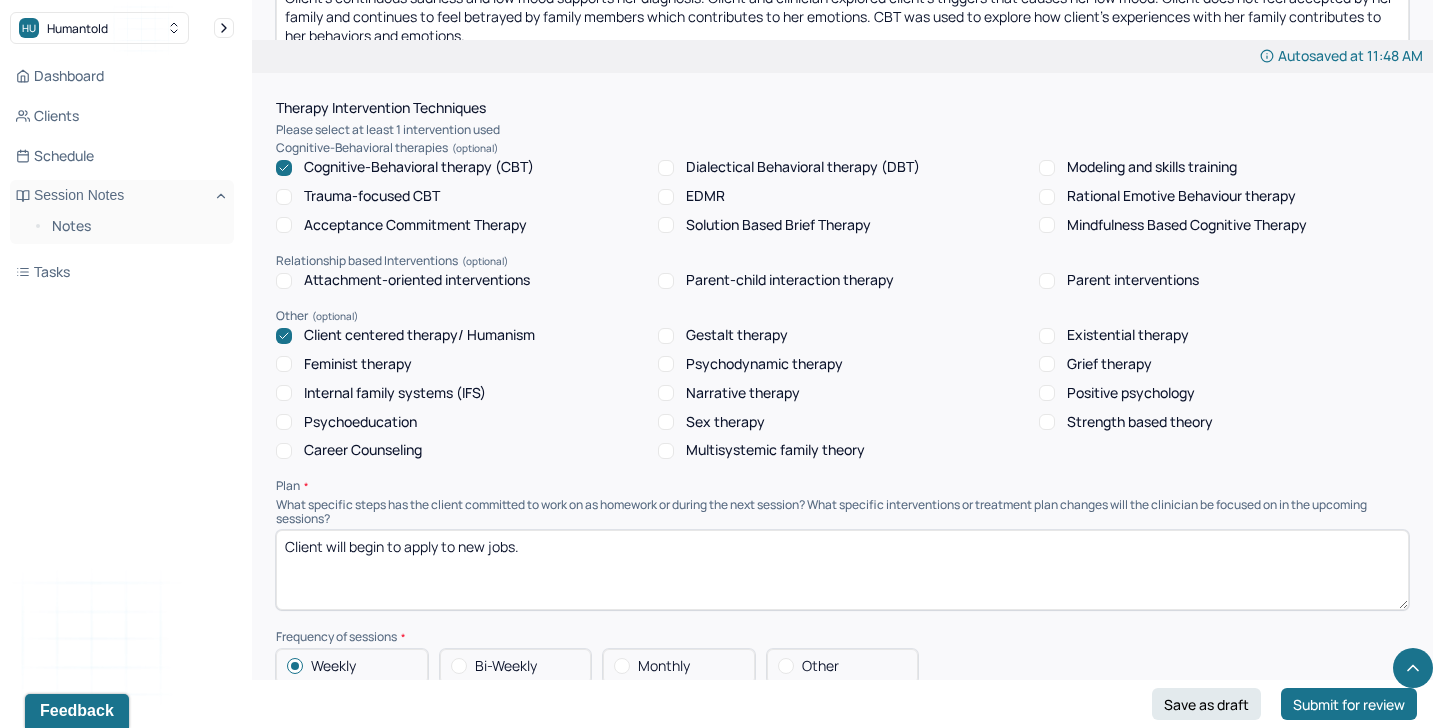 click on "Client will begin to apply to new jobs." at bounding box center [842, 570] 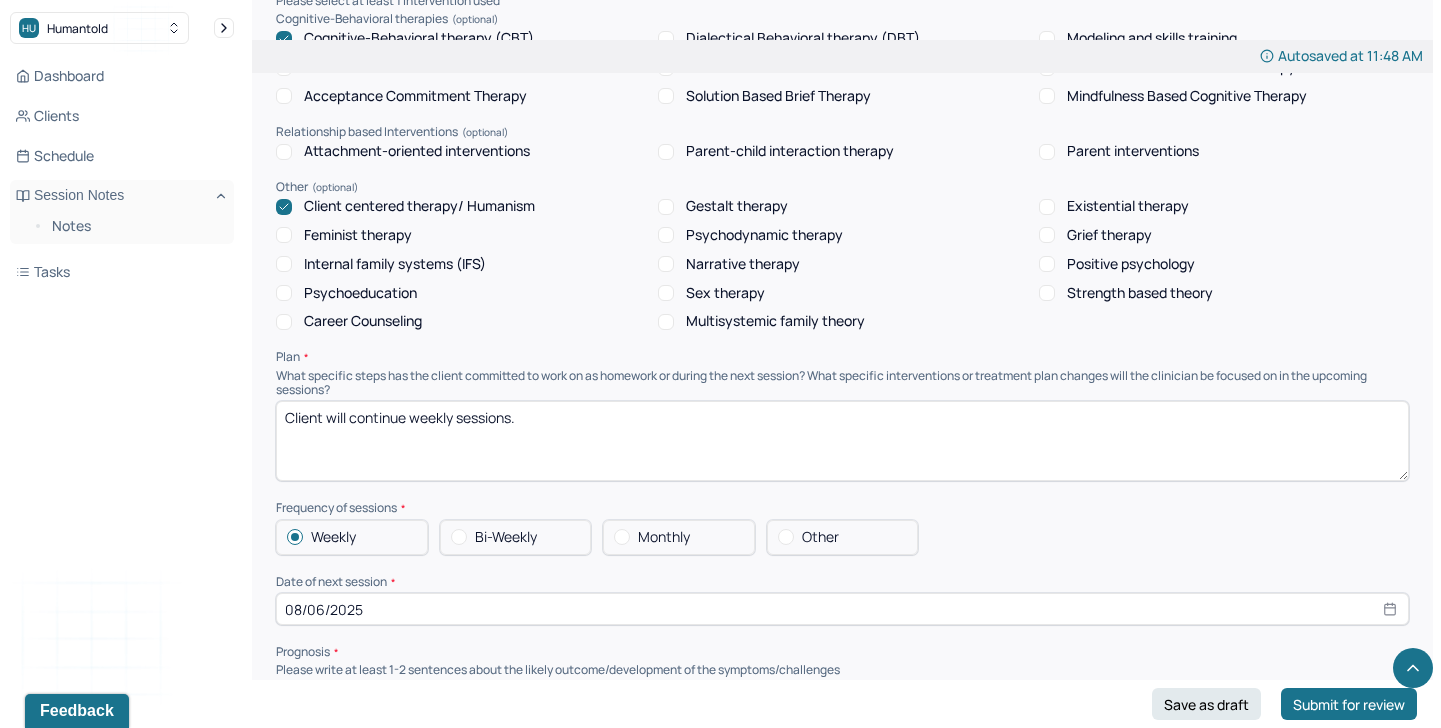scroll, scrollTop: 1895, scrollLeft: 0, axis: vertical 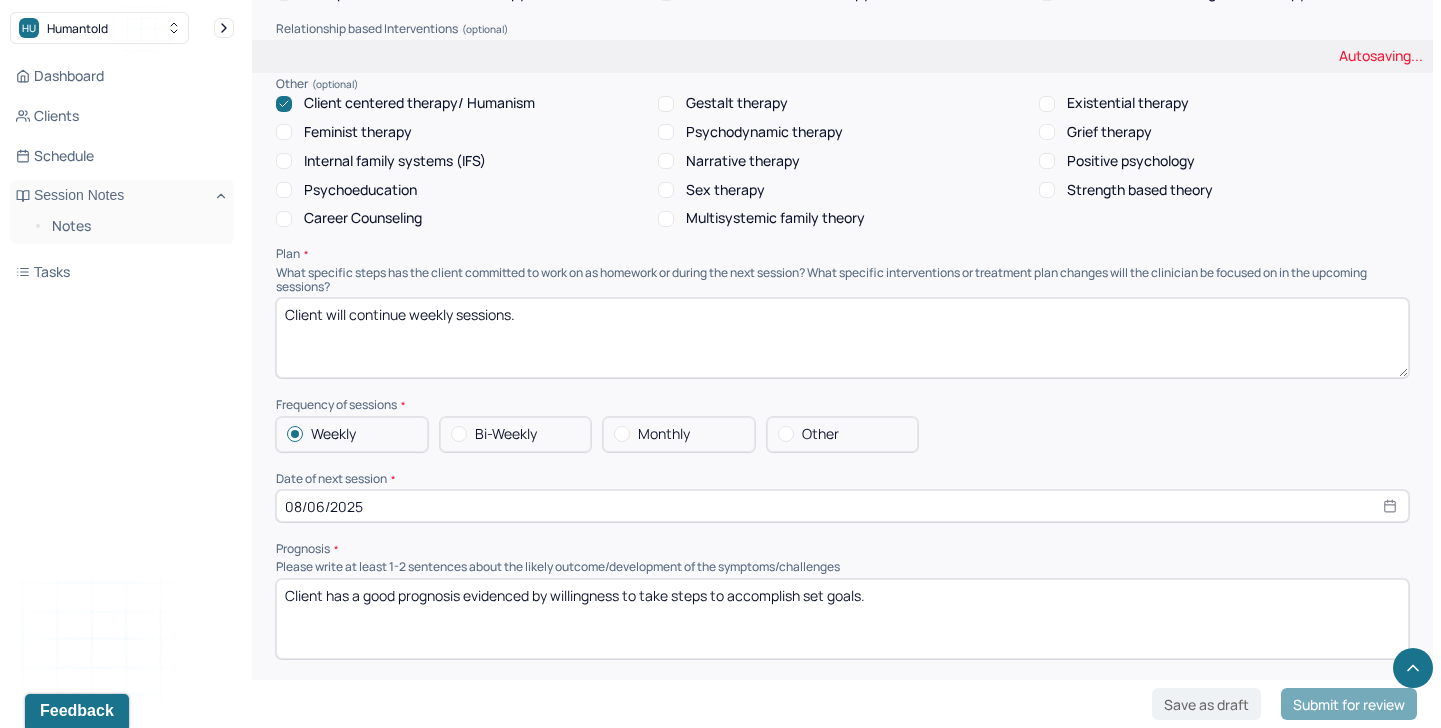 type on "Client will continue weekly sessions." 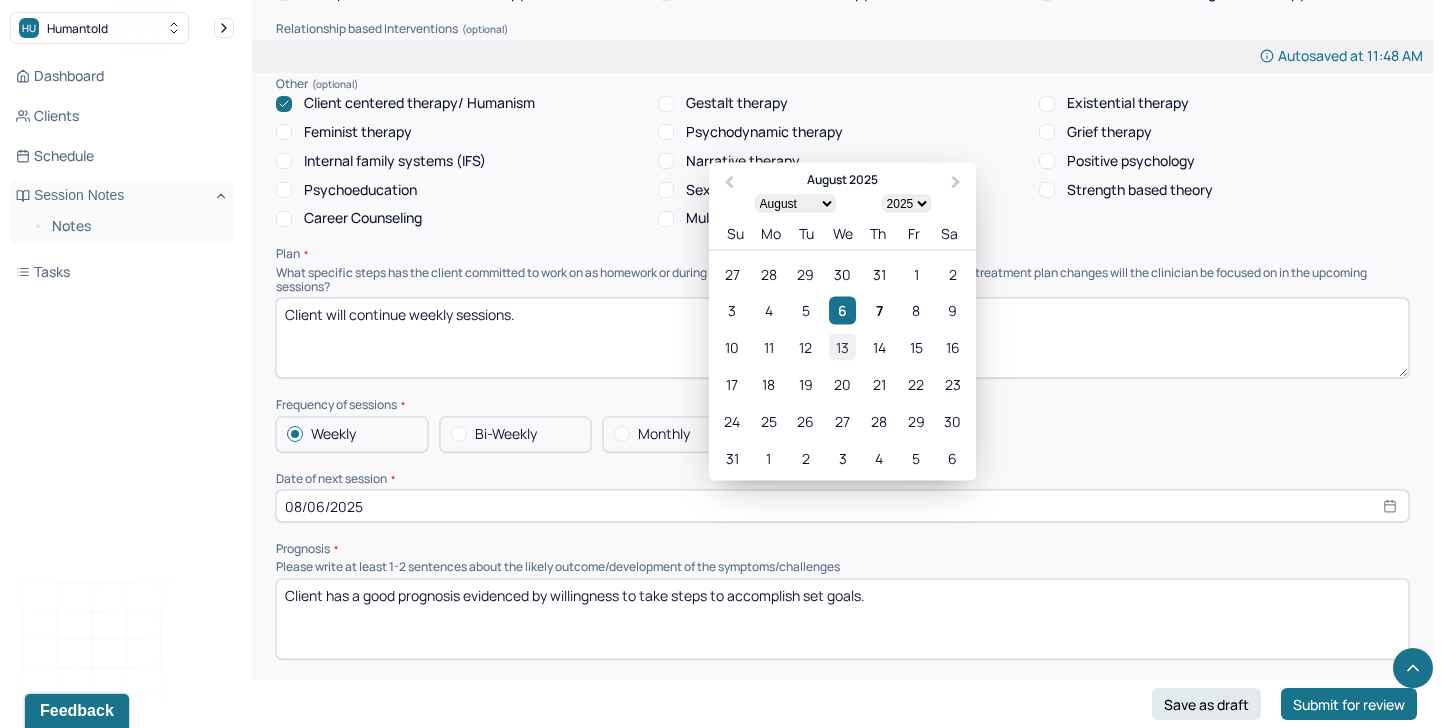 click on "13" at bounding box center [842, 347] 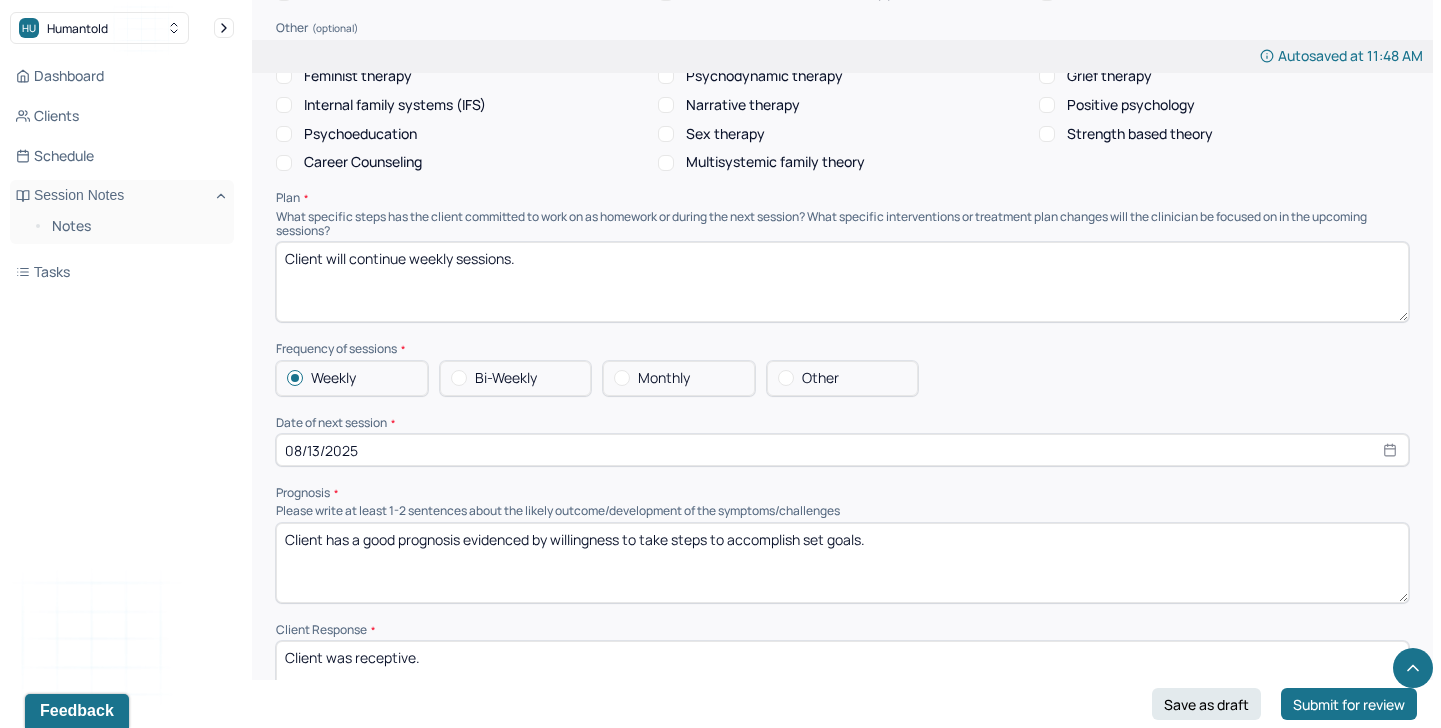 scroll, scrollTop: 2010, scrollLeft: 0, axis: vertical 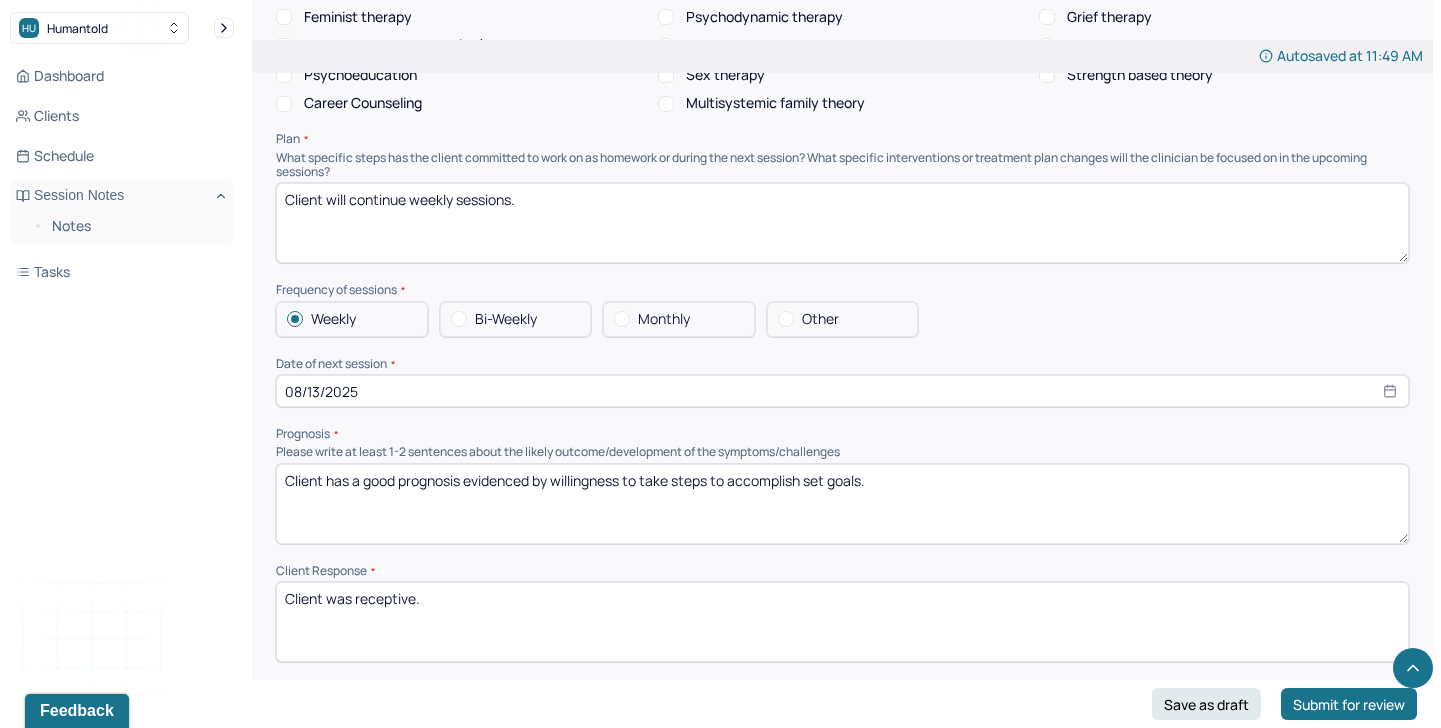 click on "Client has a good prognosis evidenced by willingness to take steps to accomplish set goals." at bounding box center [842, 504] 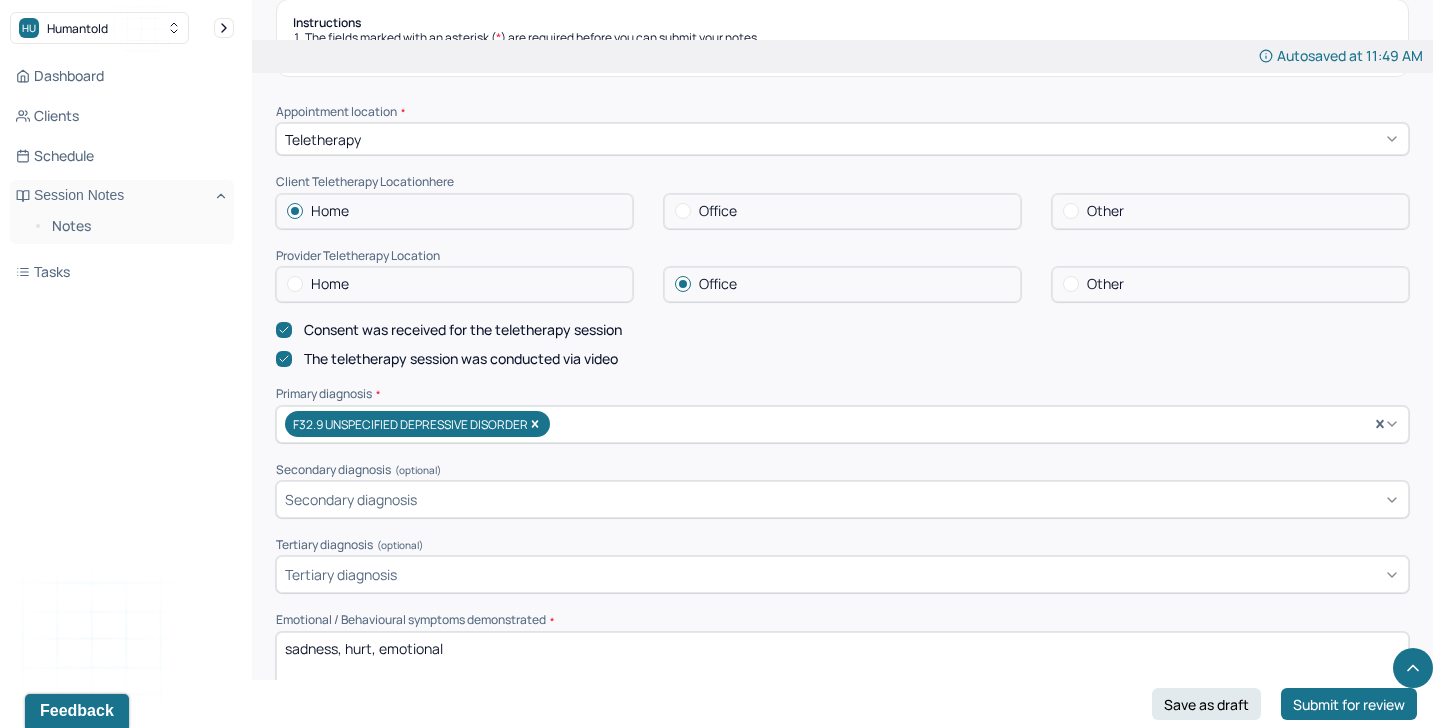 scroll, scrollTop: 0, scrollLeft: 0, axis: both 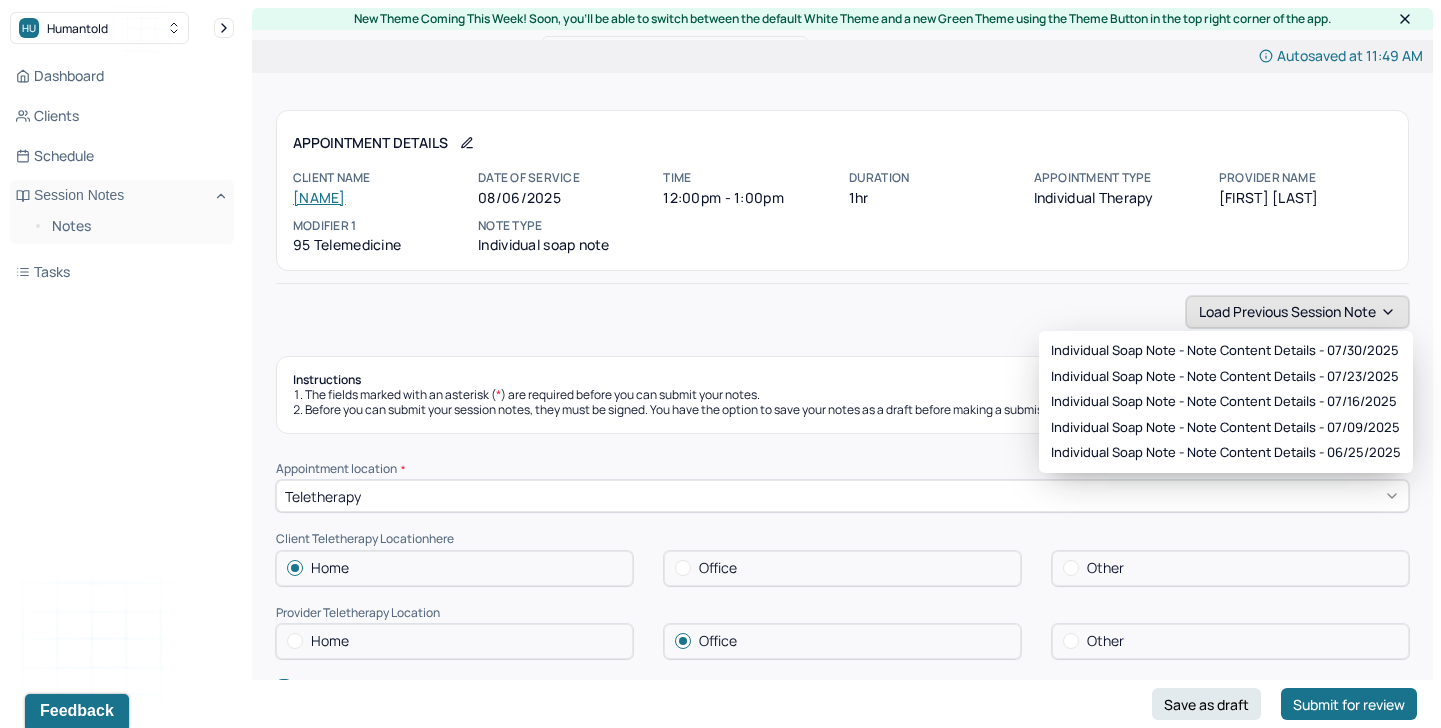 click on "Load previous session note" at bounding box center (1297, 312) 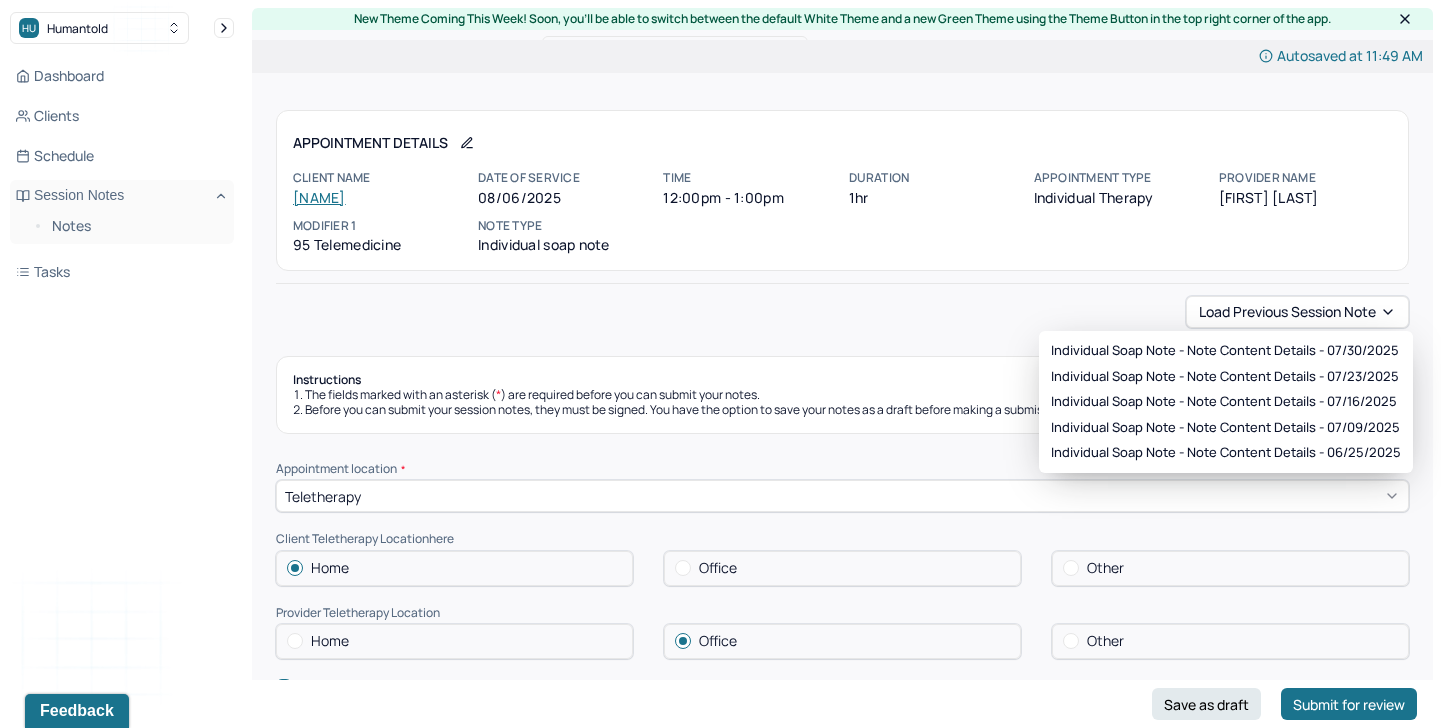 click on "Load previous session note" at bounding box center (842, 312) 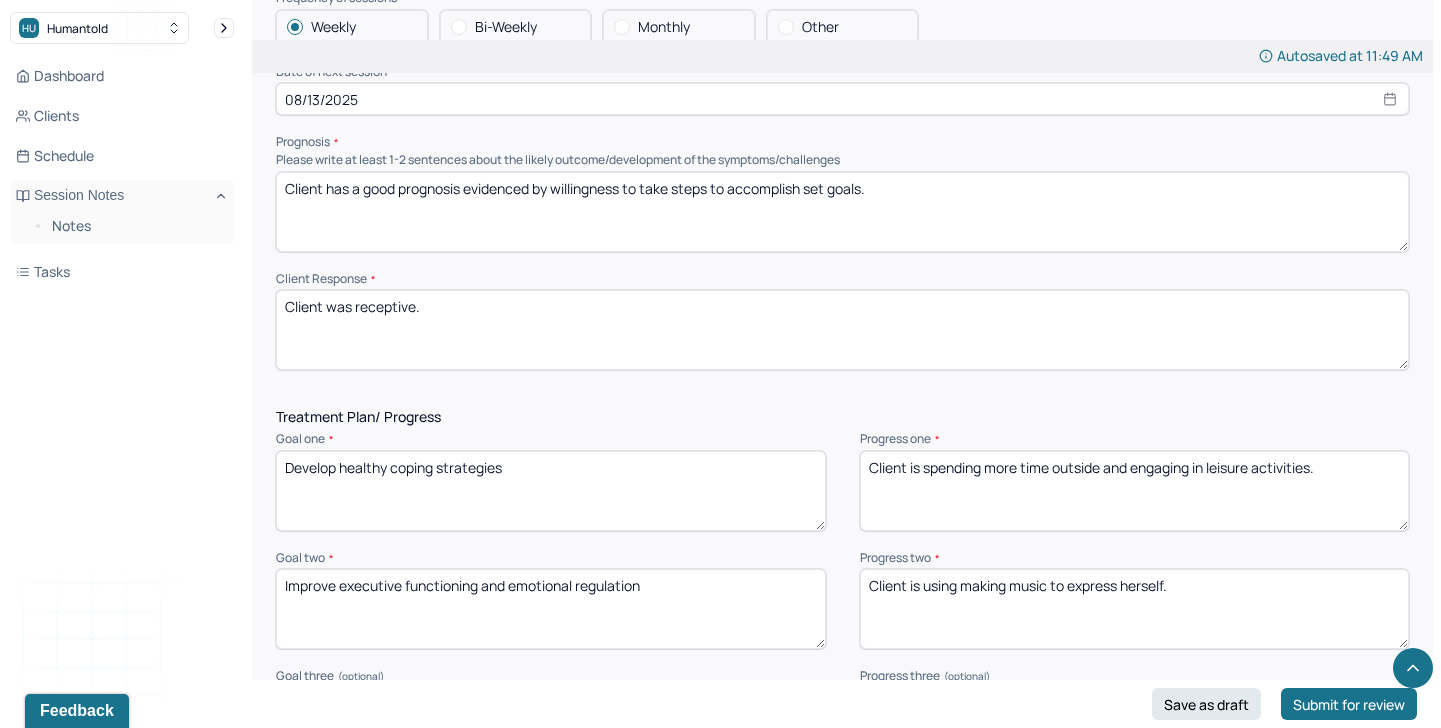 scroll, scrollTop: 2260, scrollLeft: 0, axis: vertical 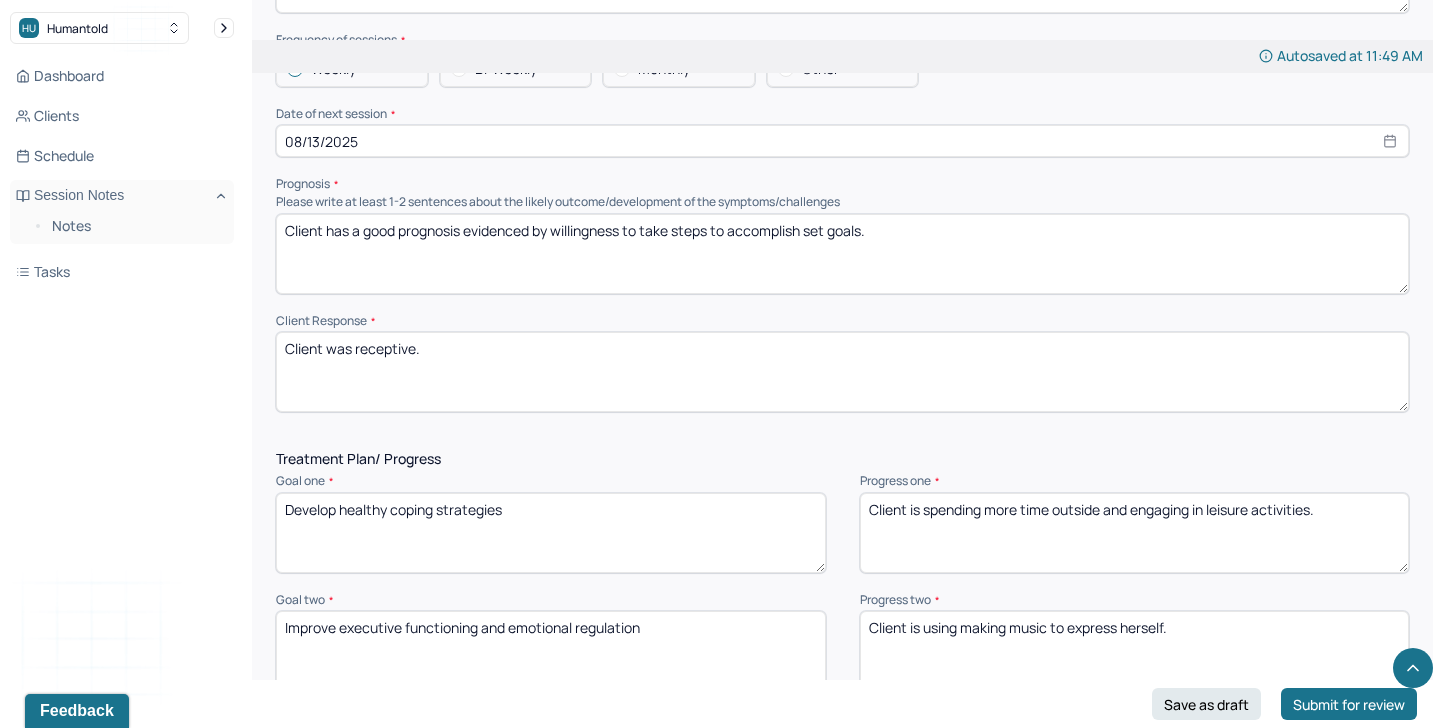 click on "Client has a good prognosis evidenced by willingness to take steps to accomplish set goals." at bounding box center (842, 254) 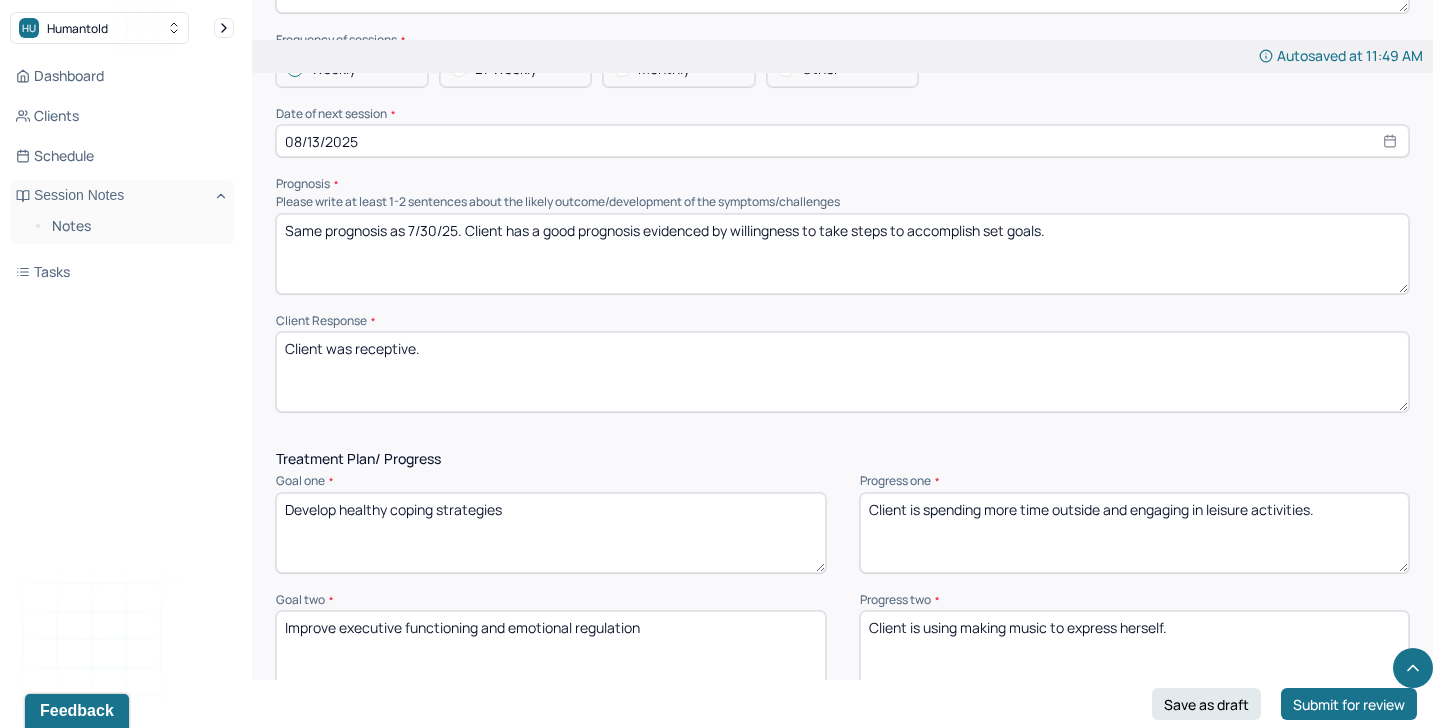 type on "Same prognosis as 7/30/25. Client has a good prognosis evidenced by willingness to take steps to accomplish set goals." 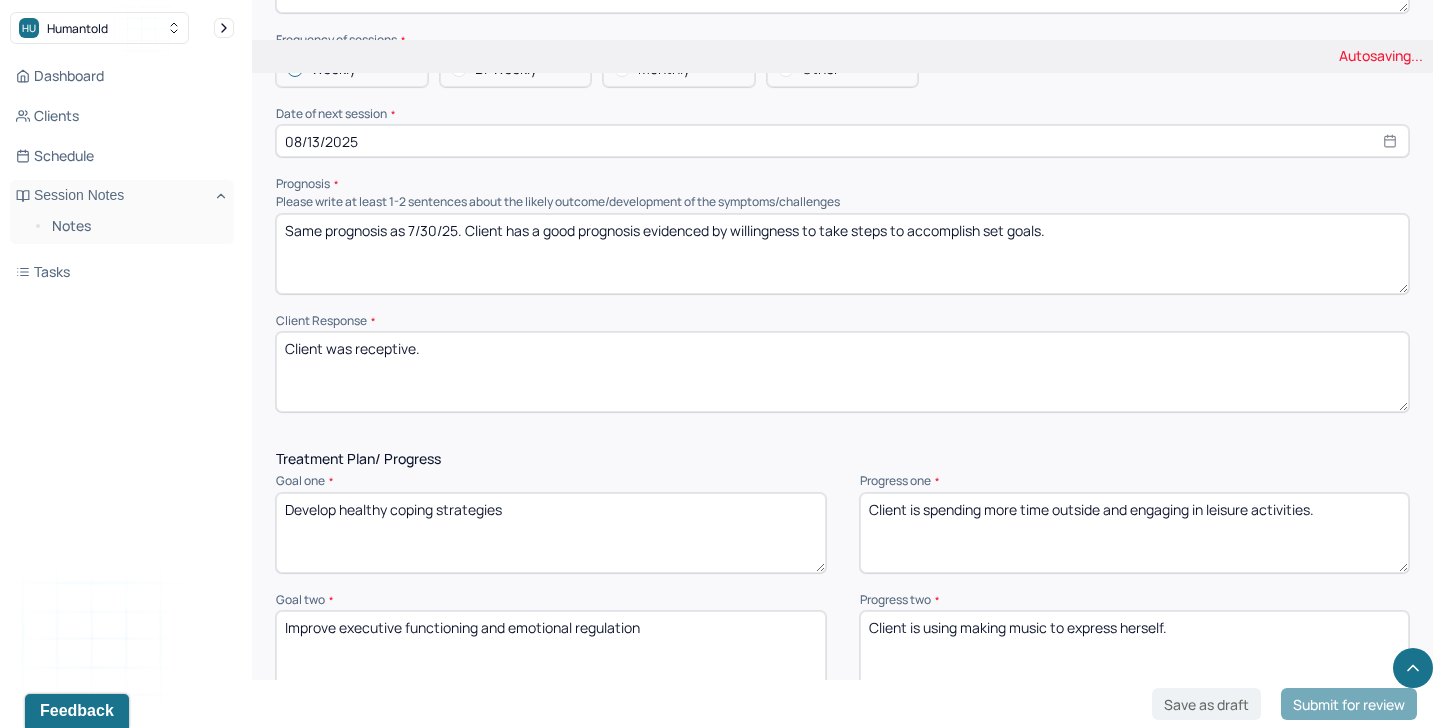 click on "Client was receptive." at bounding box center [842, 372] 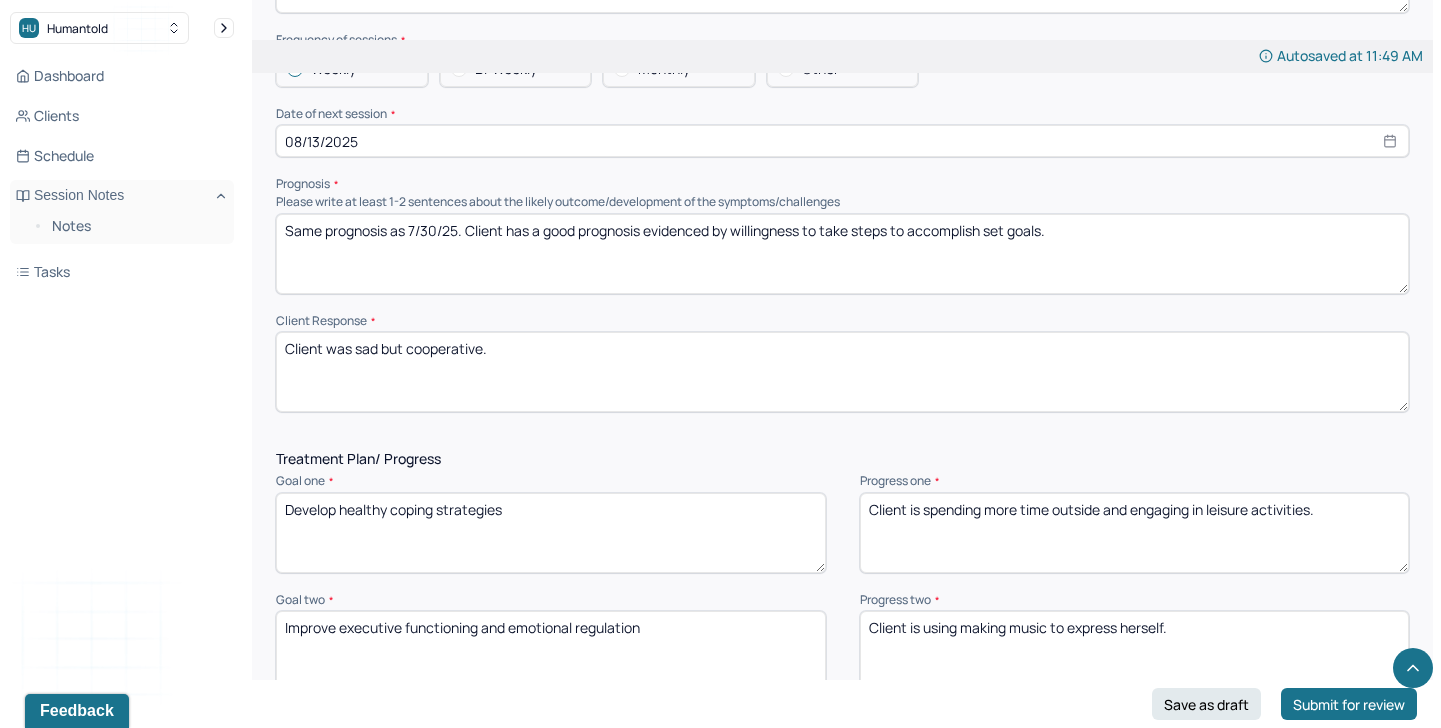 type on "Client was sad but cooperative." 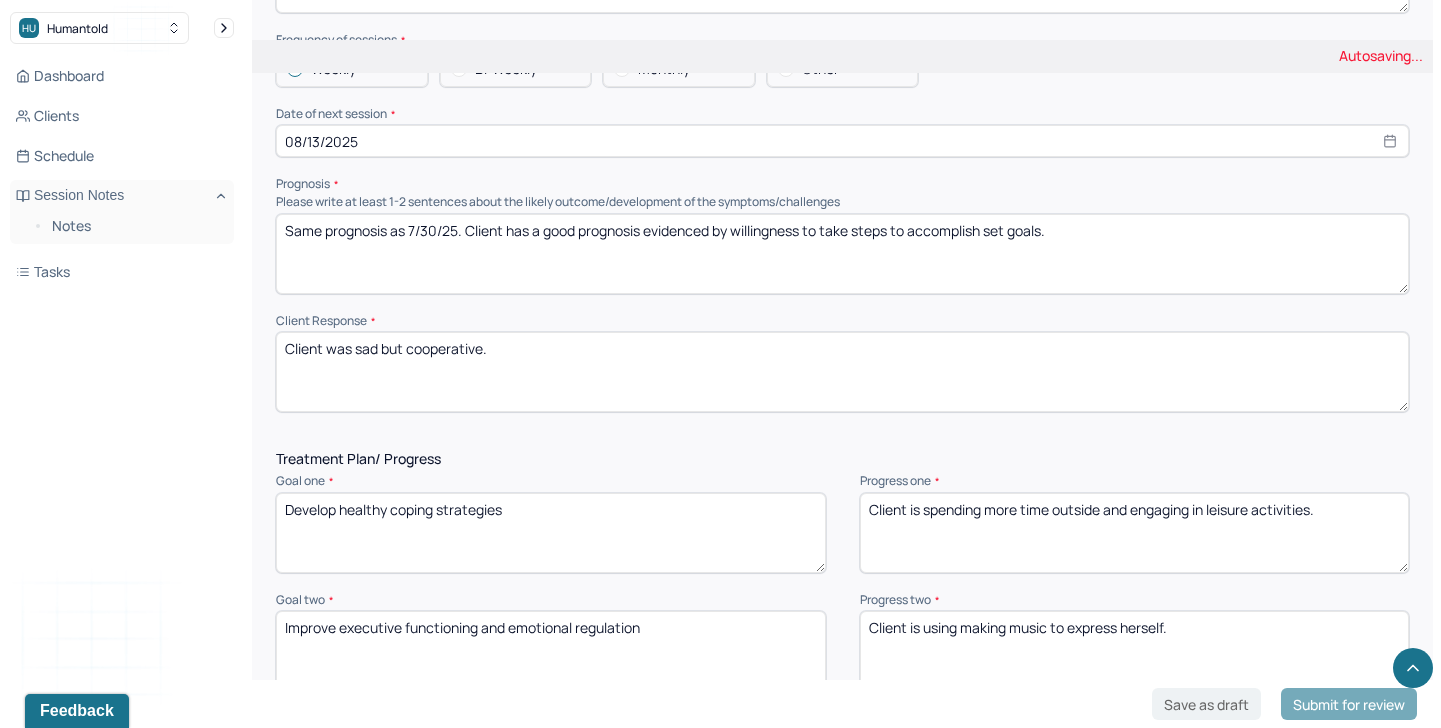 click on "Progress one *" at bounding box center (1135, 481) 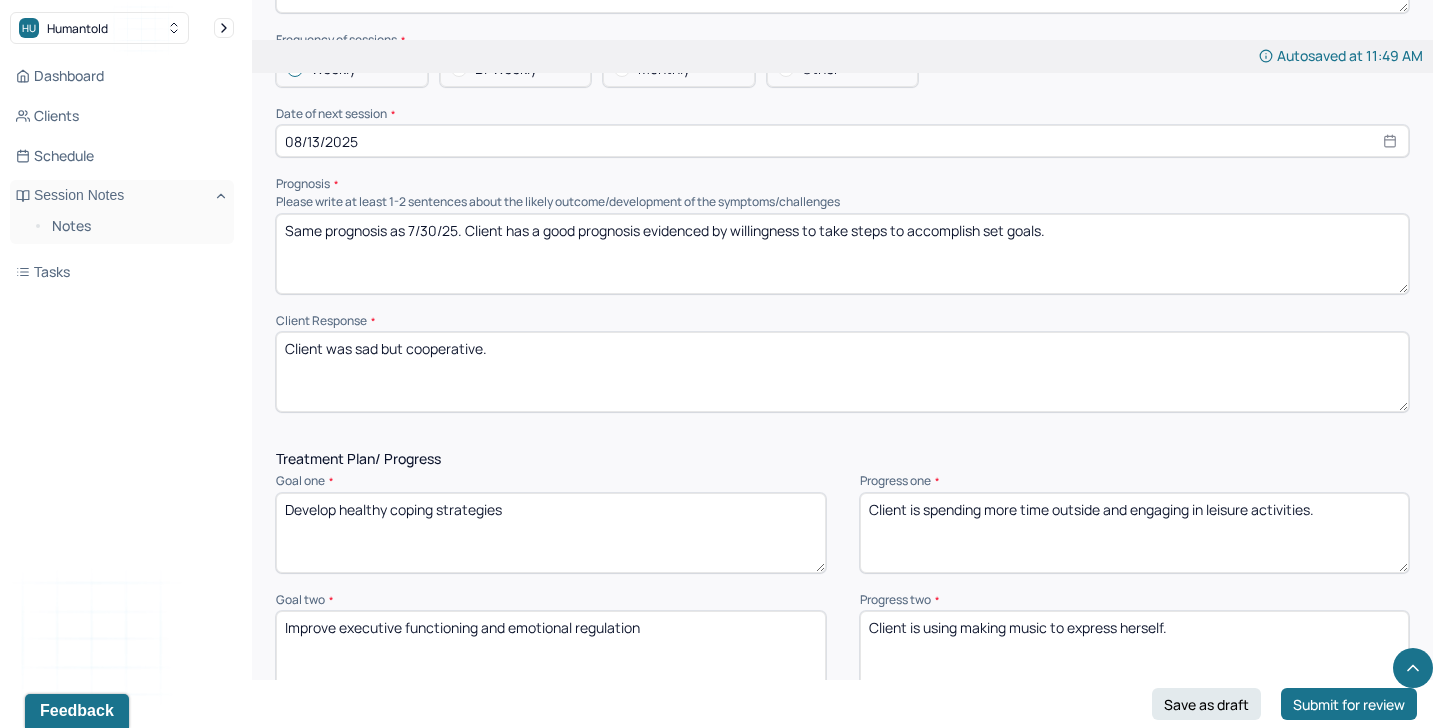 click on "Progress one * Client is spending more time outside and engaging in leisure activities." at bounding box center (1135, 523) 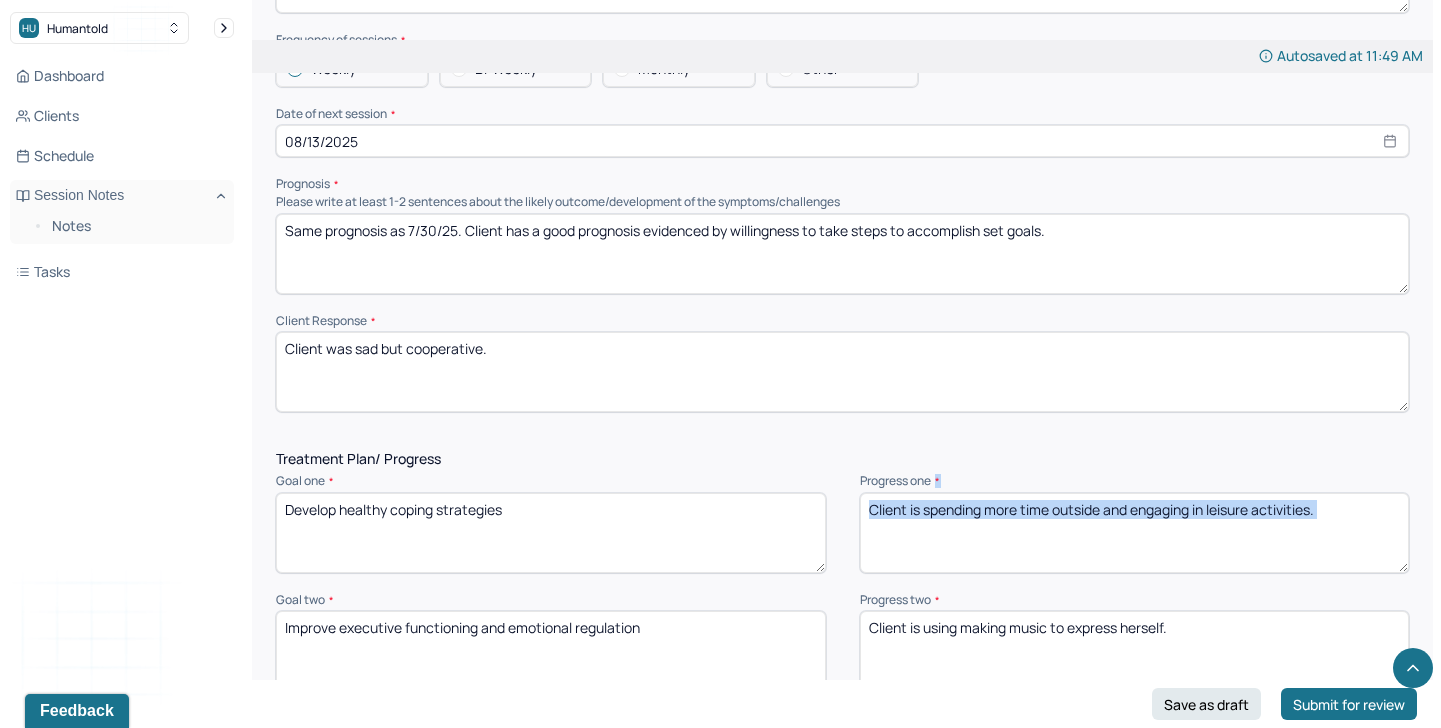 click on "Progress one * Client is spending more time outside and engaging in leisure activities." at bounding box center [1135, 523] 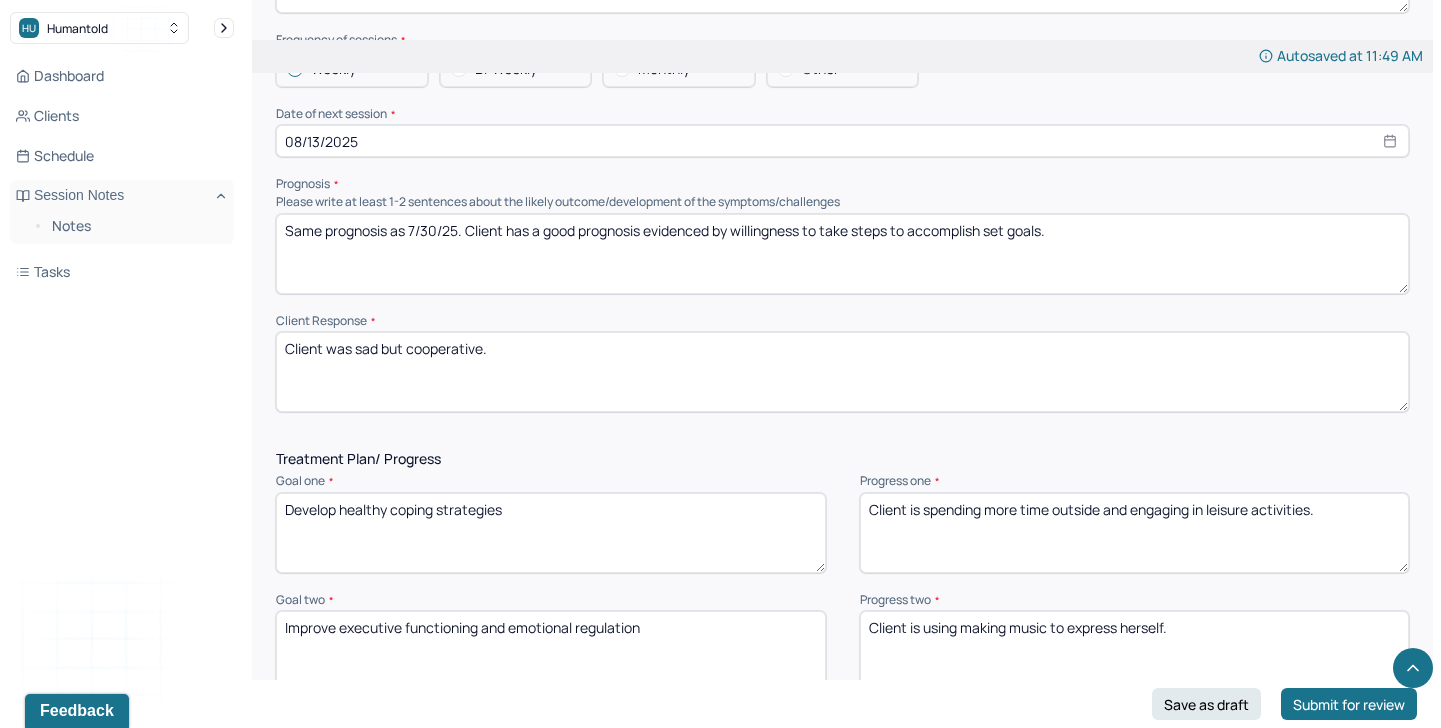 click on "Client is spending more time outside and engaging in leisure activities." at bounding box center [1135, 533] 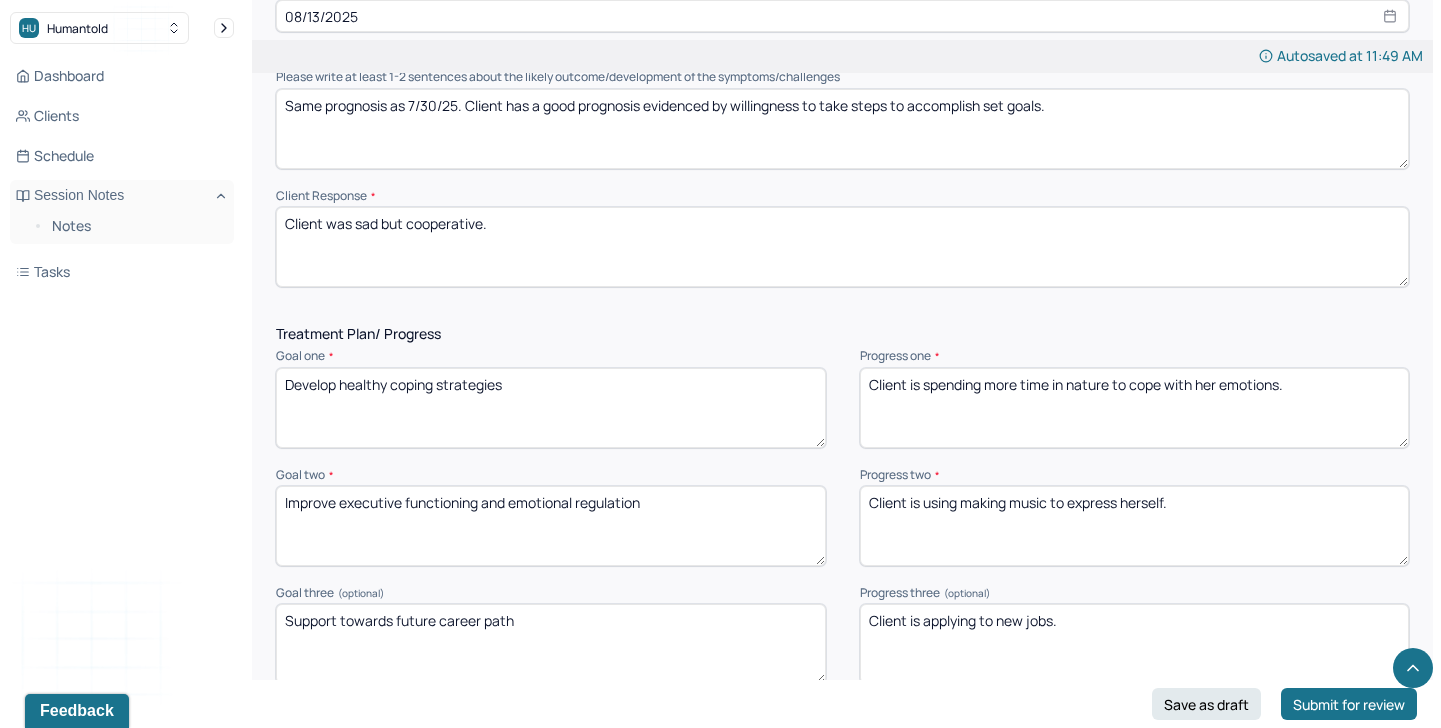 scroll, scrollTop: 2431, scrollLeft: 0, axis: vertical 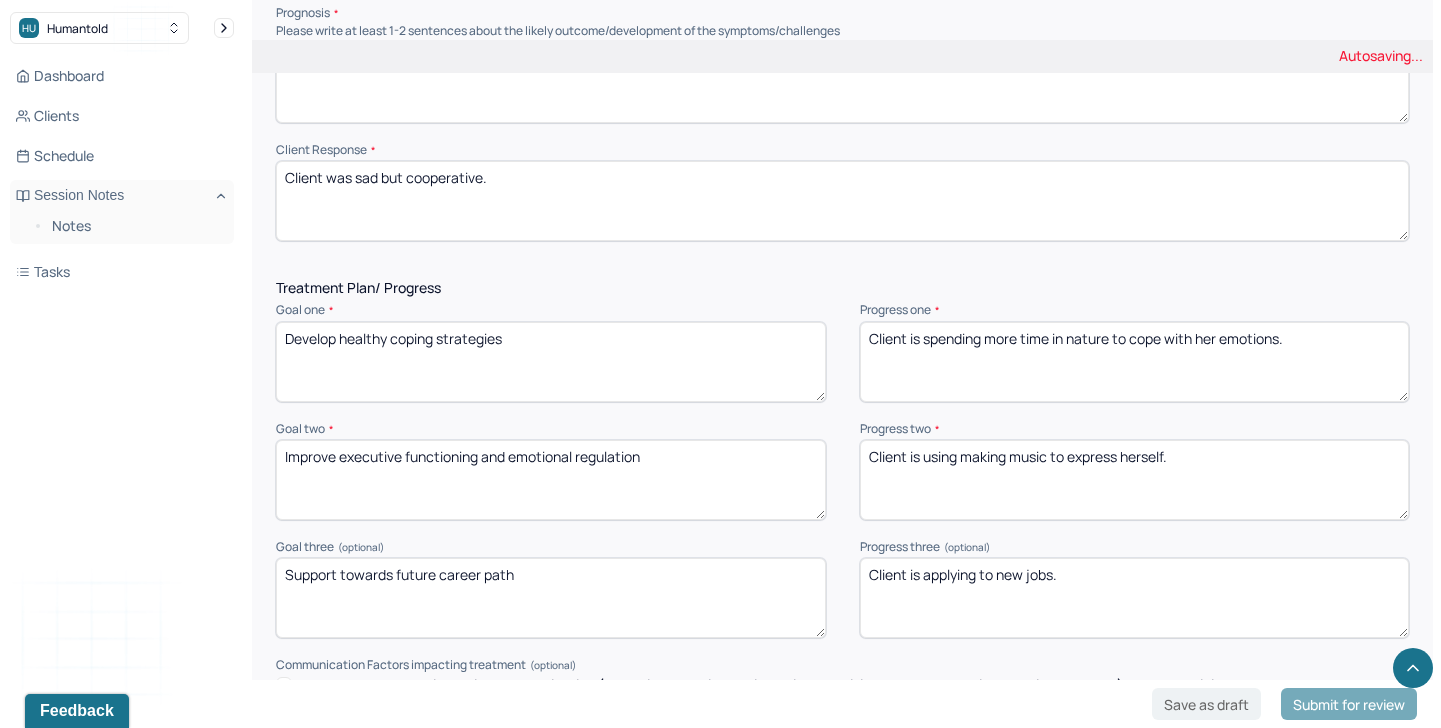 type on "Client is spending more time in nature to cope with her emotions." 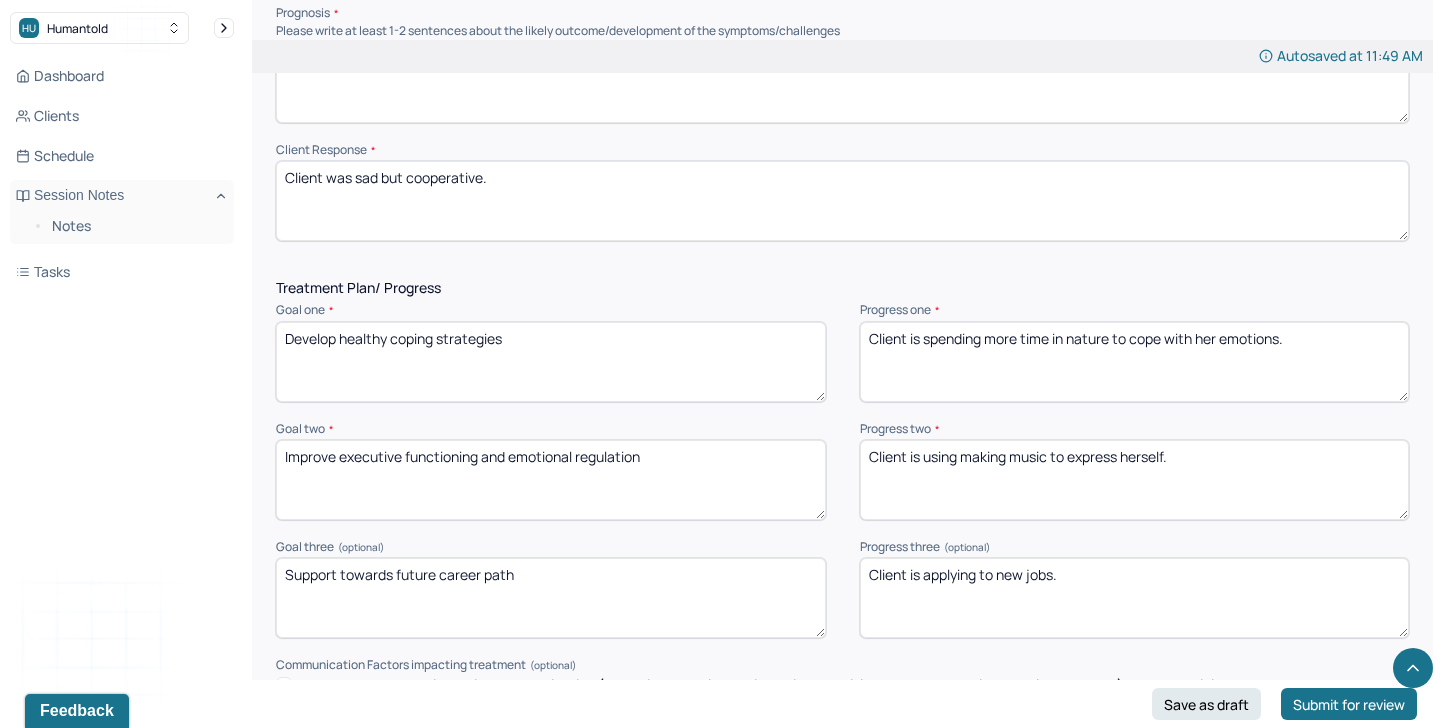 click on "Client is using making music to express herself." at bounding box center [1135, 480] 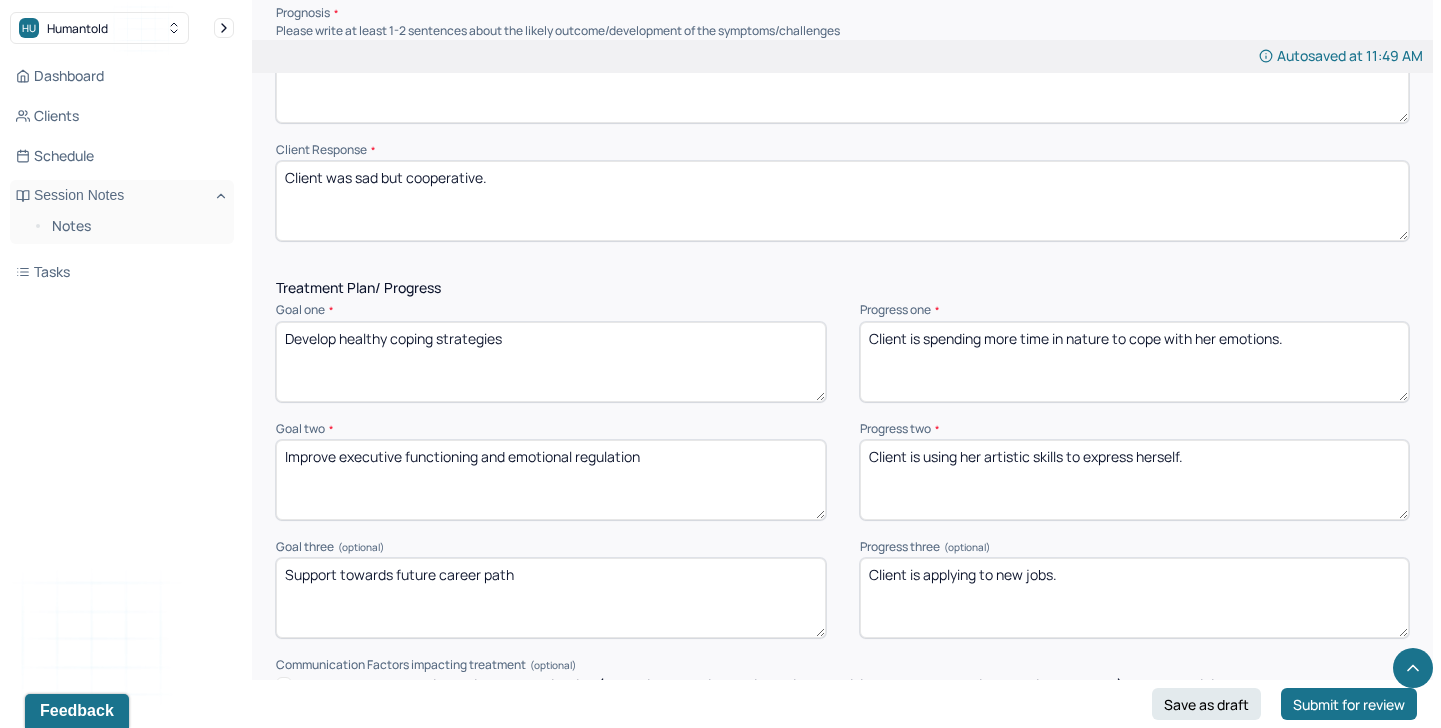 type on "Client is using her artistic skills to express herself." 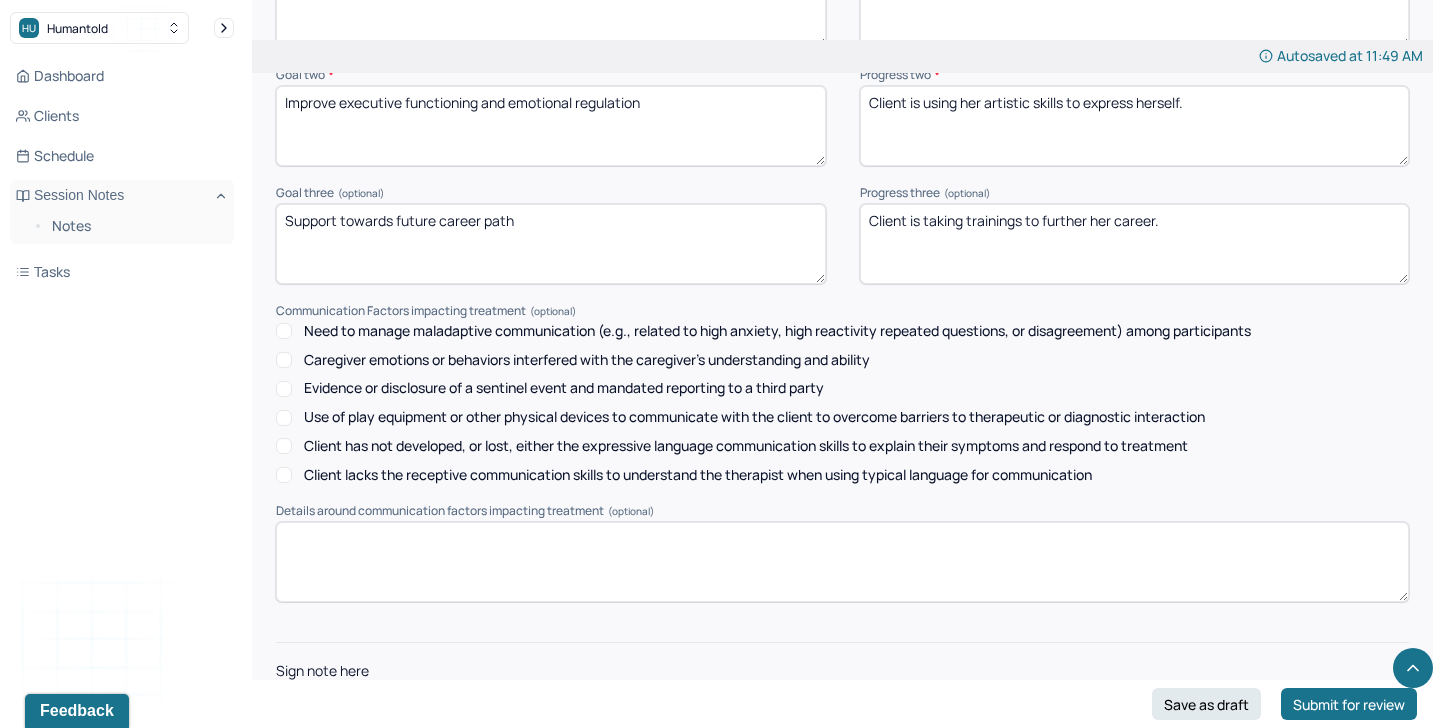 scroll, scrollTop: 2867, scrollLeft: 0, axis: vertical 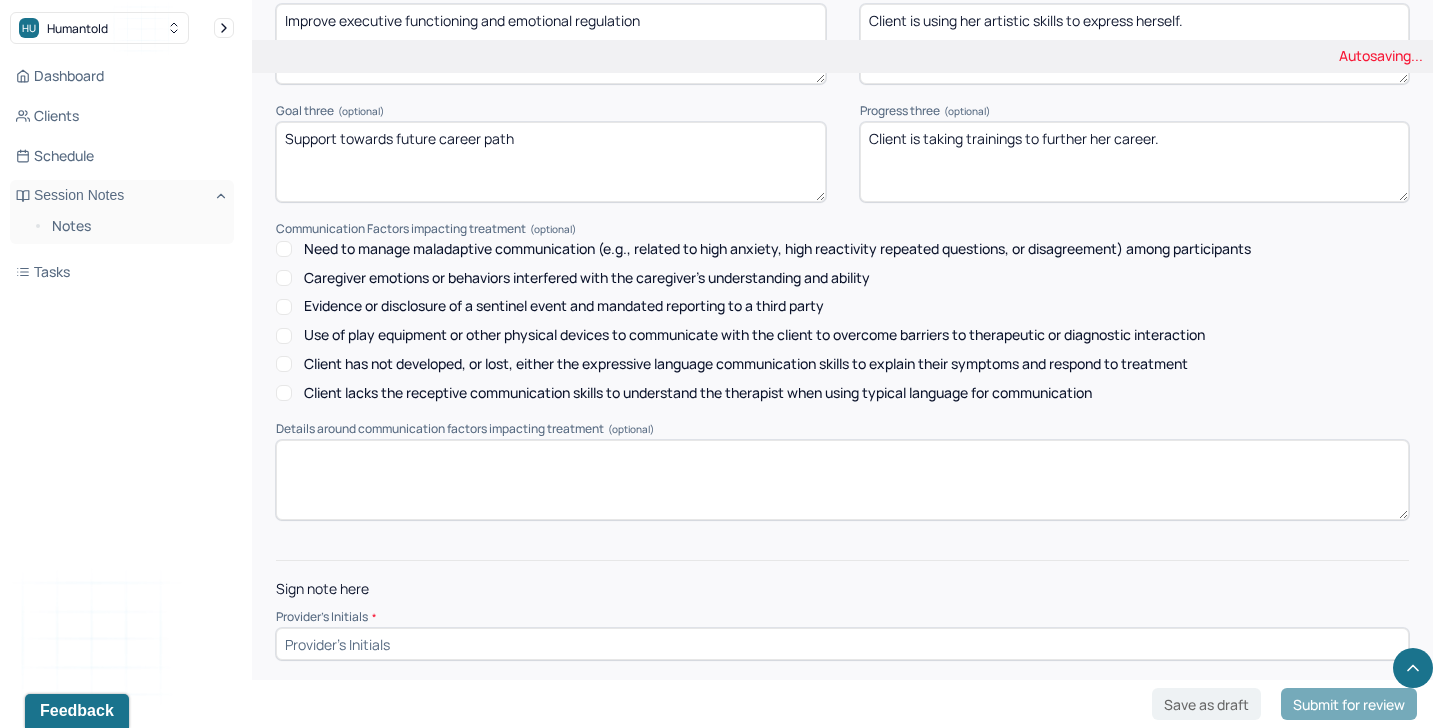 type on "Client is taking trainings to further her career." 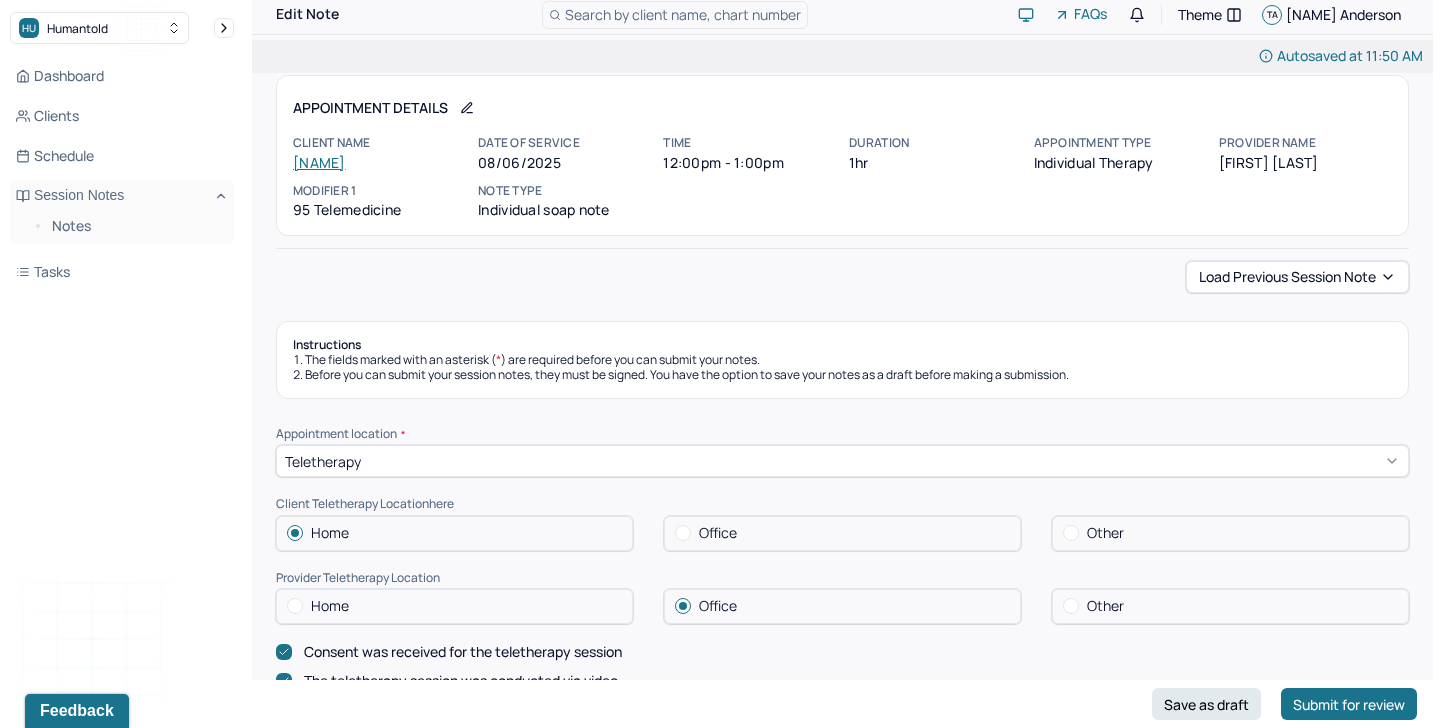 scroll, scrollTop: 0, scrollLeft: 0, axis: both 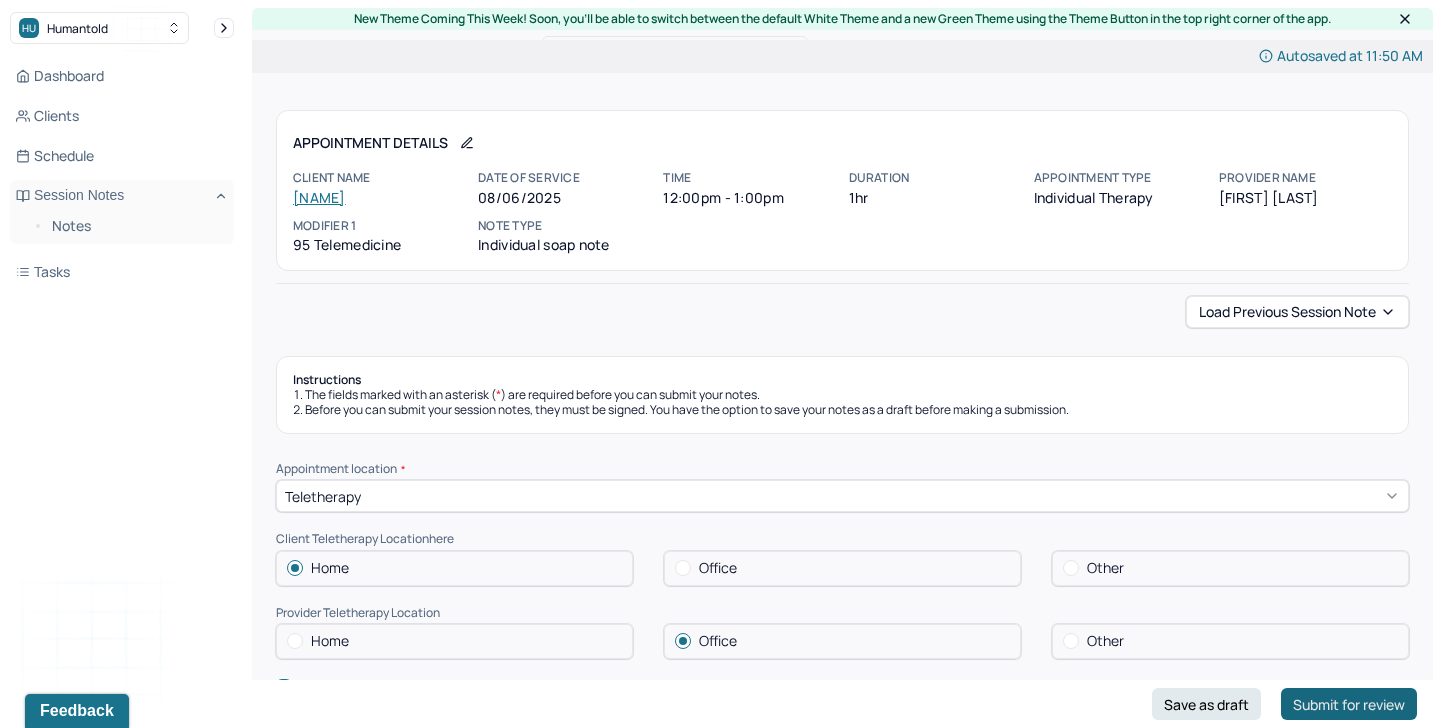 type on "TA" 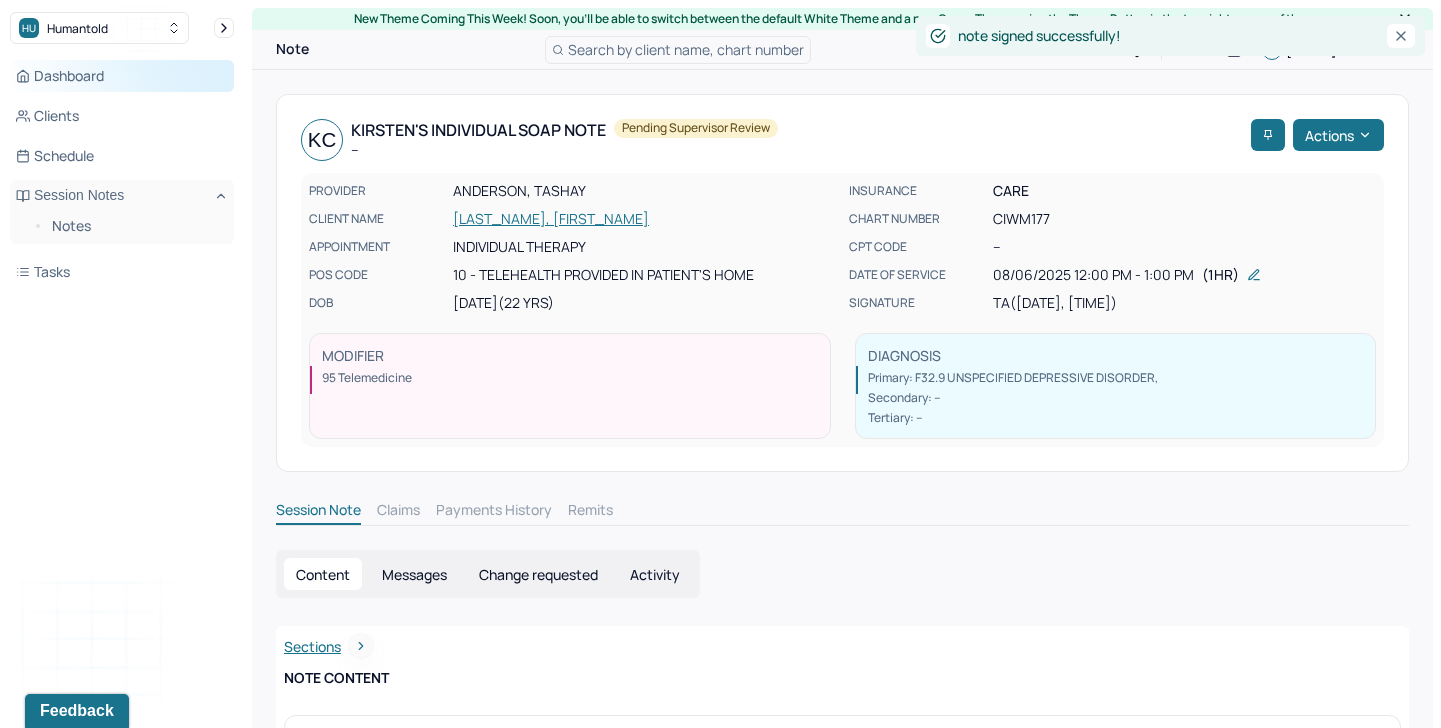 click on "Dashboard" at bounding box center [122, 76] 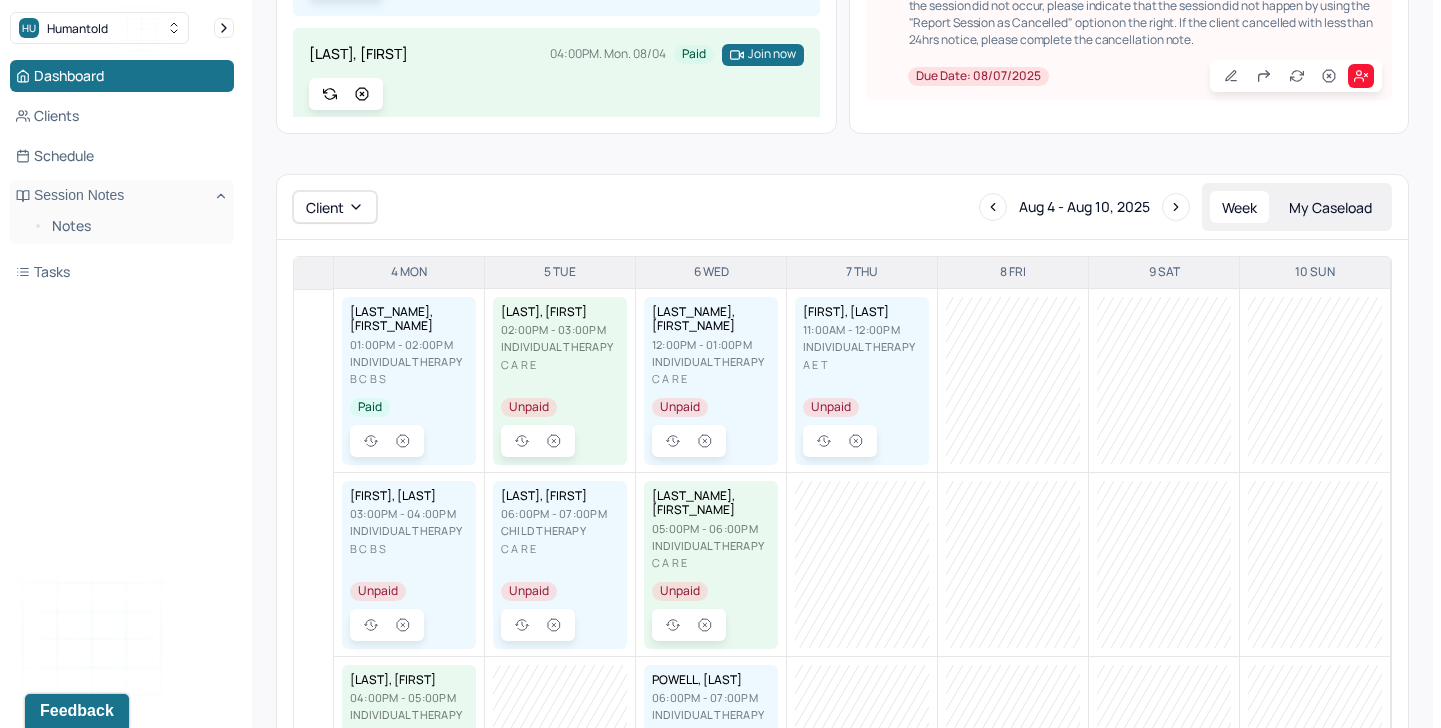 scroll, scrollTop: 464, scrollLeft: 0, axis: vertical 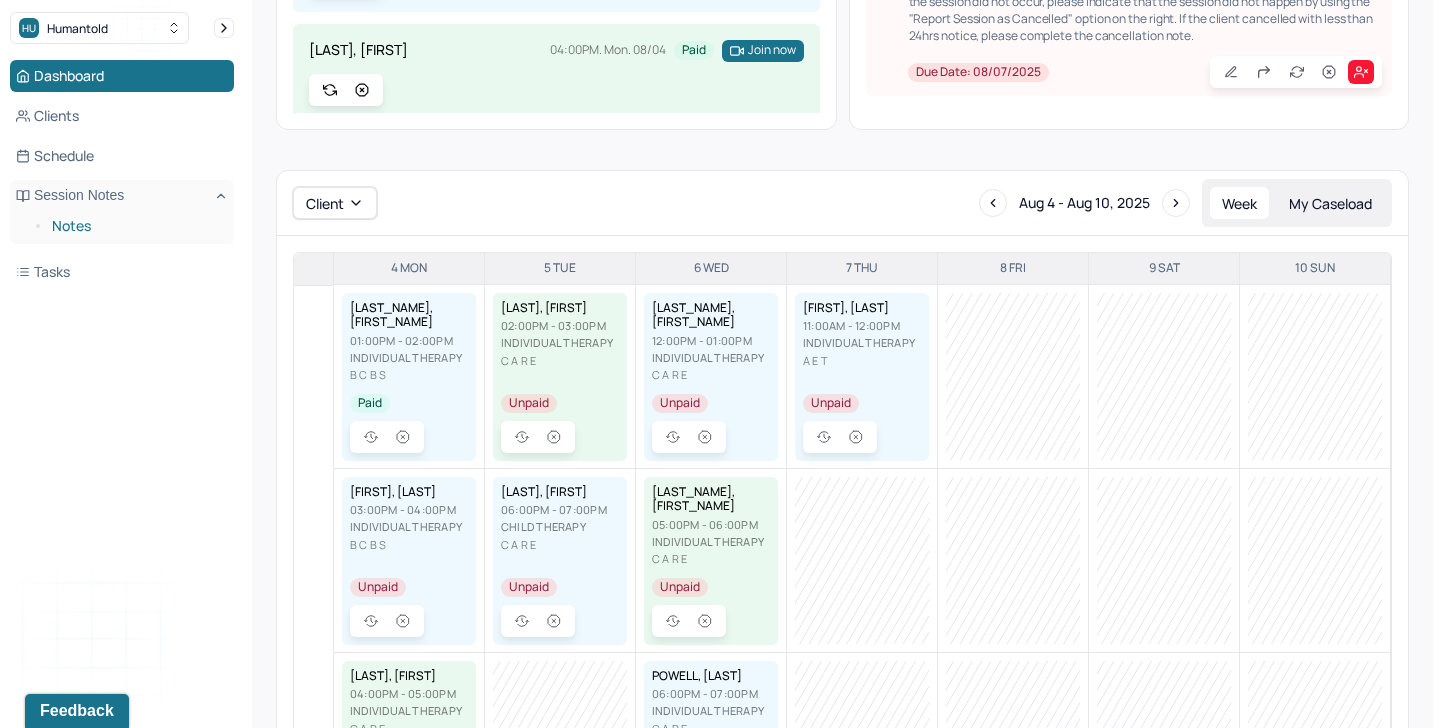 click on "Notes" at bounding box center [135, 226] 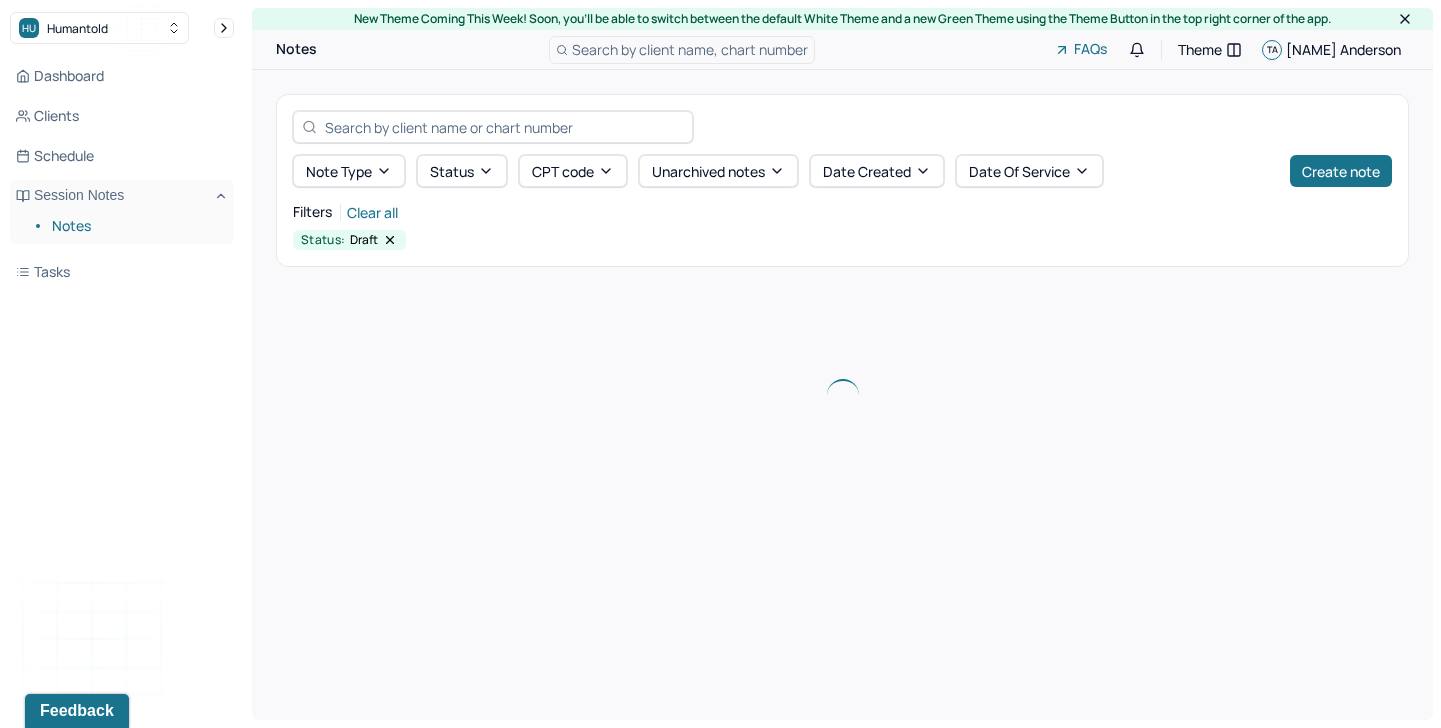 scroll, scrollTop: 0, scrollLeft: 0, axis: both 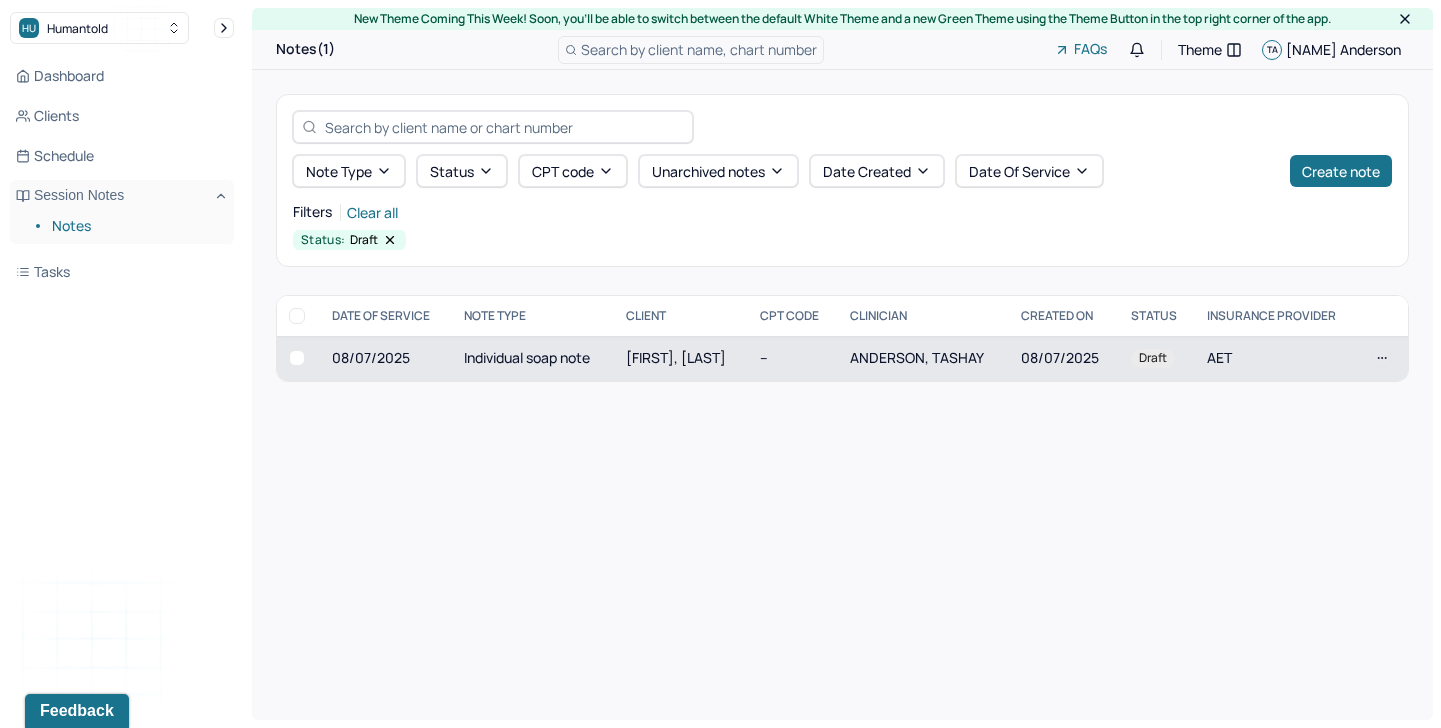 click on "ANDERSON, TASHAY" at bounding box center [917, 357] 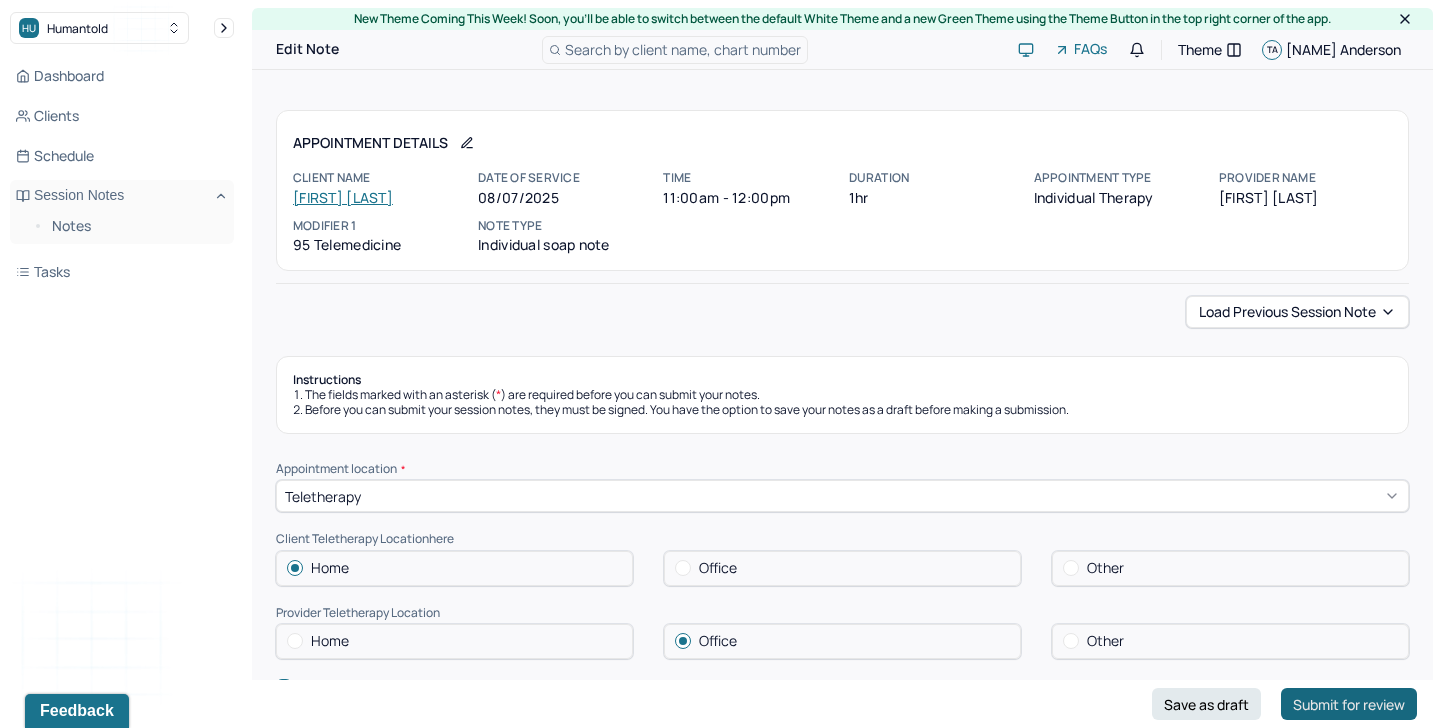 click on "Submit for review" at bounding box center (1349, 704) 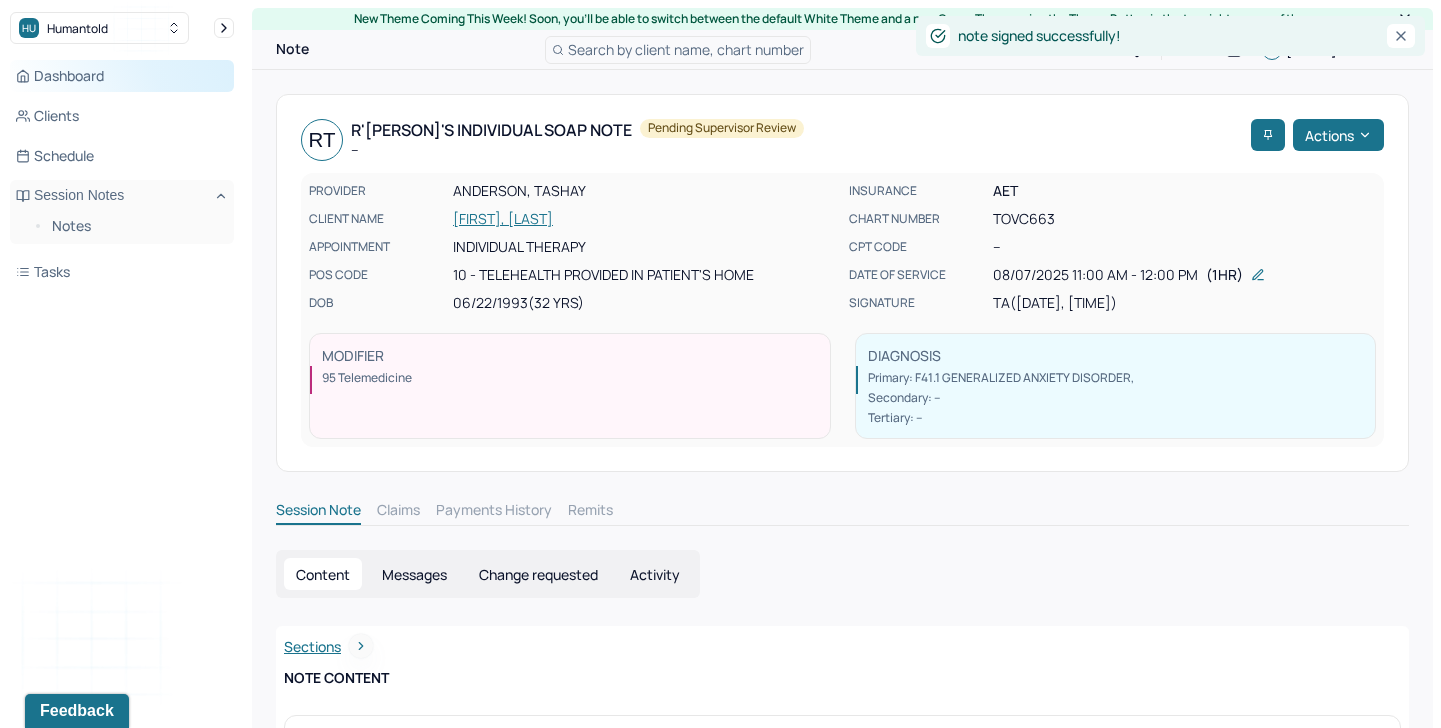 click on "Dashboard" at bounding box center (122, 76) 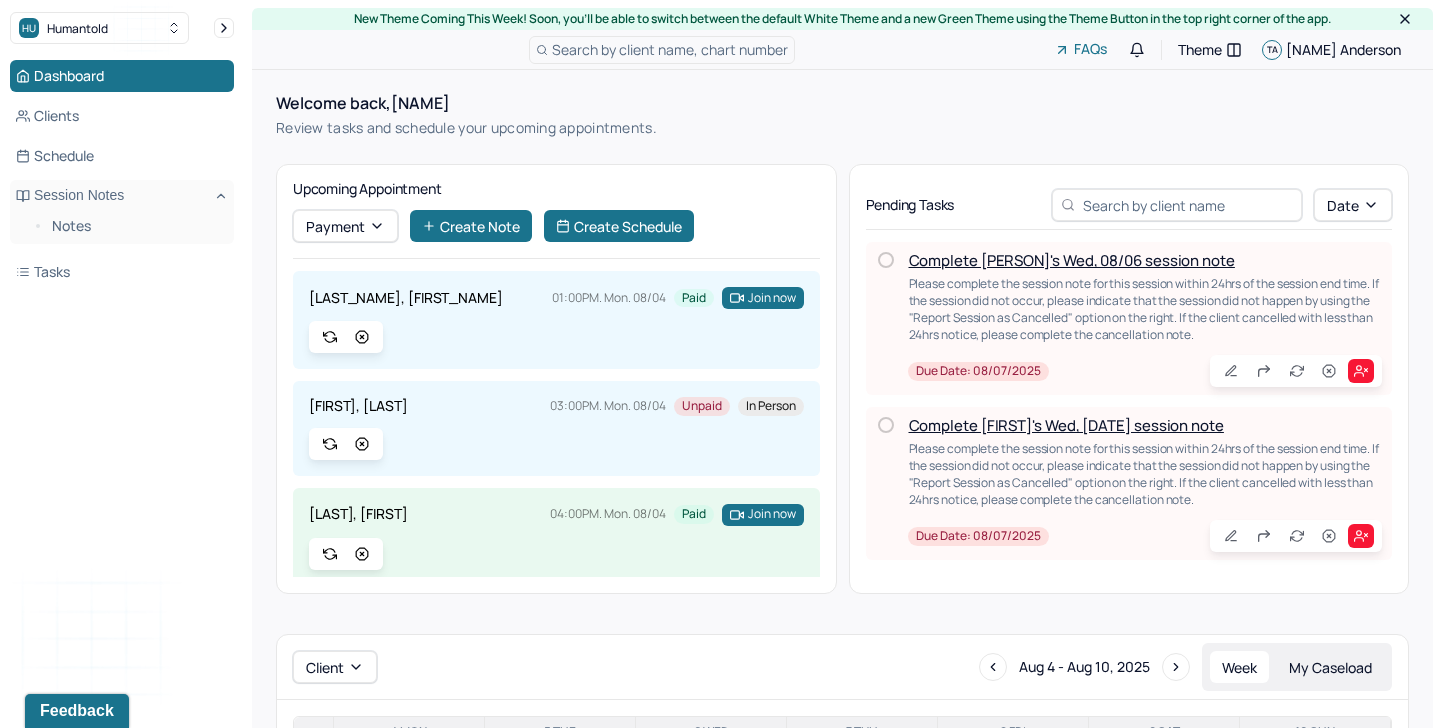 click on "Complete [PERSON]'s Wed, 08/06 session note" at bounding box center [1072, 260] 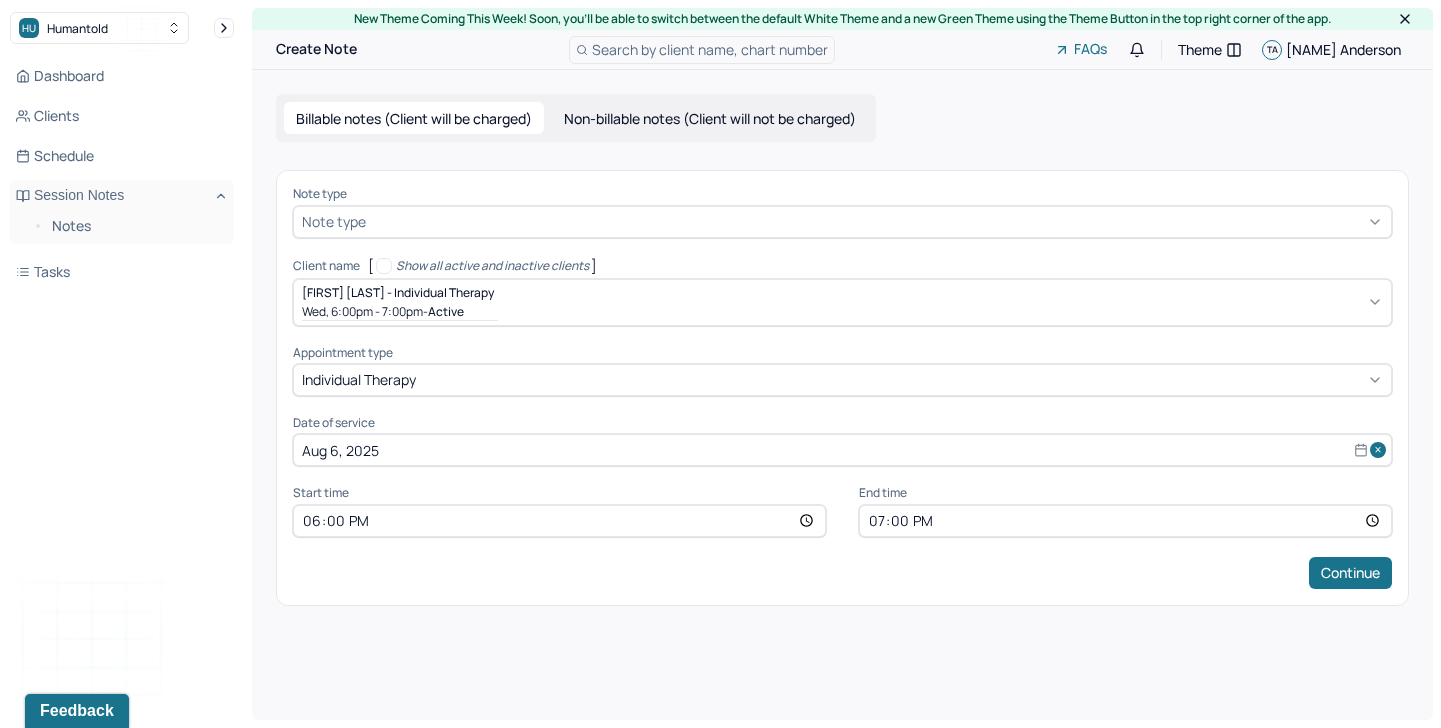 click on "Note type" at bounding box center [842, 194] 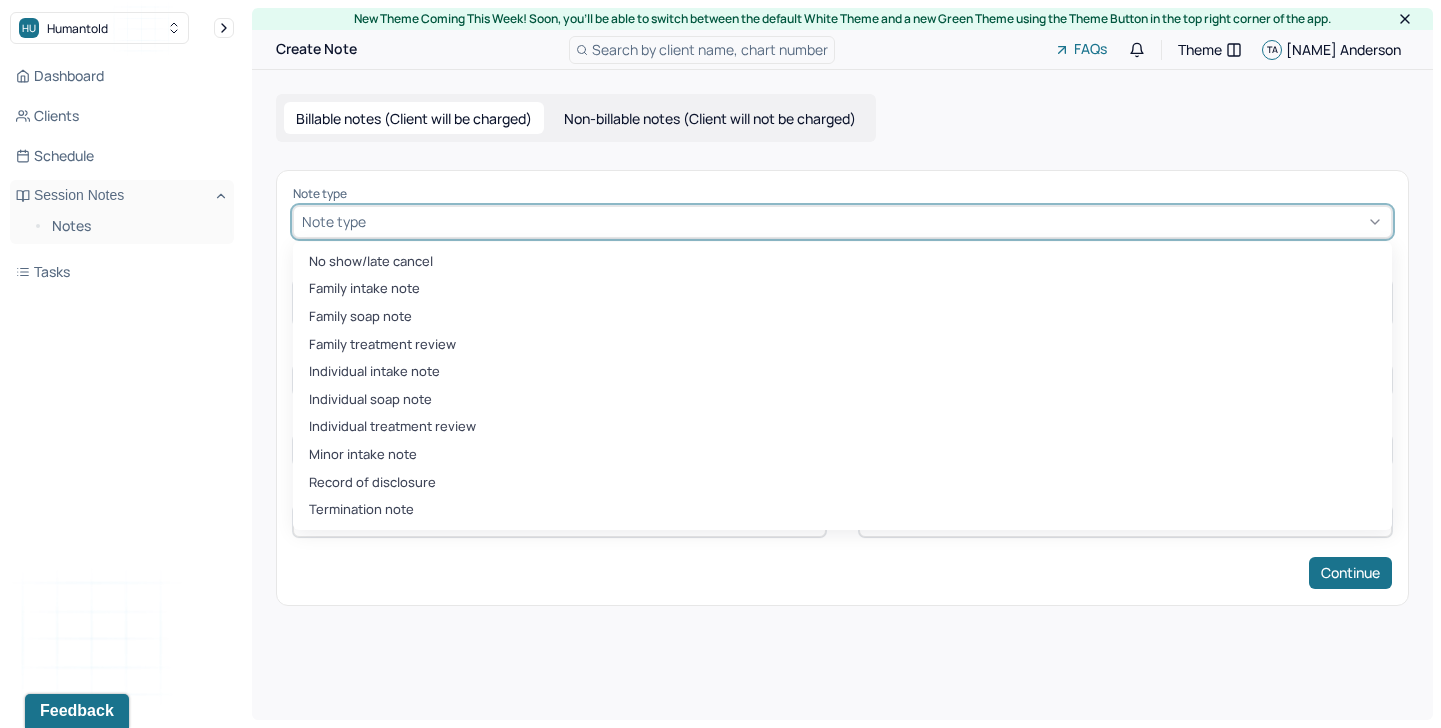 click at bounding box center [876, 221] 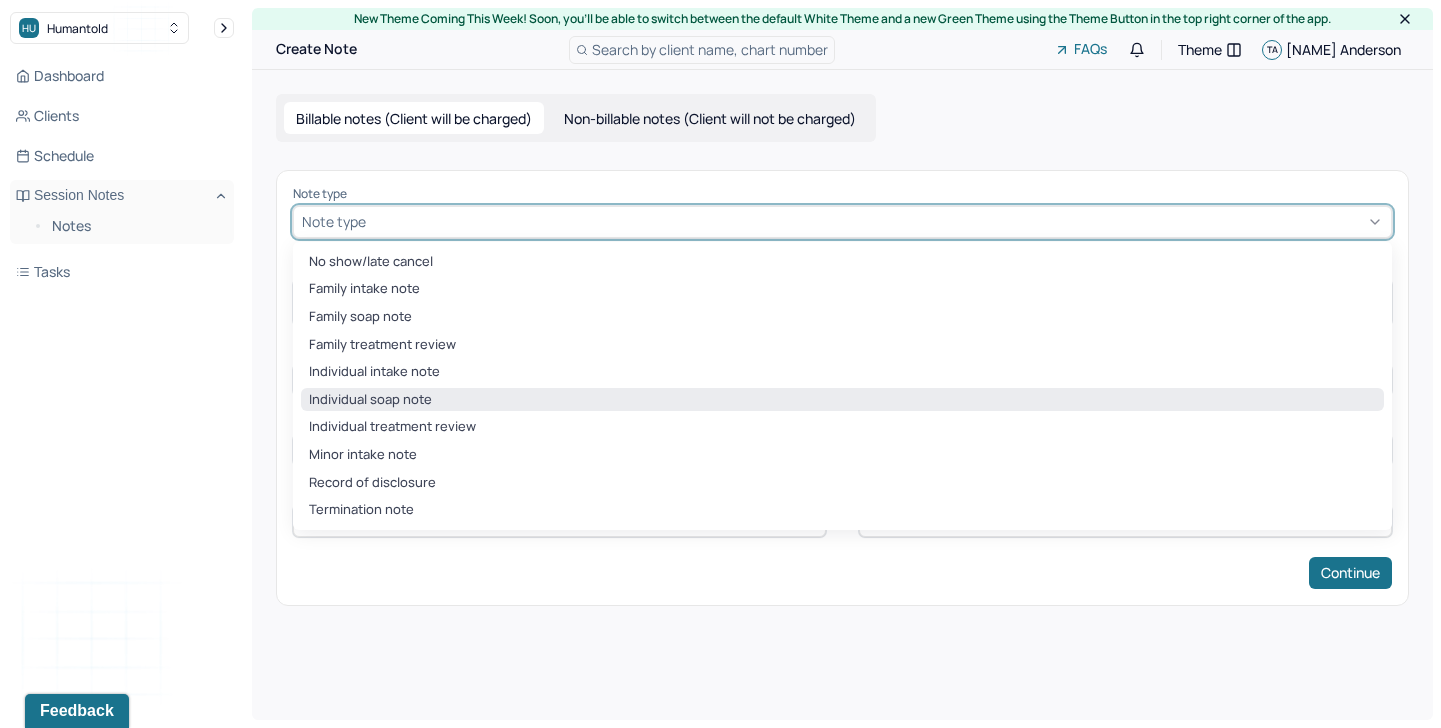 click on "Individual soap note" at bounding box center (842, 400) 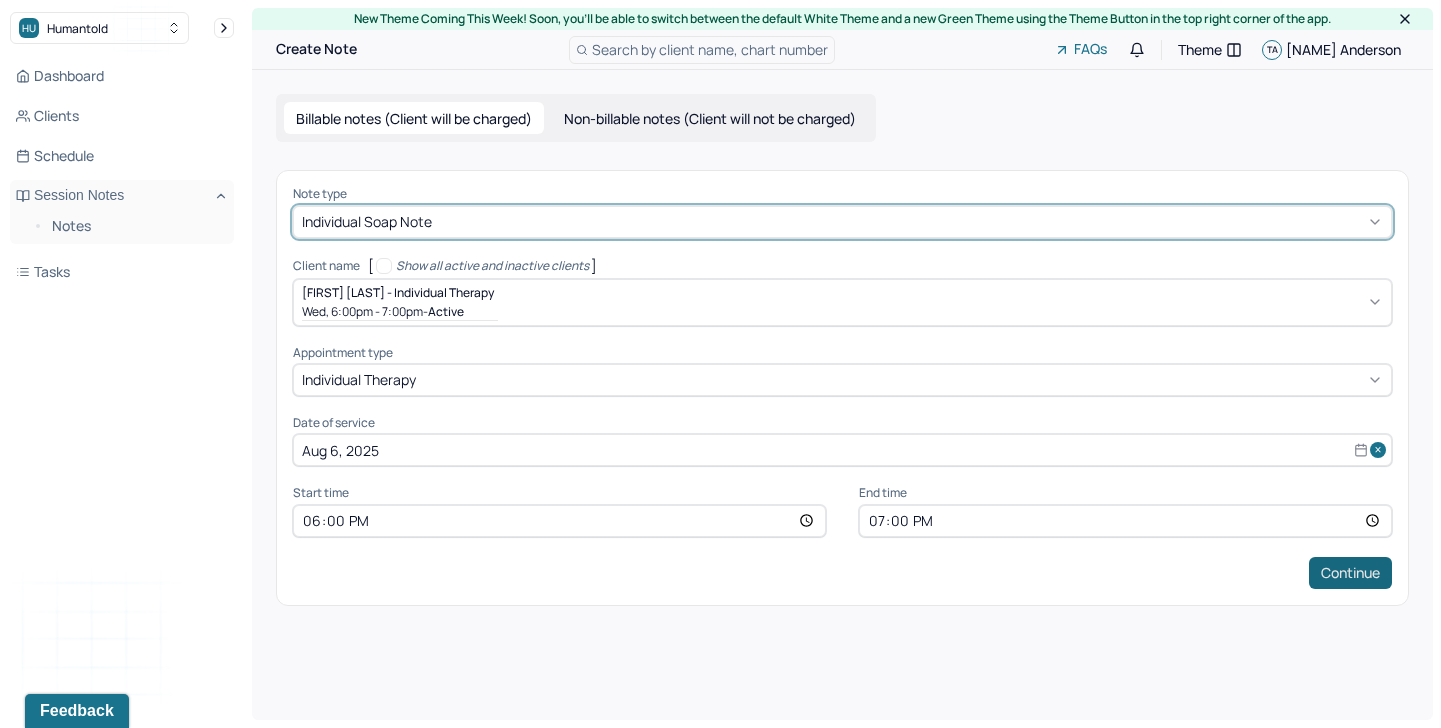 click on "Continue" at bounding box center [1350, 573] 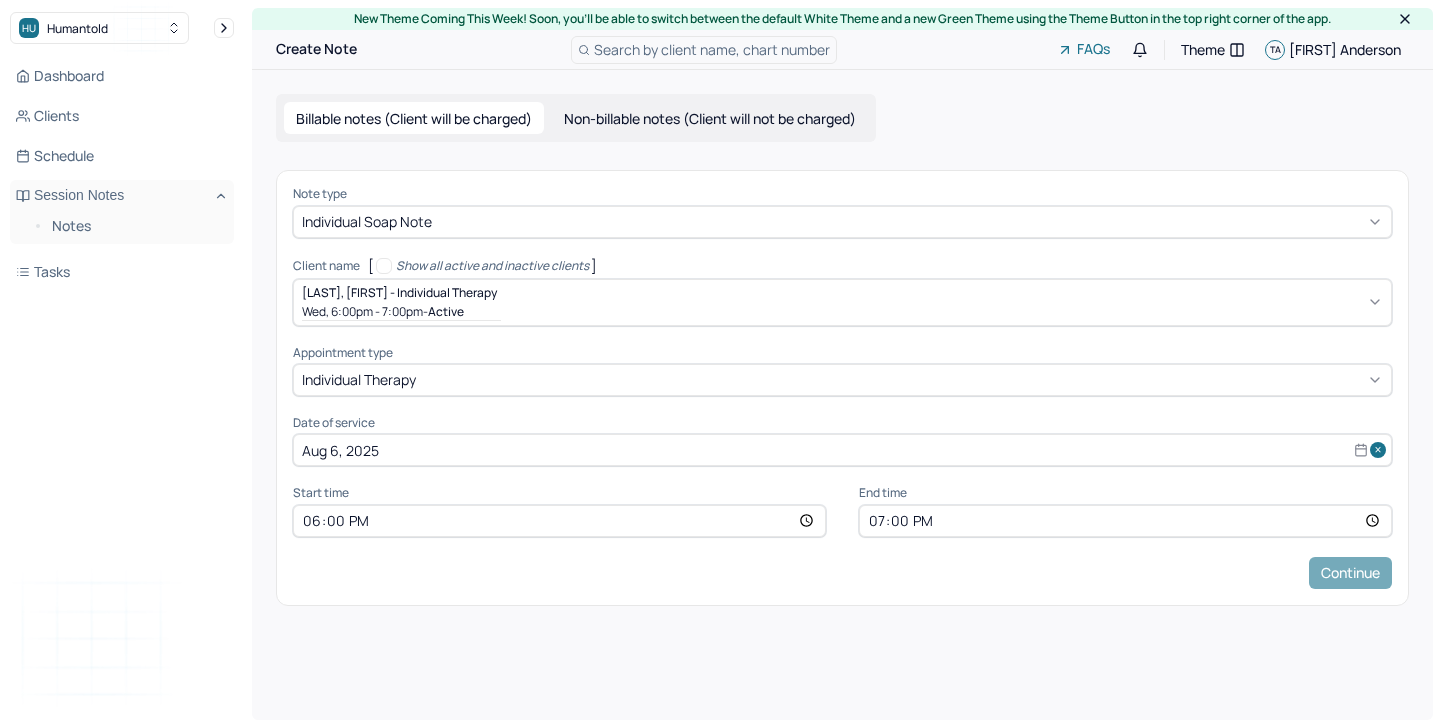 scroll, scrollTop: 0, scrollLeft: 0, axis: both 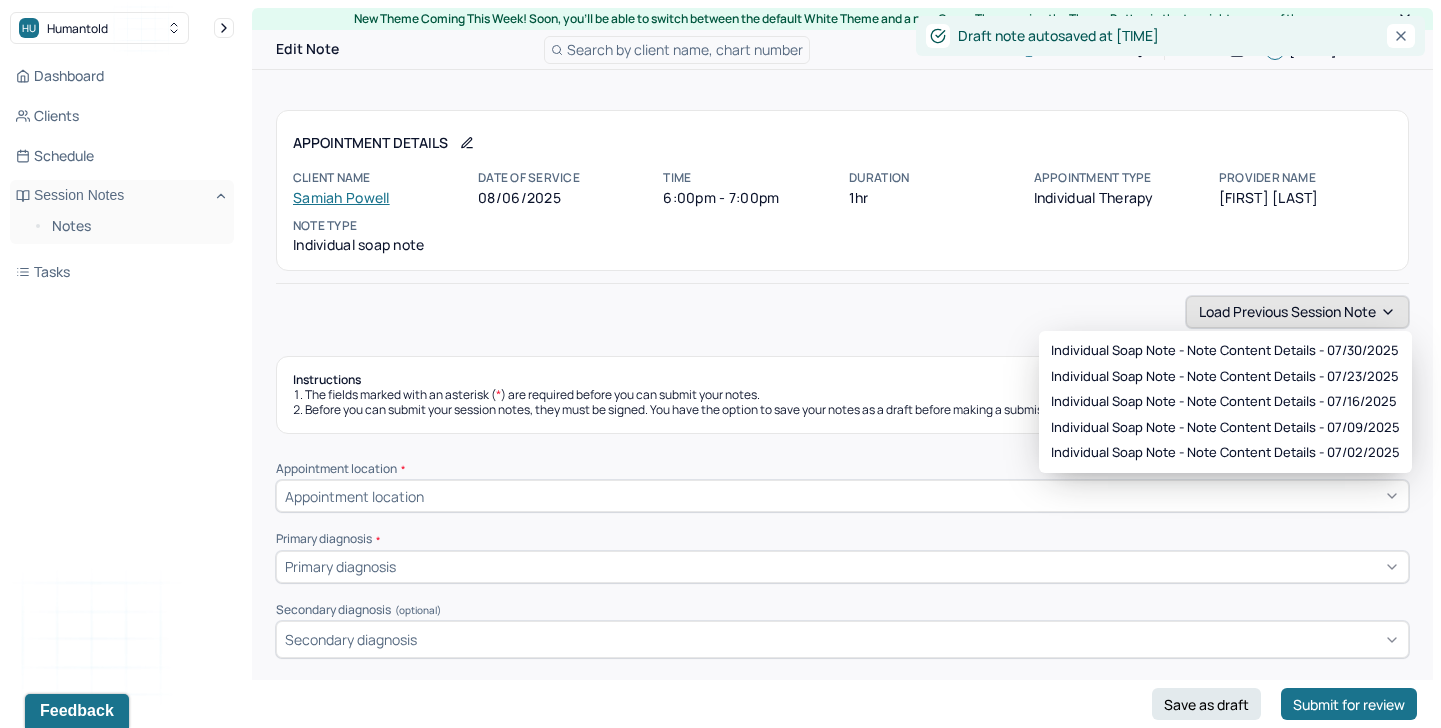 click on "Load previous session note" at bounding box center (1297, 312) 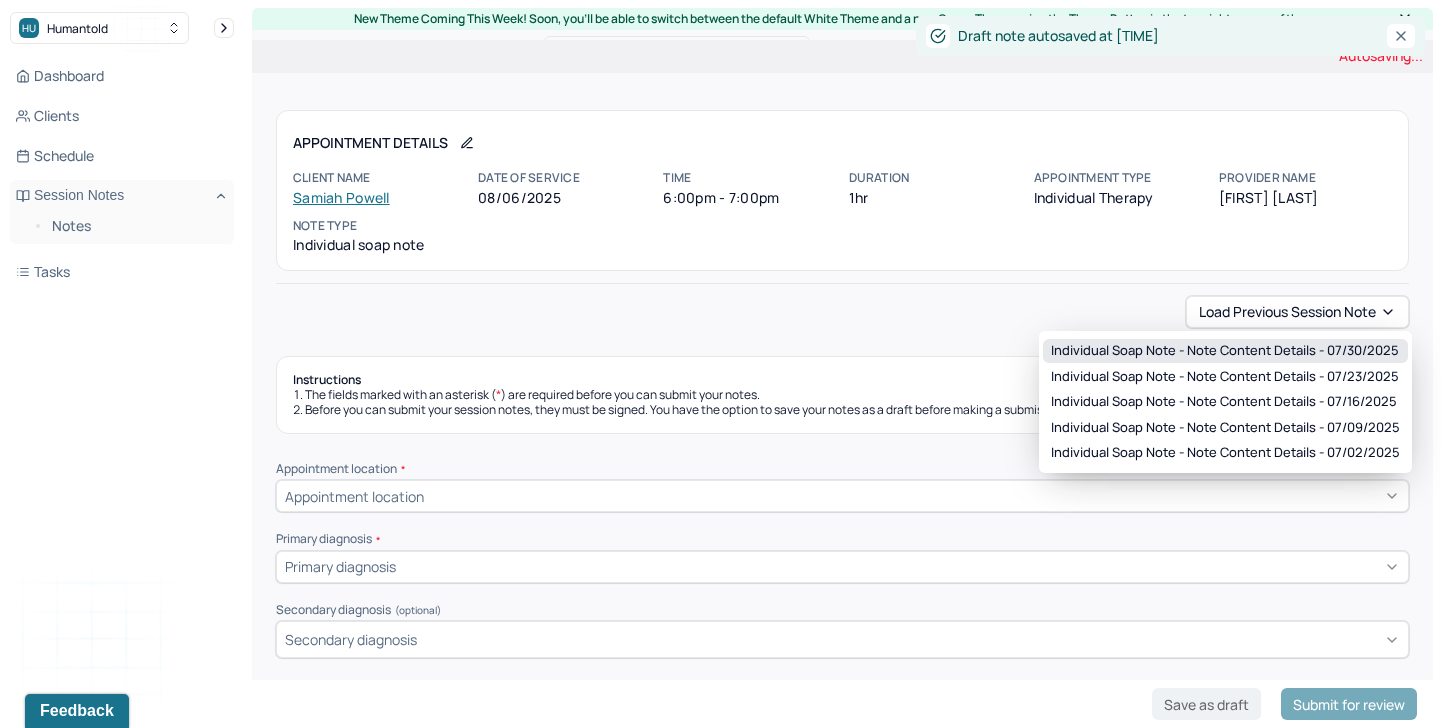 click on "Individual soap note   - Note content Details -   07/30/2025" at bounding box center [1225, 351] 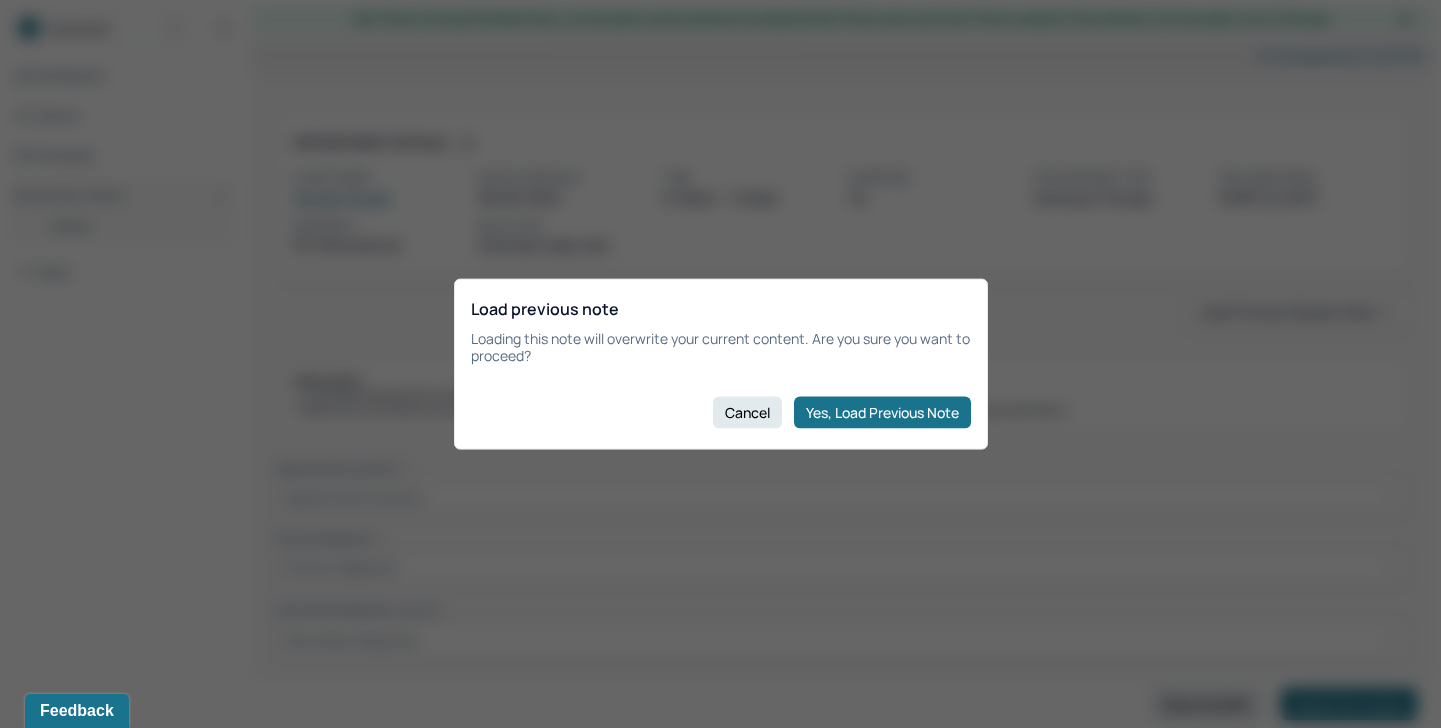 click on "Yes, Load Previous Note" at bounding box center [882, 412] 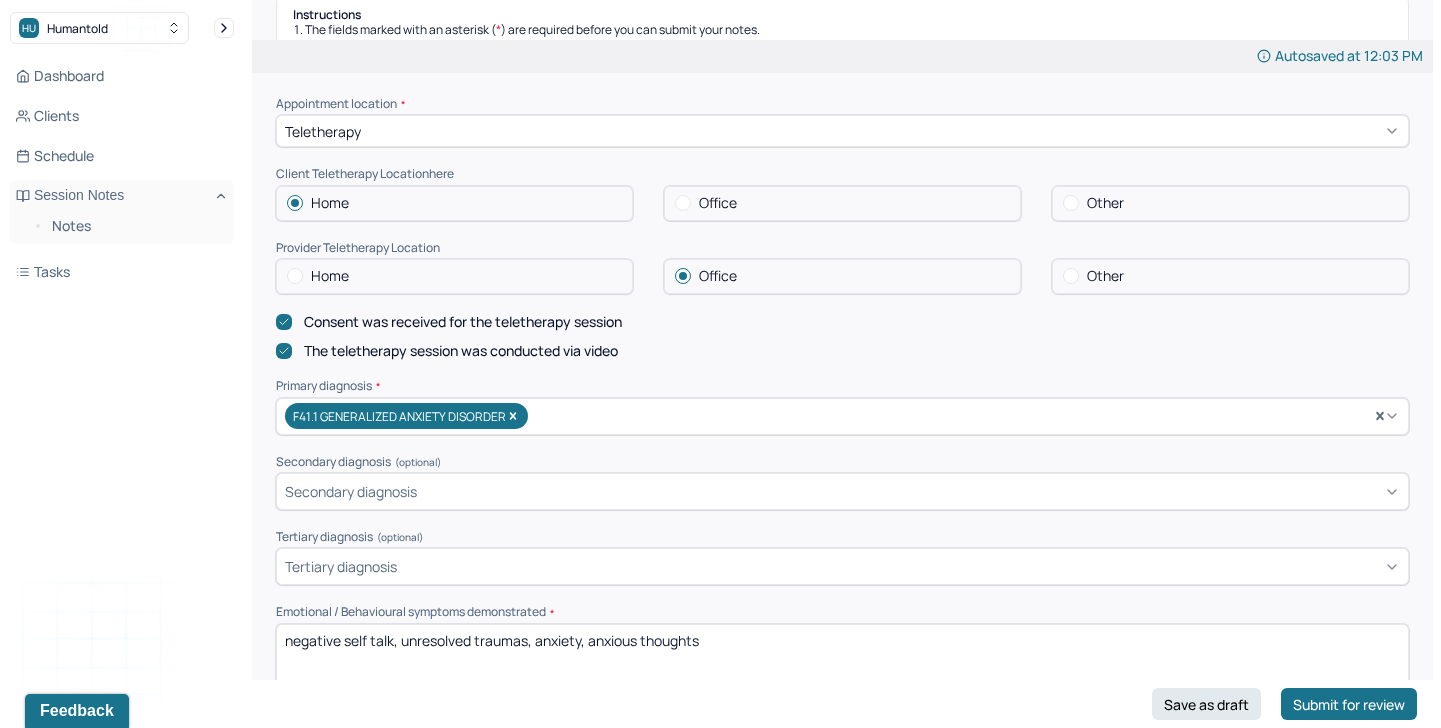 scroll, scrollTop: 420, scrollLeft: 0, axis: vertical 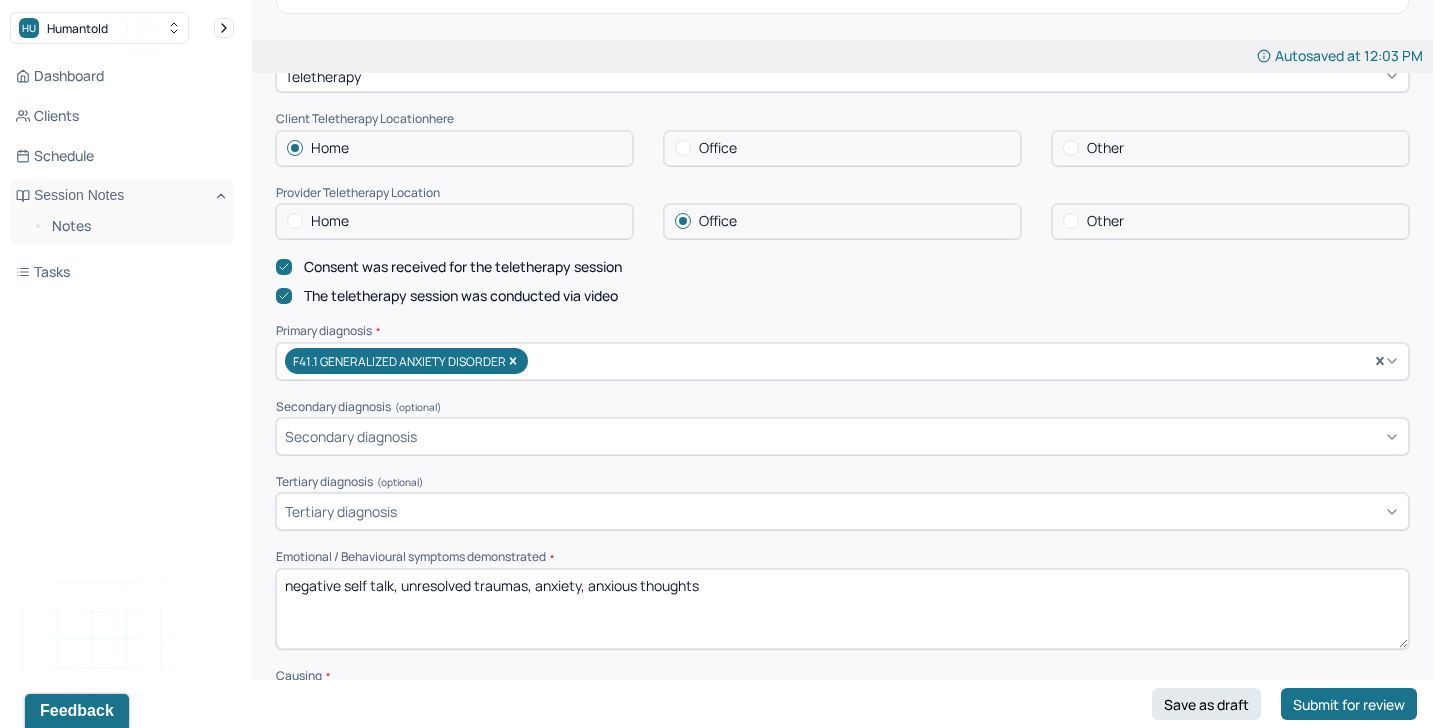 click on "negative self talk, unresolved traumas, anxiety, anxious thoughts" at bounding box center (842, 609) 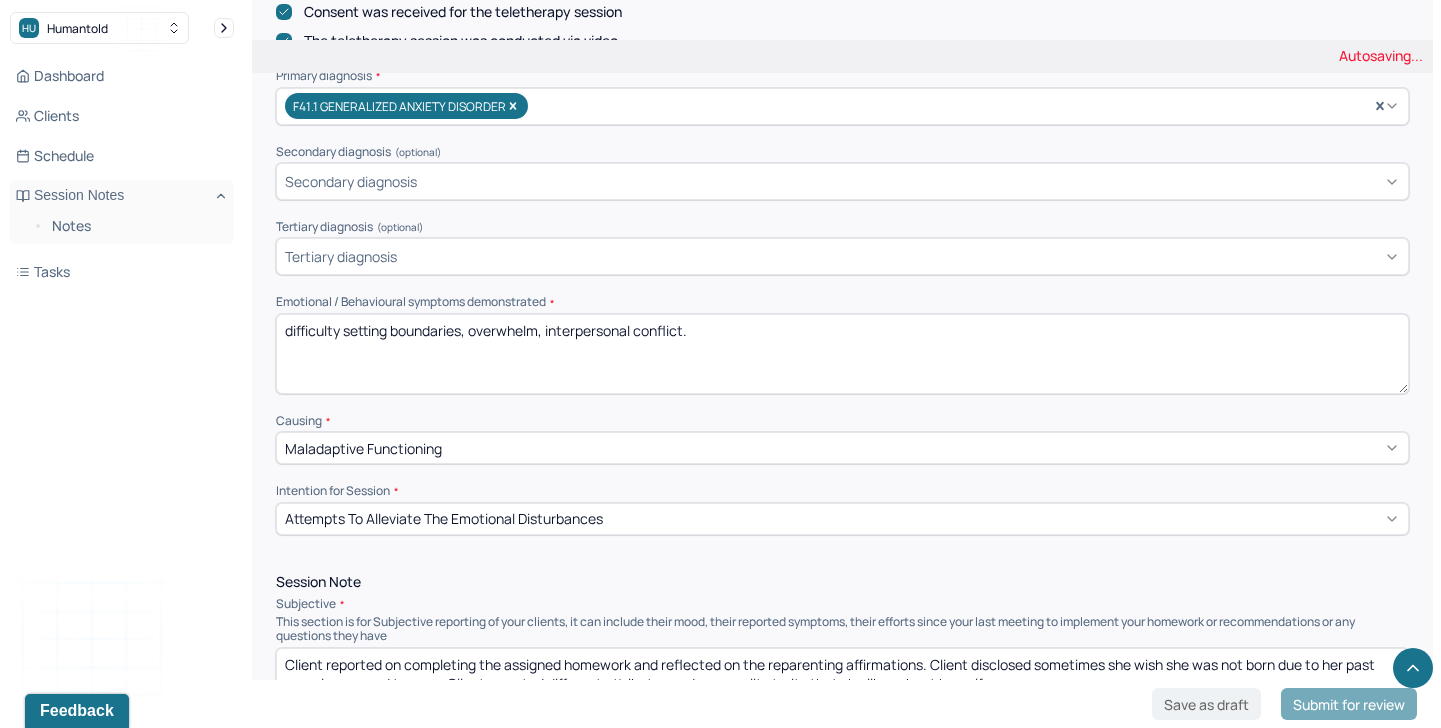 scroll, scrollTop: 930, scrollLeft: 0, axis: vertical 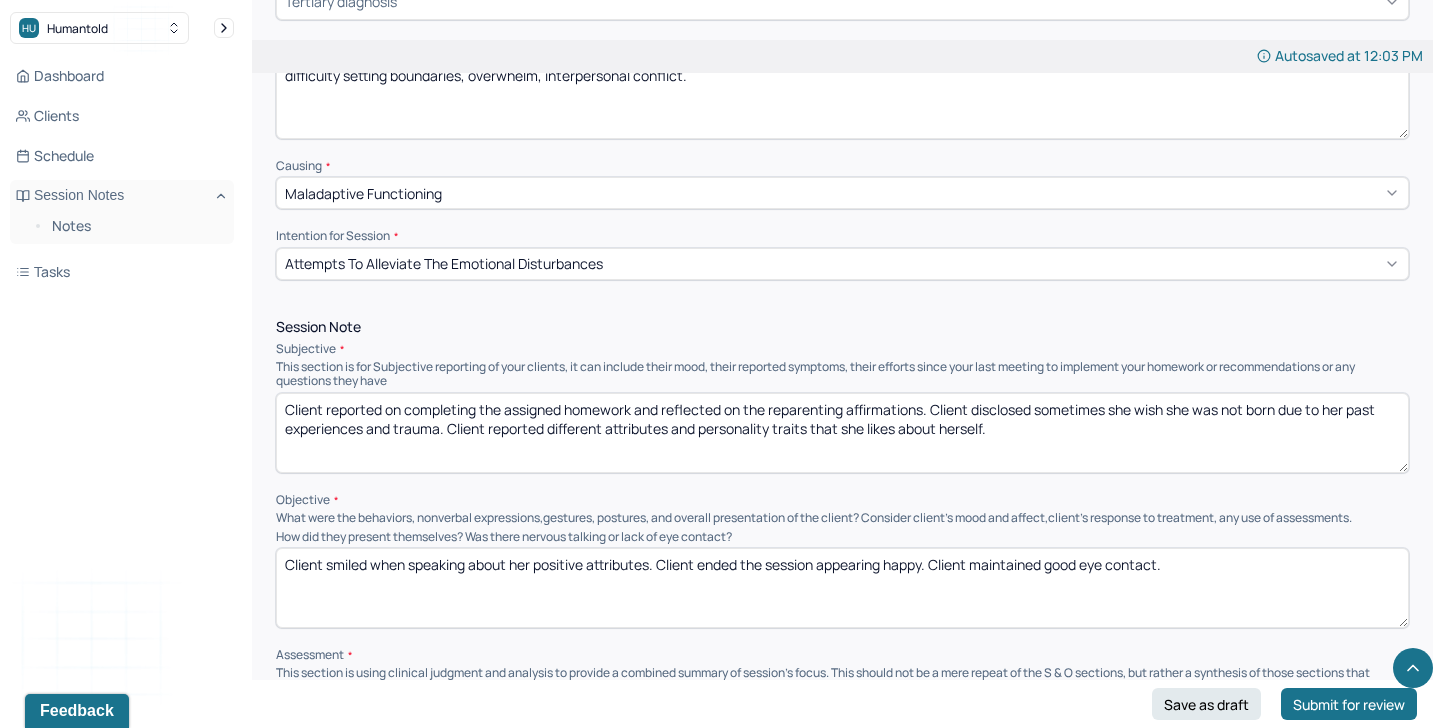 type on "difficulty setting boundaries, overwhelm, interpersonal conflict." 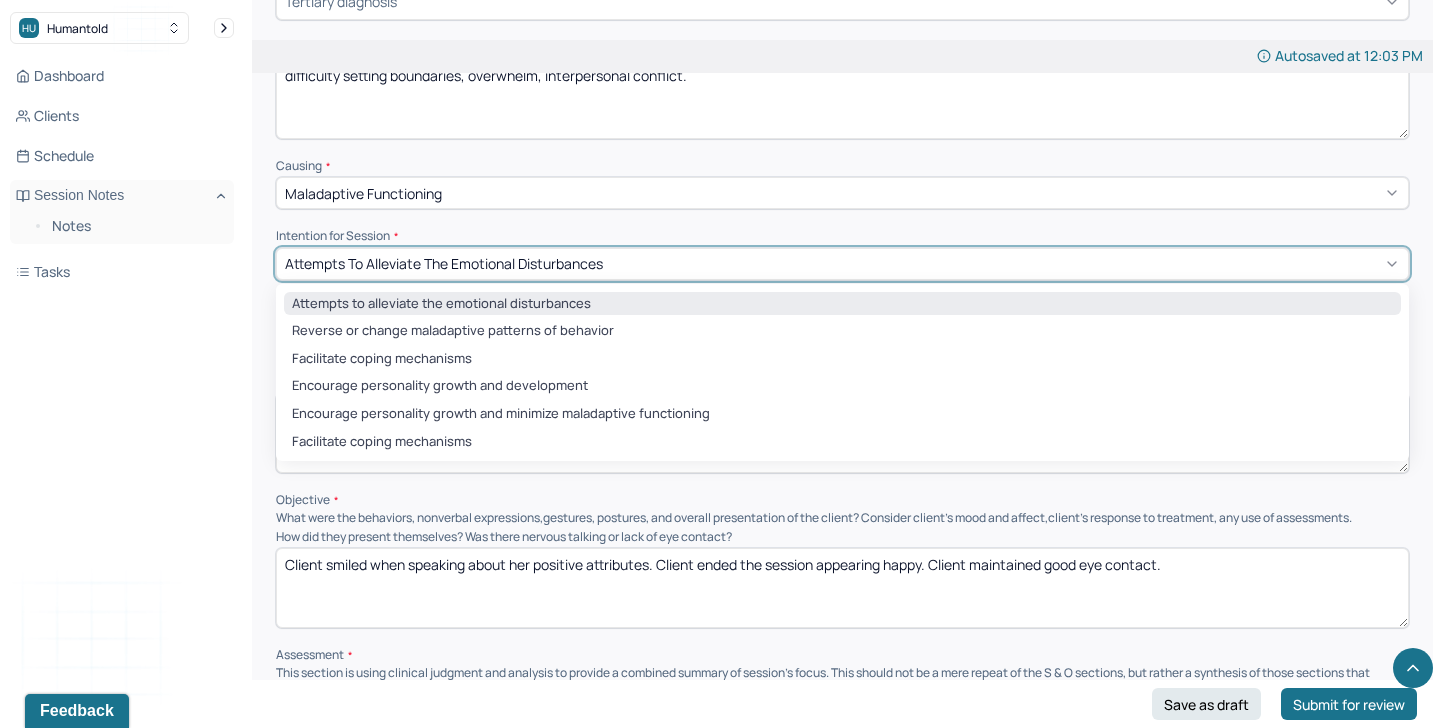 click on "Facilitate coping mechanisms" at bounding box center [842, 359] 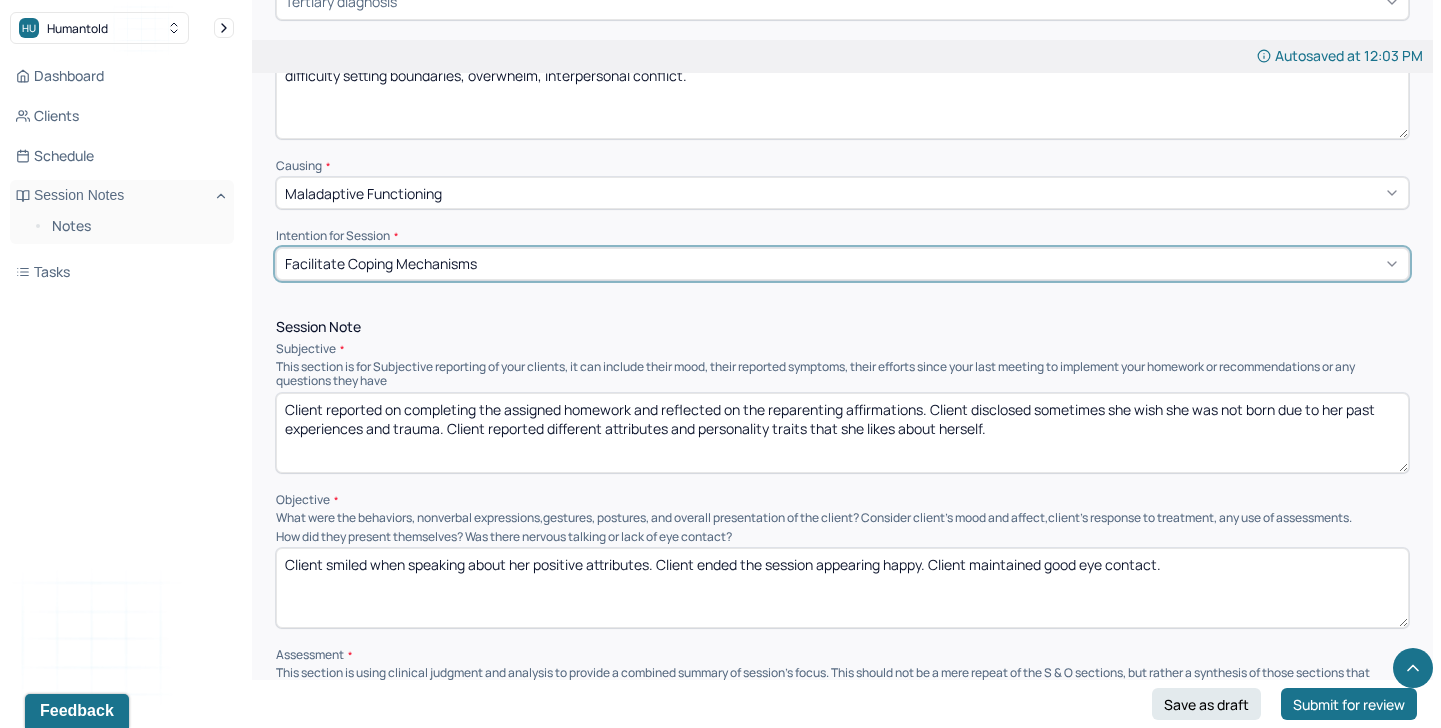 click on "Client reported on completing the assigned homework and reflected on the reparenting affirmations. Client disclosed sometimes she wish she was not born due to her past experiences and trauma. Client reported different attributes and personality traits that she likes about herself." at bounding box center [842, 433] 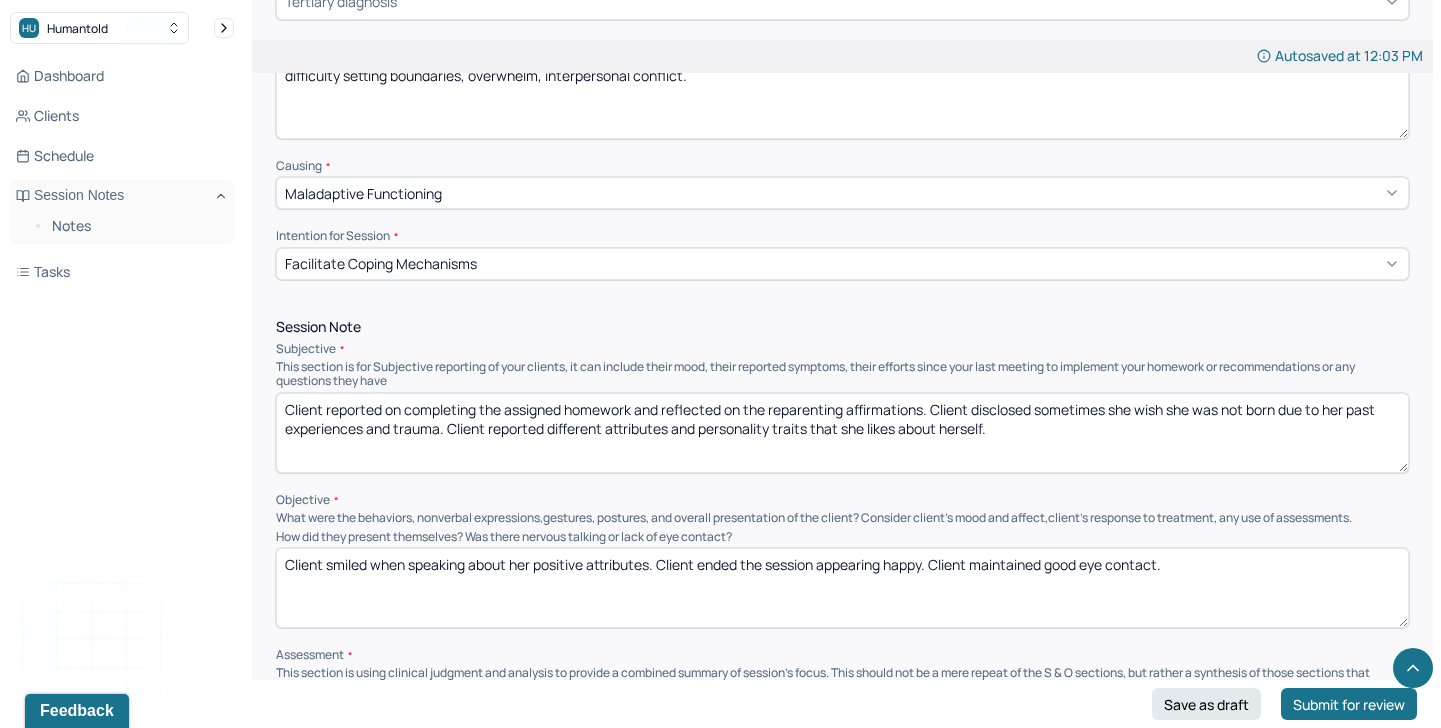 click on "Client reported on completing the assigned homework and reflected on the reparenting affirmations. Client disclosed sometimes she wish she was not born due to her past experiences and trauma. Client reported different attributes and personality traits that she likes about herself." at bounding box center (842, 433) 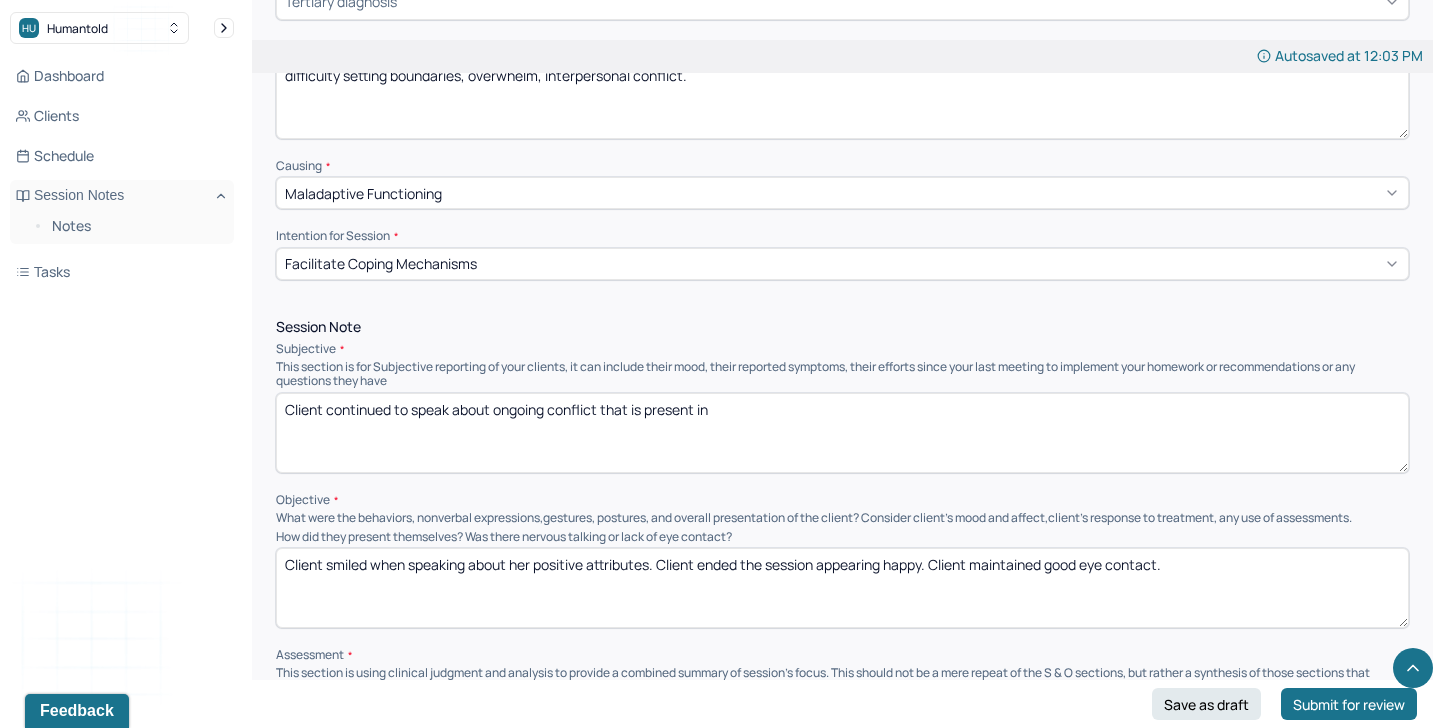 type on "Client continued to speak about ongoing conflict that is present in" 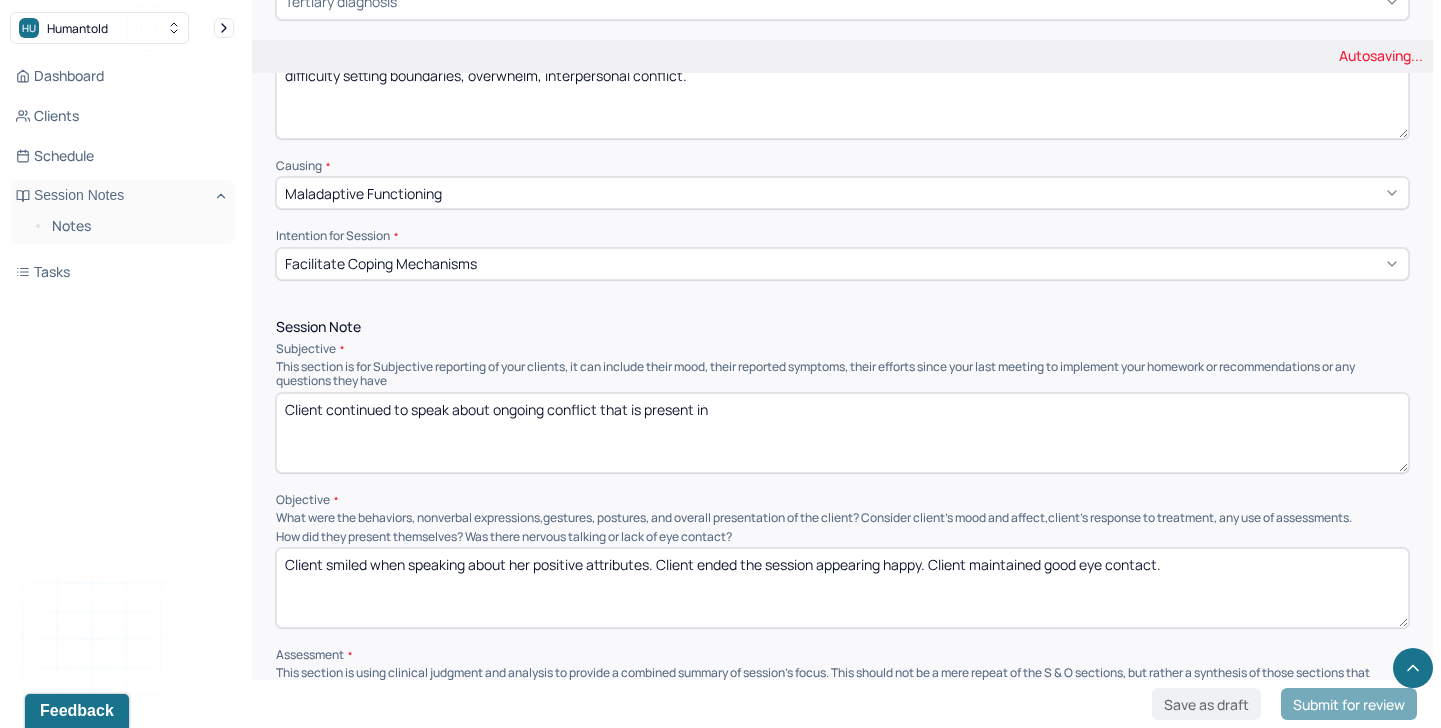 click on "Client smiled when speaking about her positive attributes. Client ended the session appearing happy. Client maintained good eye contact." at bounding box center (842, 588) 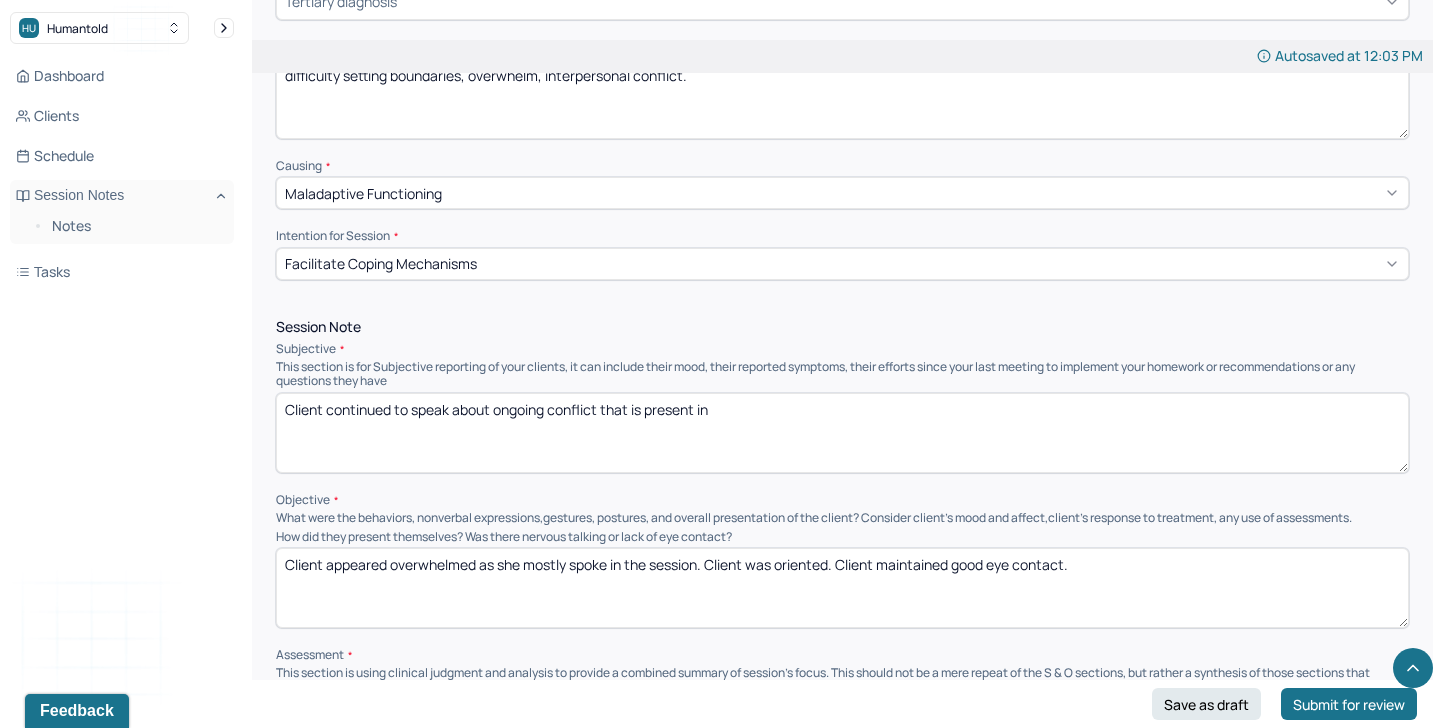 type on "Client appeared overwhelmed as she mostly spoke in the session. Client was oriented. Client maintained good eye contact." 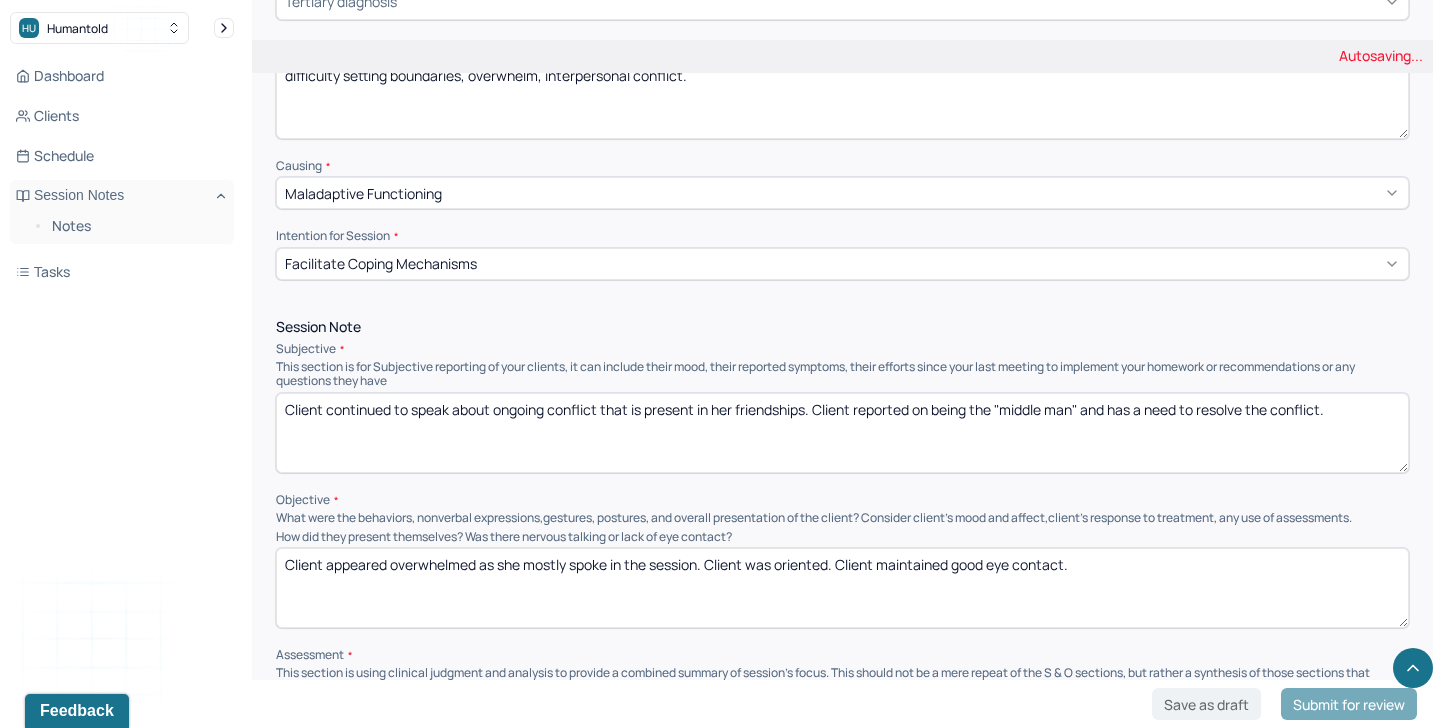 type on "Client continued to speak about ongoing conflict that is present in her friendships. Client reported on being the "middle man" and has a need to resolve the conflict." 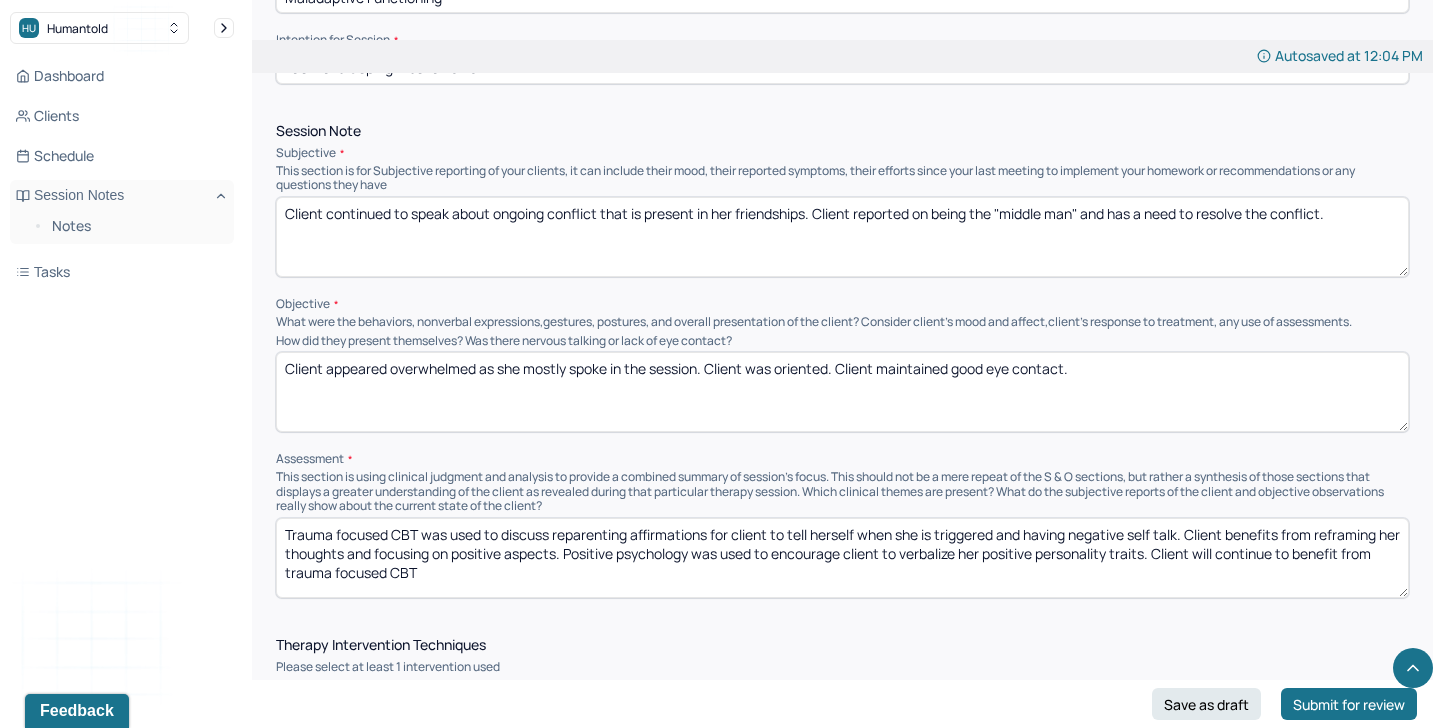 scroll, scrollTop: 1146, scrollLeft: 0, axis: vertical 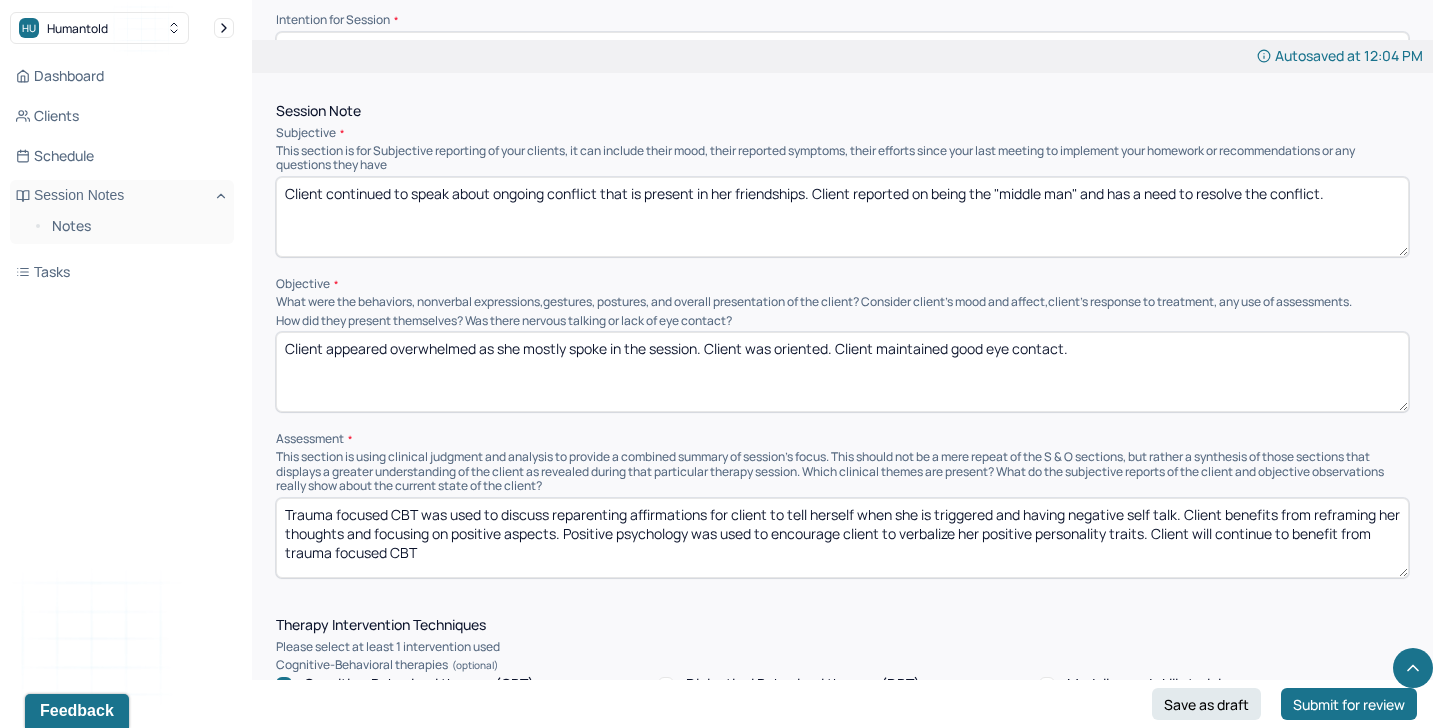 click on "Trauma focused CBT was used to discuss reparenting affirmations for client to tell herself when she is triggered and having negative self talk. Client benefits from reframing her thoughts and focusing on positive aspects. Positive psychology was used to encourage client to verbalize her positive personality traits. Client will continue to benefit from trauma focused CBT" at bounding box center (842, 538) 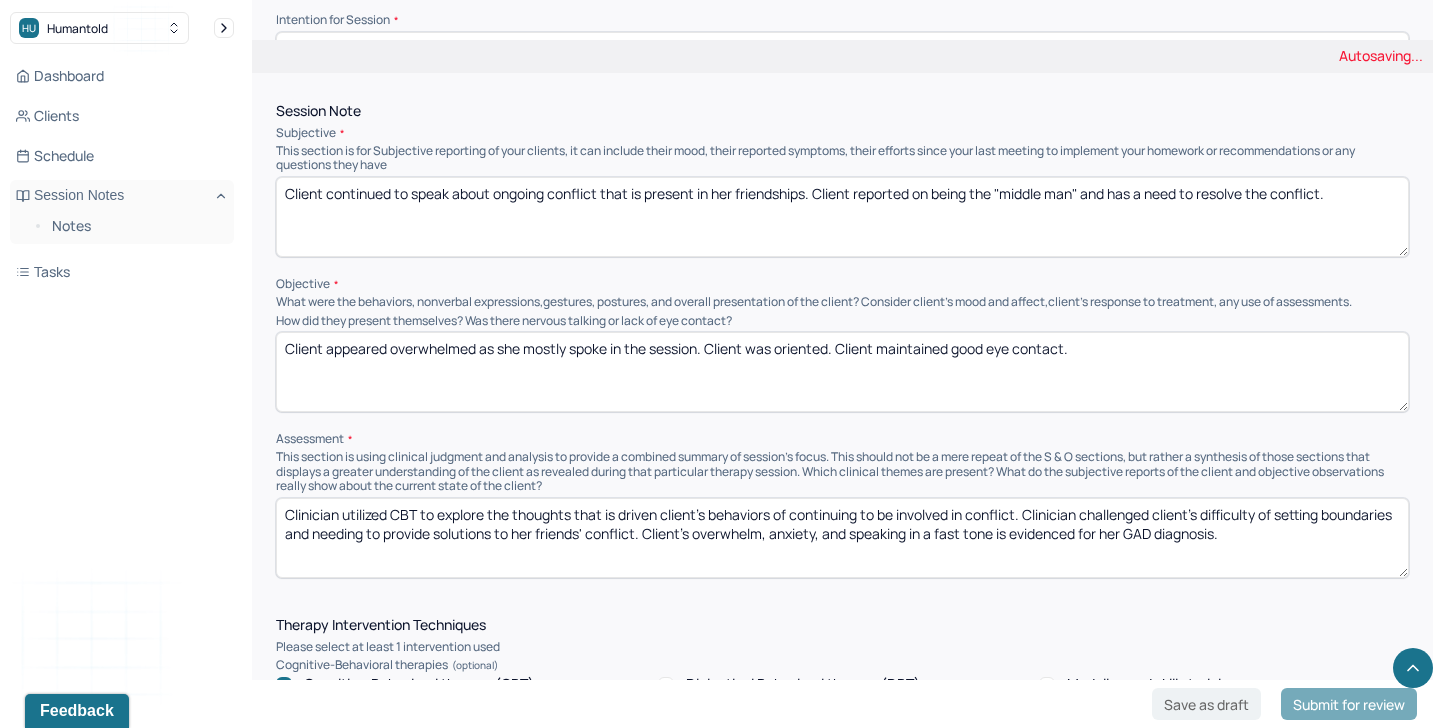 type on "Clinician utilized CBT to explore the thoughts that is driven client's behaviors of continuing to be involved in conflict. Clinician challenged client's difficulty of setting boundaries and needing to provide solutions to her friends' conflict. Client's overwhelm, anxiety, and speaking in a fast tone is evidenced for her GAD diagnosis." 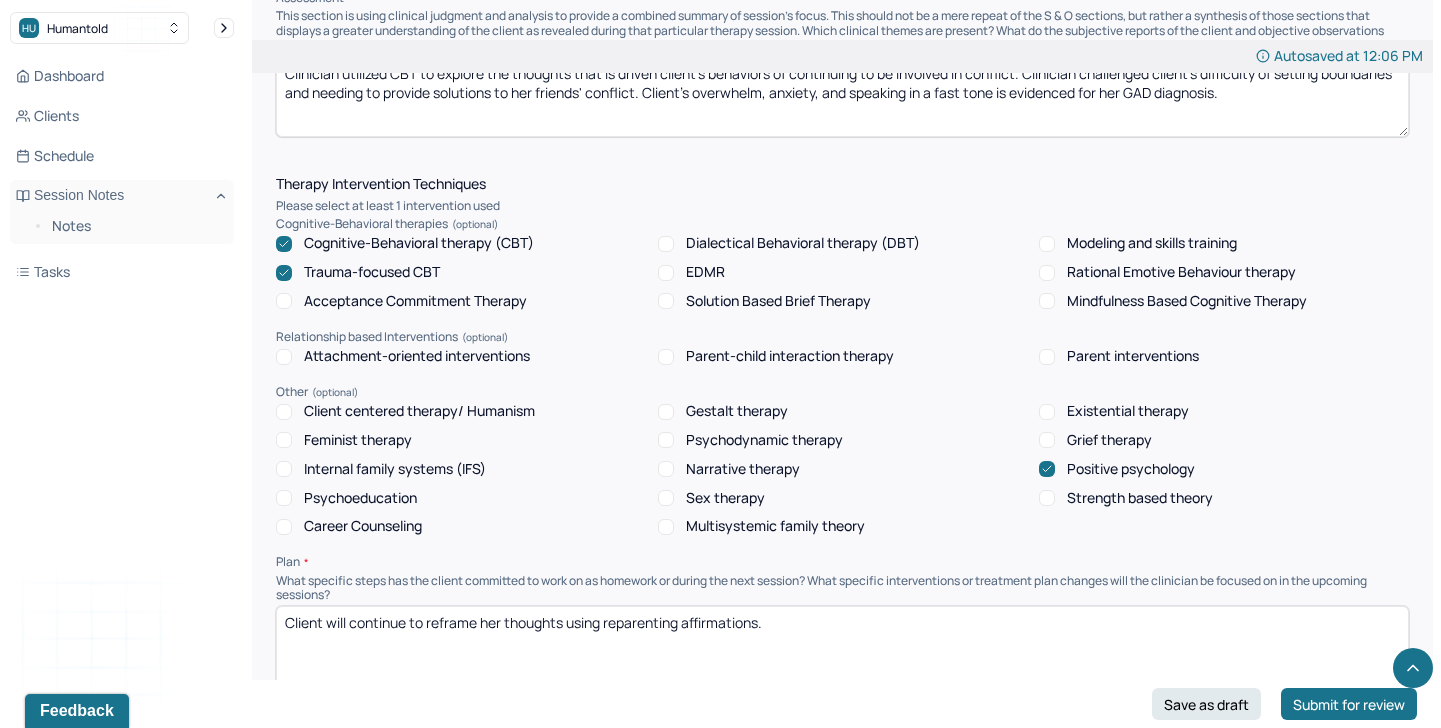 scroll, scrollTop: 1606, scrollLeft: 0, axis: vertical 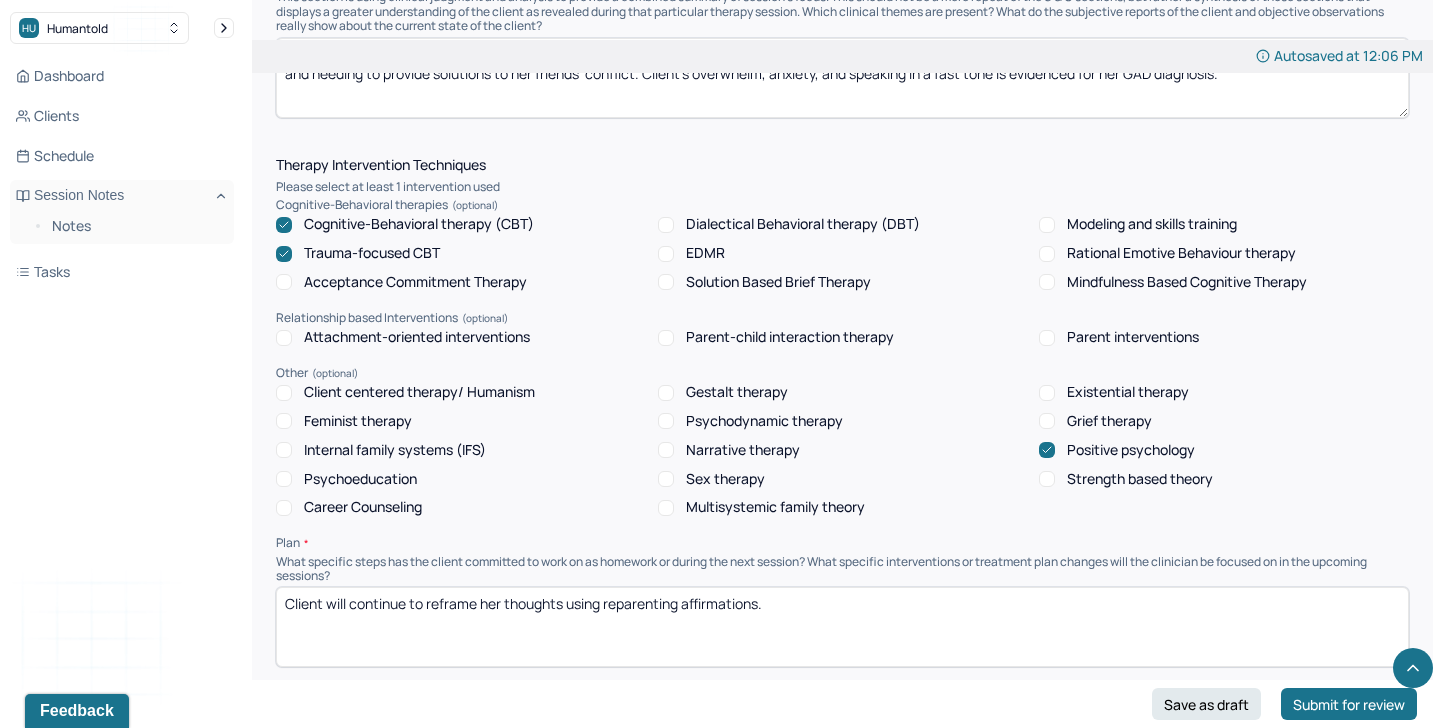 type on "Client continued to speak about ongoing conflict that is present in her friendships. Client reported on being the "middle man" and has a need to resolve the conflict. Client explained she does not want to be apart of the conflict but feels that she "has to"." 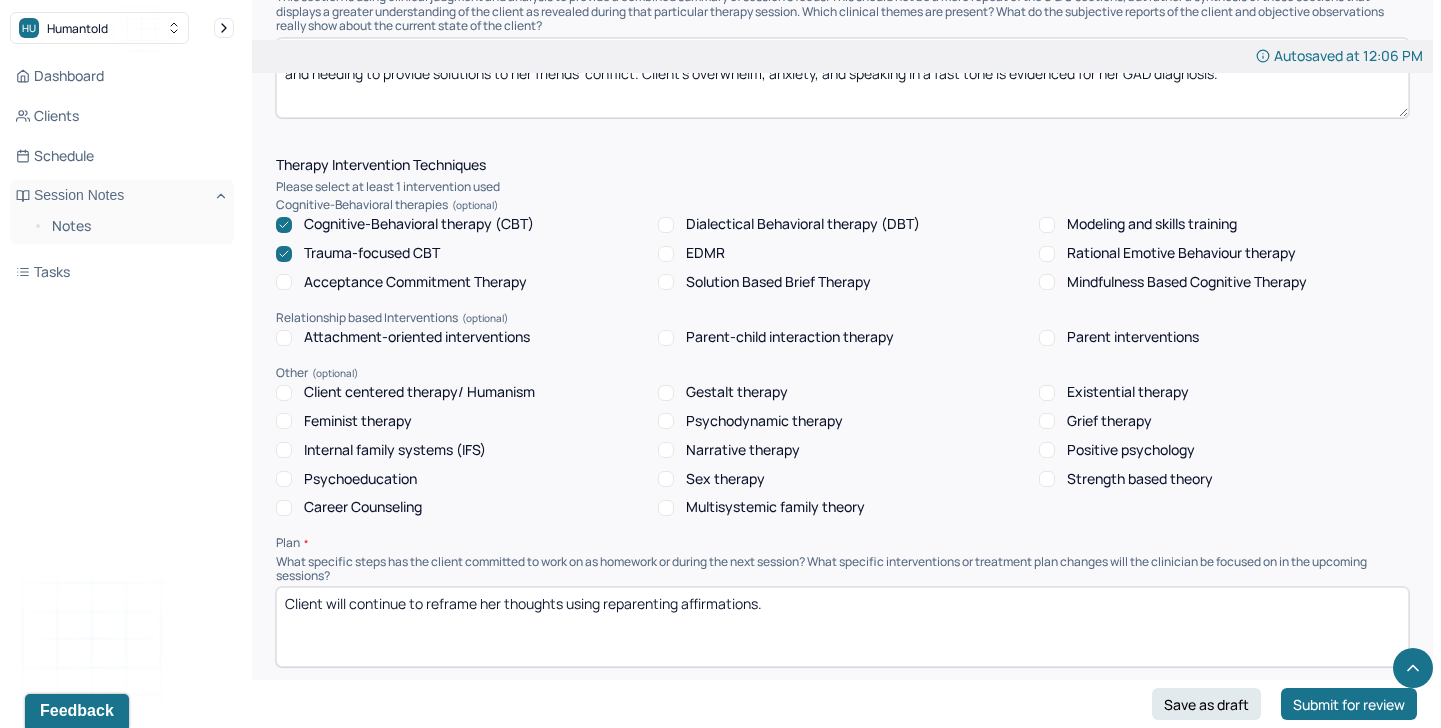 click on "Trauma-focused CBT" at bounding box center [372, 253] 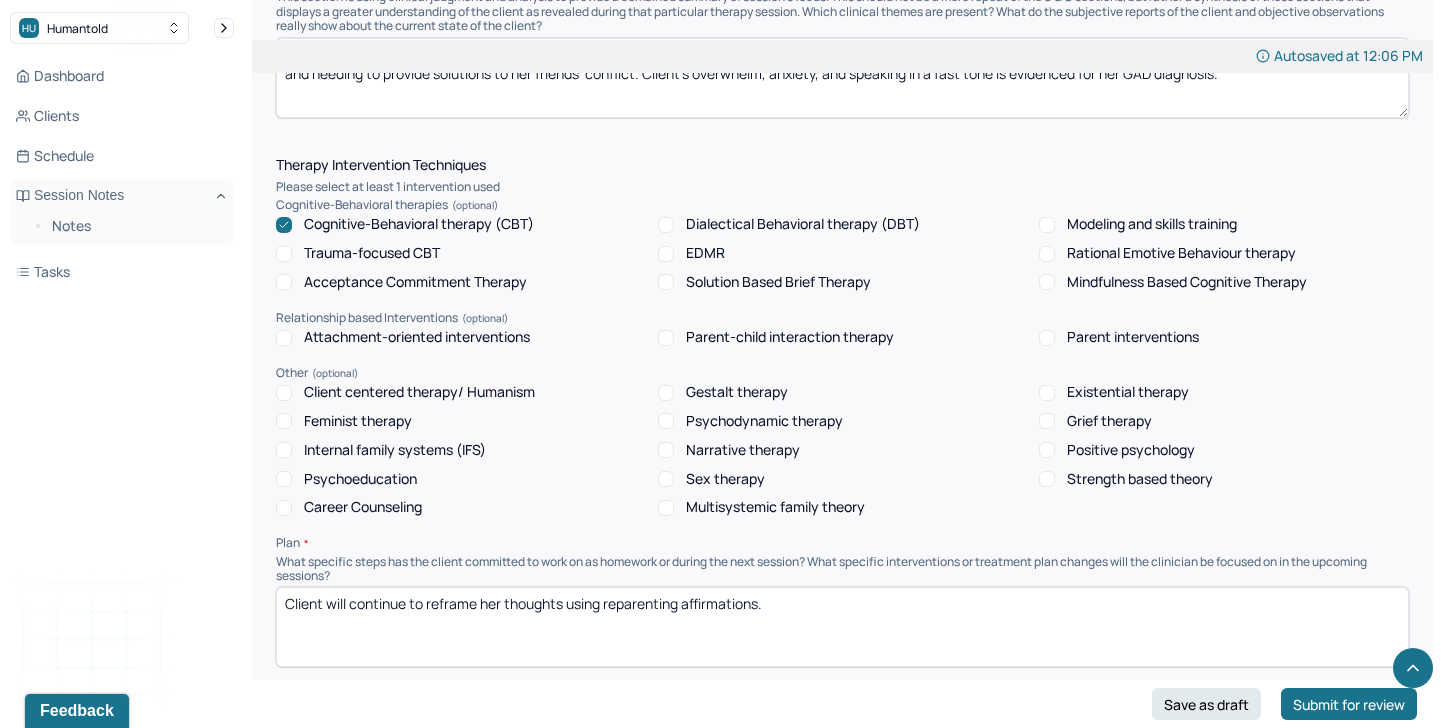 click on "Rational Emotive Behaviour therapy" at bounding box center [1181, 253] 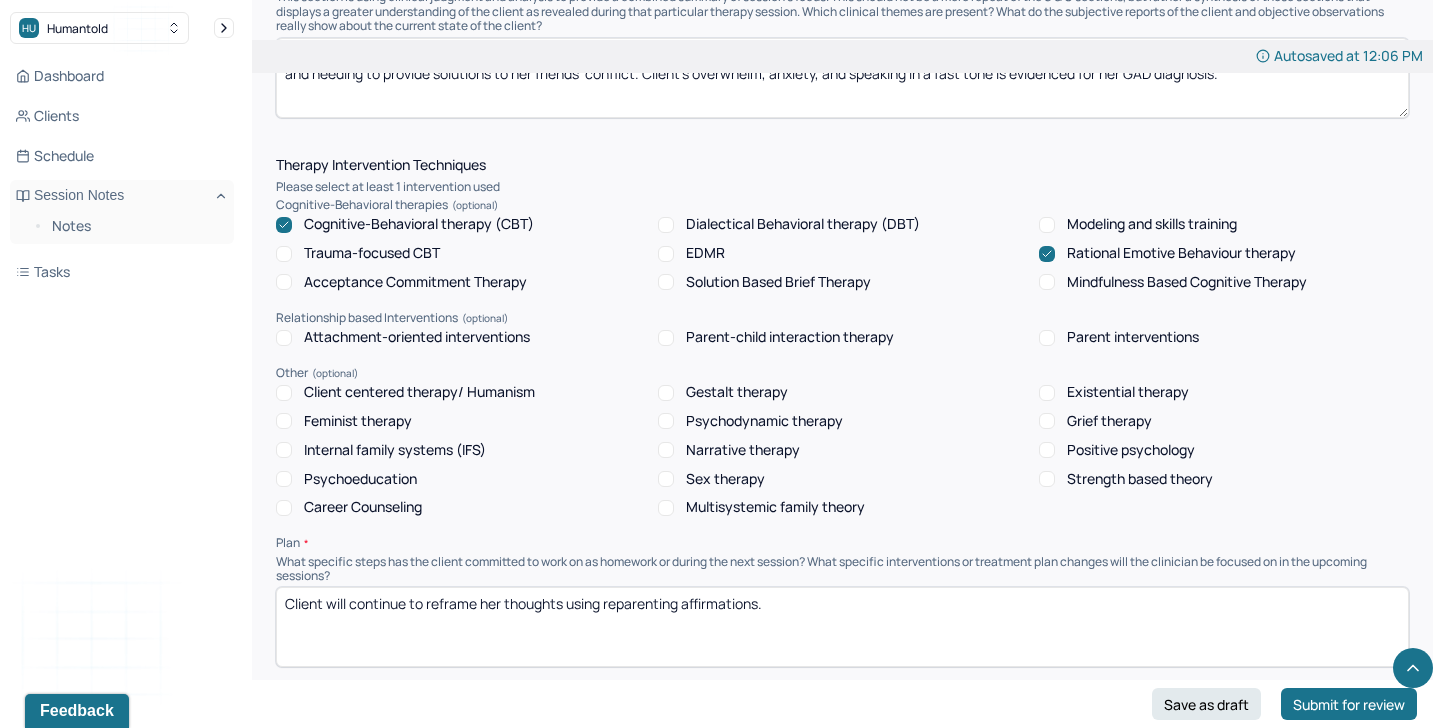 click on "Client will continue to reframe her thoughts using reparenting affirmations." at bounding box center (842, 627) 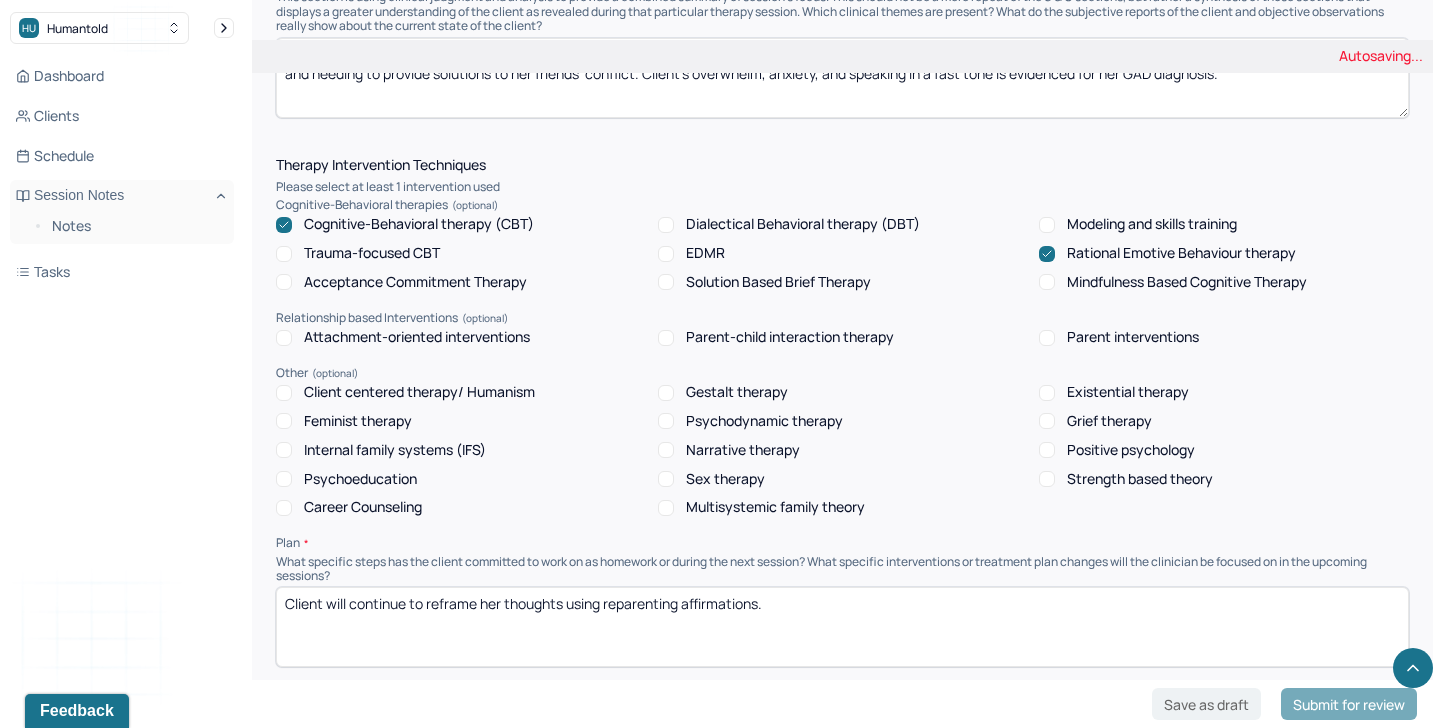 click on "Client will continue to reframe her thoughts using reparenting affirmations." at bounding box center [842, 627] 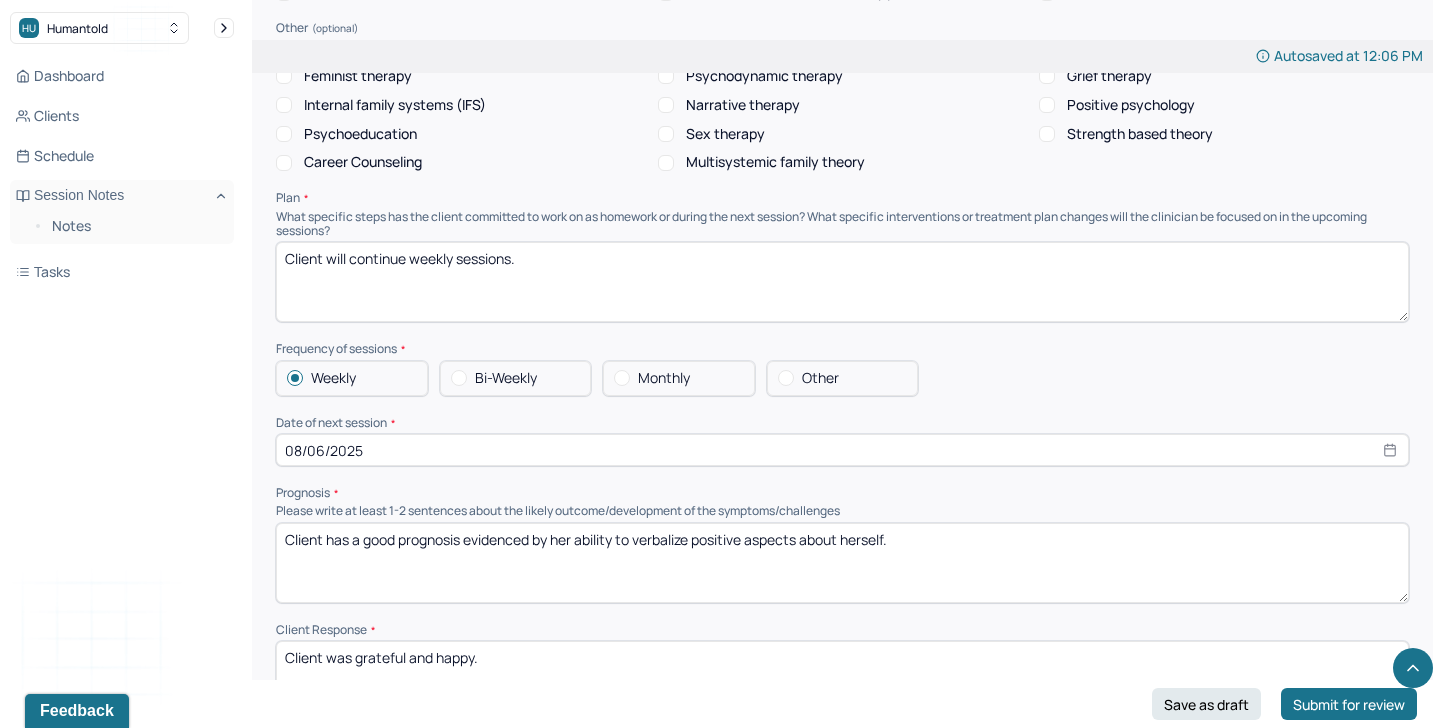 scroll, scrollTop: 1993, scrollLeft: 0, axis: vertical 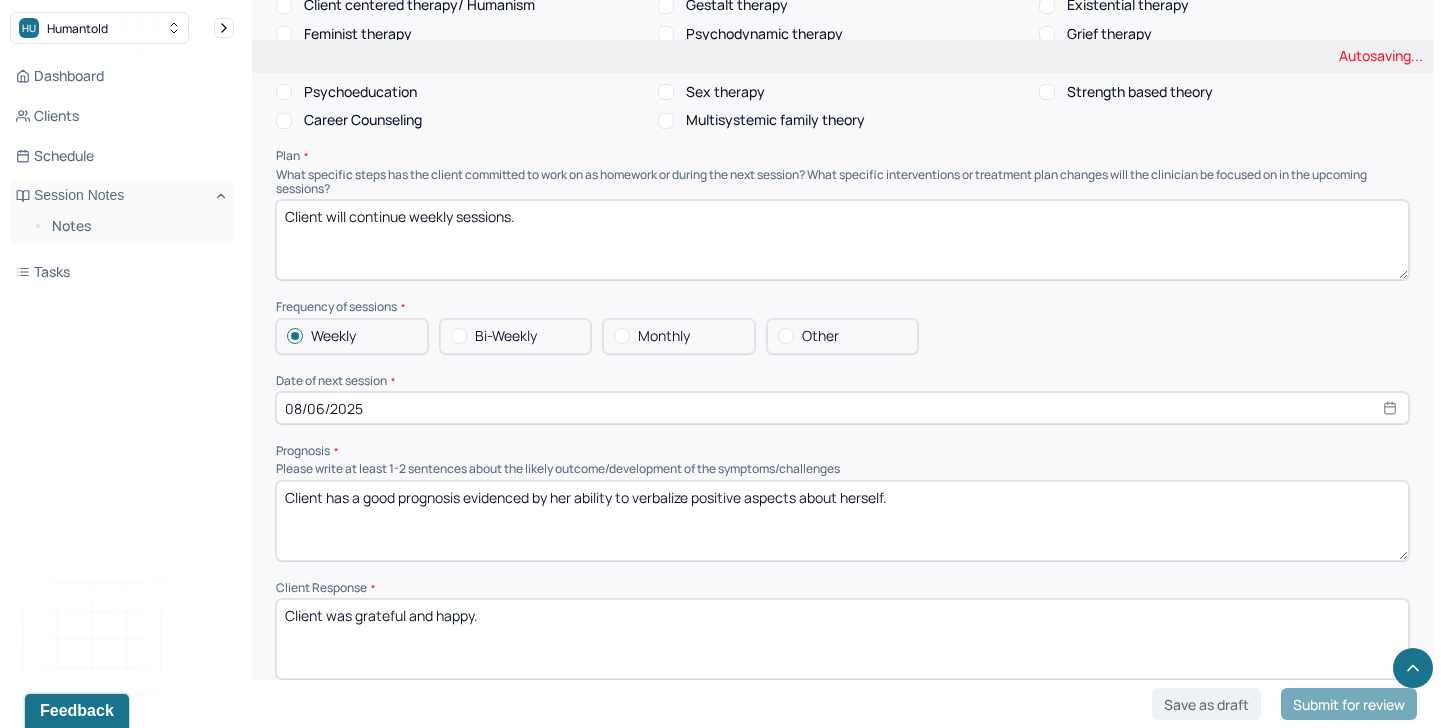 type on "Client will continue weekly sessions." 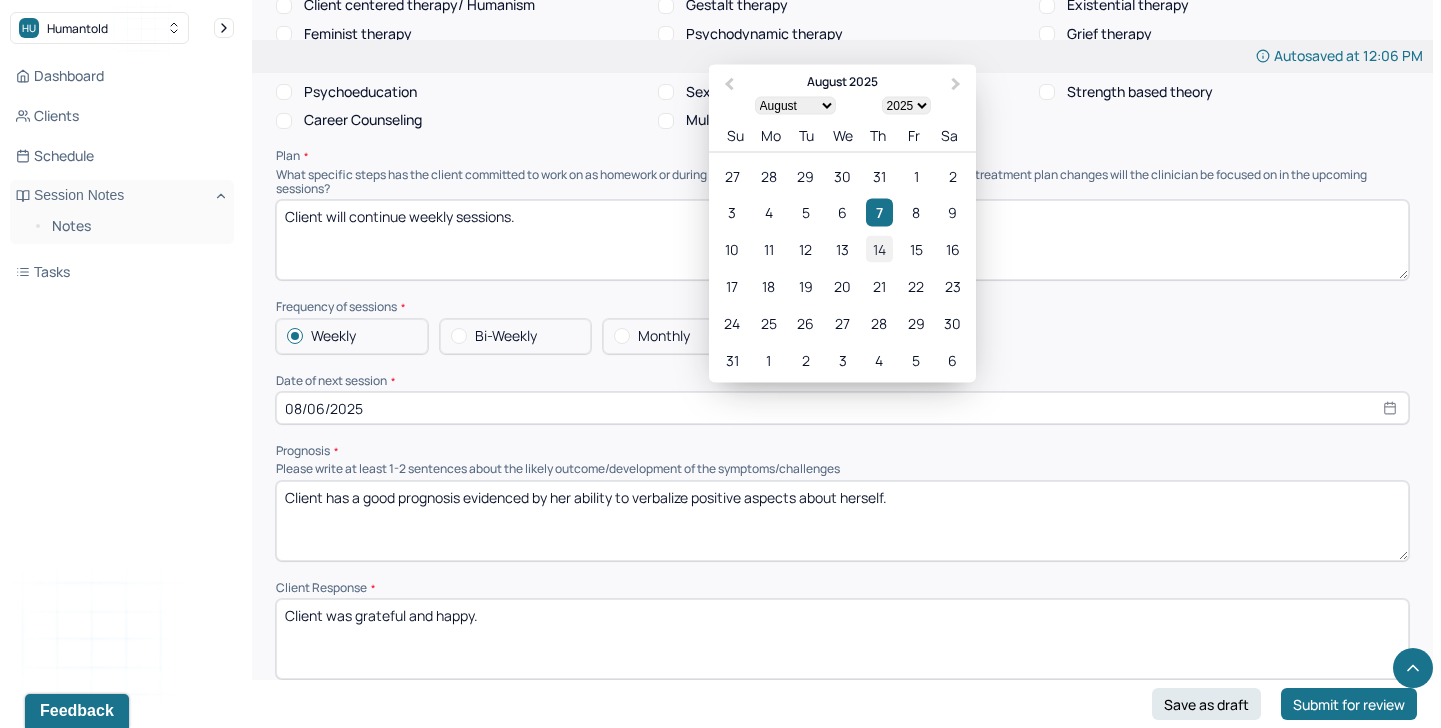 click on "14" at bounding box center (879, 249) 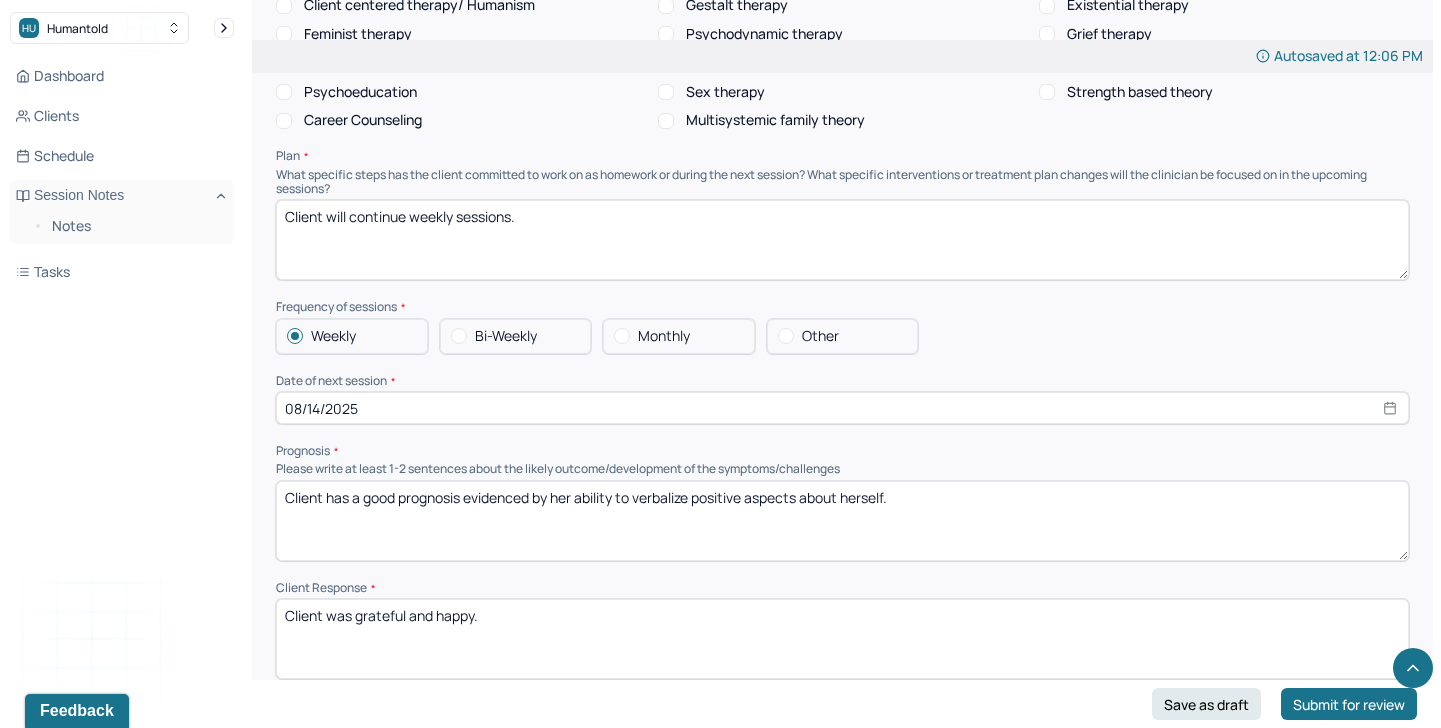 click on "Client has a good prognosis evidenced by her ability to verbalize positive aspects about herself." at bounding box center [842, 521] 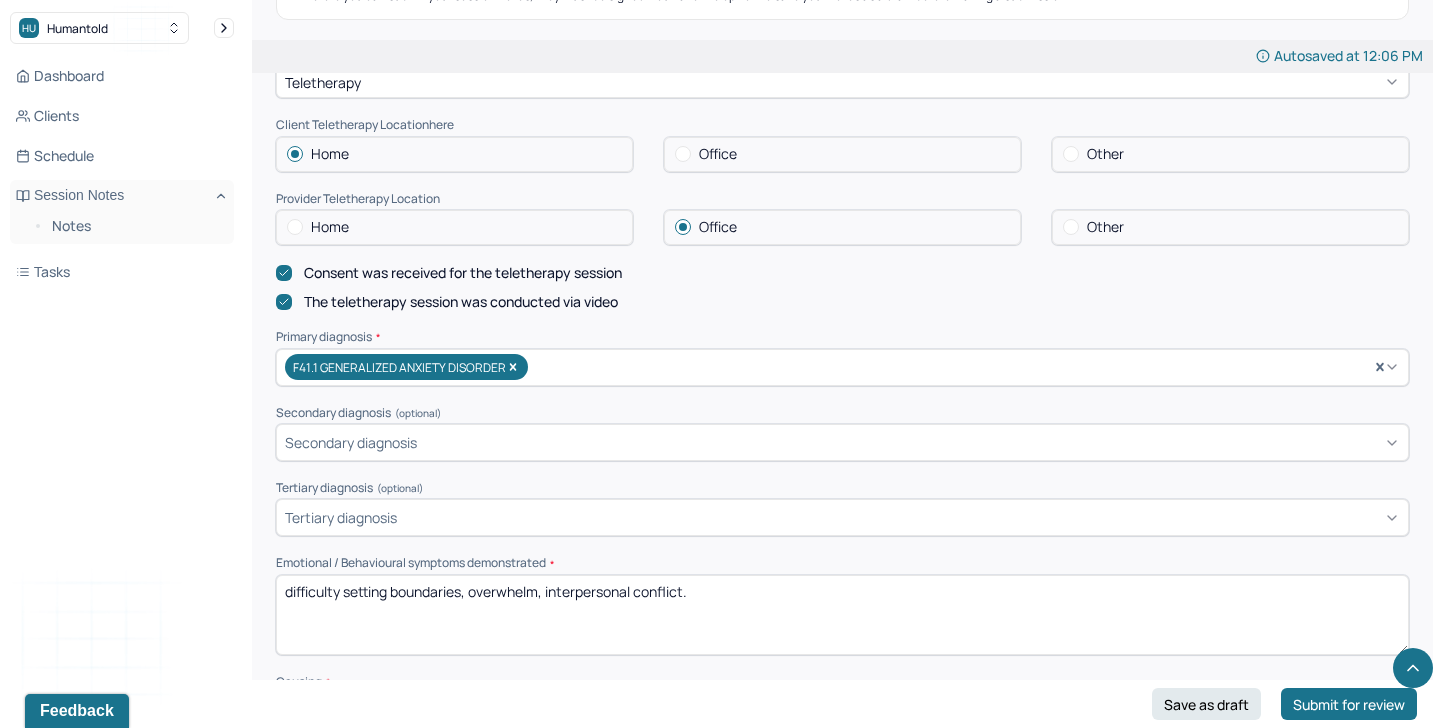 scroll, scrollTop: 0, scrollLeft: 0, axis: both 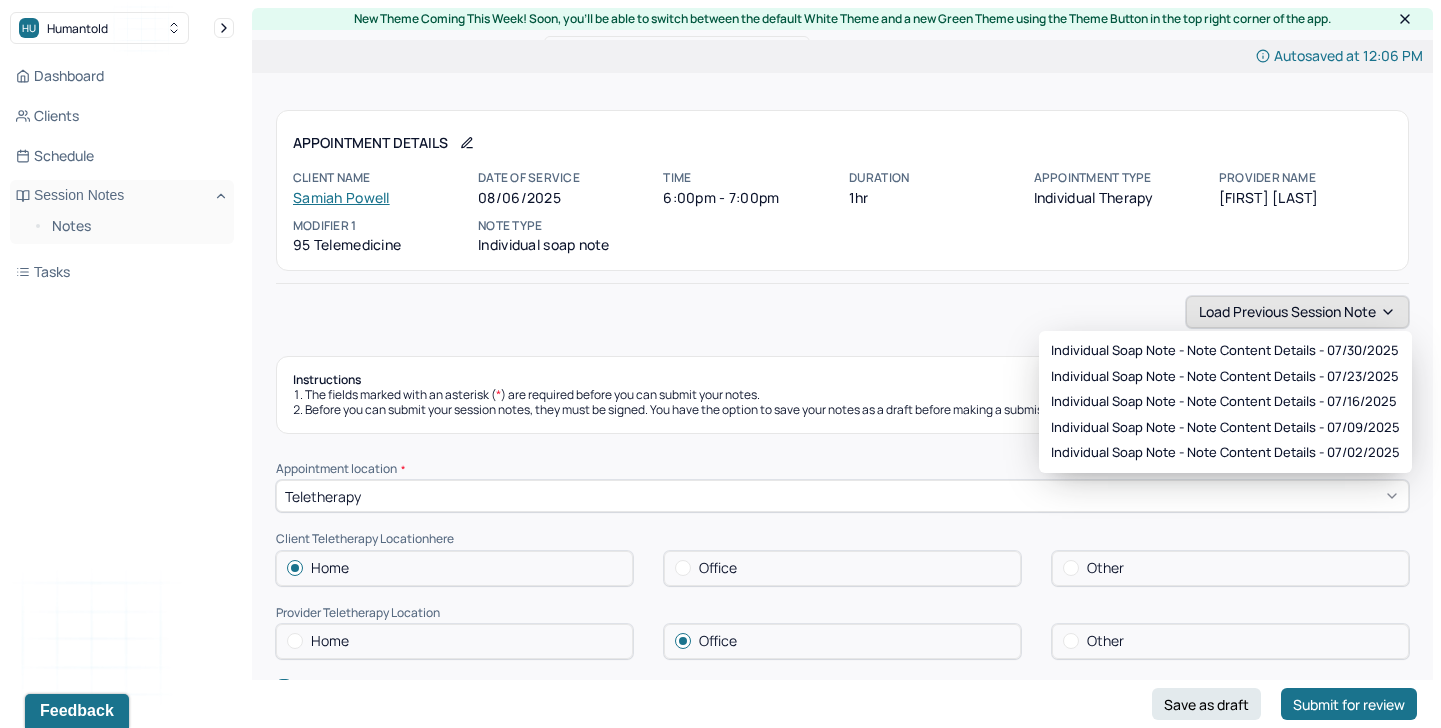 click on "Load previous session note" at bounding box center [1297, 312] 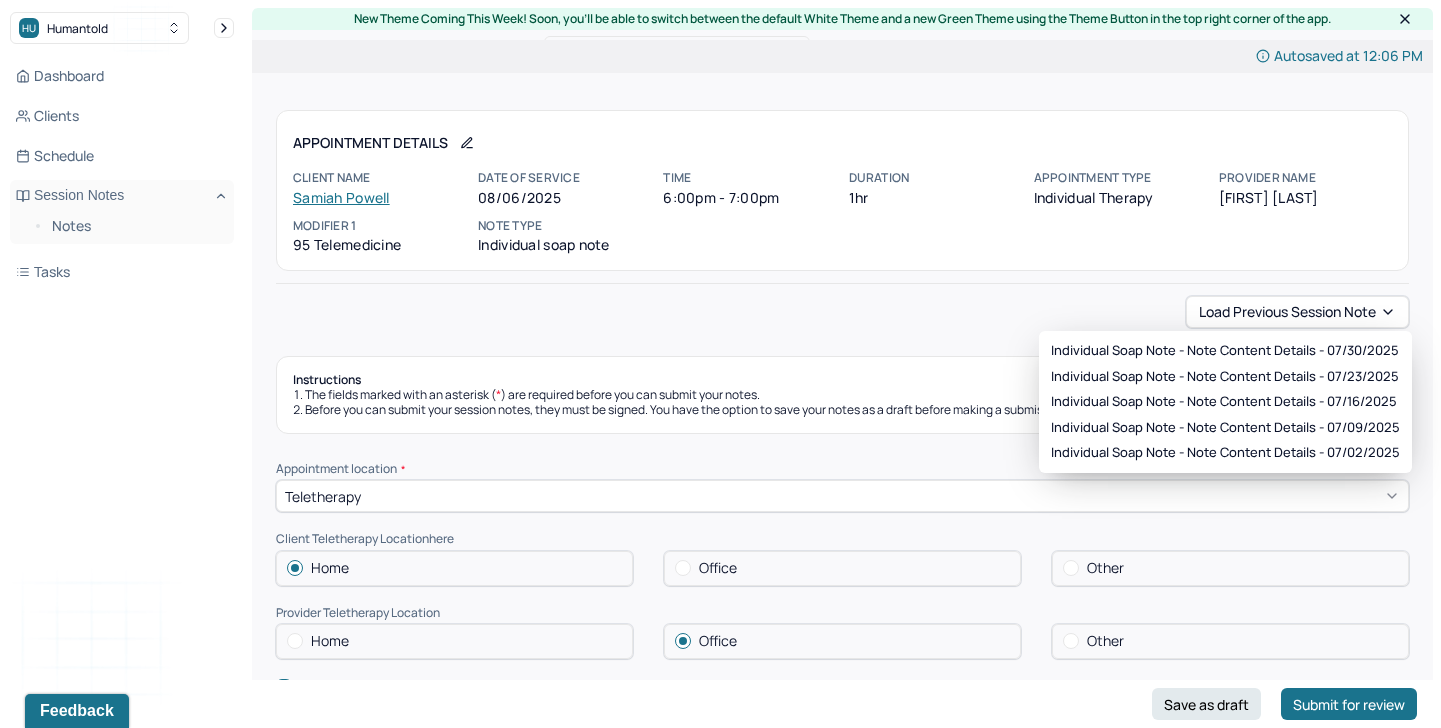 click on "Appointment location * Teletherapy Client Teletherapy Location here Home Office Other Provider Teletherapy Location Home Office Other Consent was received for the teletherapy session The teletherapy session was conducted via video Primary diagnosis * F41.1 GENERALIZED ANXIETY DISORDER Secondary diagnosis (optional) Secondary diagnosis Tertiary diagnosis (optional) Tertiary diagnosis Emotional / Behavioural symptoms demonstrated * difficulty setting boundaries, overwhelm, interpersonal conflict. Causing * Maladaptive Functioning Intention for Session * Facilitate coping mechanisms Session Note Subjective Objective How did they present themselves? Was there nervous talking or lack of eye contact? Assessment Therapy Intervention Techniques EDMR *" at bounding box center [842, 1911] 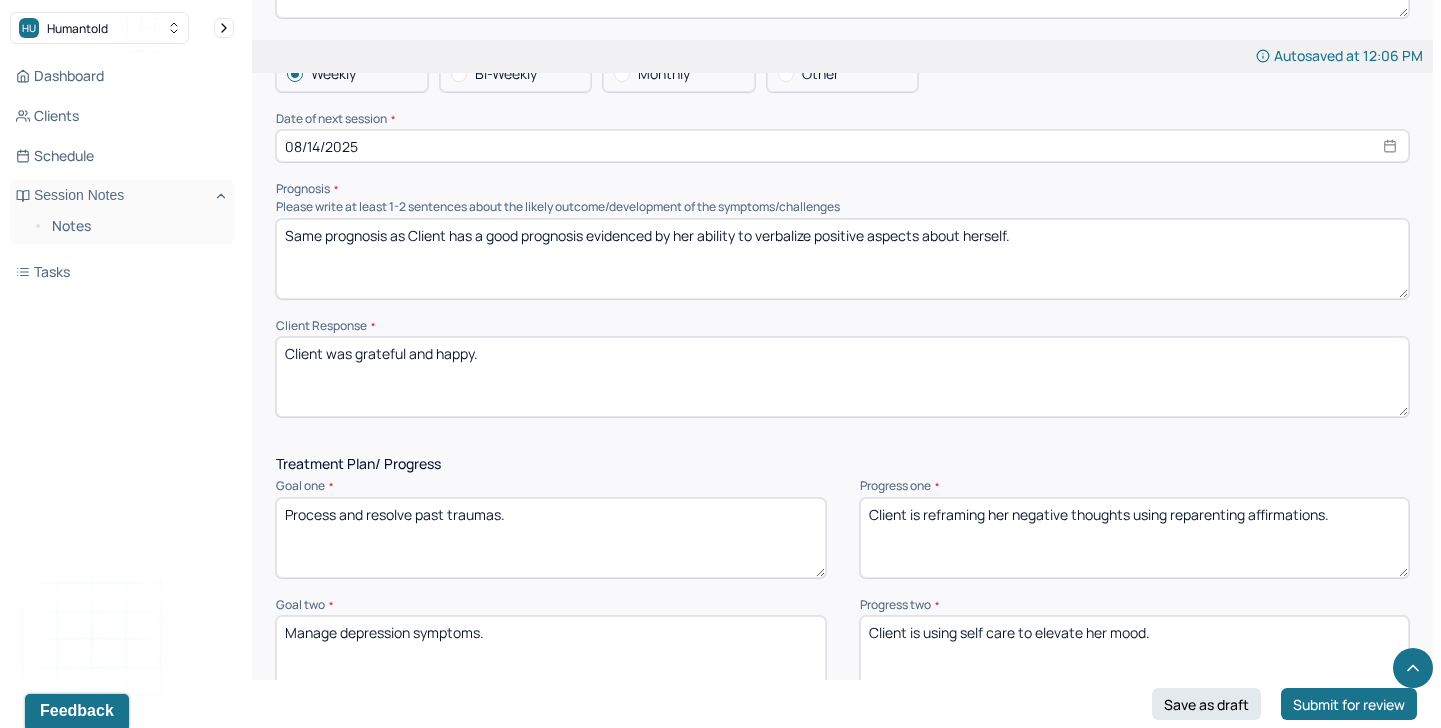 scroll, scrollTop: 2294, scrollLeft: 0, axis: vertical 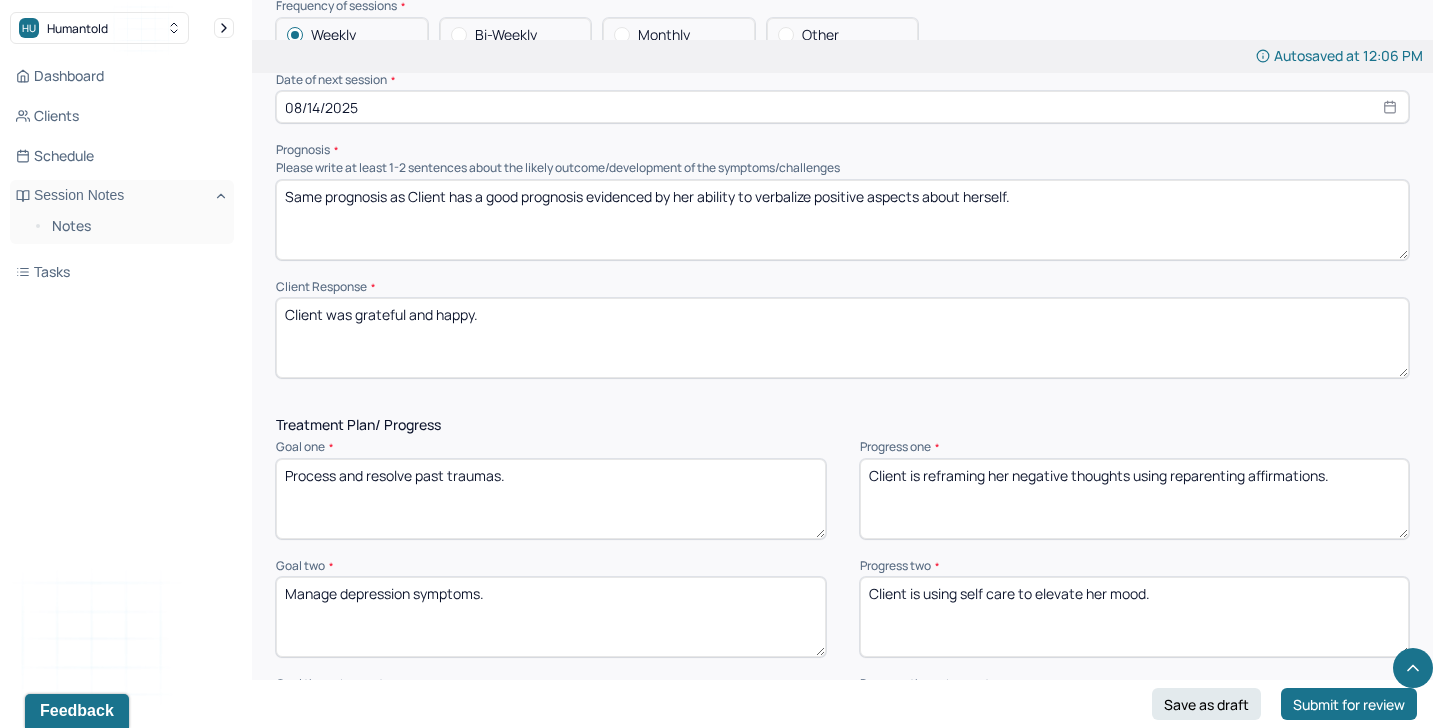 click on "Same prognosis as Client has a good prognosis evidenced by her ability to verbalize positive aspects about herself." at bounding box center (842, 220) 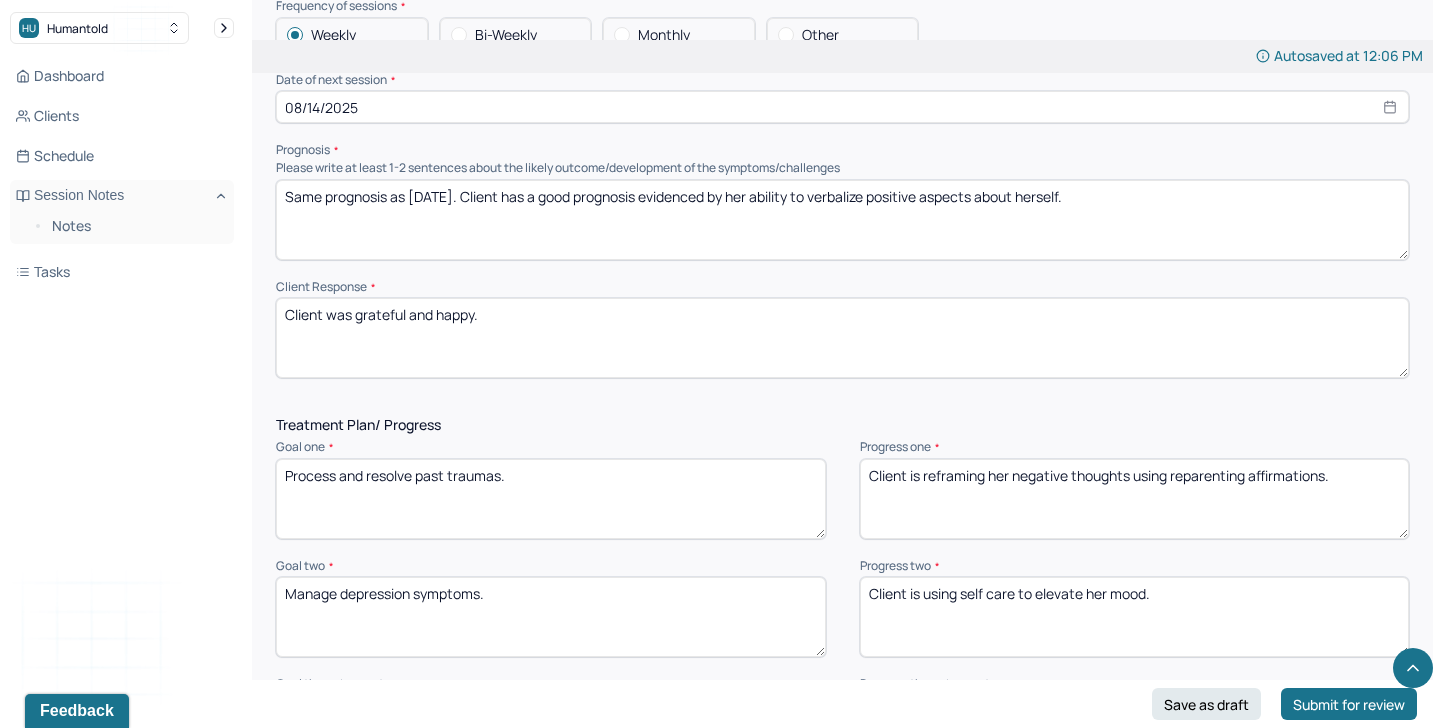 type on "Same prognosis as [DATE]. Client has a good prognosis evidenced by her ability to verbalize positive aspects about herself." 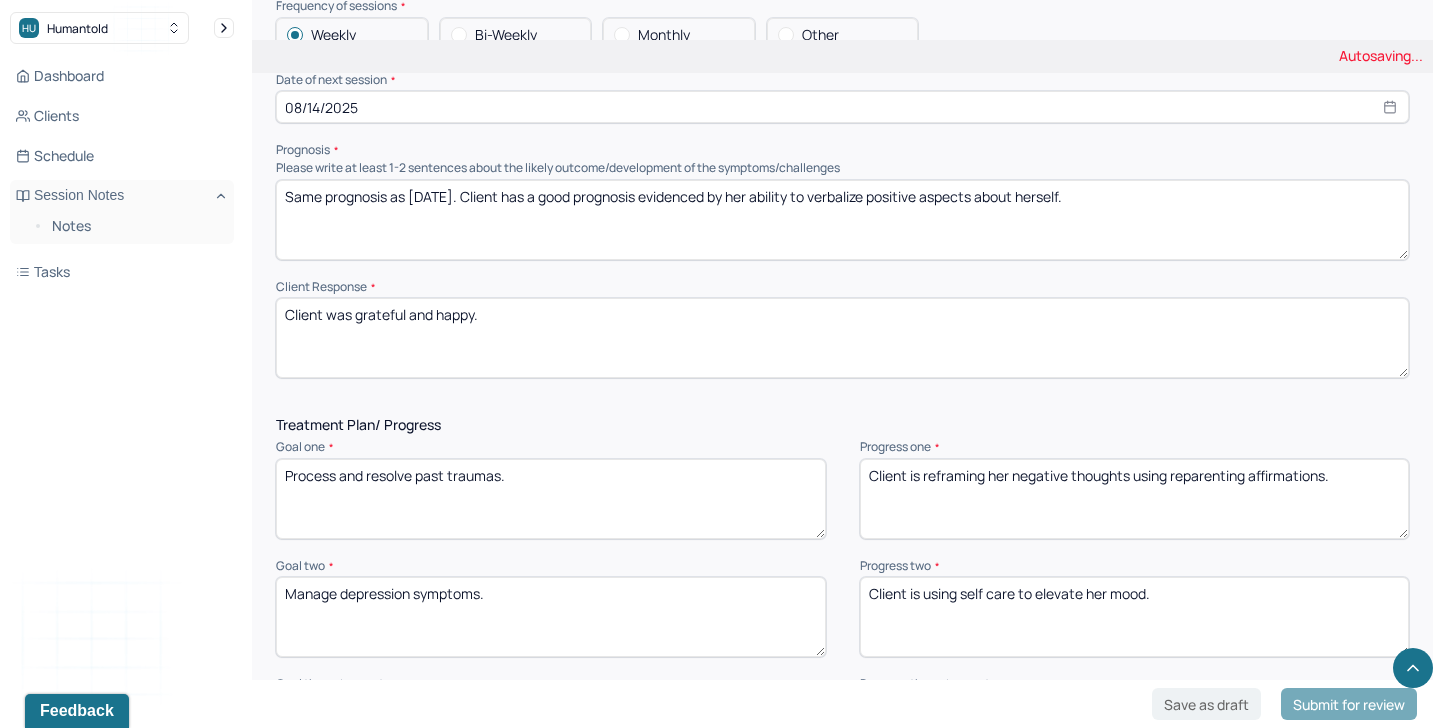 click on "Client was grateful and happy." at bounding box center [842, 338] 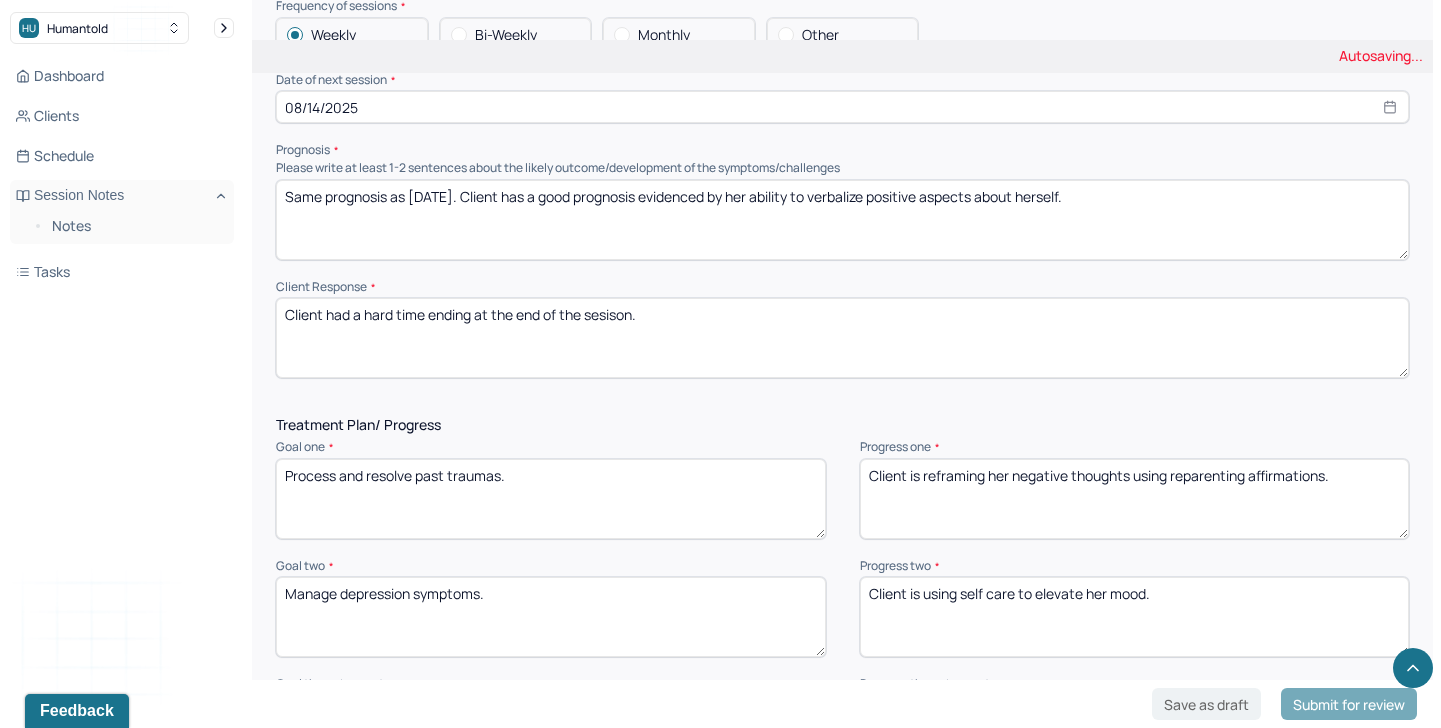 type on "Client had a hard time ending at the end of the sesison." 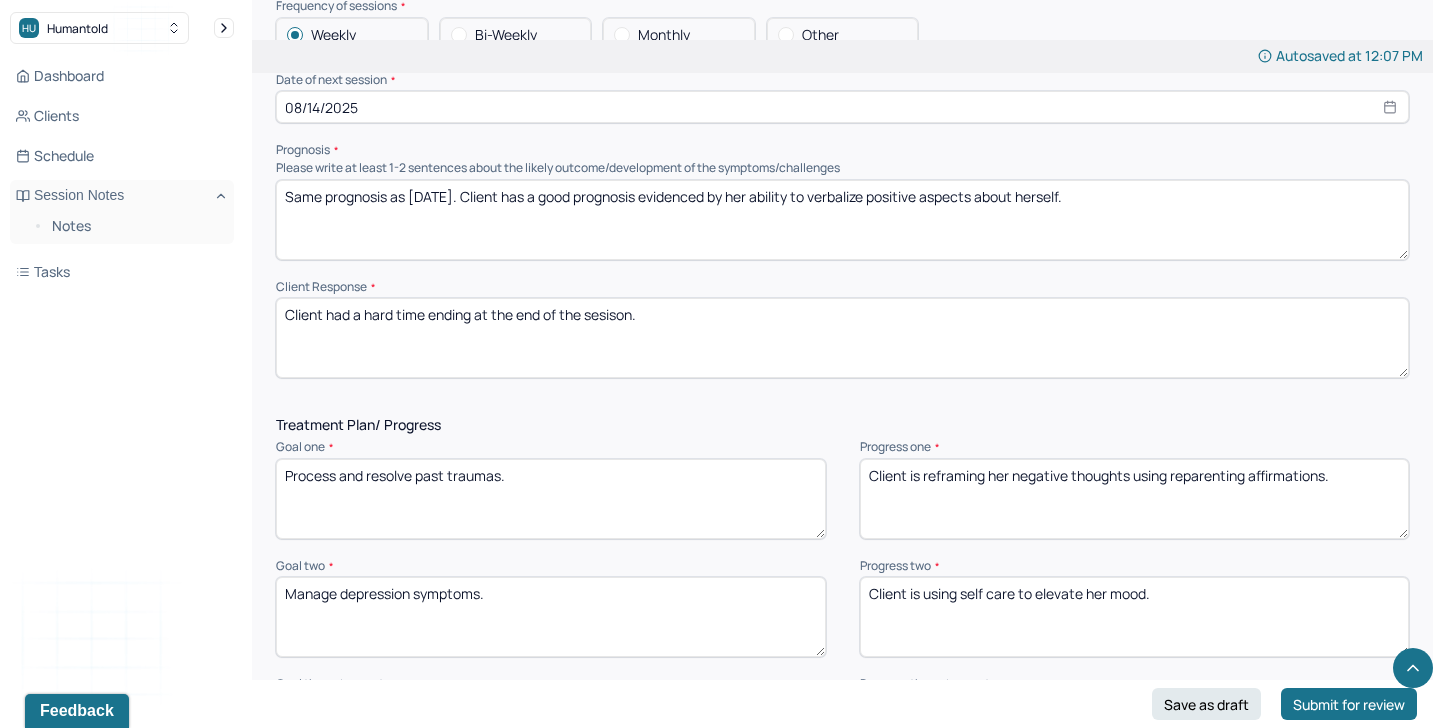 click on "Client is reframing her negative thoughts using reparenting affirmations." at bounding box center (1135, 499) 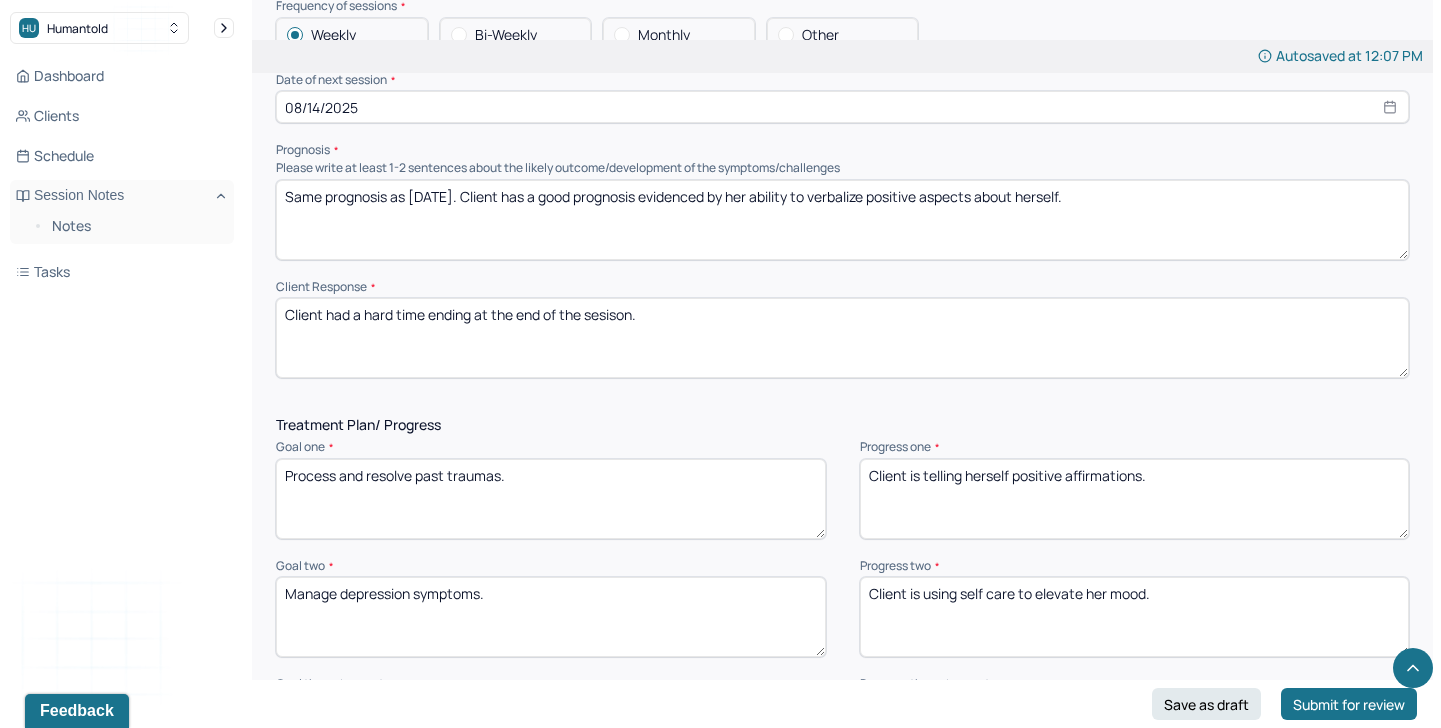 type on "Client is telling herself positive affirmations." 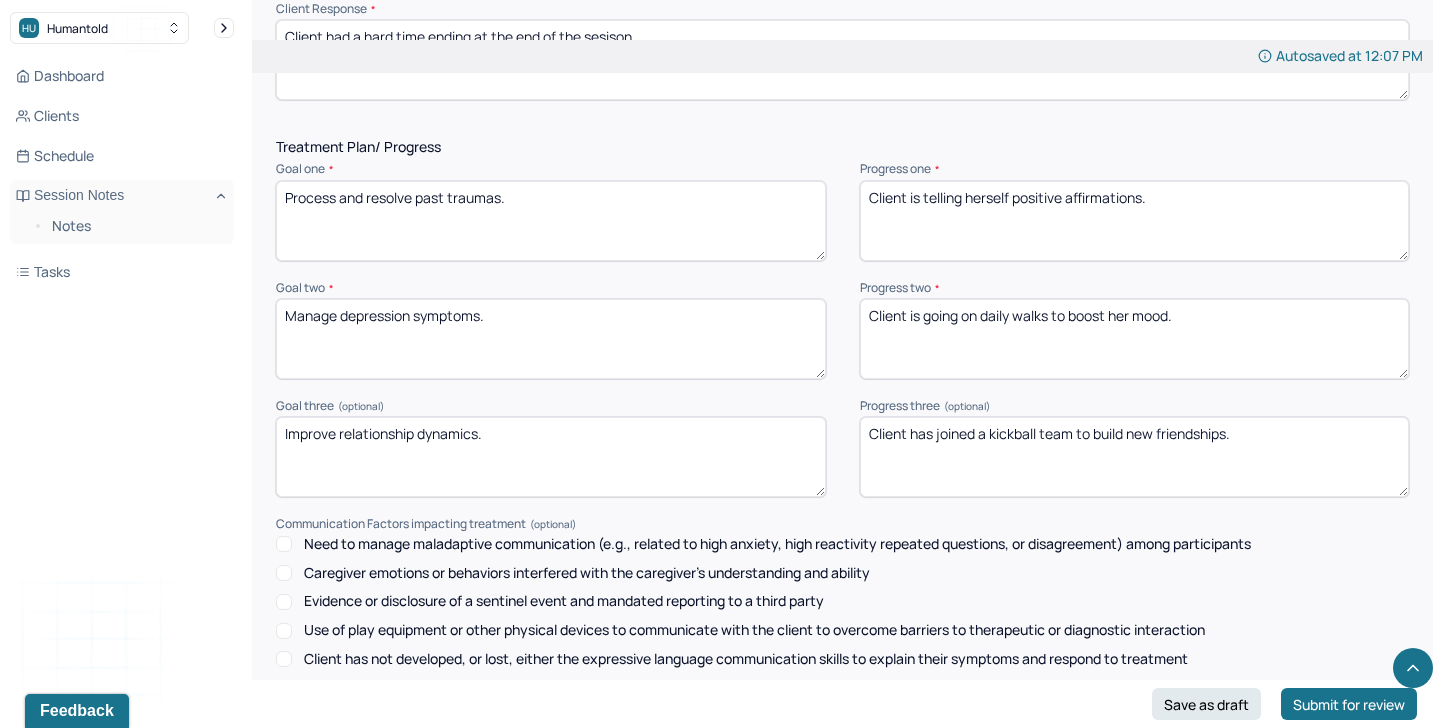 scroll, scrollTop: 2645, scrollLeft: 0, axis: vertical 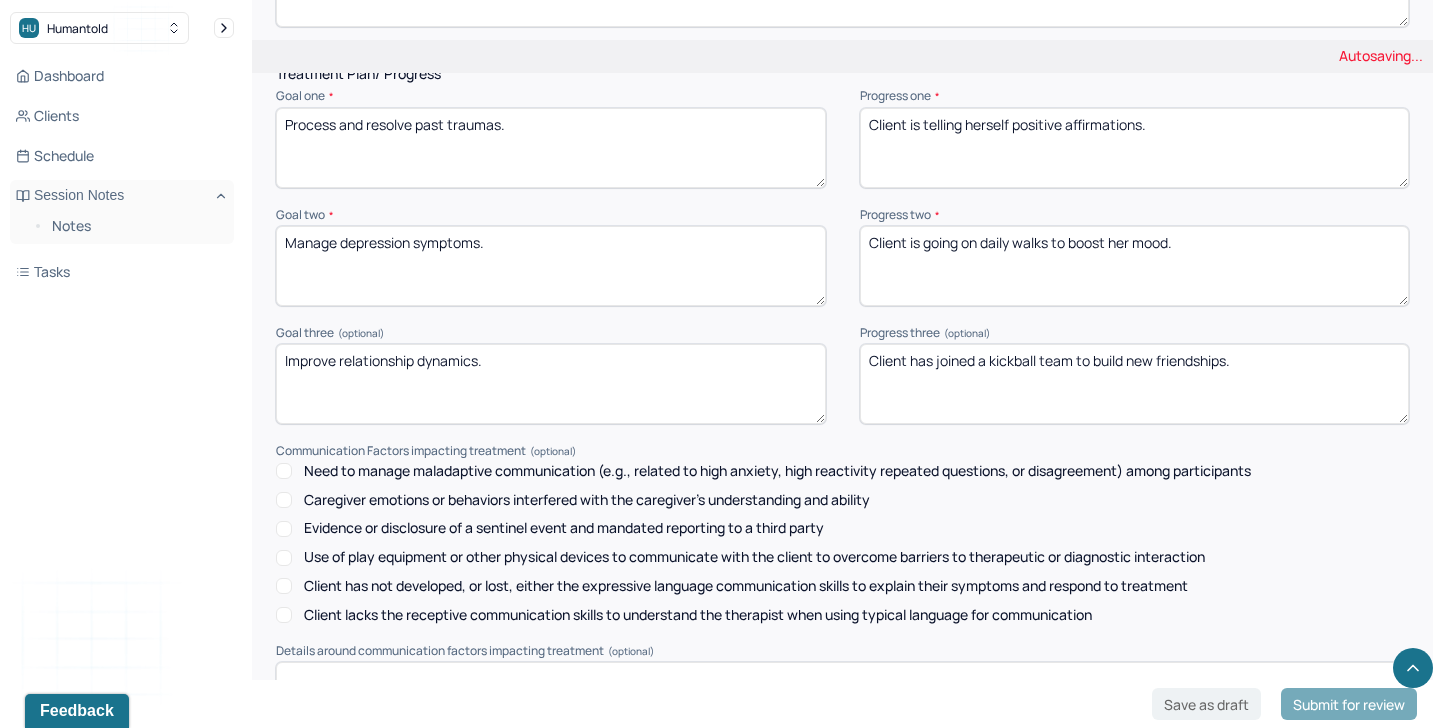 type on "Client is going on daily walks to boost her mood." 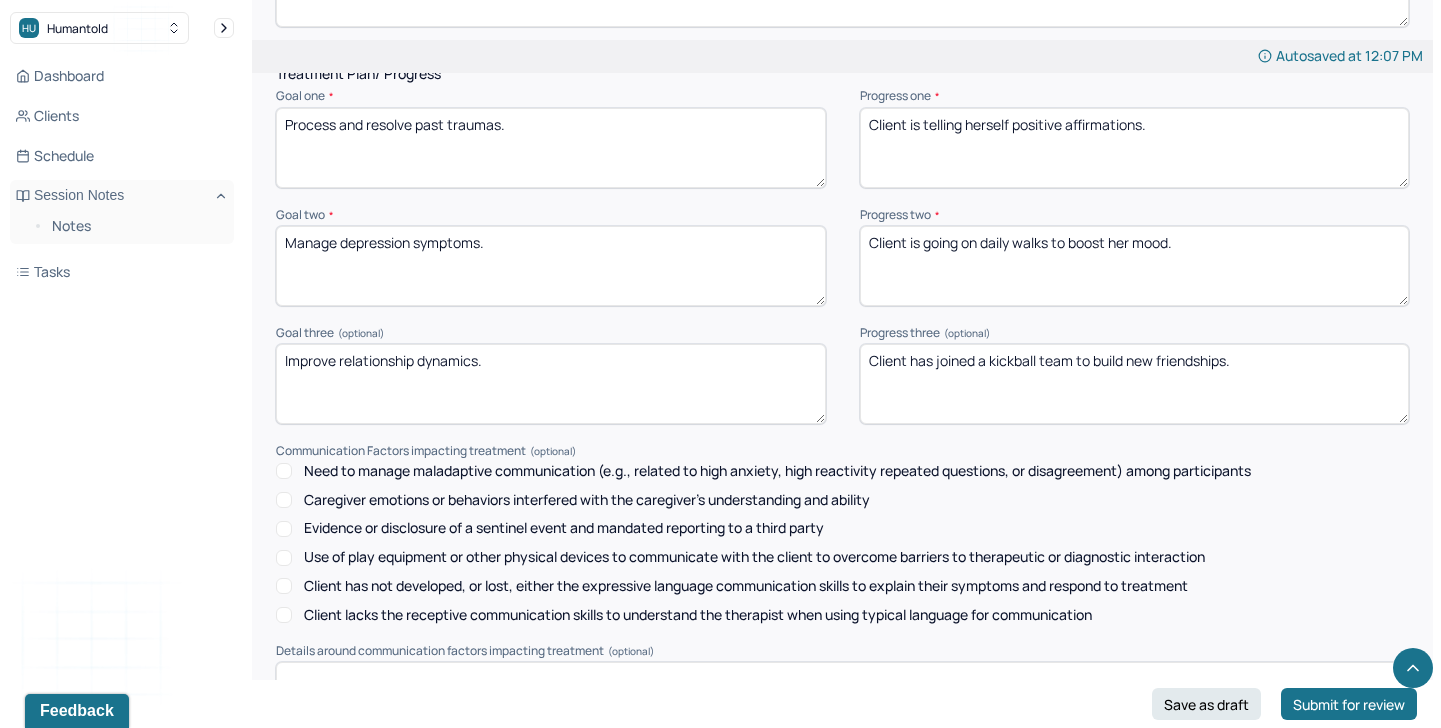 click on "Client has joined a kickball team to build new friendships." at bounding box center [1135, 384] 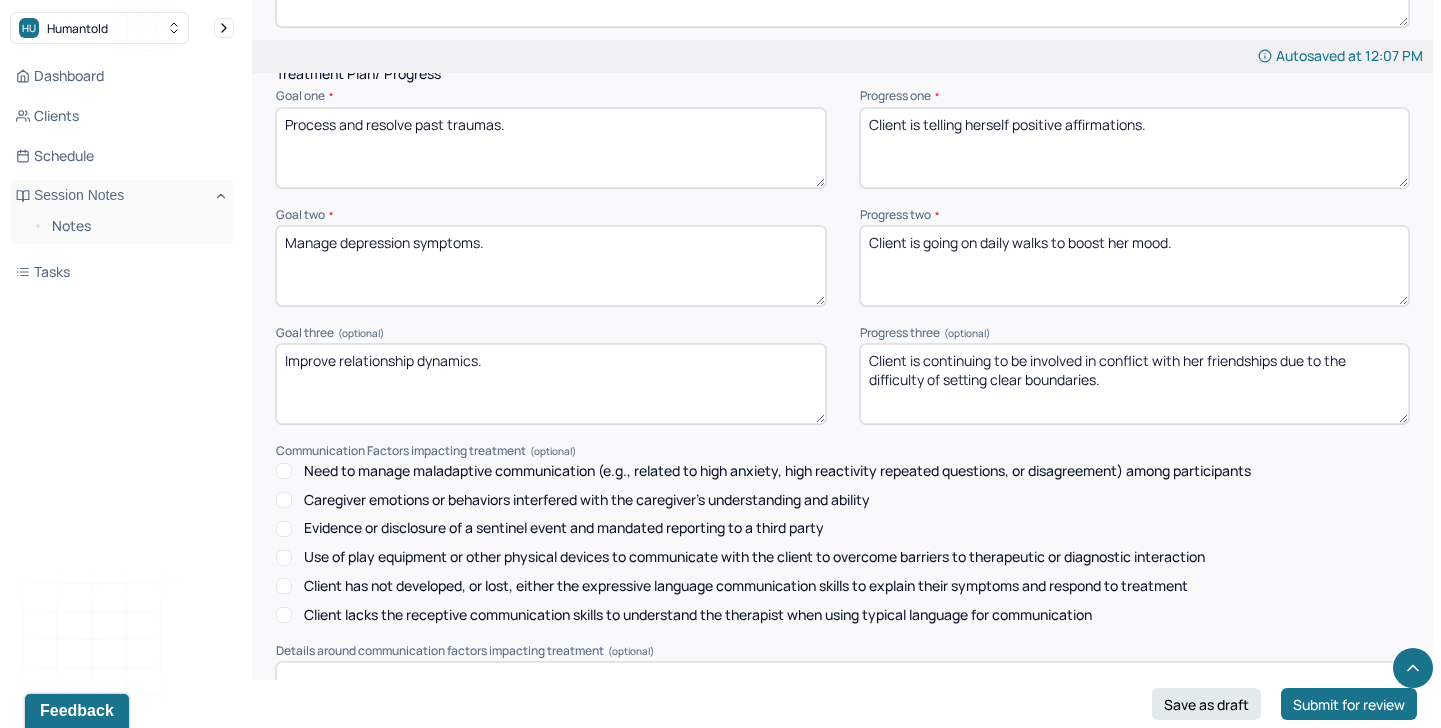 scroll, scrollTop: 2867, scrollLeft: 0, axis: vertical 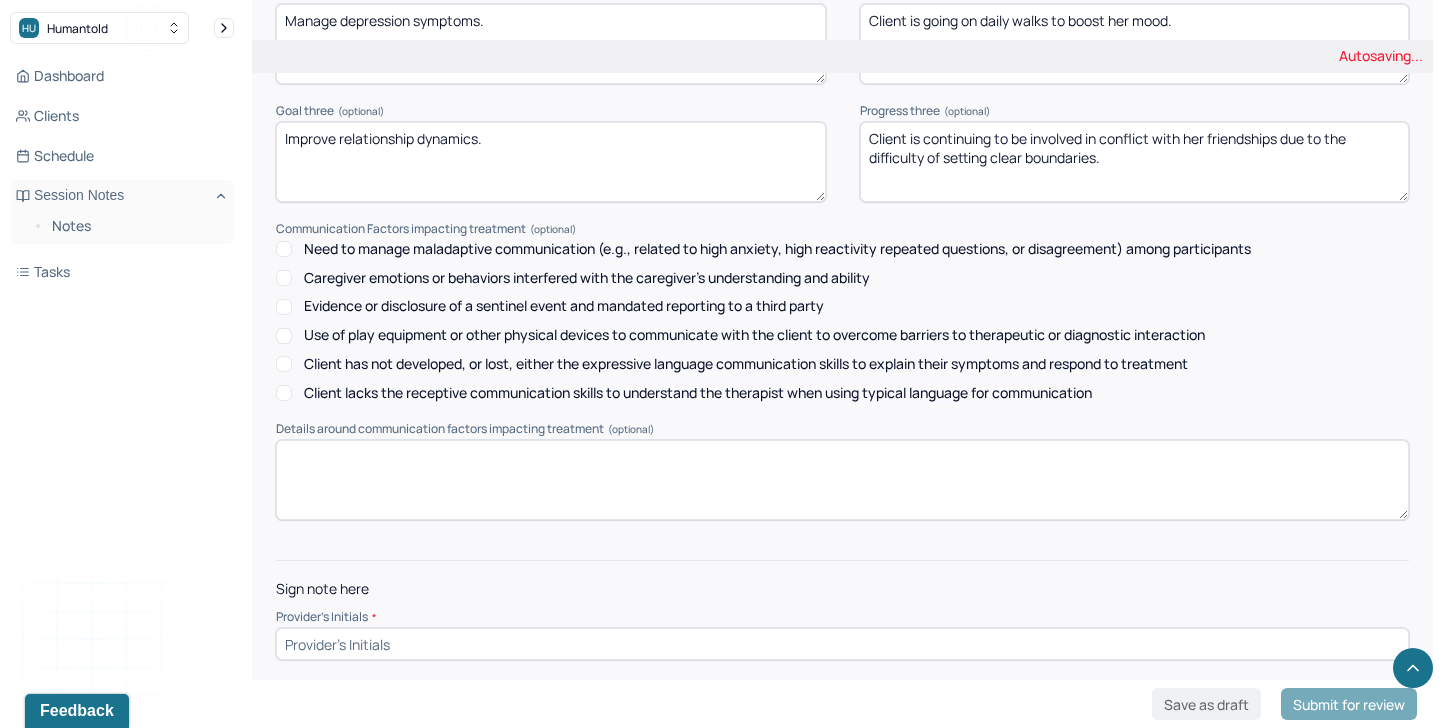 type on "Client is continuing to be involved in conflict with her friendships due to the difficulty of setting clear boundaries." 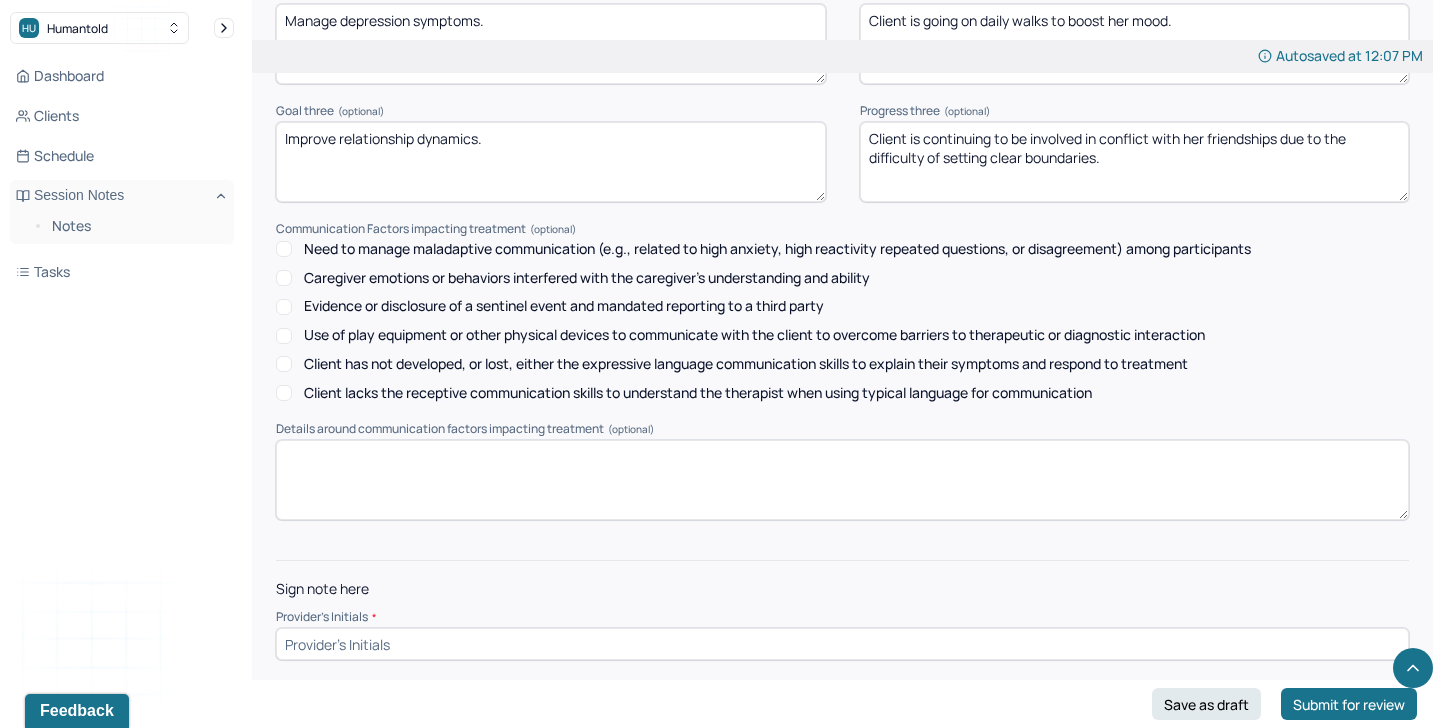 click at bounding box center (842, 644) 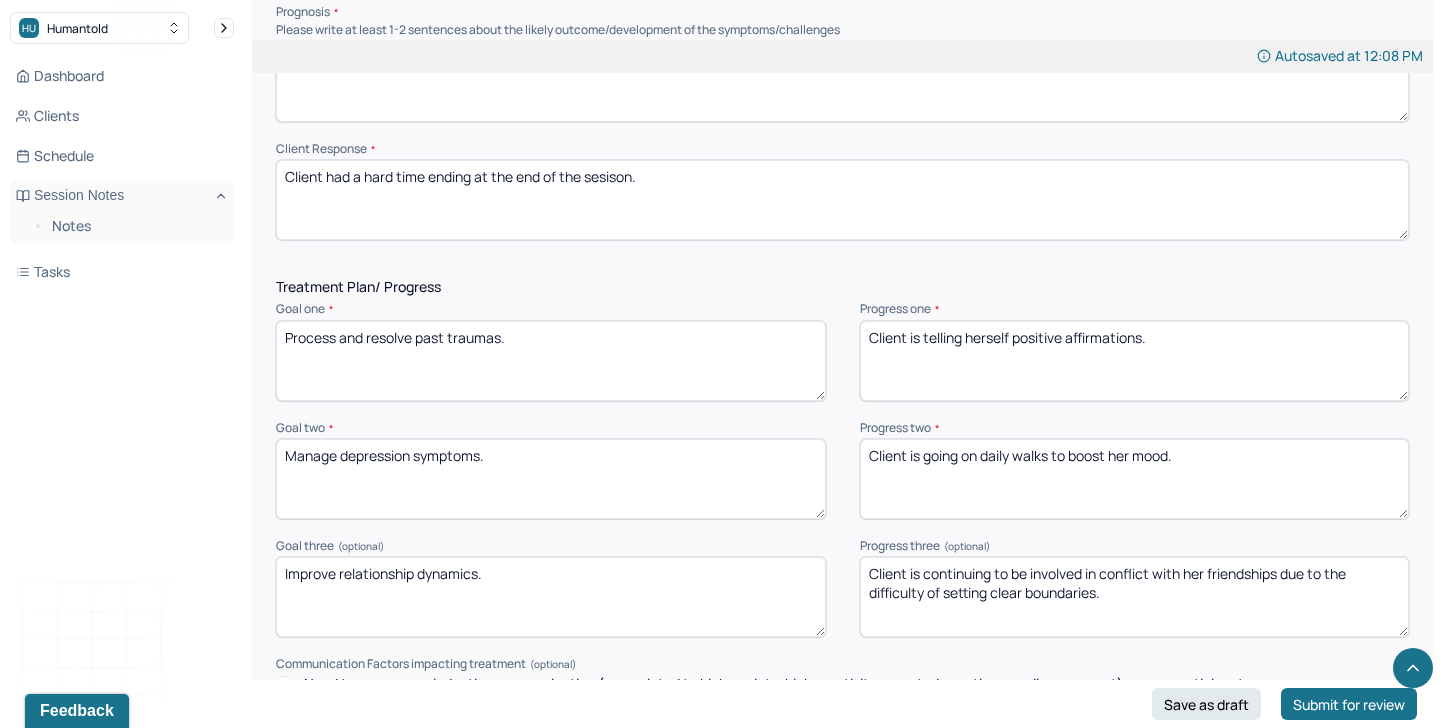 scroll, scrollTop: 2437, scrollLeft: 0, axis: vertical 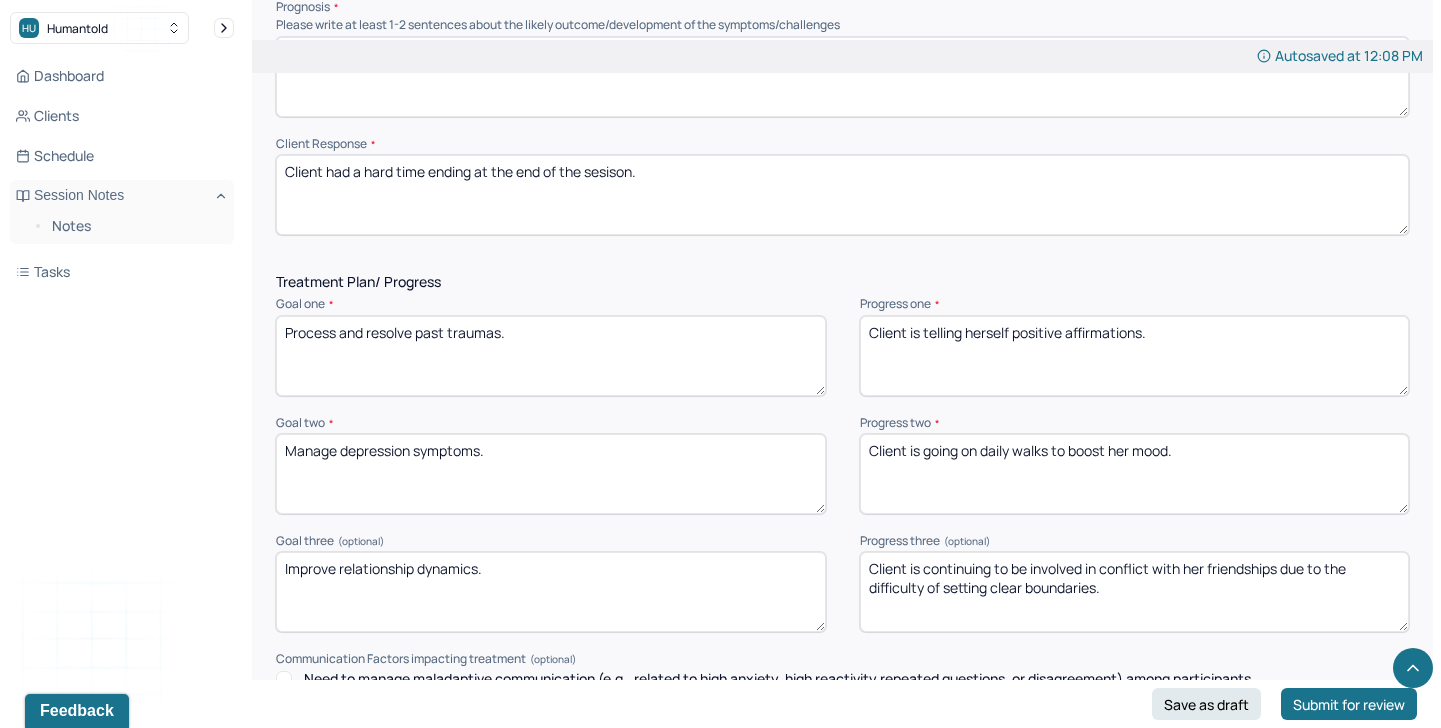 type on "TA" 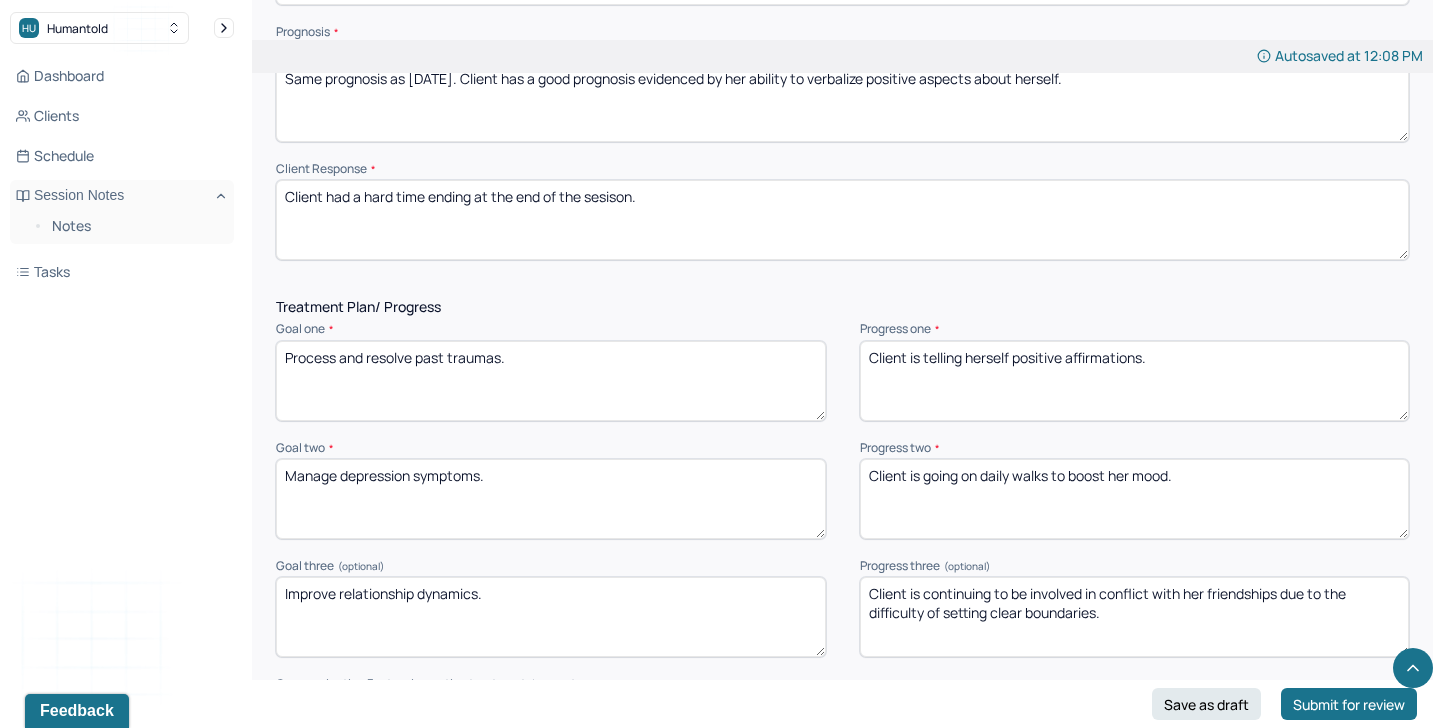 scroll, scrollTop: 2410, scrollLeft: 0, axis: vertical 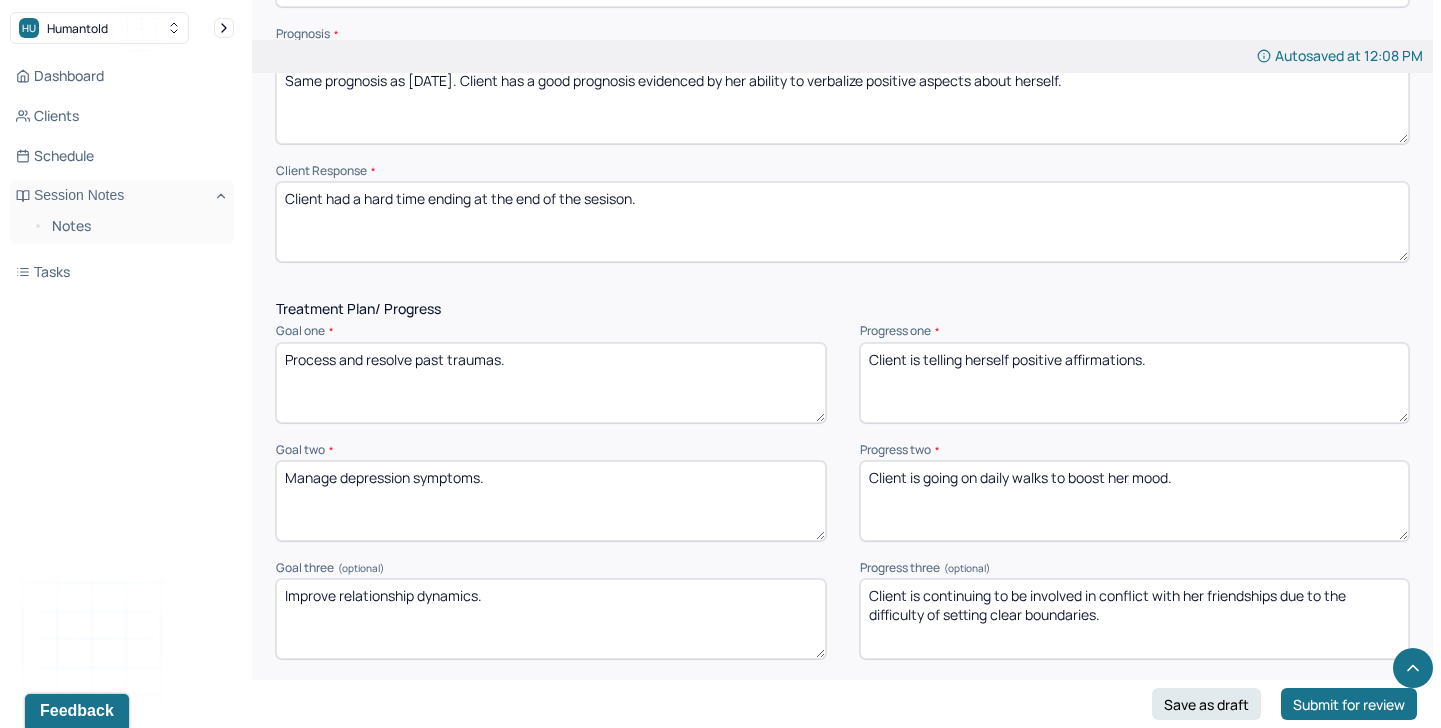 click on "Client had a hard time ending at the end of the sesison." at bounding box center (842, 222) 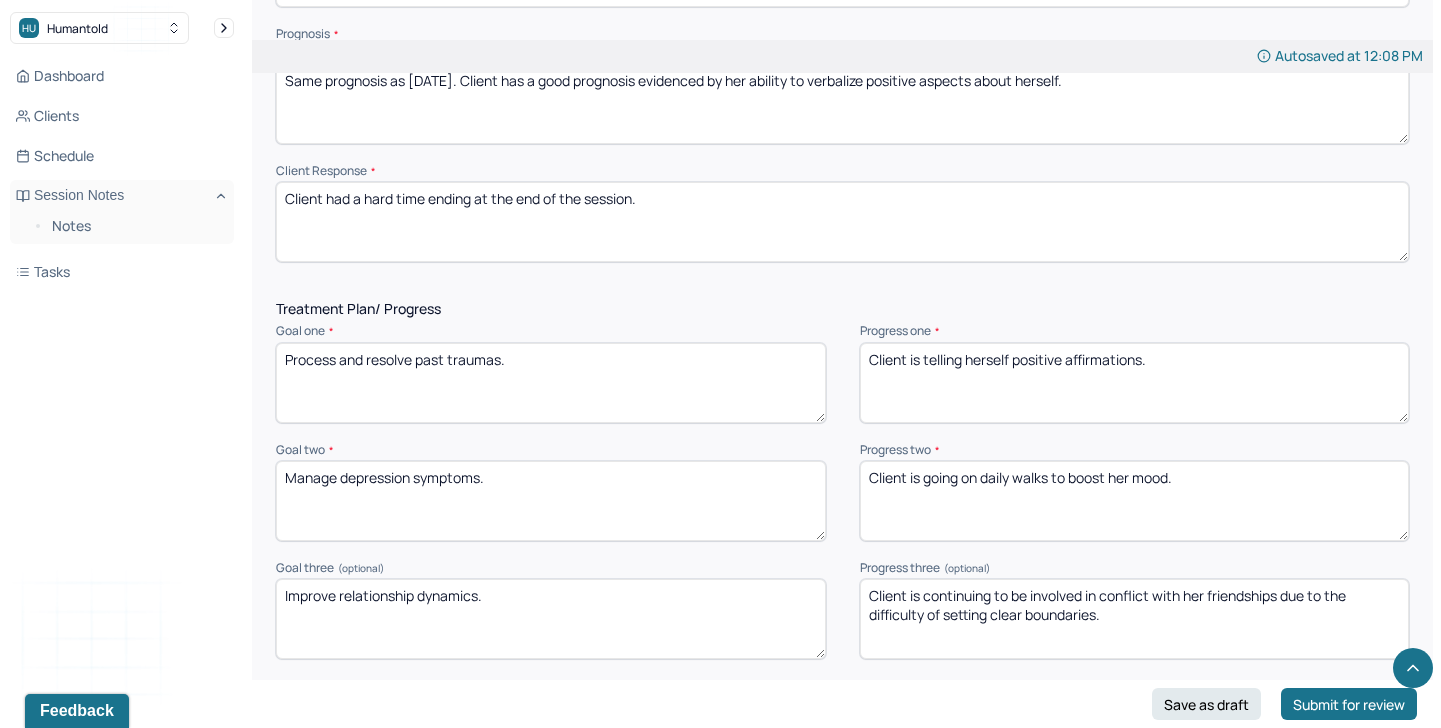 type on "Client had a hard time ending at the end of the session." 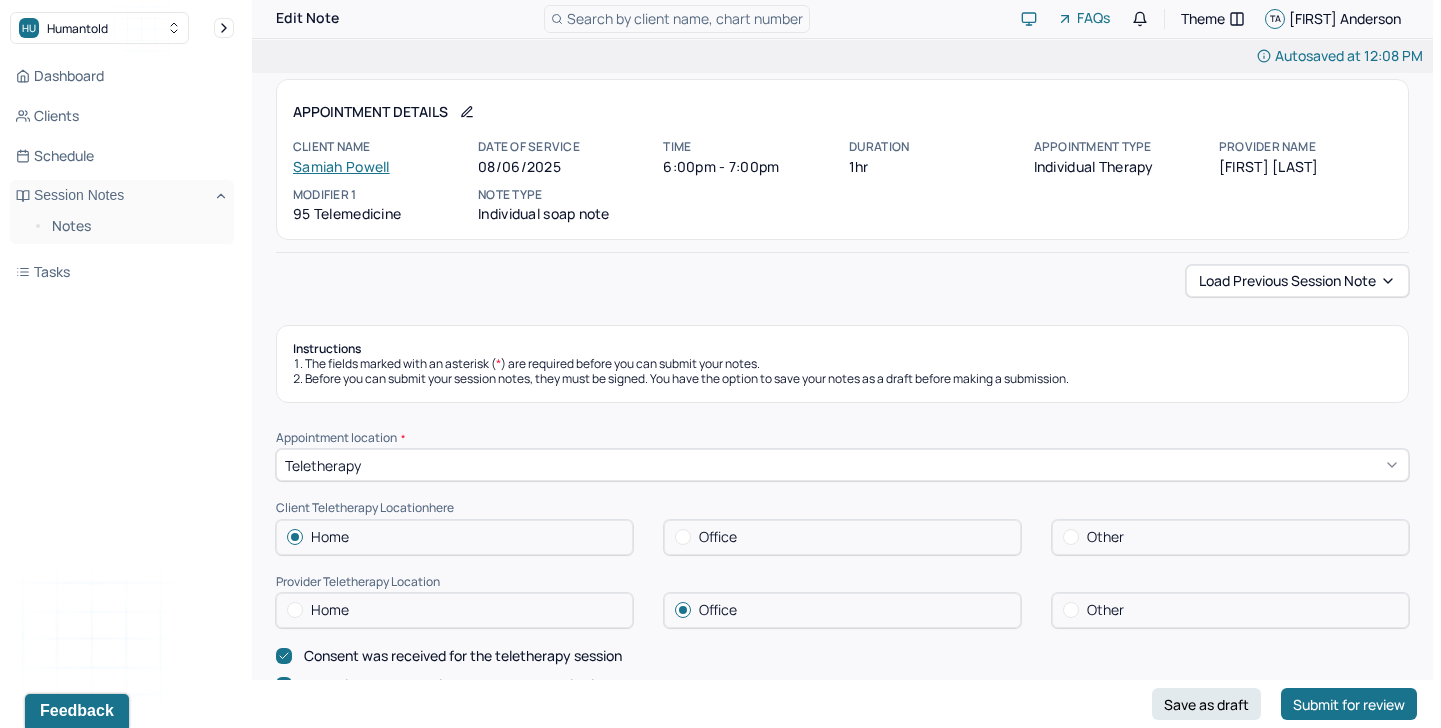 scroll, scrollTop: 0, scrollLeft: 0, axis: both 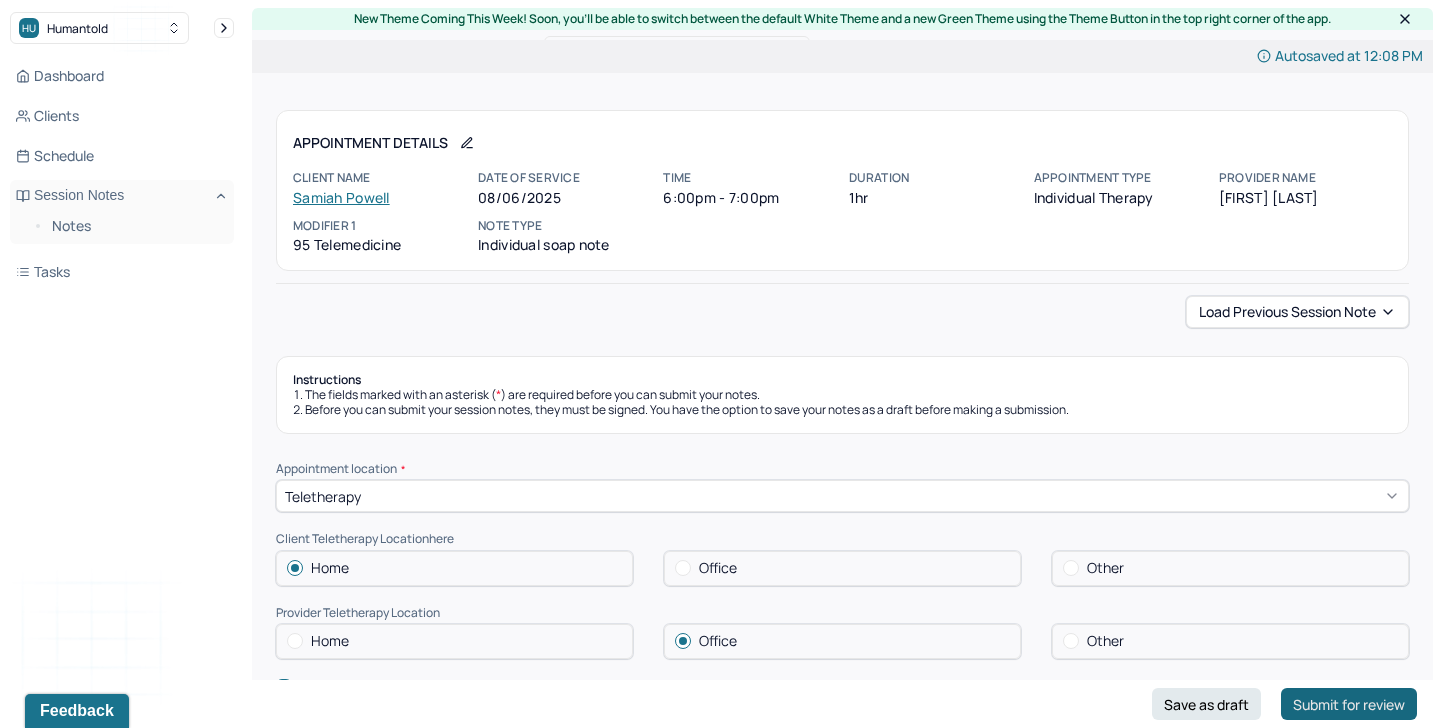 click on "Submit for review" at bounding box center (1349, 704) 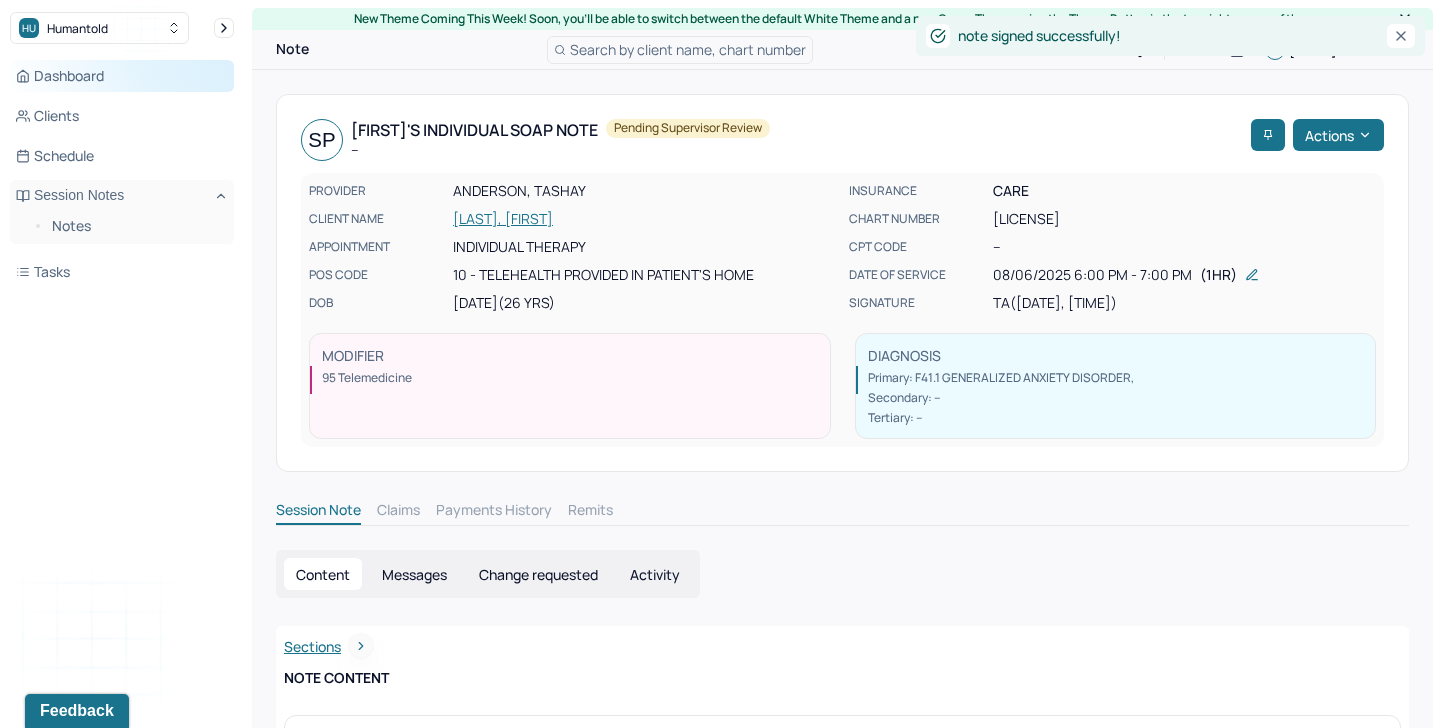 click on "Dashboard" at bounding box center (122, 76) 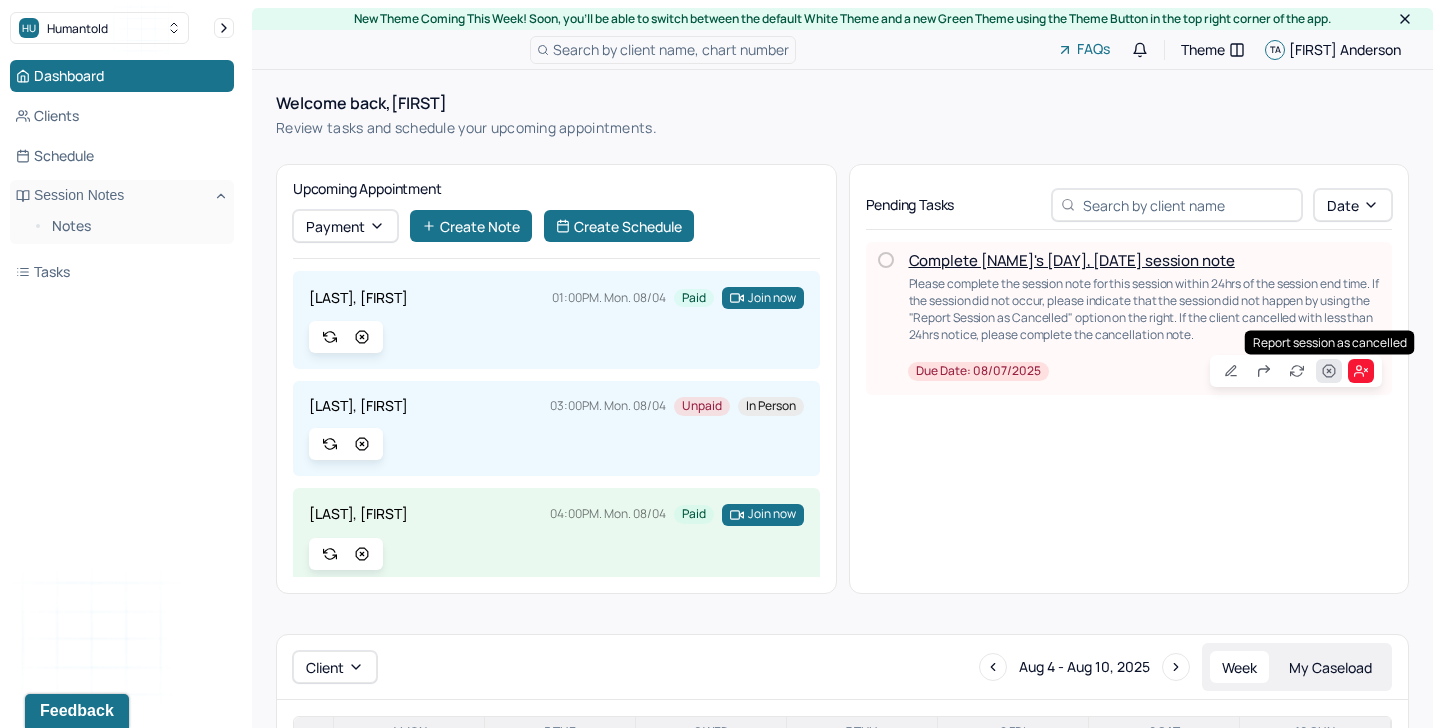 click 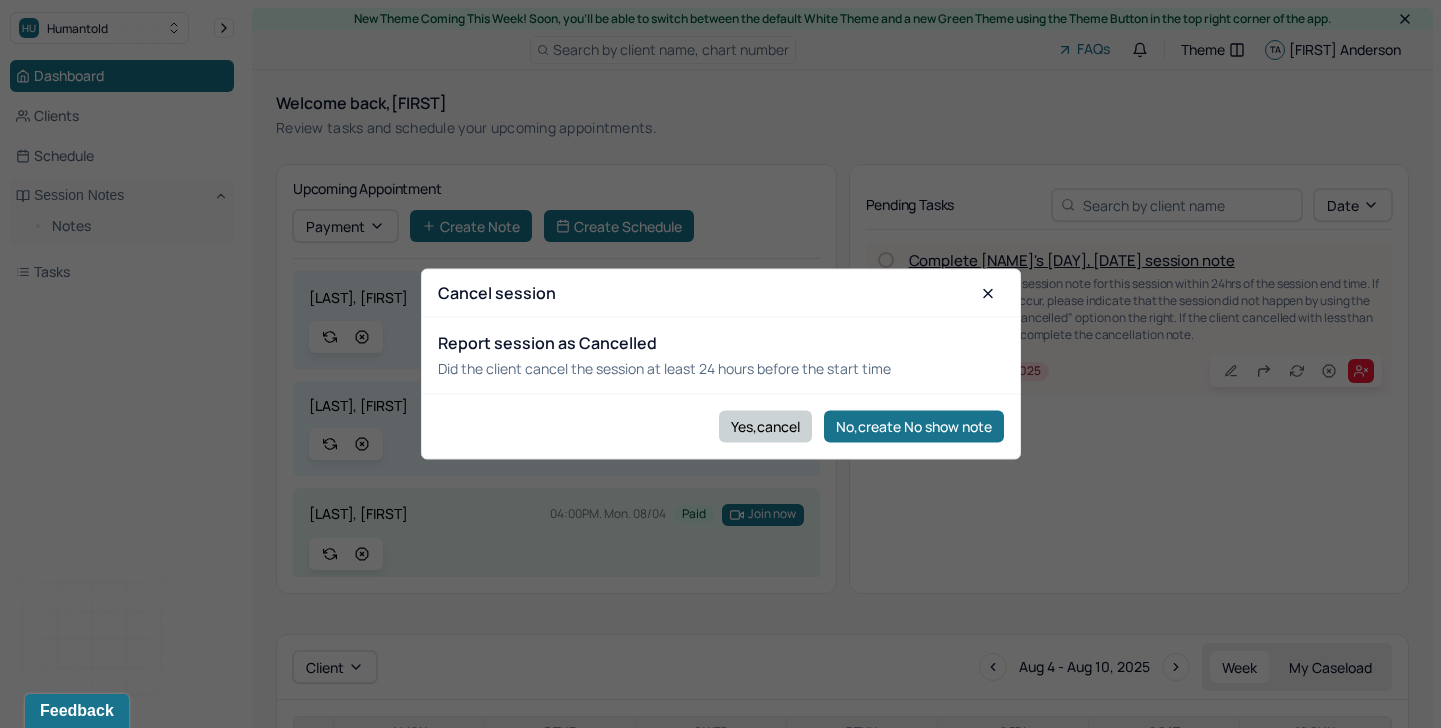 click on "Yes,cancel" at bounding box center [765, 426] 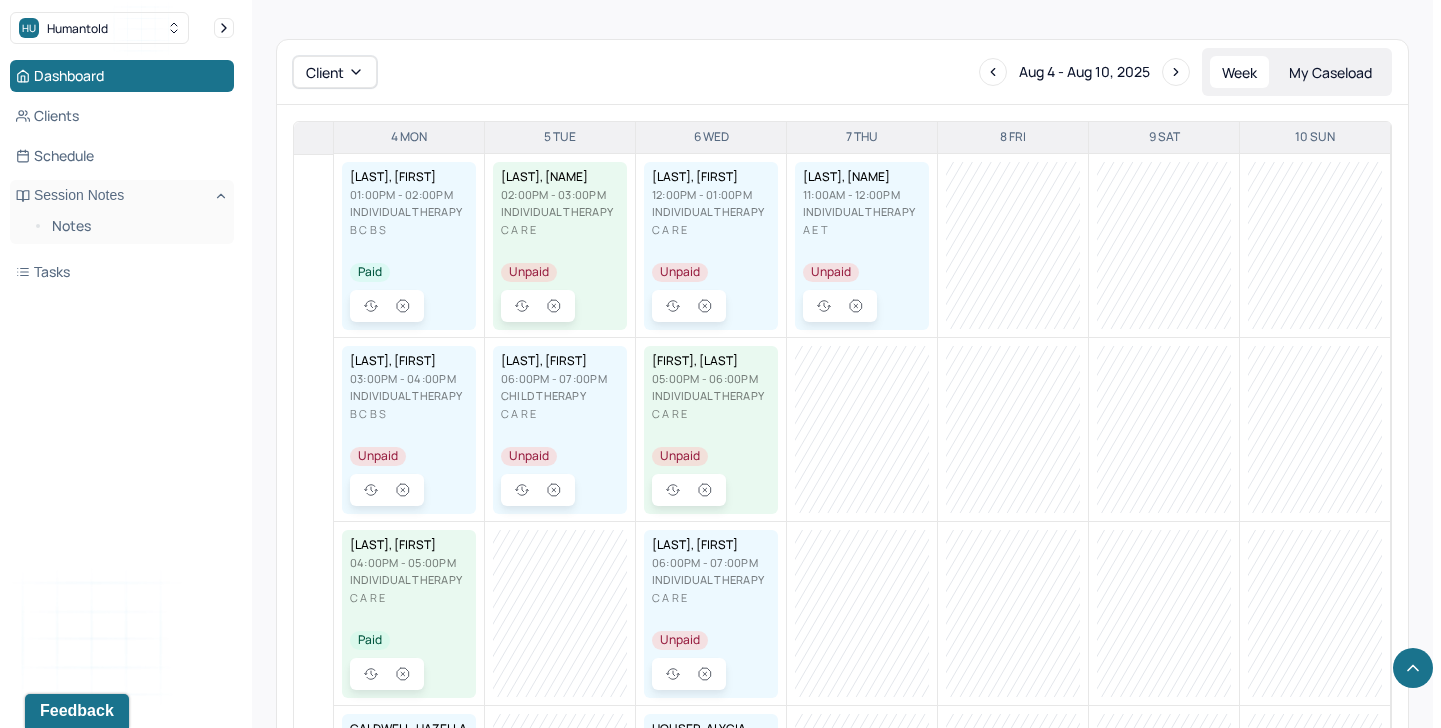 scroll, scrollTop: 0, scrollLeft: 0, axis: both 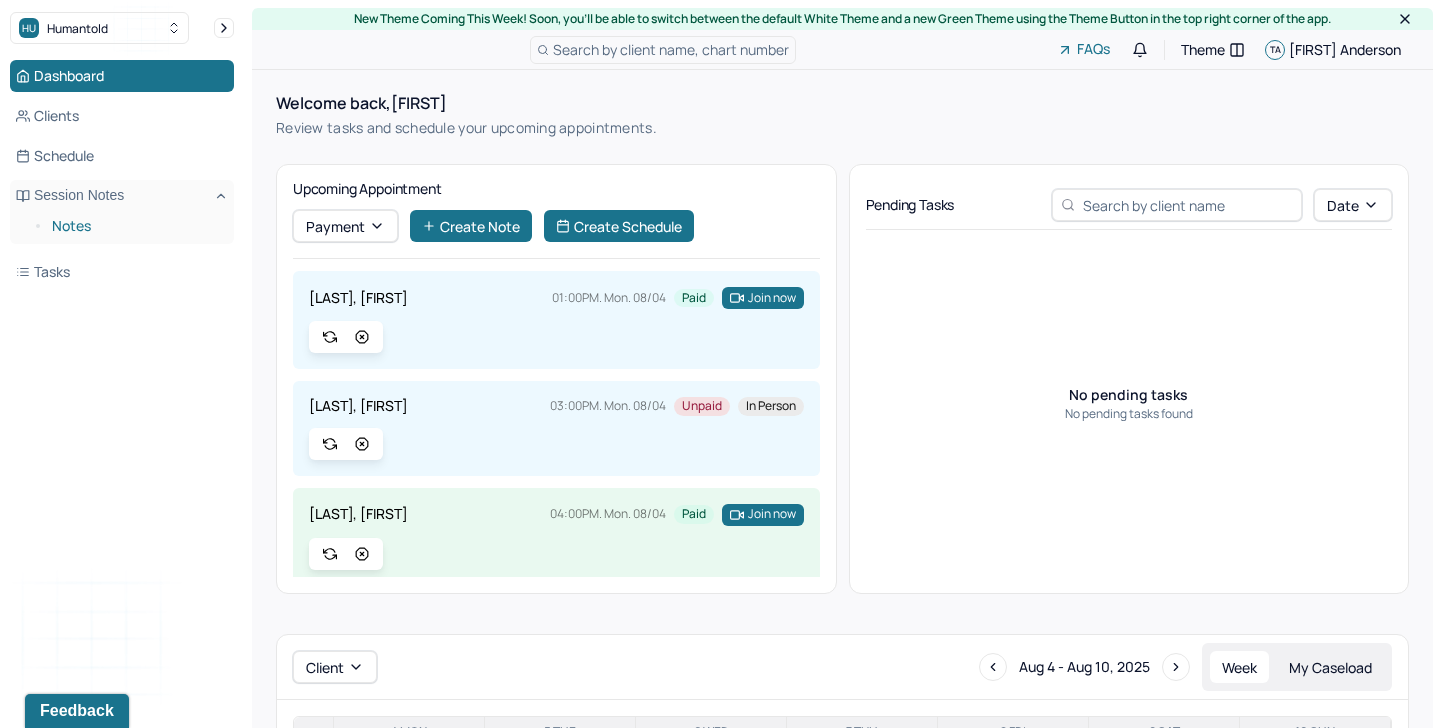 click on "Notes" at bounding box center (135, 226) 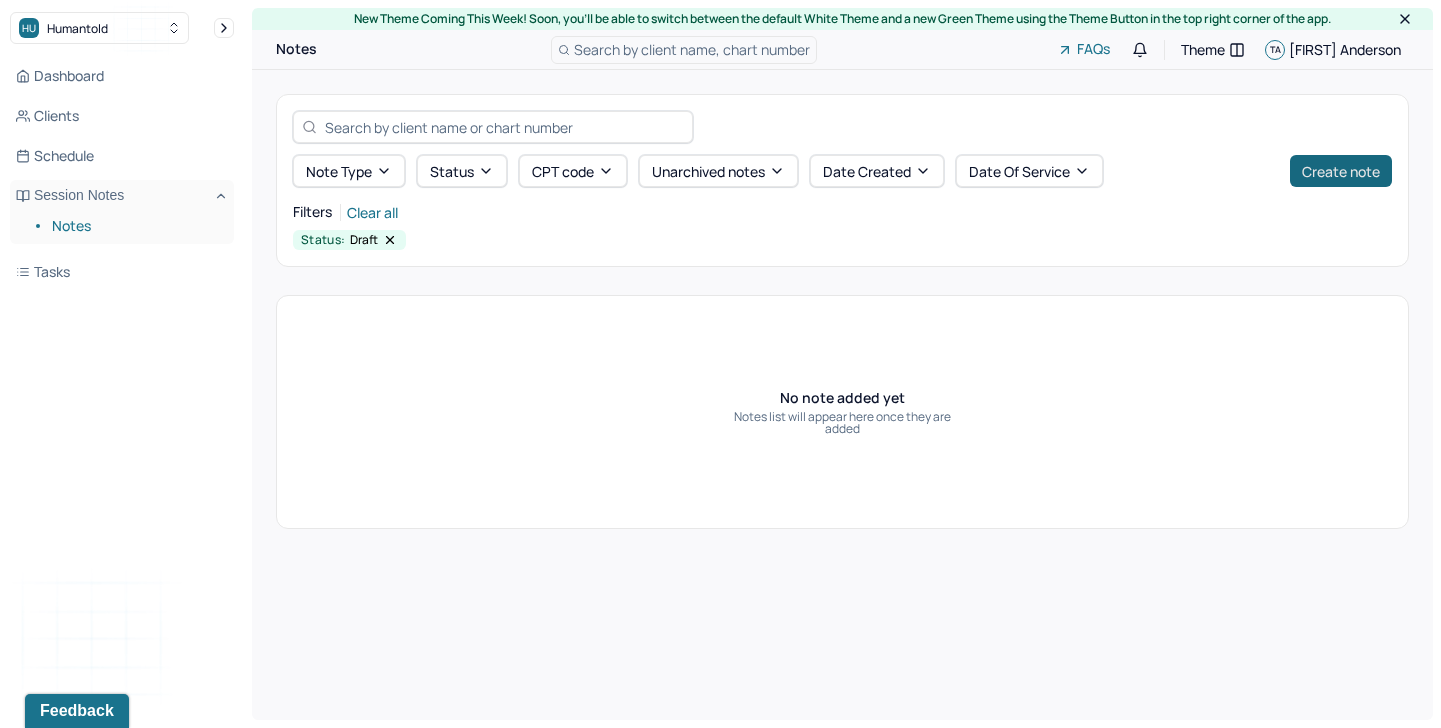 click on "Create note" at bounding box center (1341, 171) 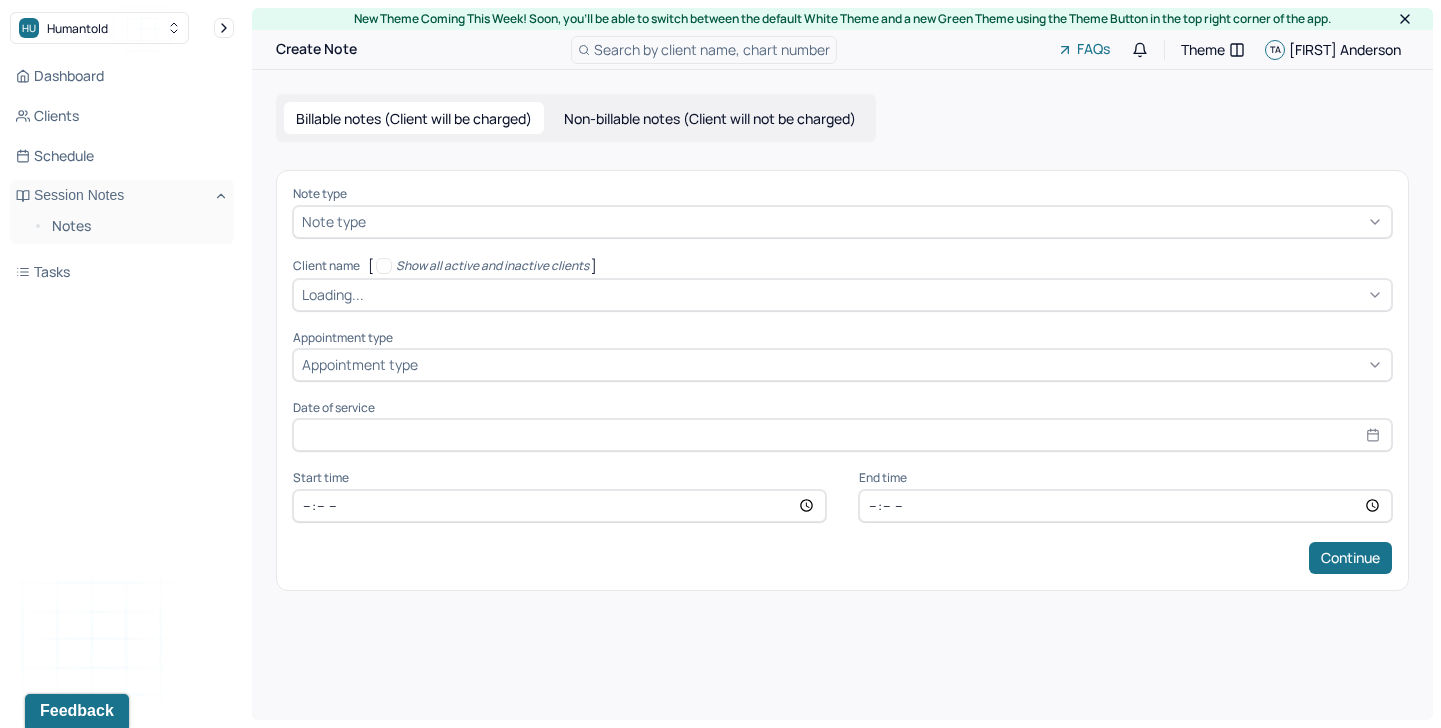 click at bounding box center [876, 221] 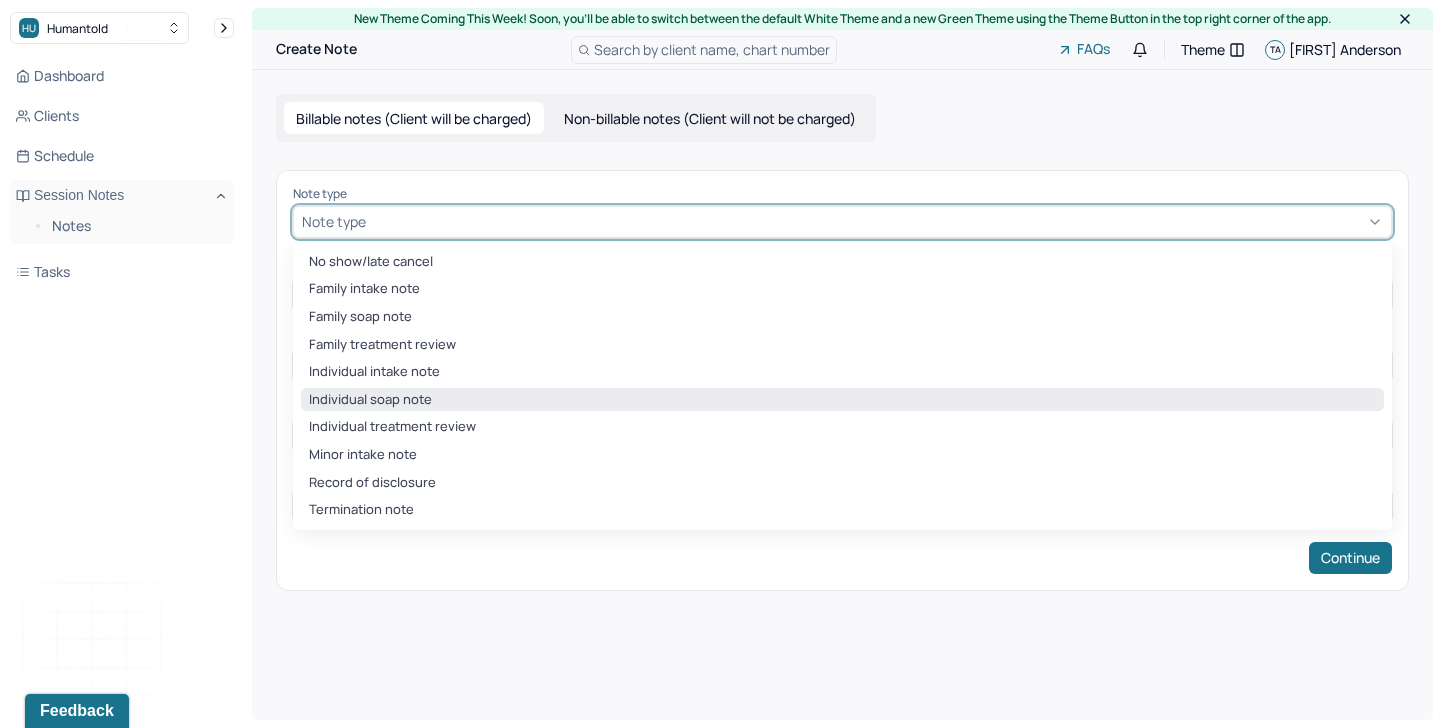 click on "Individual soap note" at bounding box center (842, 400) 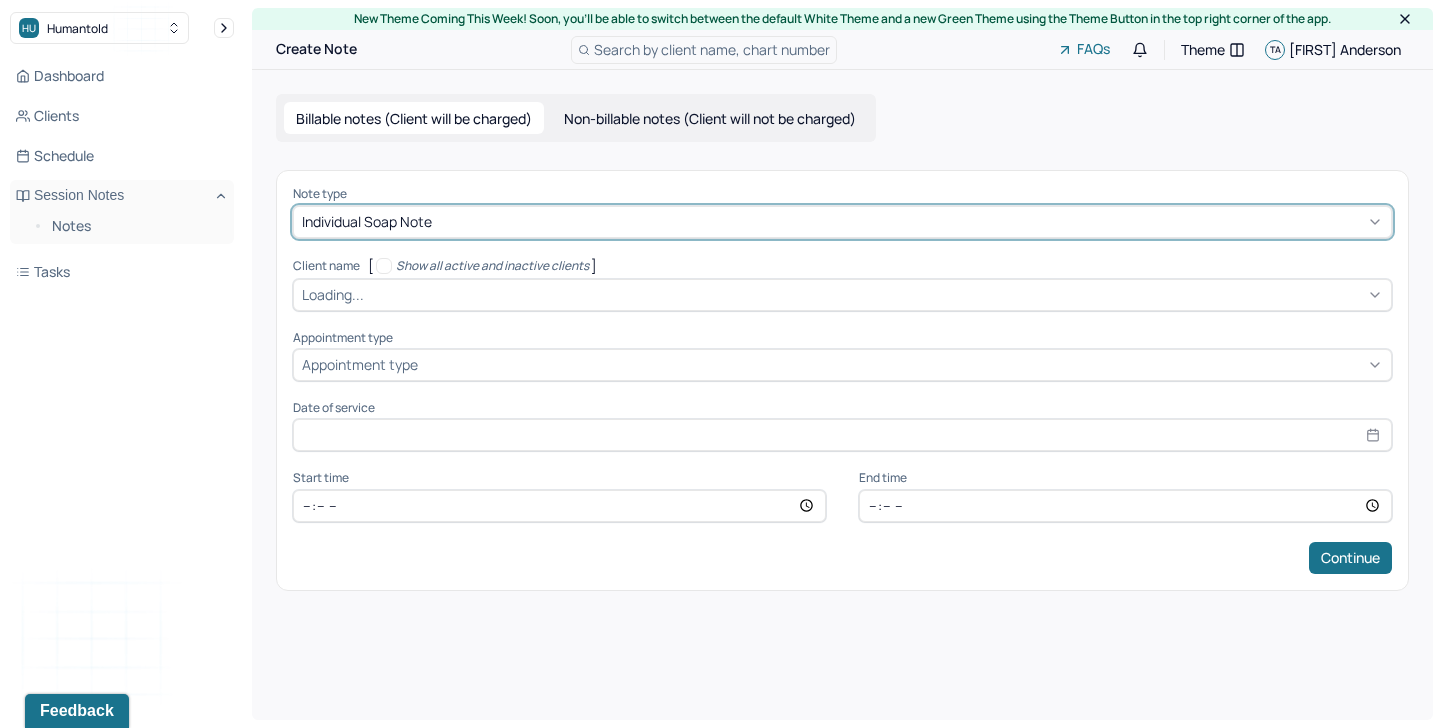 click on "Loading..." at bounding box center (842, 295) 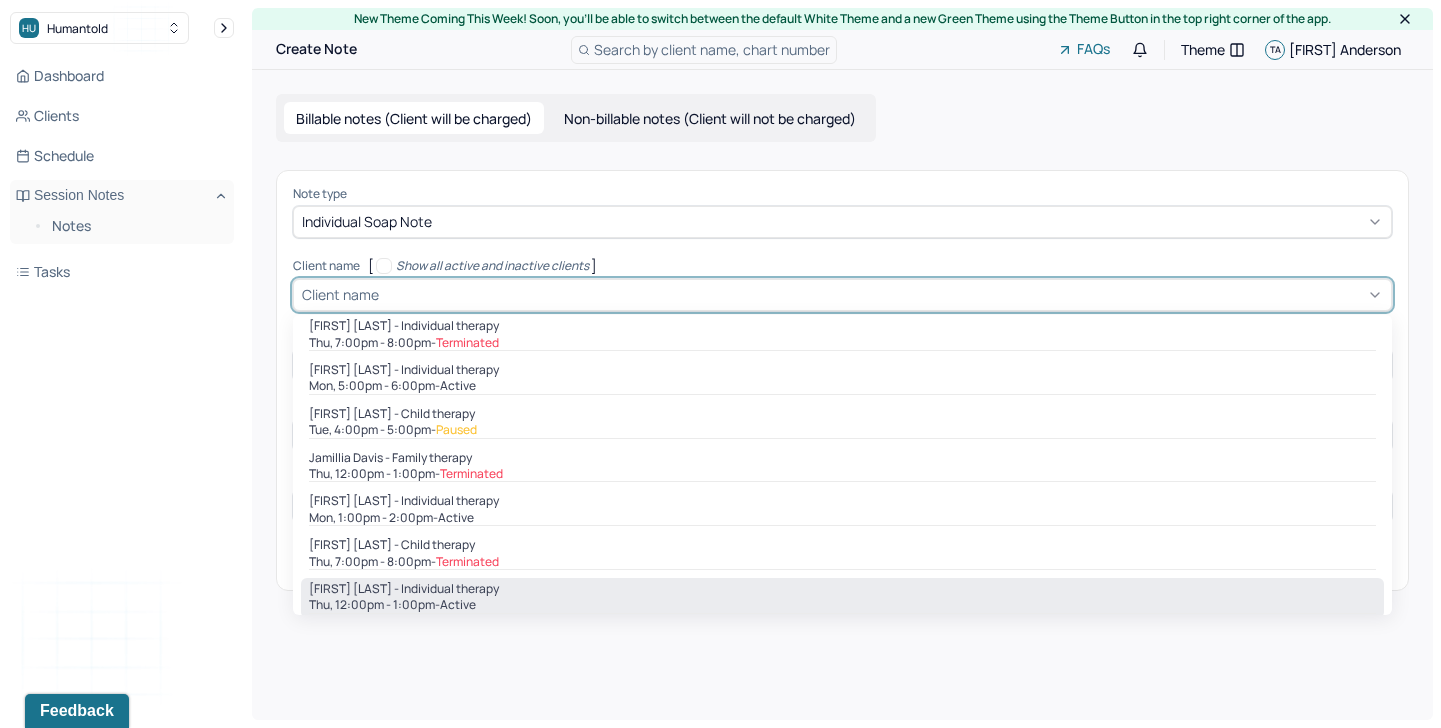 scroll, scrollTop: 704, scrollLeft: 0, axis: vertical 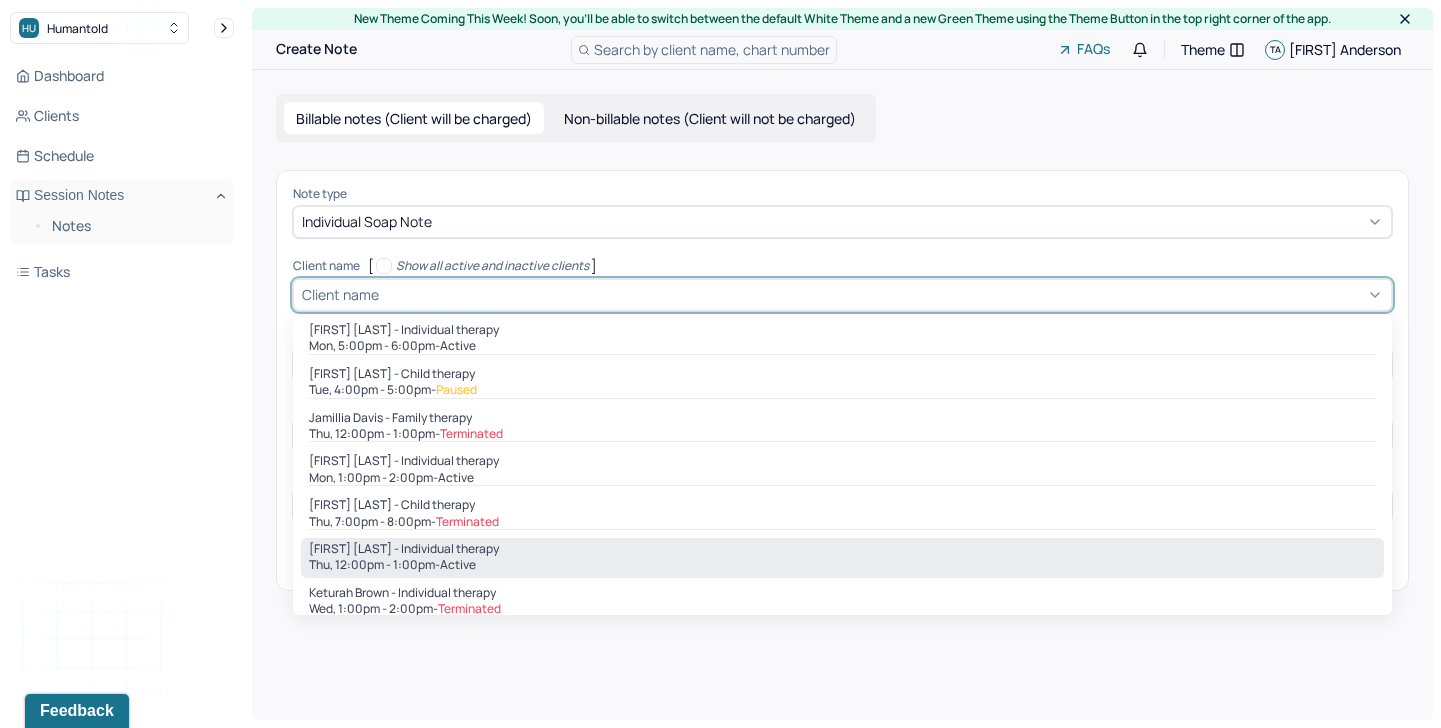 click on "[FIRST] [LAST] - Individual therapy" at bounding box center [842, 549] 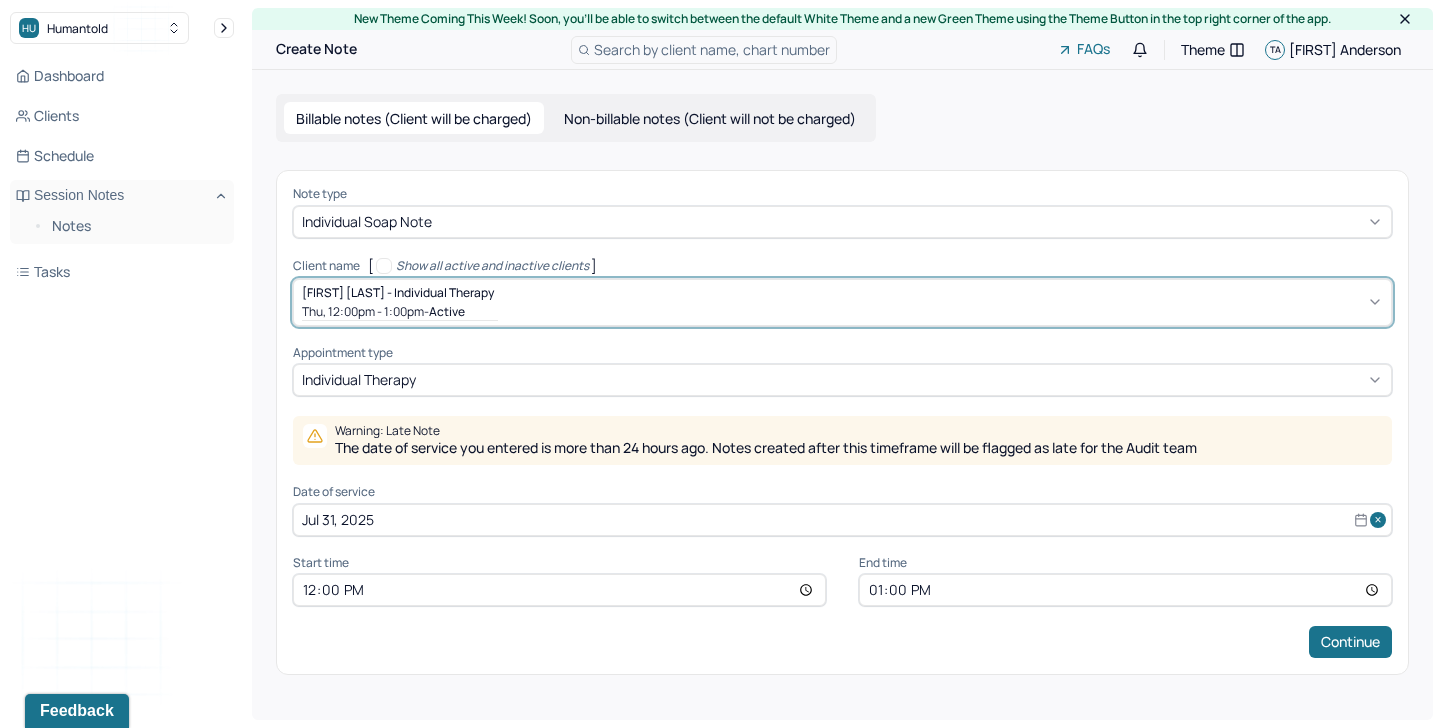 select on "6" 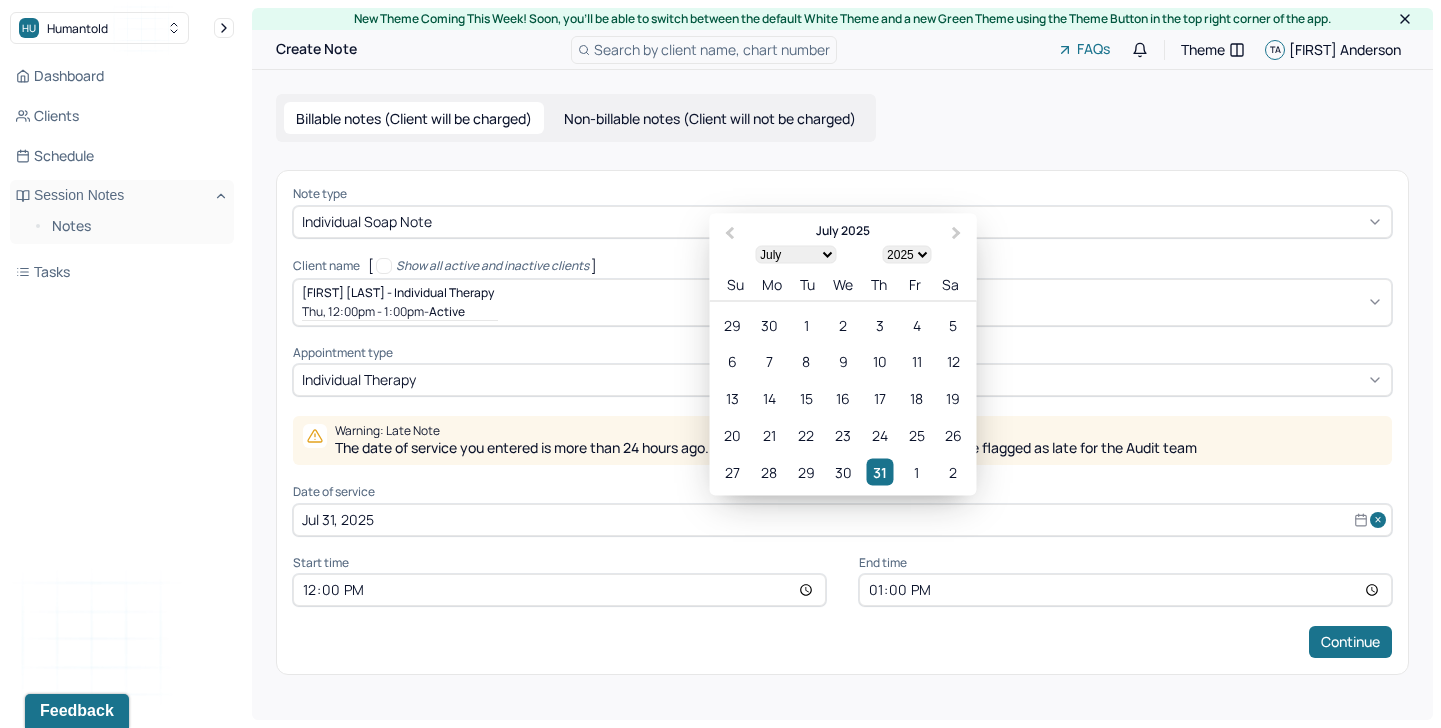 click on "Jul 31, 2025" at bounding box center (842, 520) 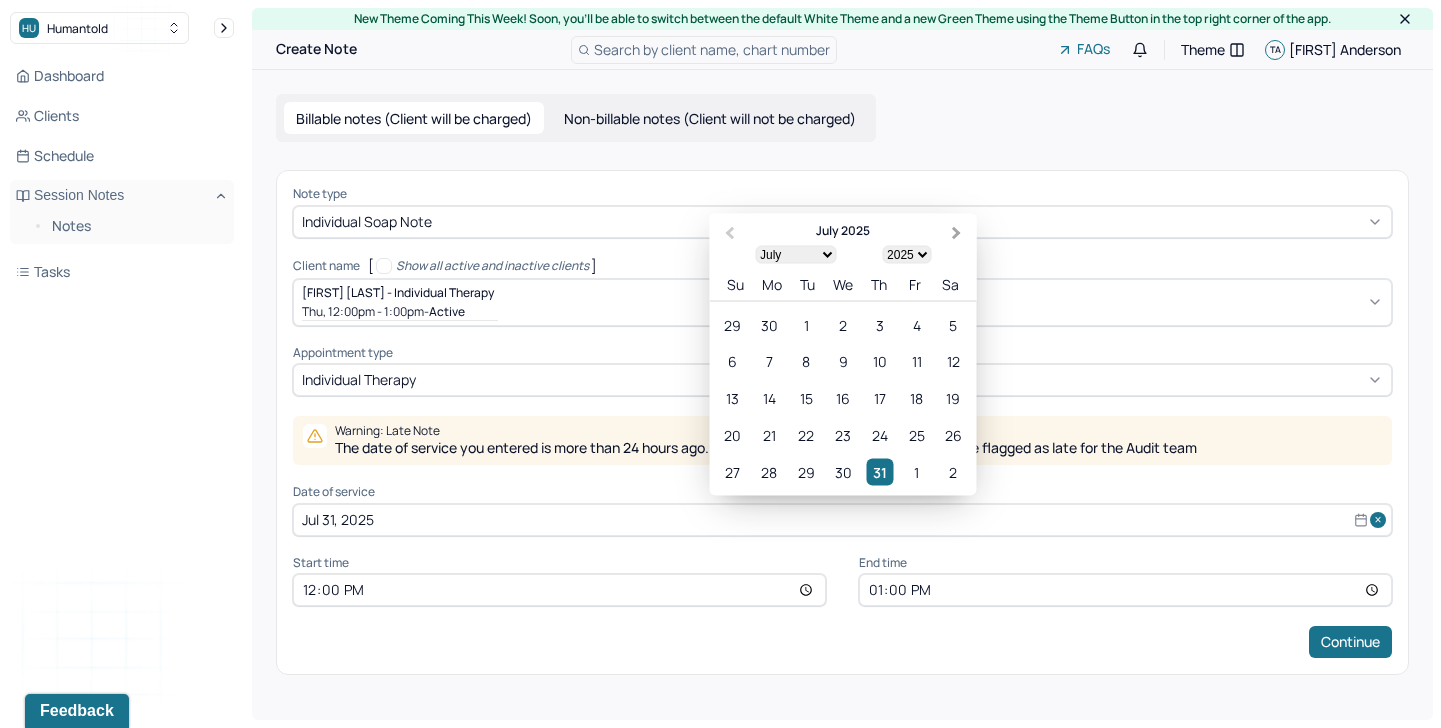 click on "Next Month" at bounding box center [959, 234] 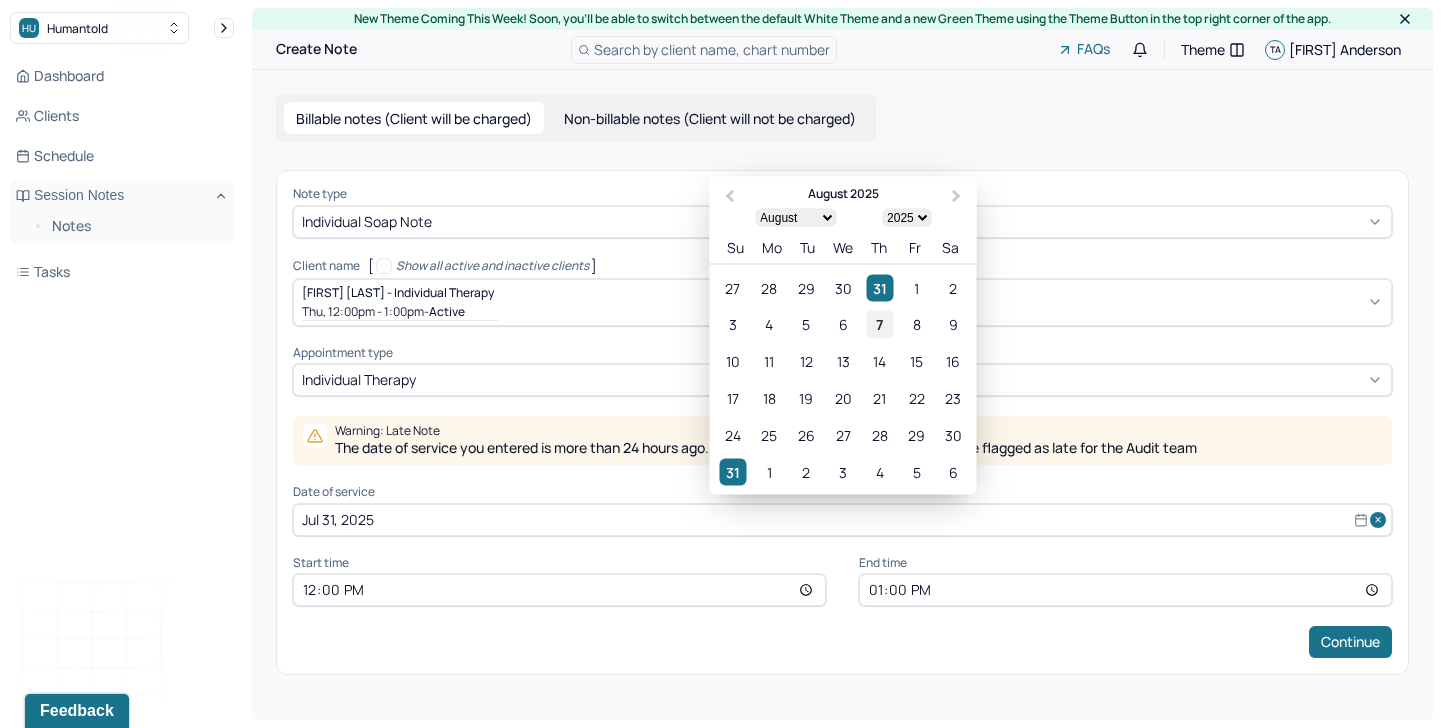 click on "7" at bounding box center (879, 324) 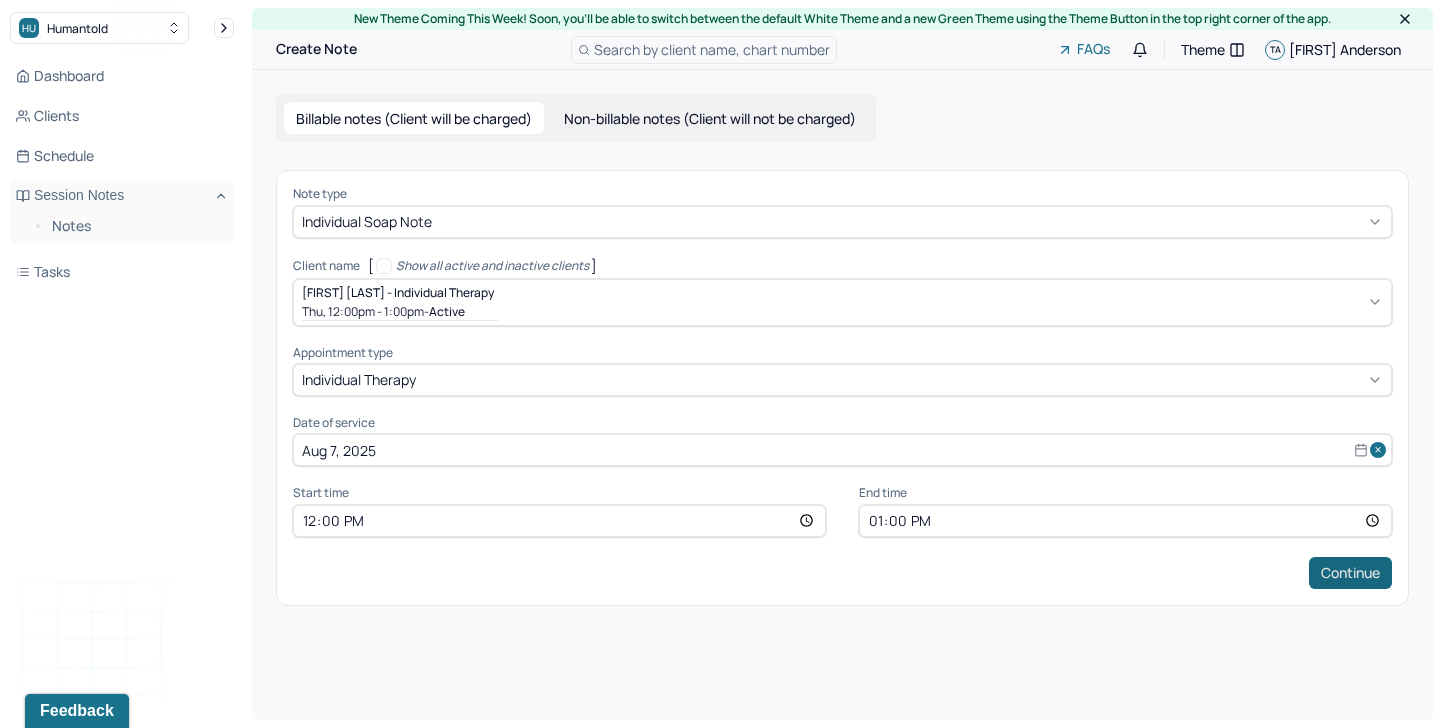 click on "Continue" at bounding box center (1350, 573) 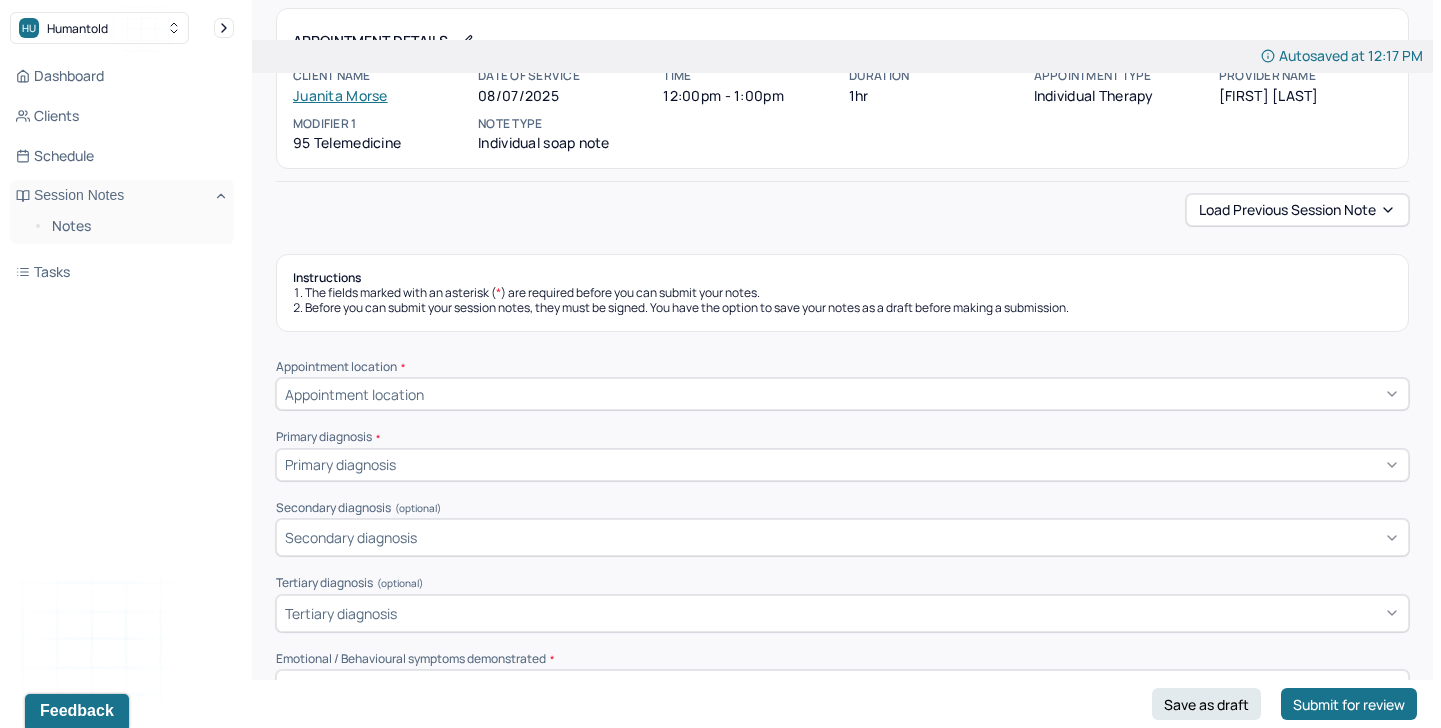 scroll, scrollTop: 103, scrollLeft: 0, axis: vertical 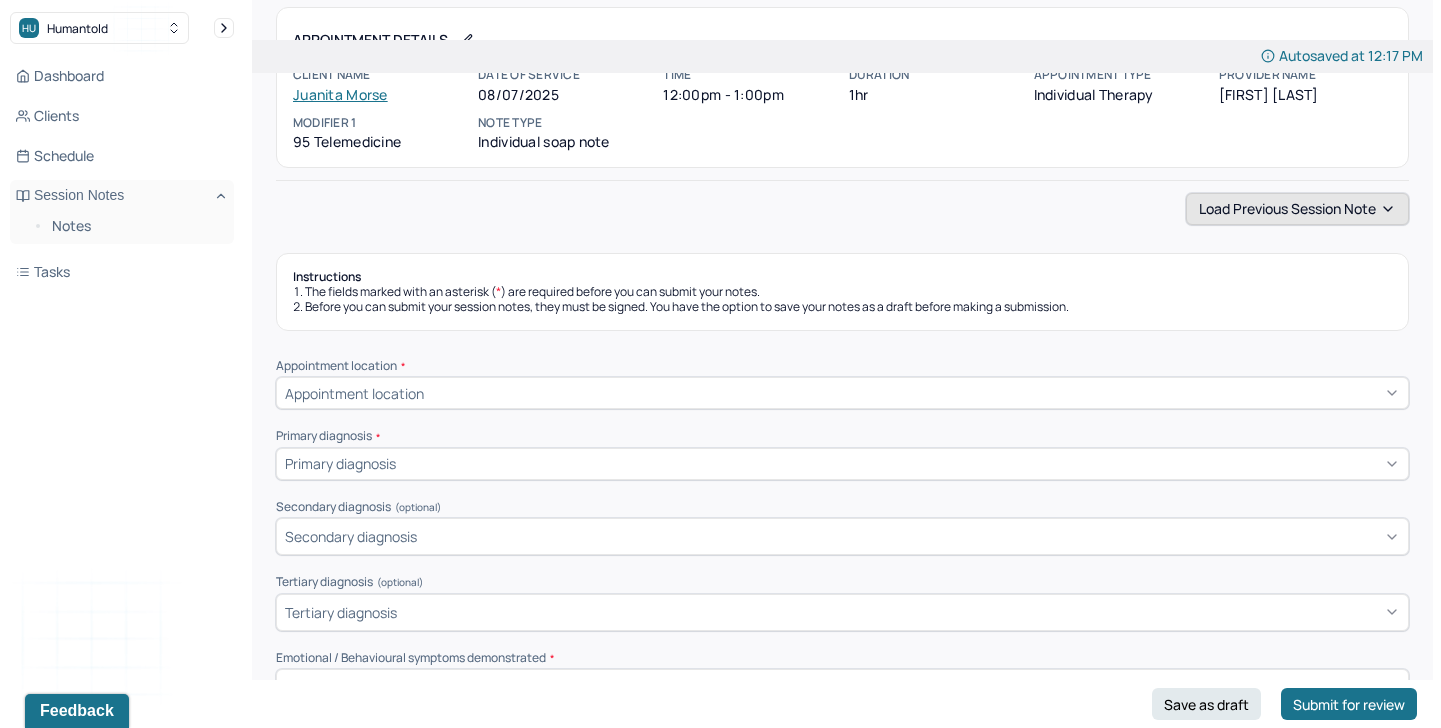 click on "Load previous session note" at bounding box center [1297, 209] 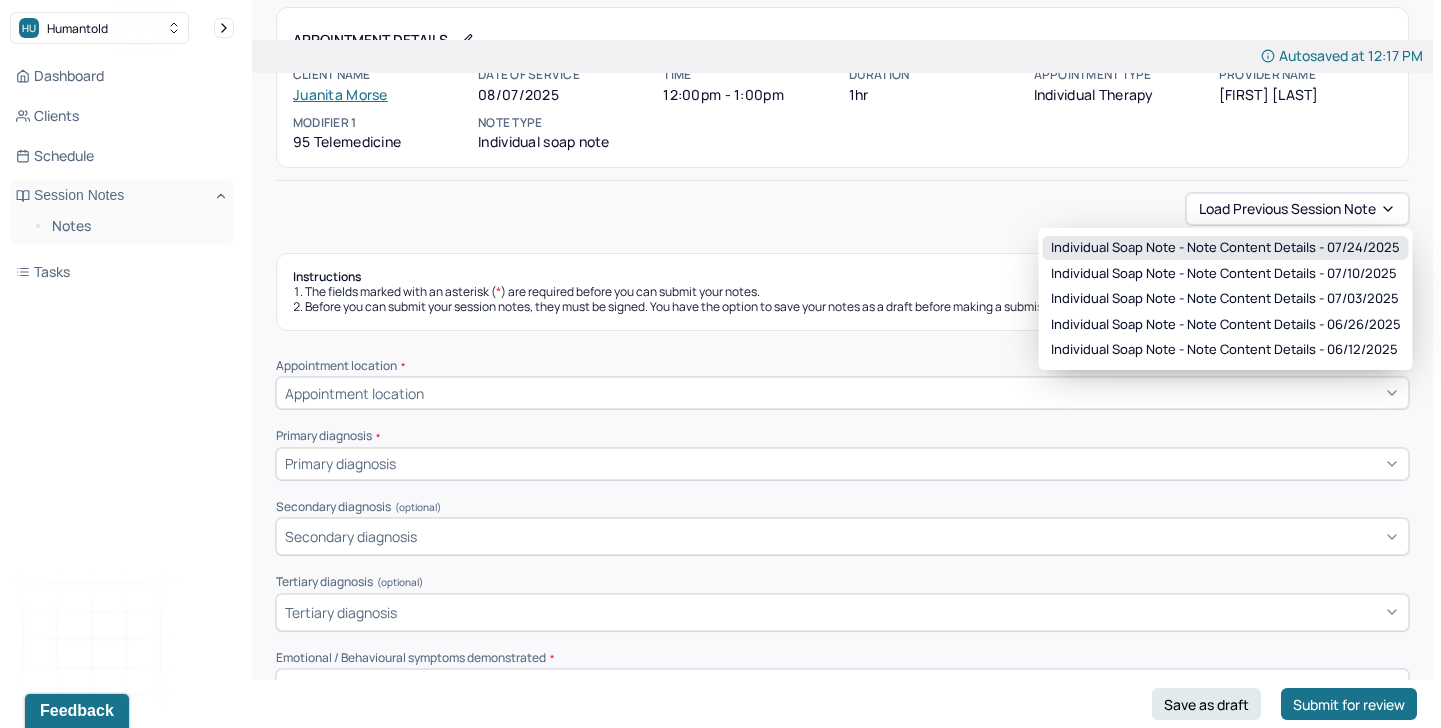 click on "Individual soap note   - Note content Details -   07/24/2025" at bounding box center (1225, 248) 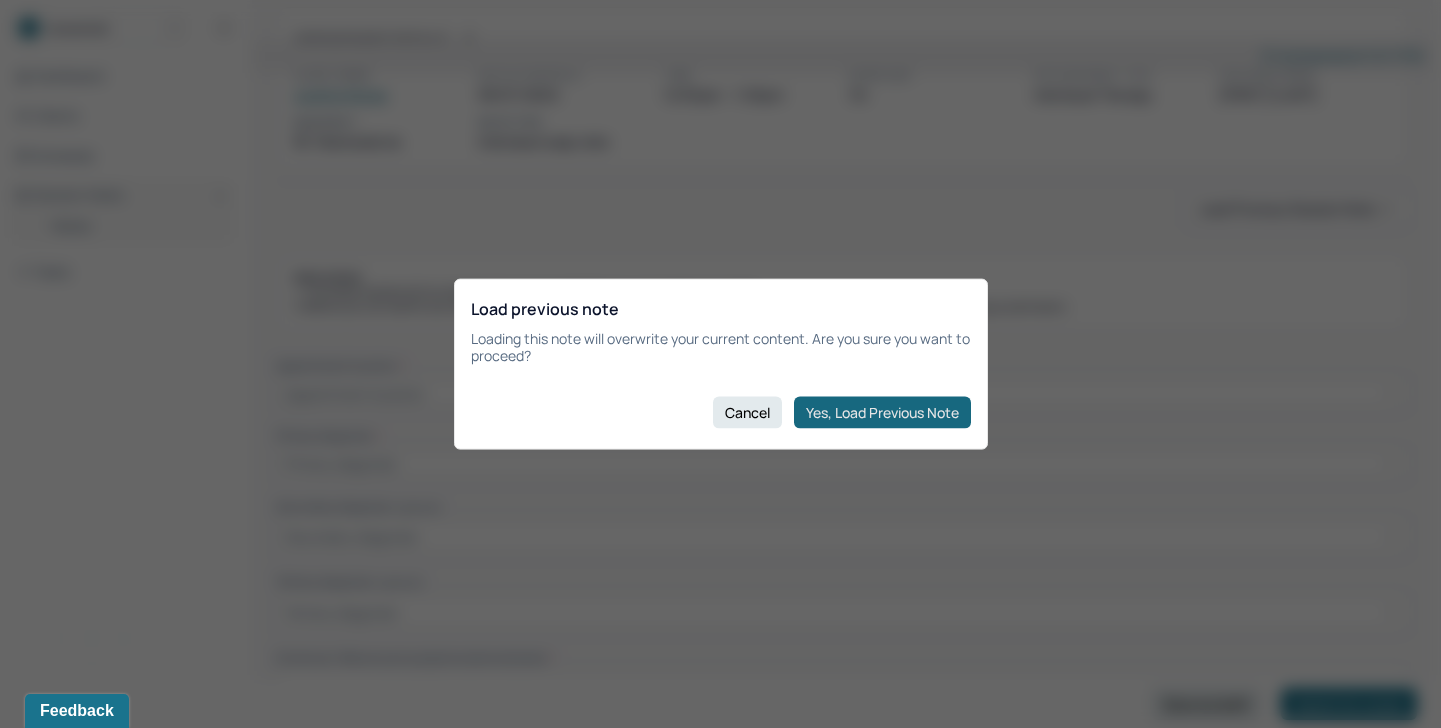 click on "Yes, Load Previous Note" at bounding box center (882, 412) 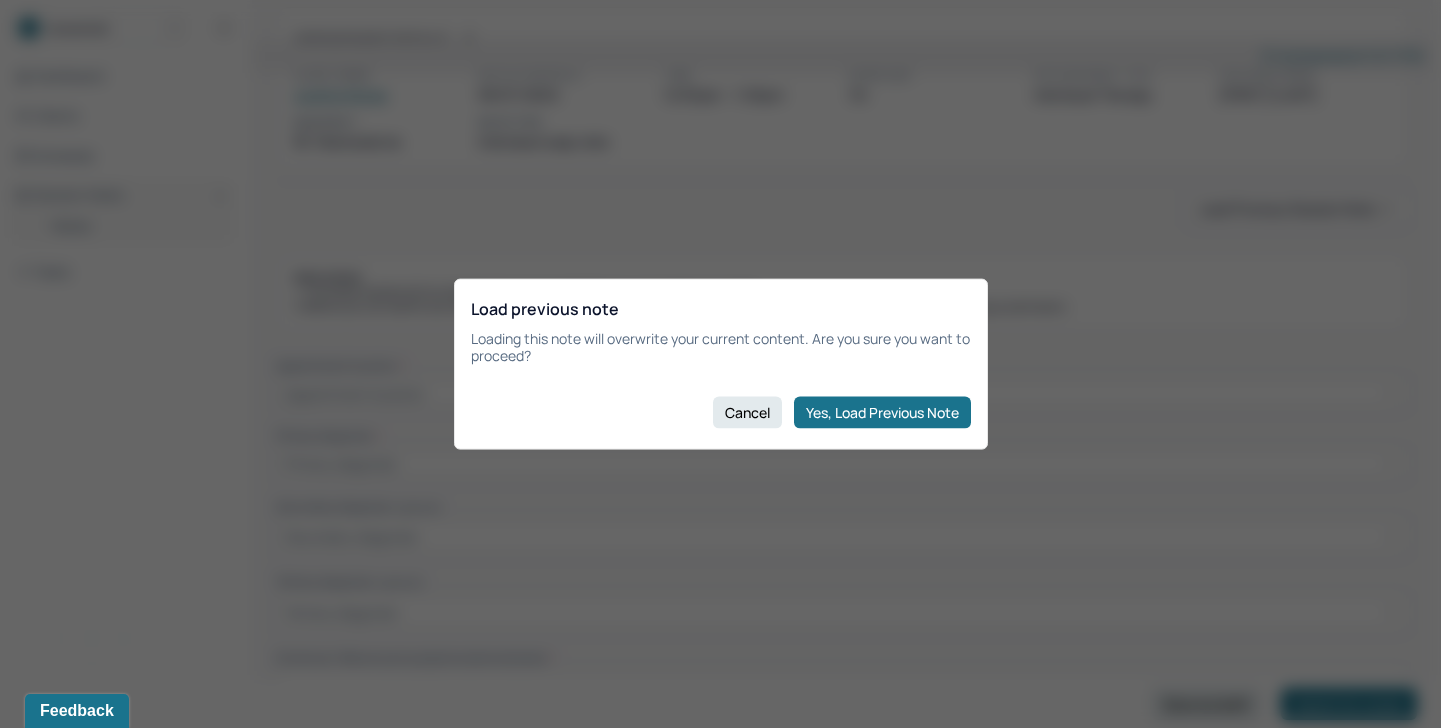 type on "exhausted, frustration, irritable, brain fog" 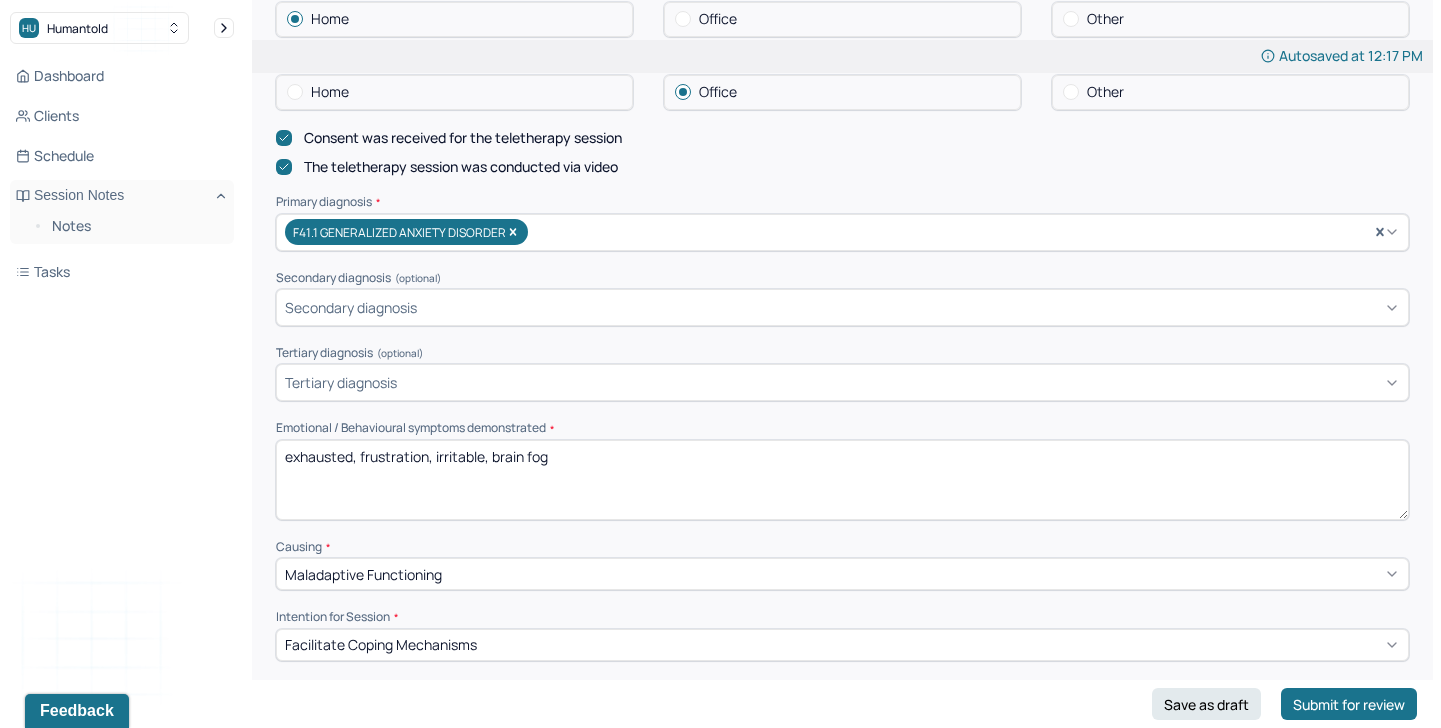 scroll, scrollTop: 820, scrollLeft: 0, axis: vertical 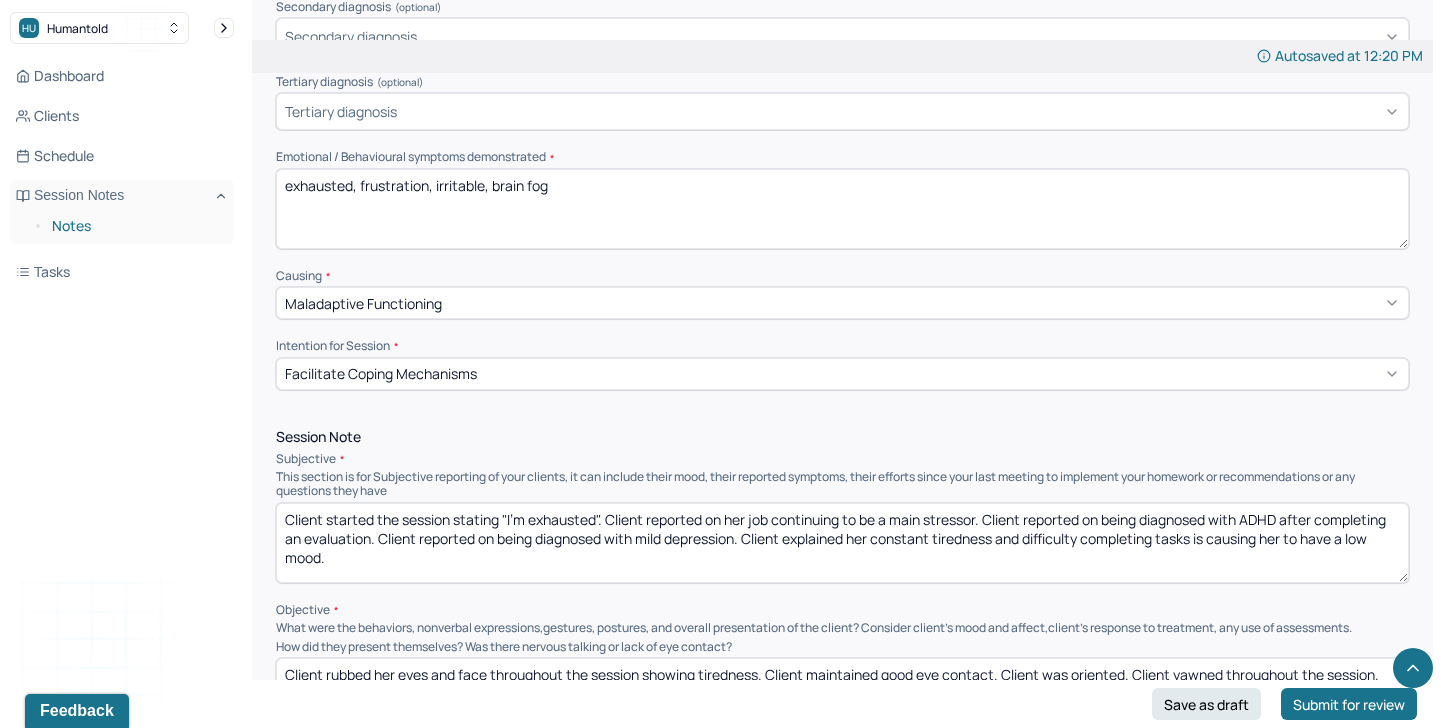 click on "Notes" at bounding box center [135, 226] 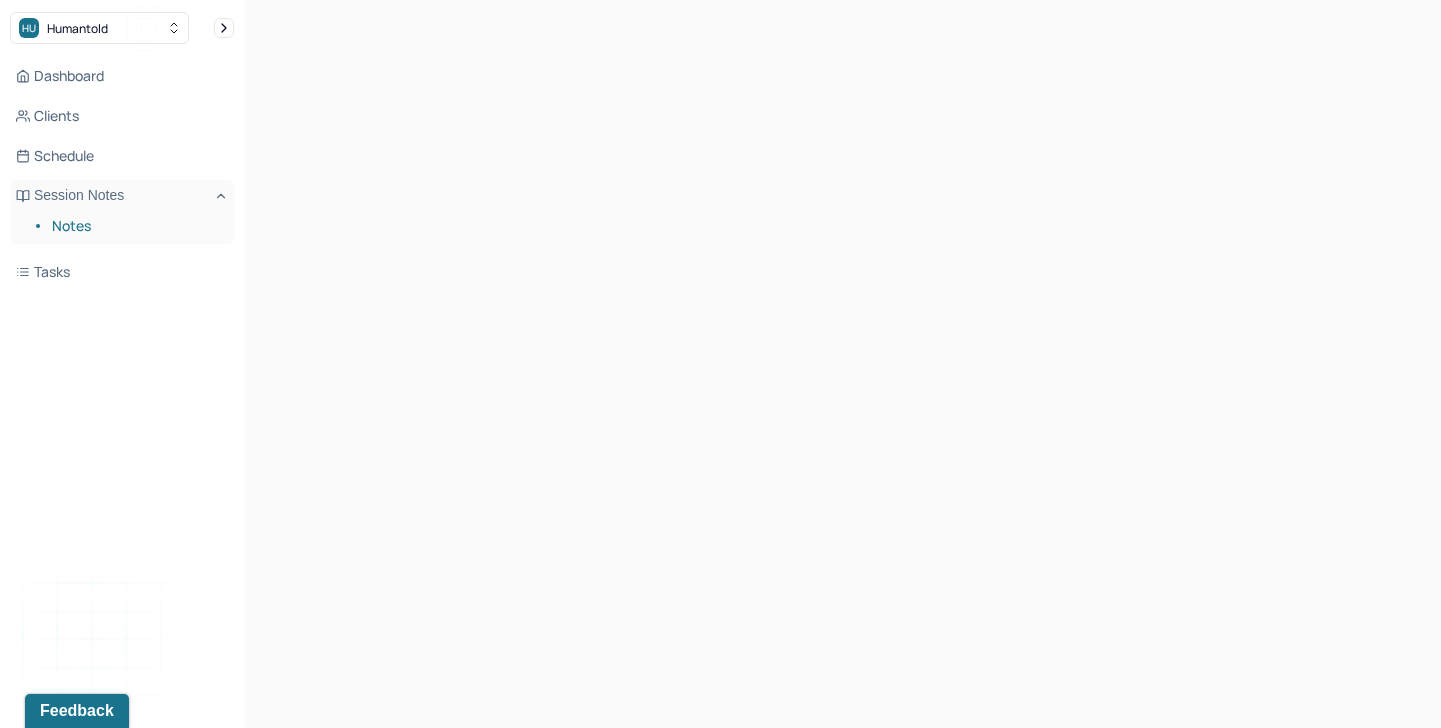 scroll, scrollTop: 0, scrollLeft: 0, axis: both 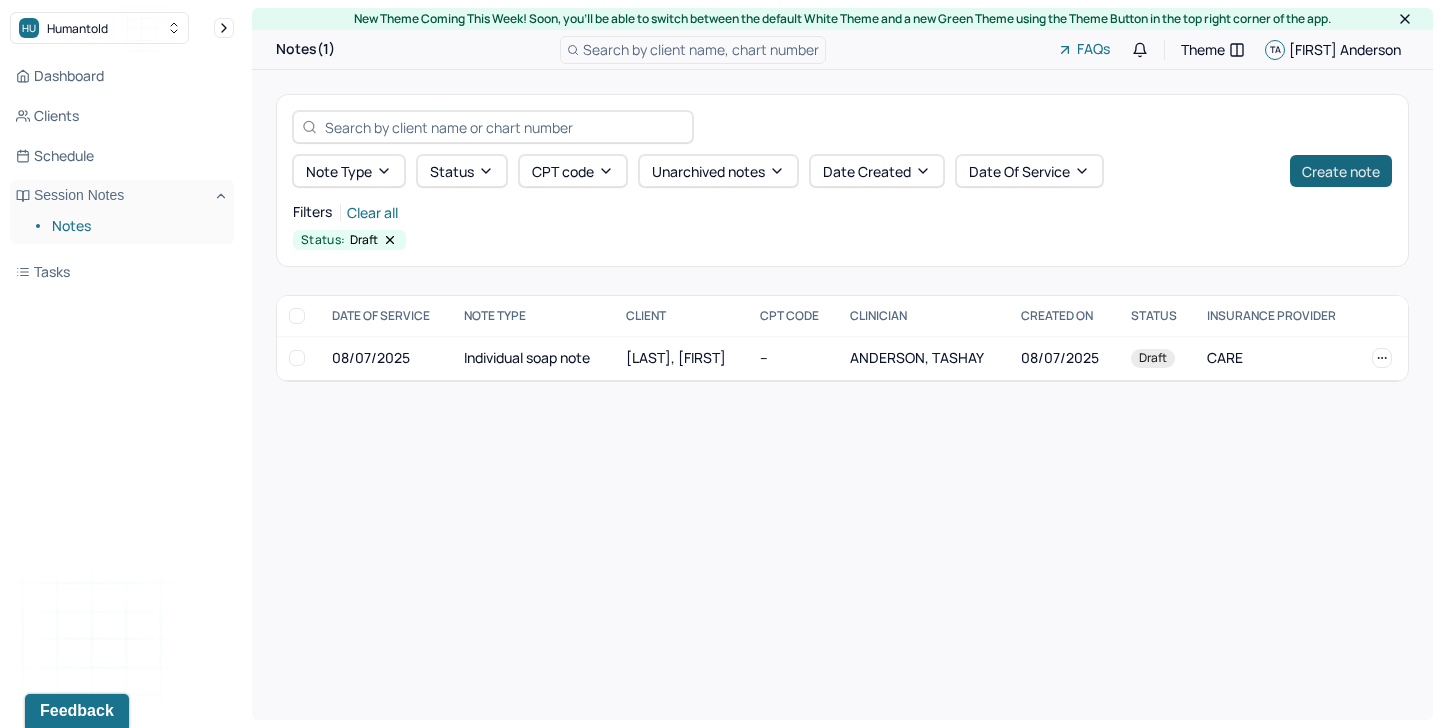 click on "Create note" at bounding box center (1341, 171) 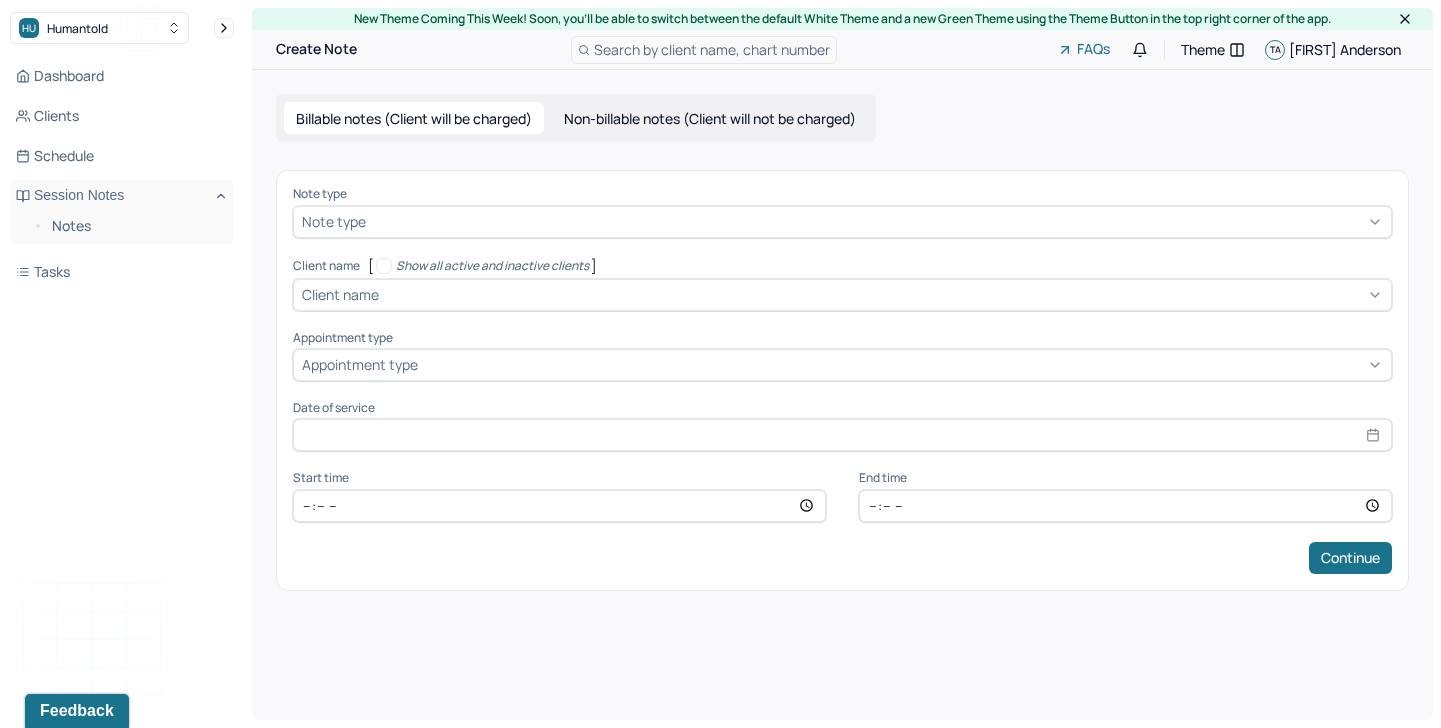 click on "Non-billable notes (Client will not be charged)" at bounding box center (710, 118) 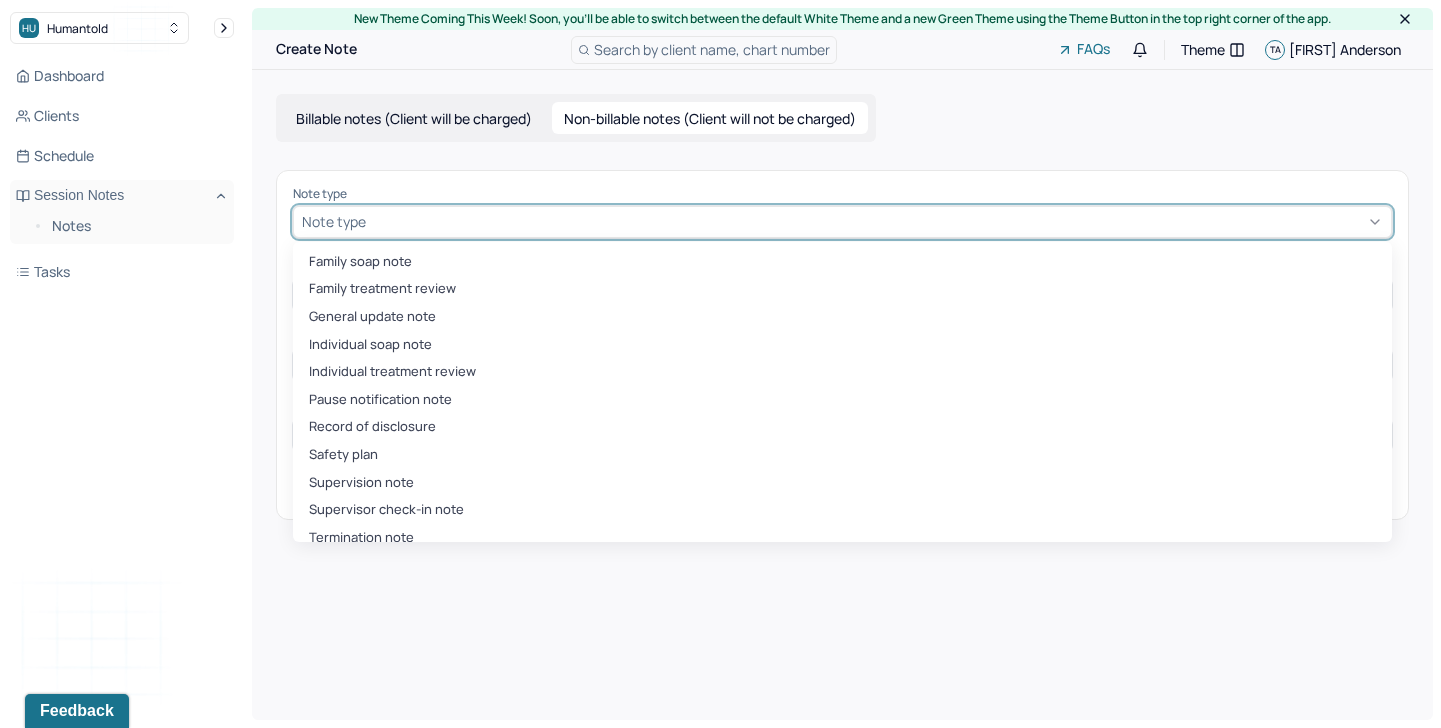 click at bounding box center (876, 221) 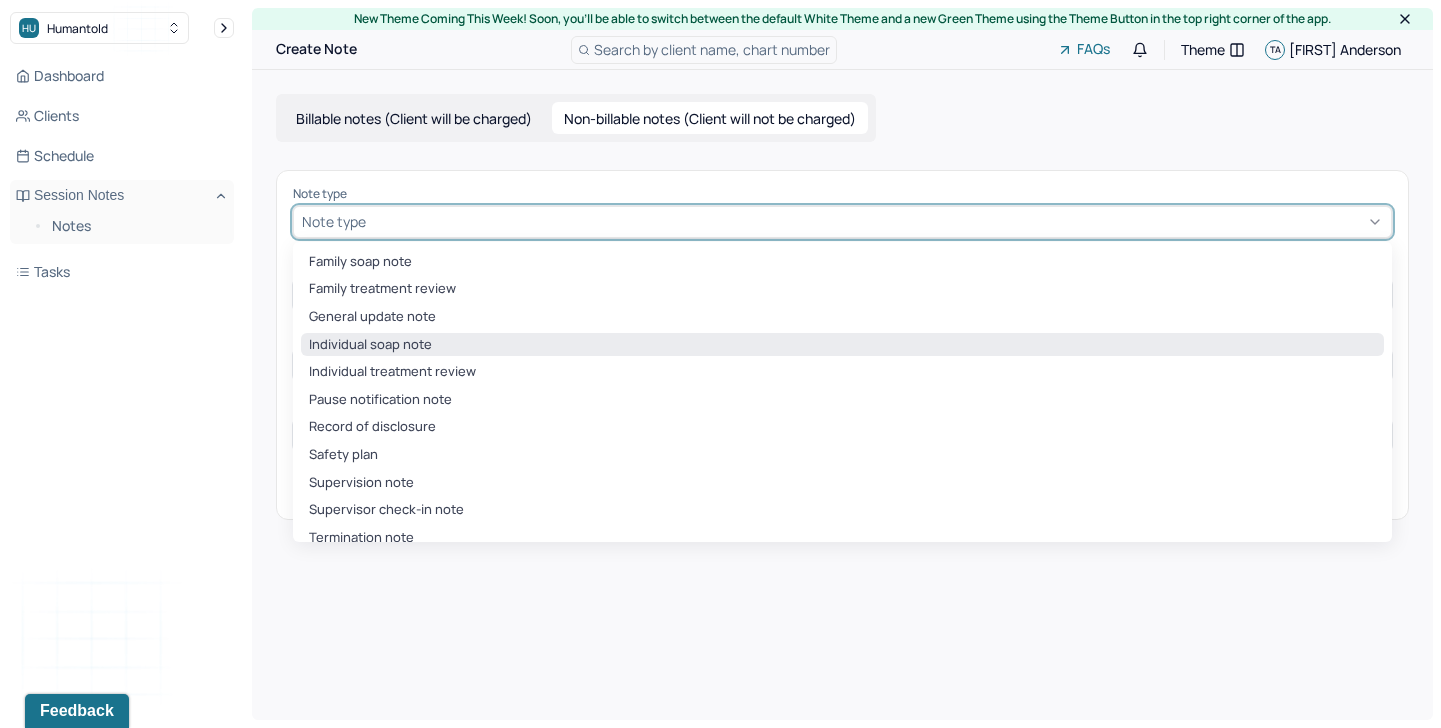 click on "Individual soap note" at bounding box center [842, 345] 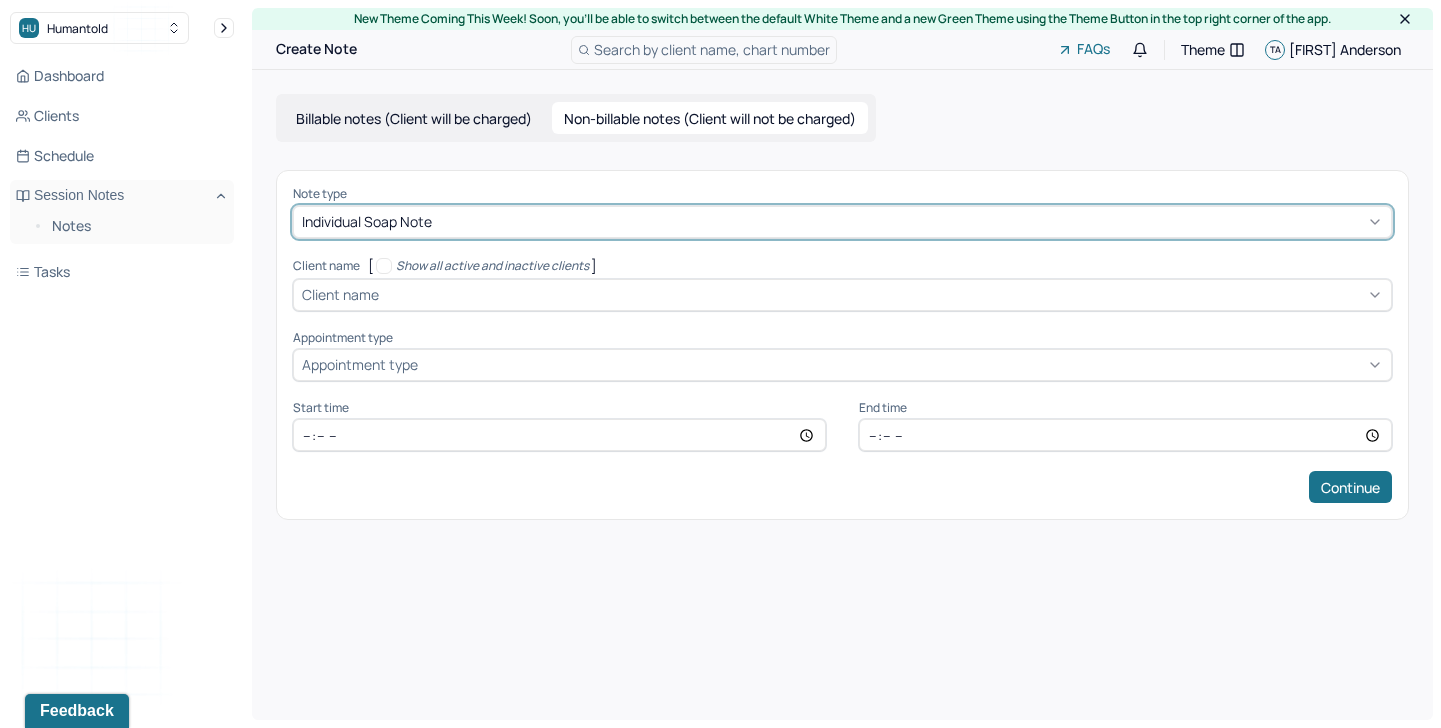 click at bounding box center [909, 221] 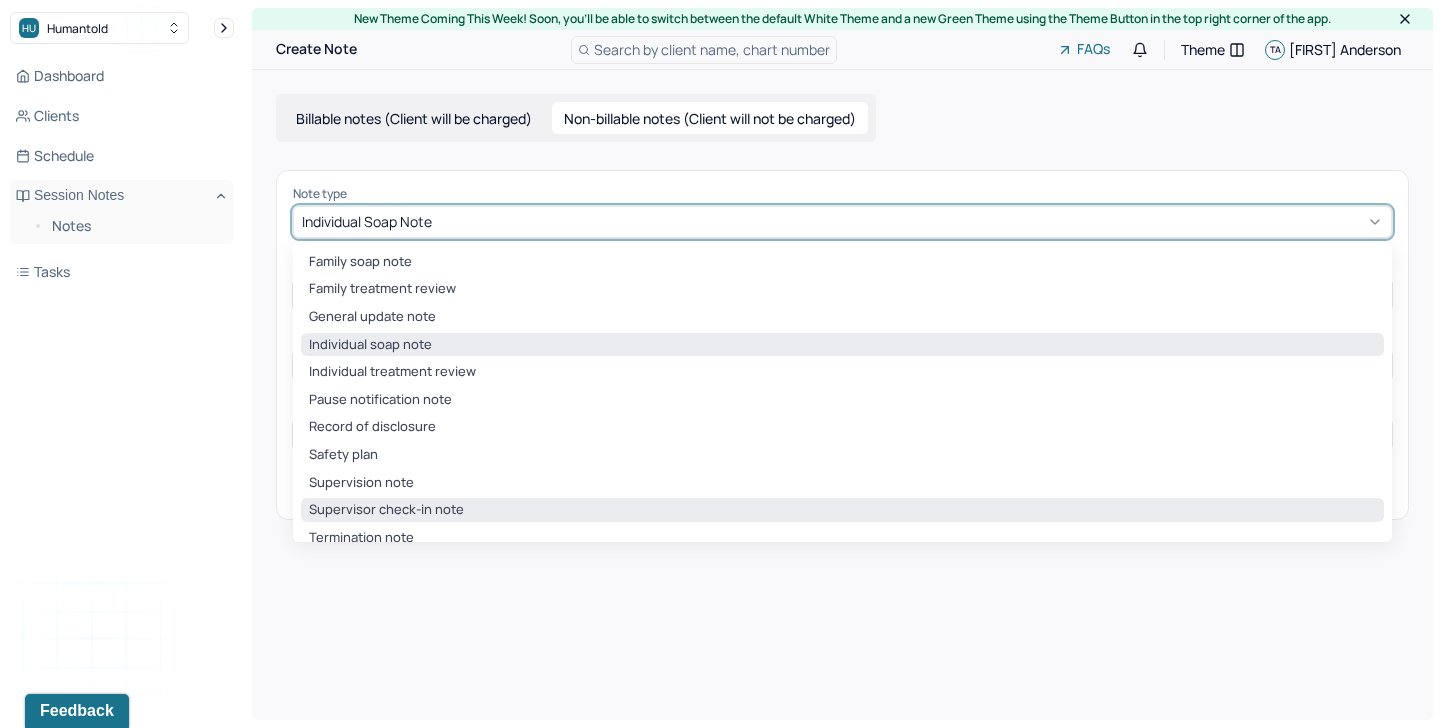 scroll, scrollTop: 15, scrollLeft: 0, axis: vertical 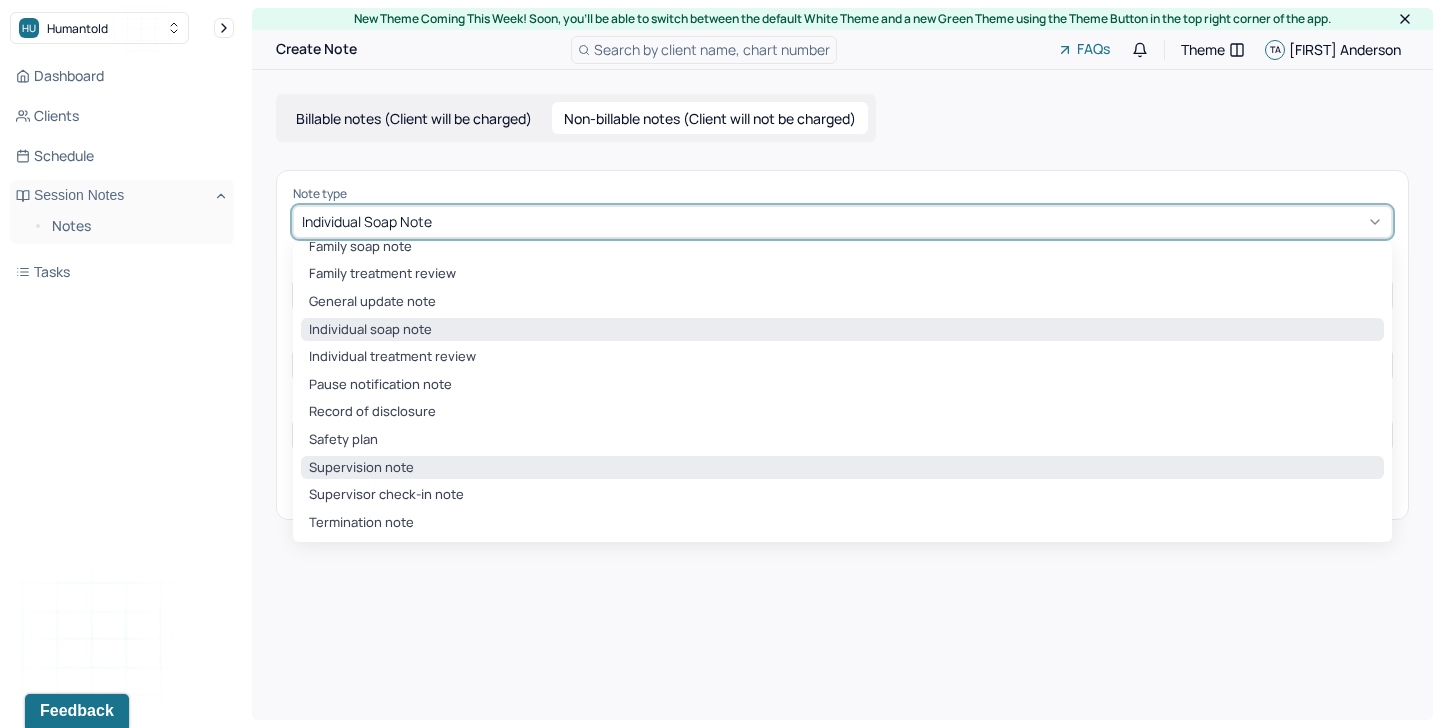 click on "Supervision note" at bounding box center [842, 468] 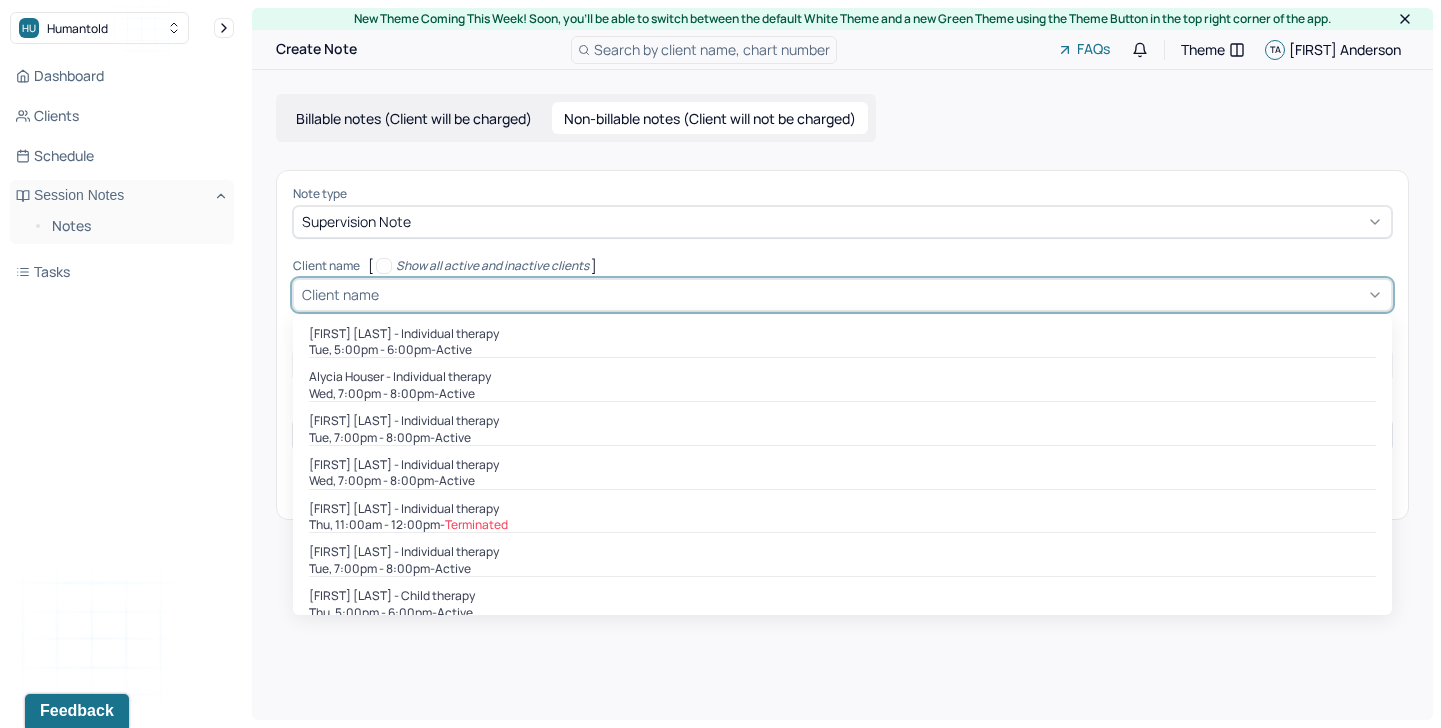 click at bounding box center (883, 294) 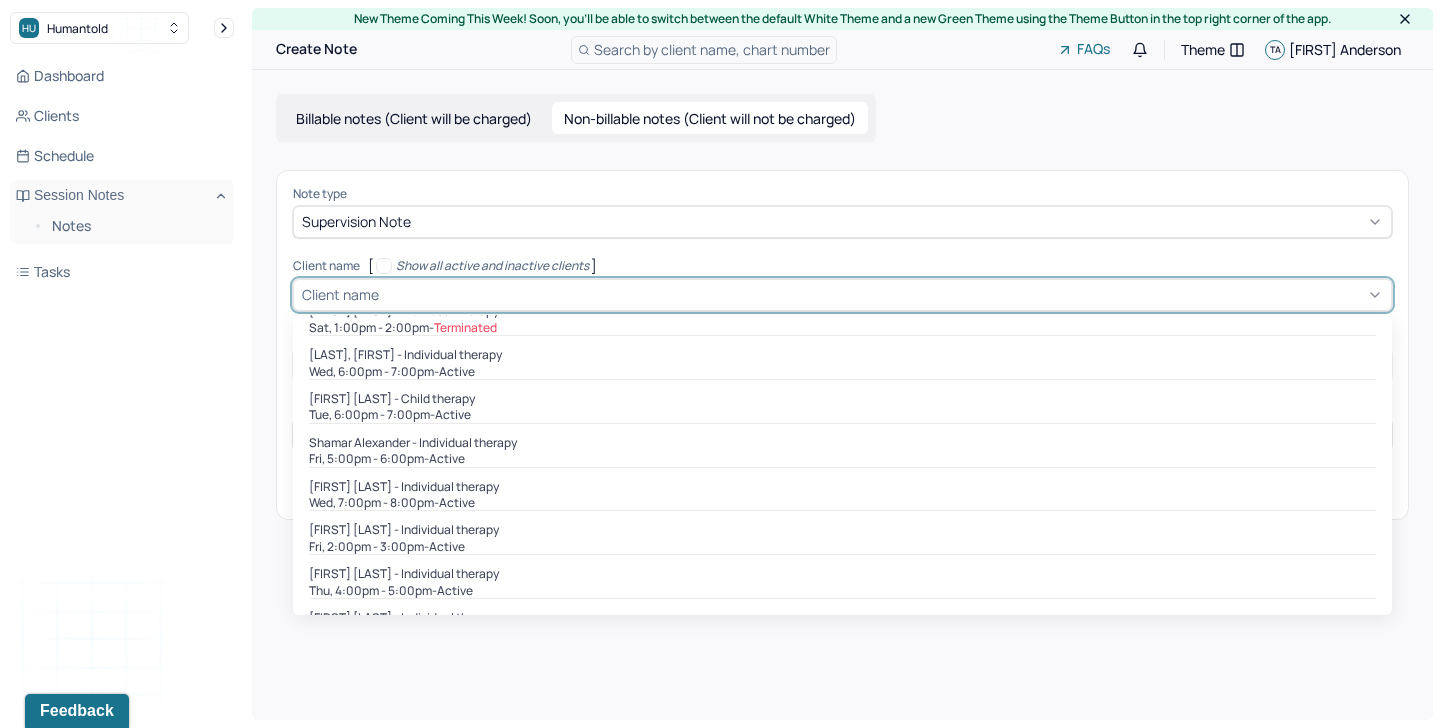 scroll, scrollTop: 1644, scrollLeft: 0, axis: vertical 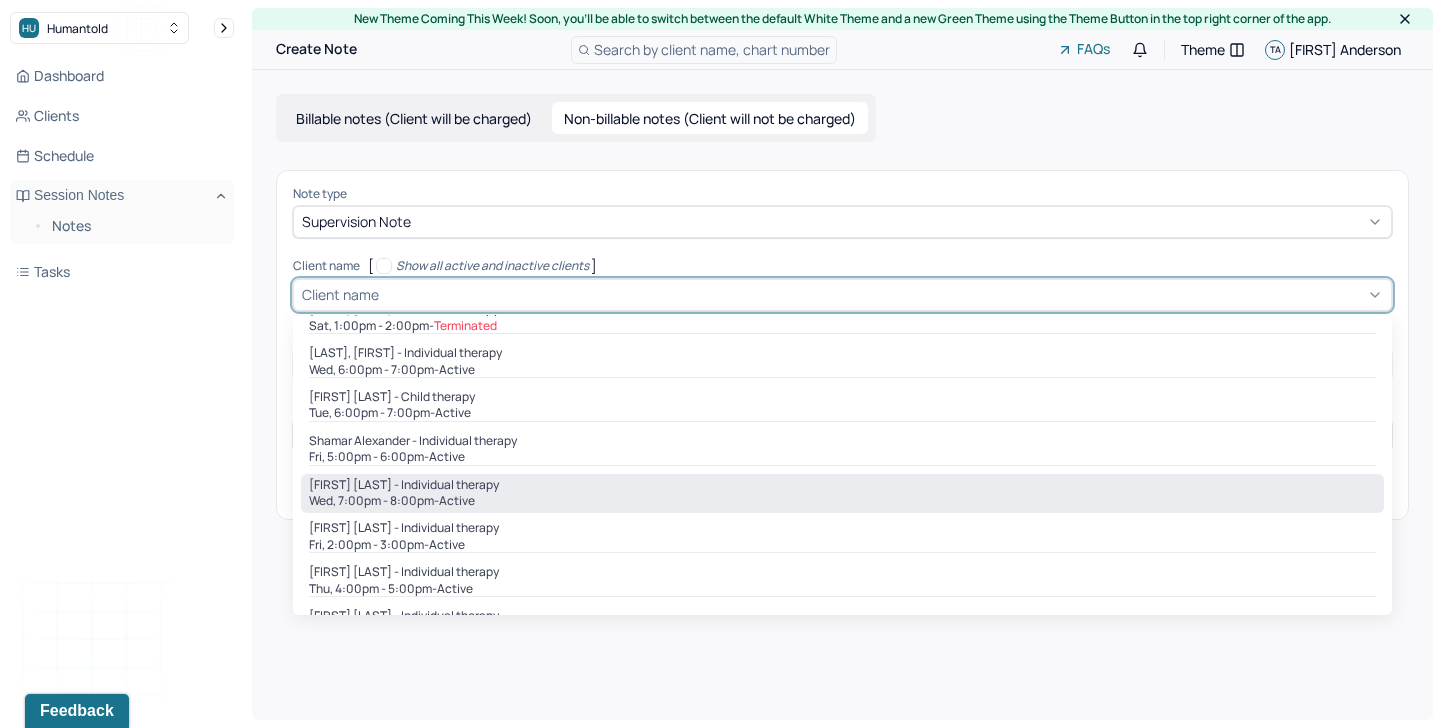 click on "Wed, 7:00pm - 8:00pm  -  active" at bounding box center (842, 501) 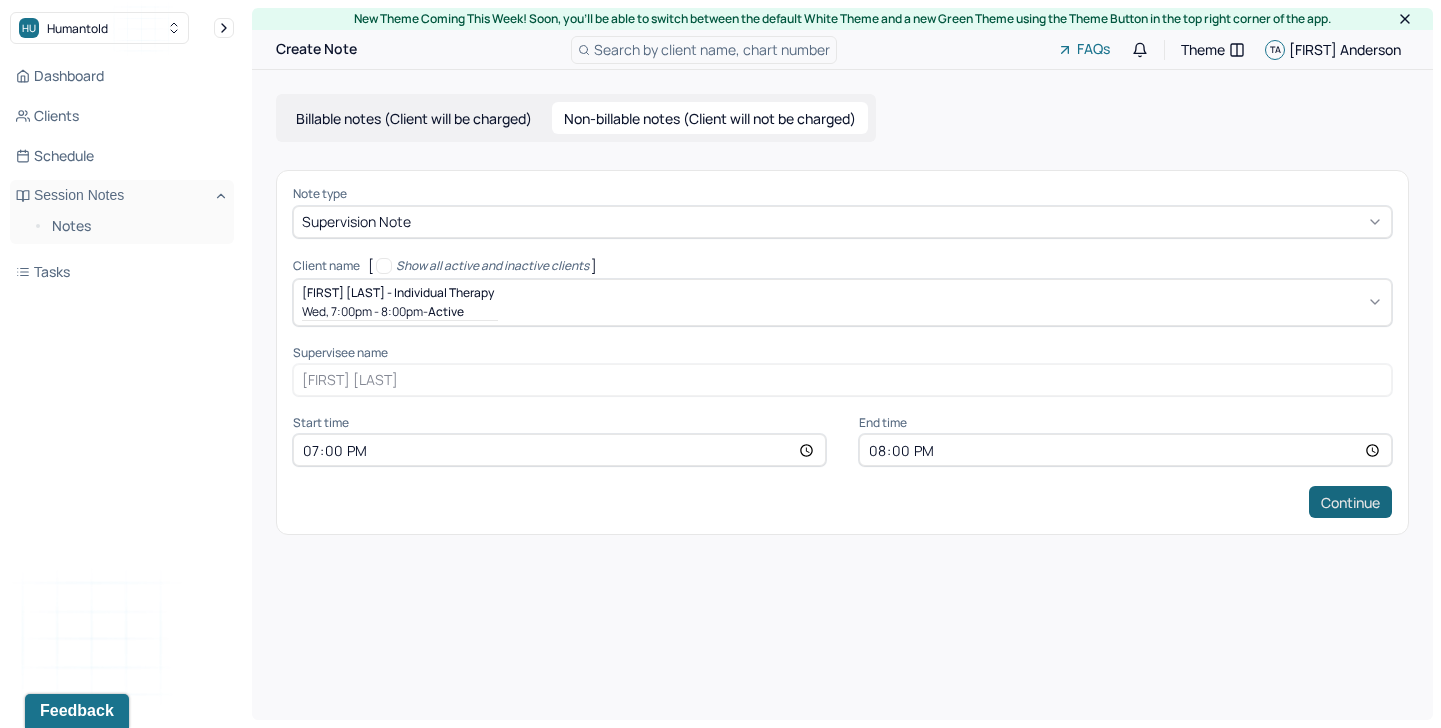 click on "Continue" at bounding box center (1350, 502) 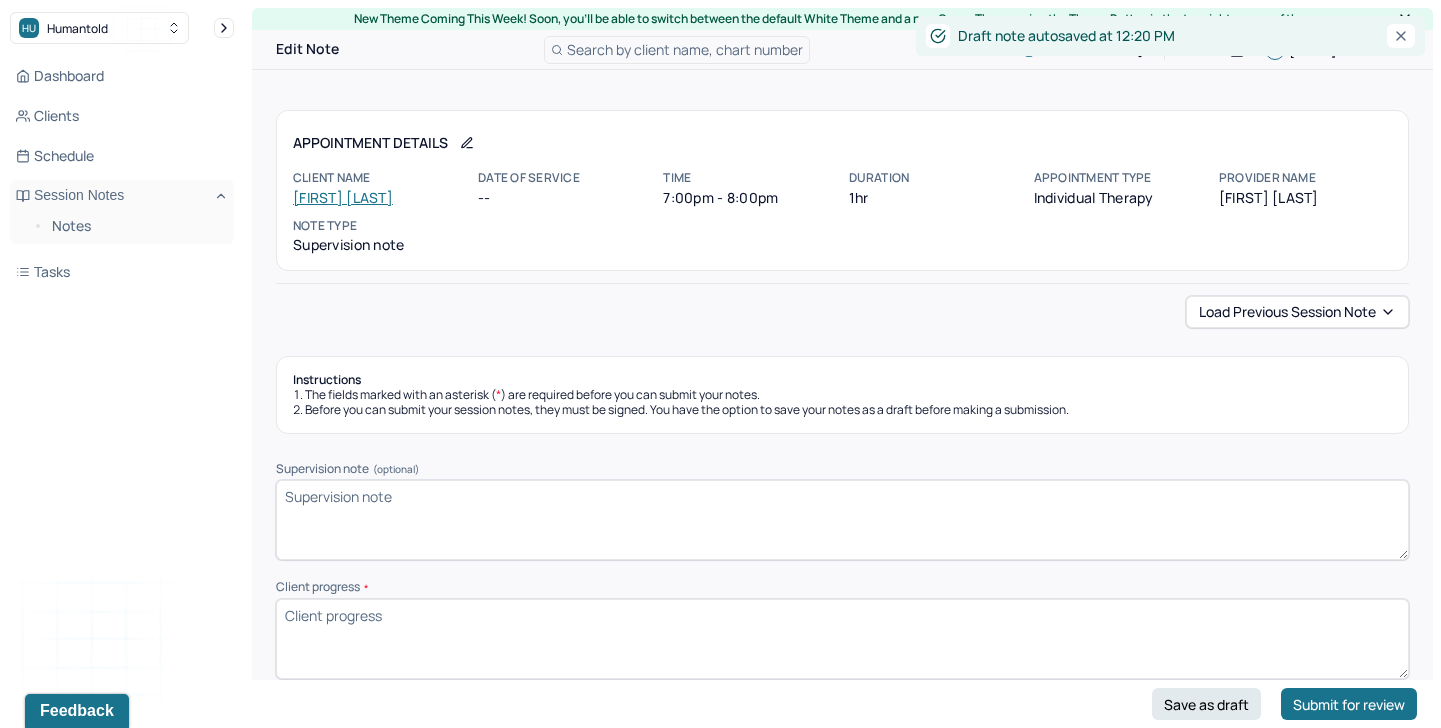 click on "Supervision note (optional)" at bounding box center [842, 520] 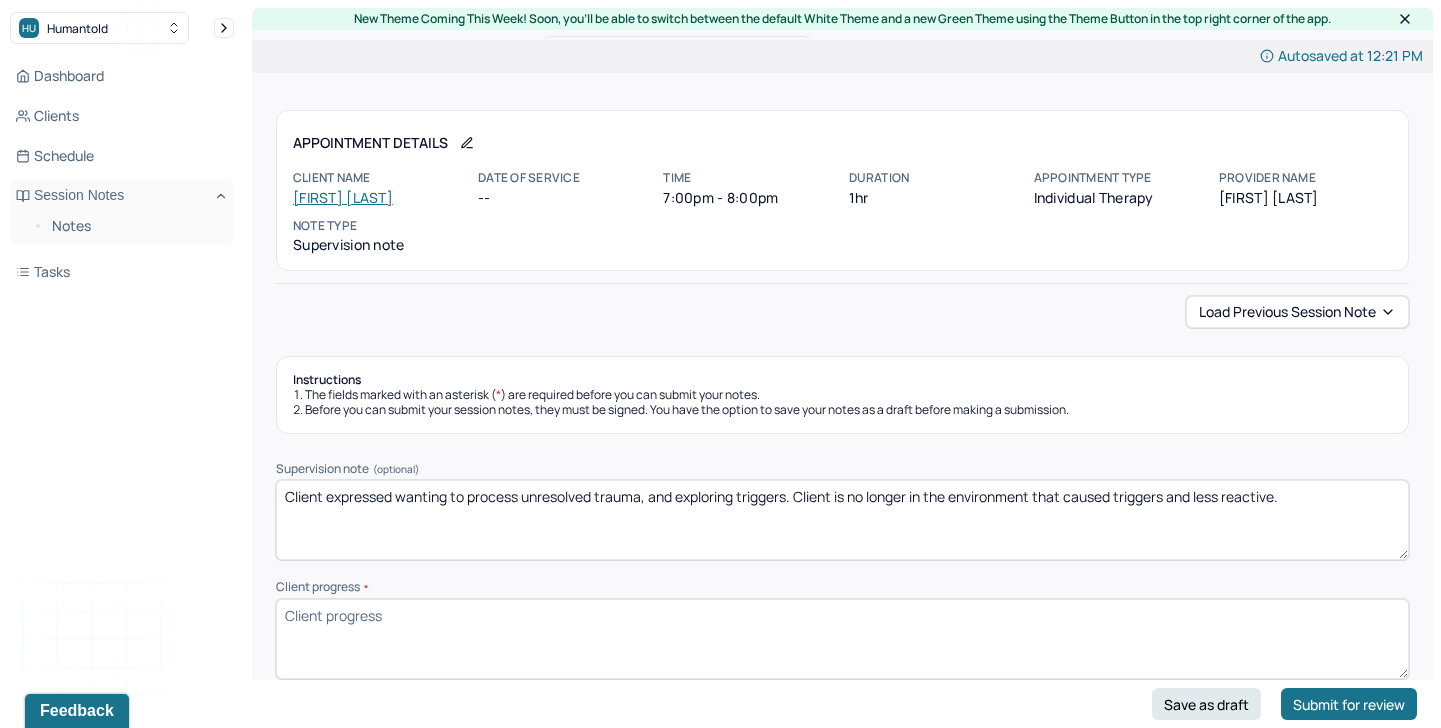 type on "Client expressed wanting to process unresolved trauma, and exploring triggers. Client is no longer in the environment that caused triggers and less reactive." 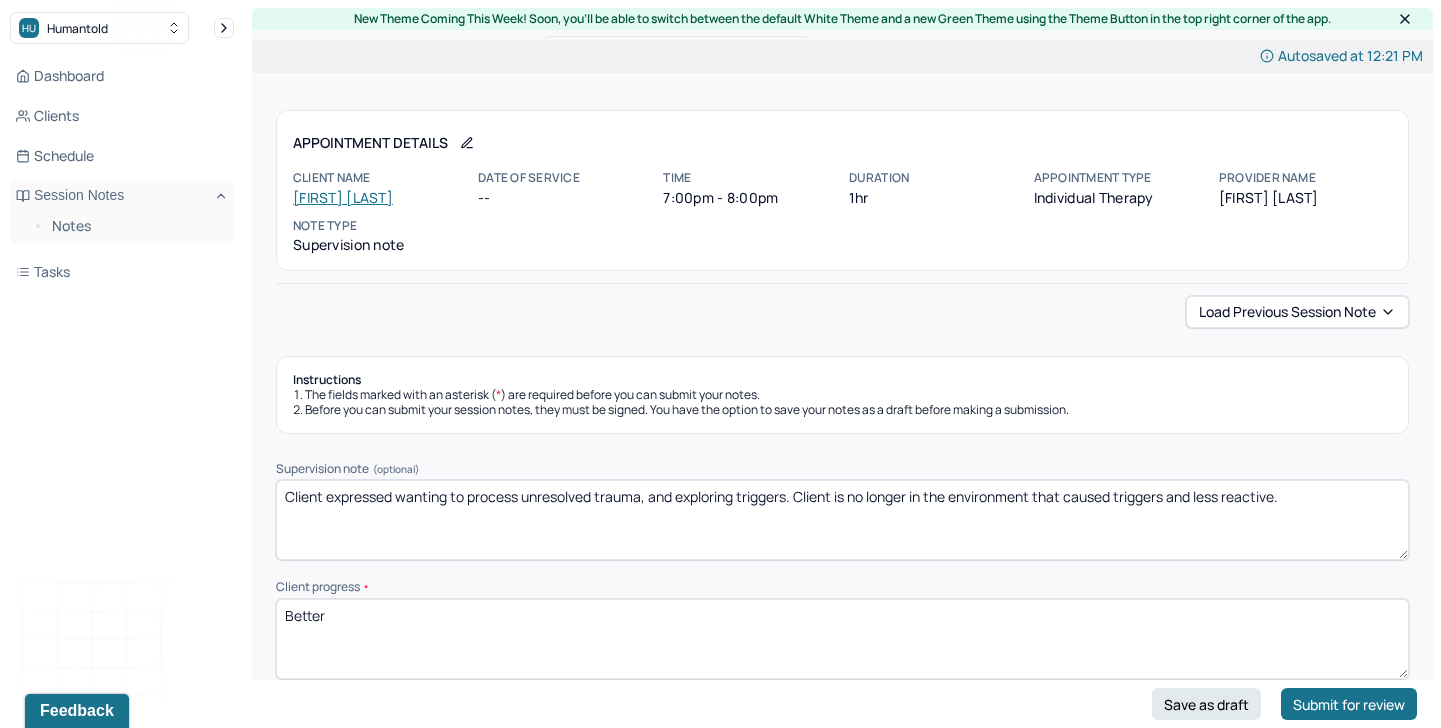 type on "Better" 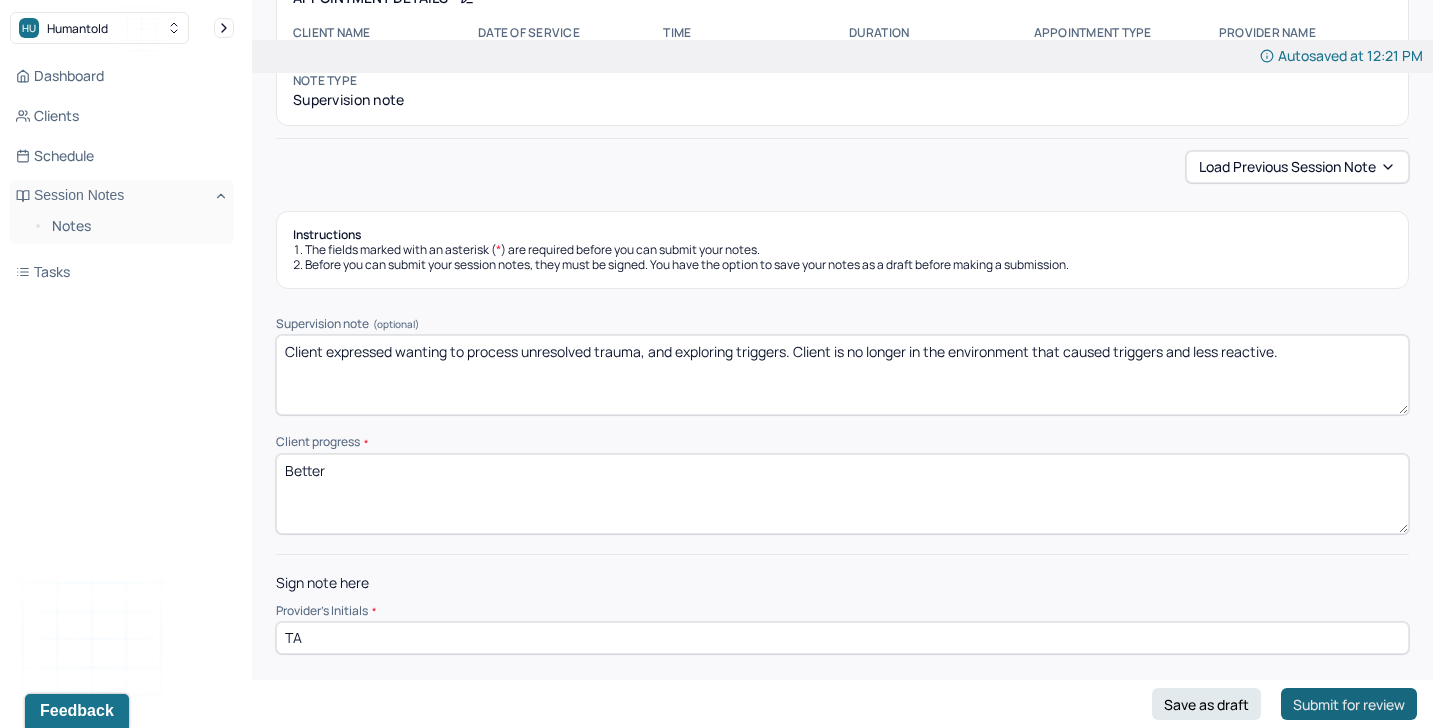 type on "TA" 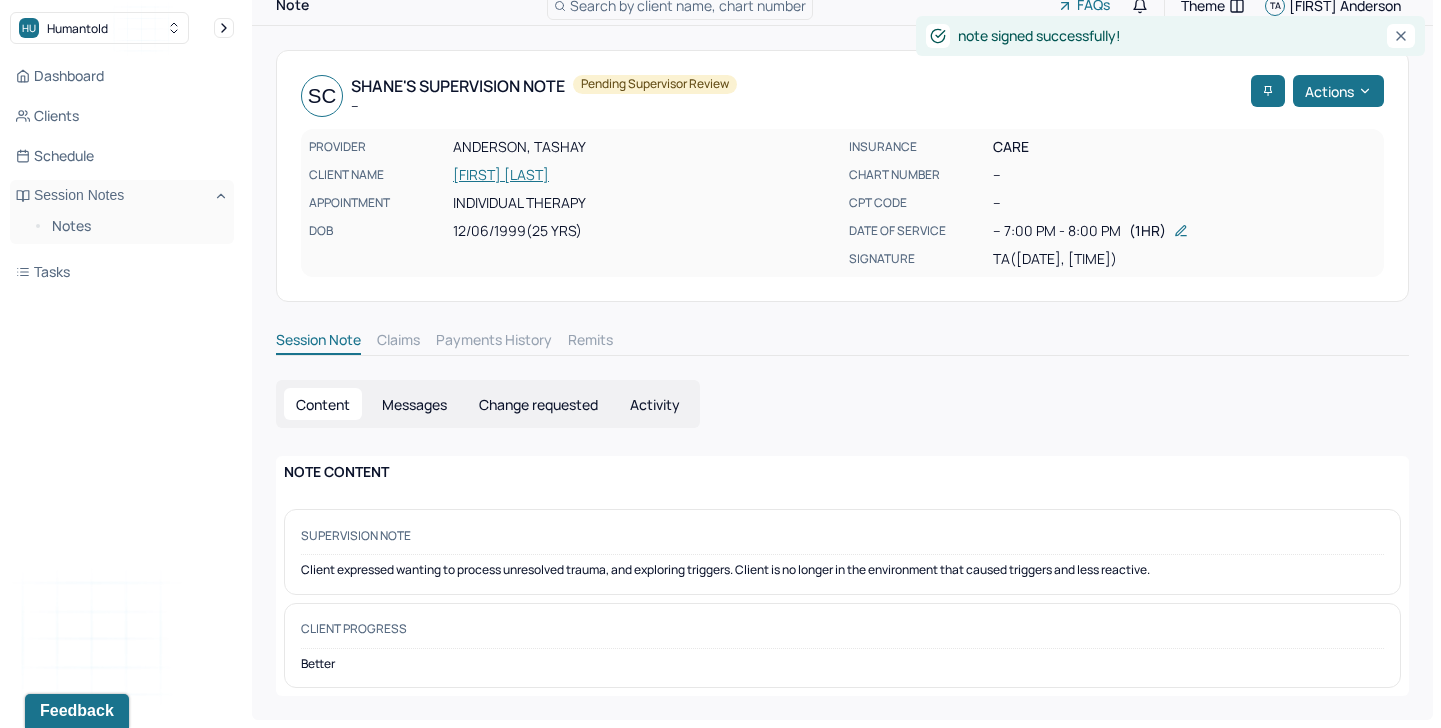scroll, scrollTop: 41, scrollLeft: 0, axis: vertical 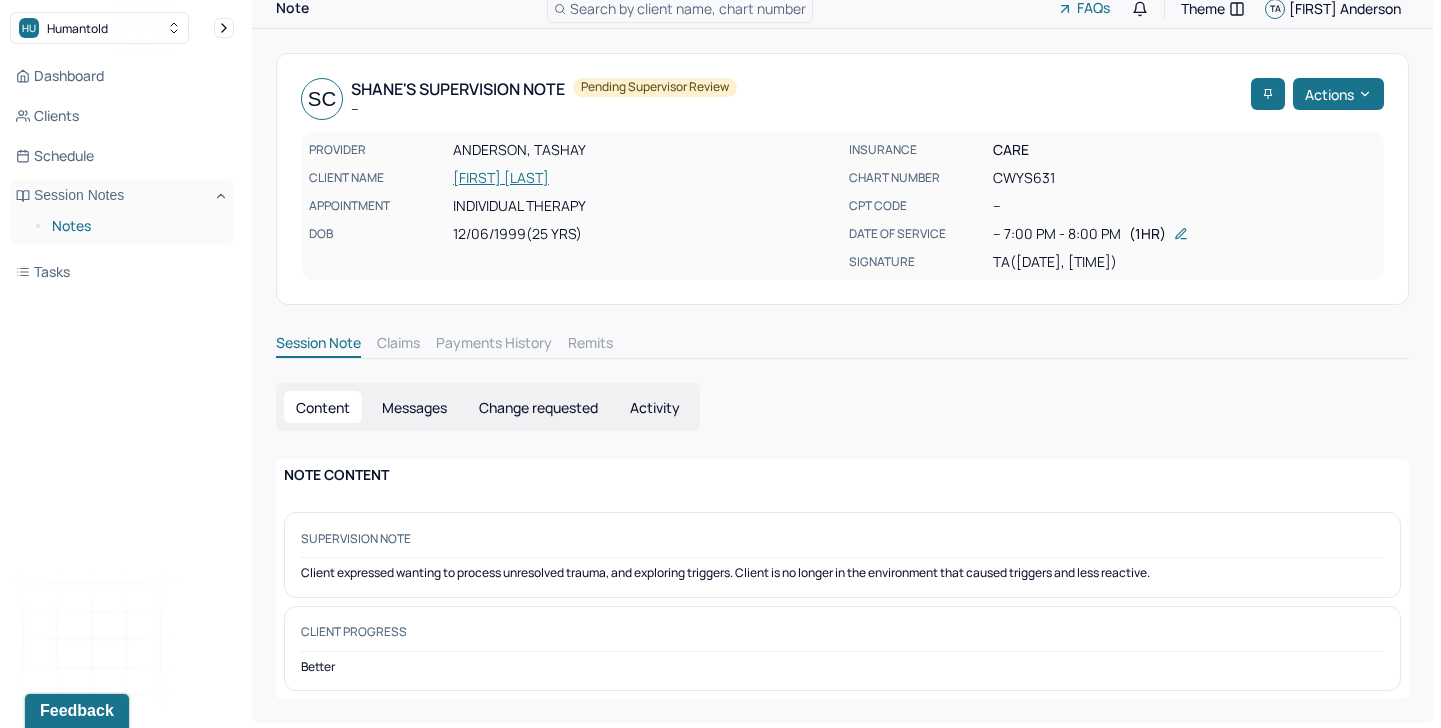 click on "Notes" at bounding box center (135, 226) 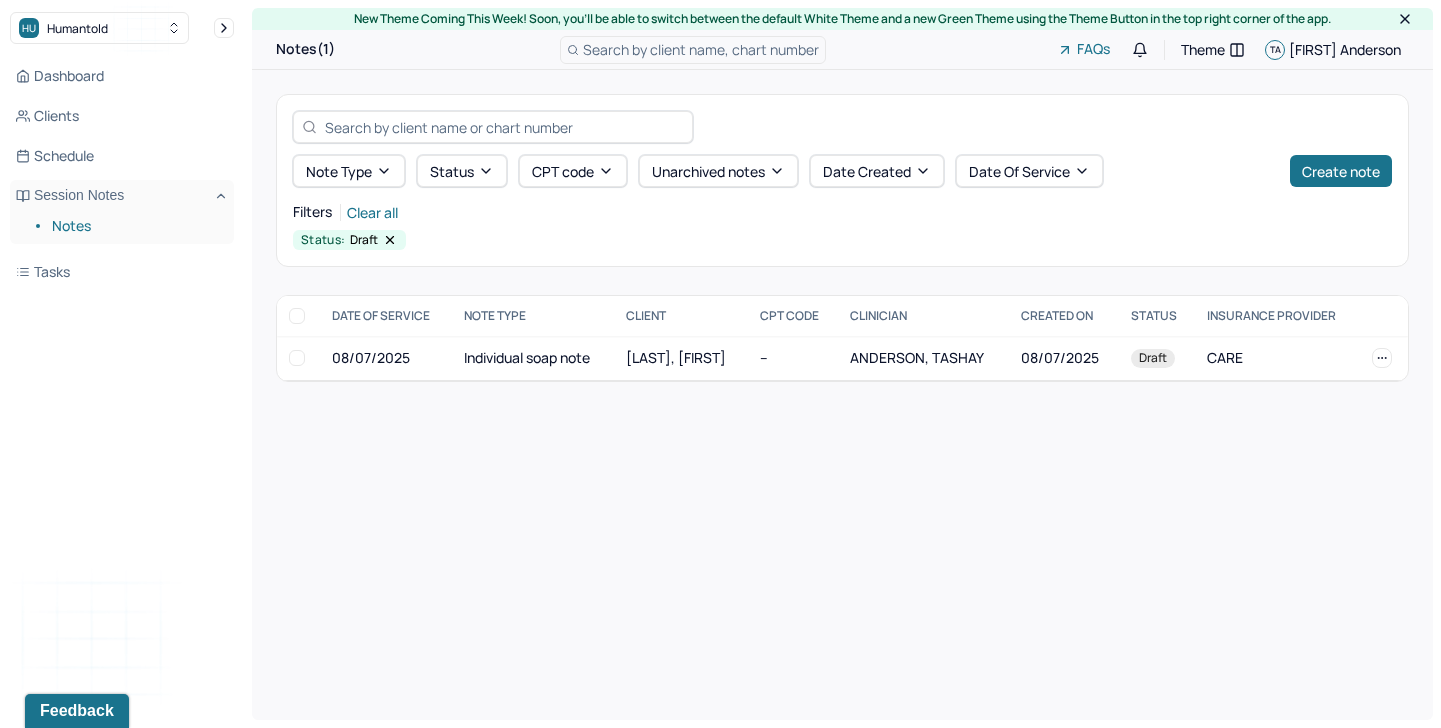click 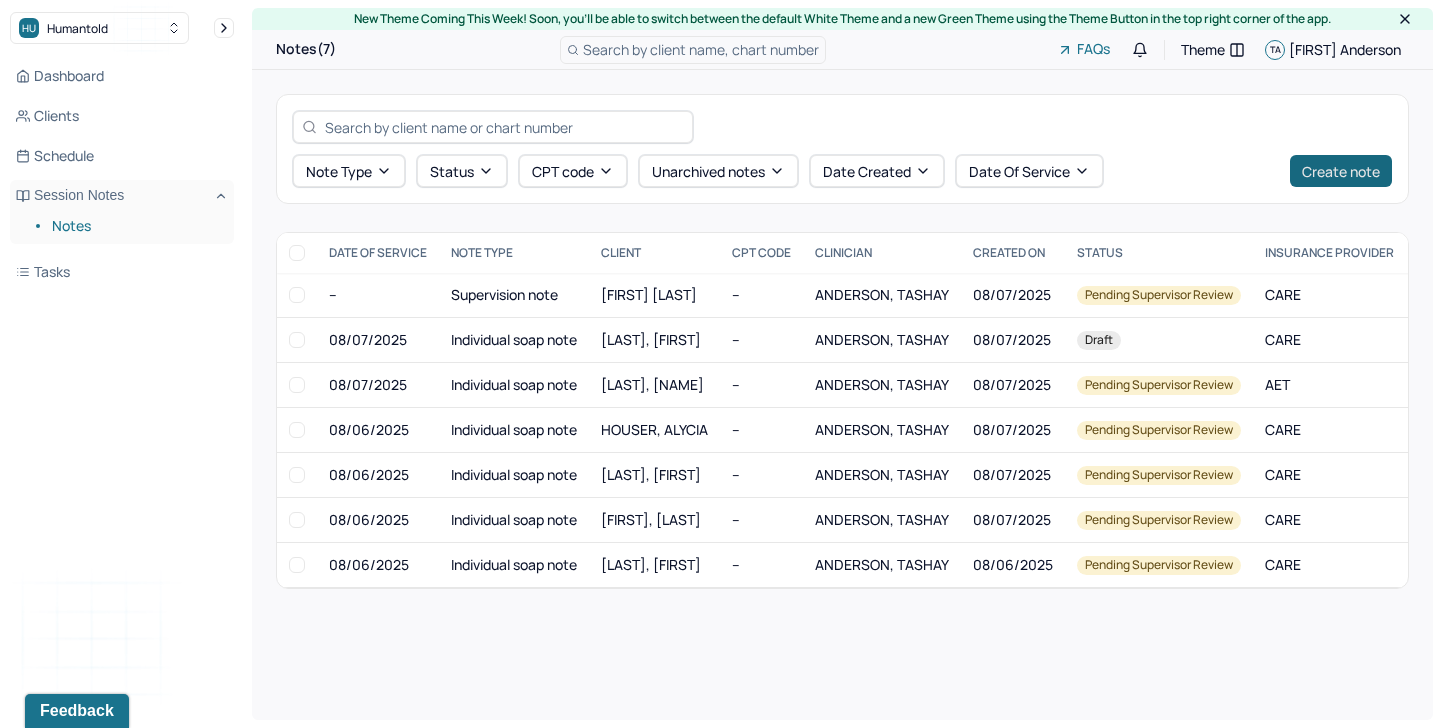 click on "Create note" at bounding box center (1341, 171) 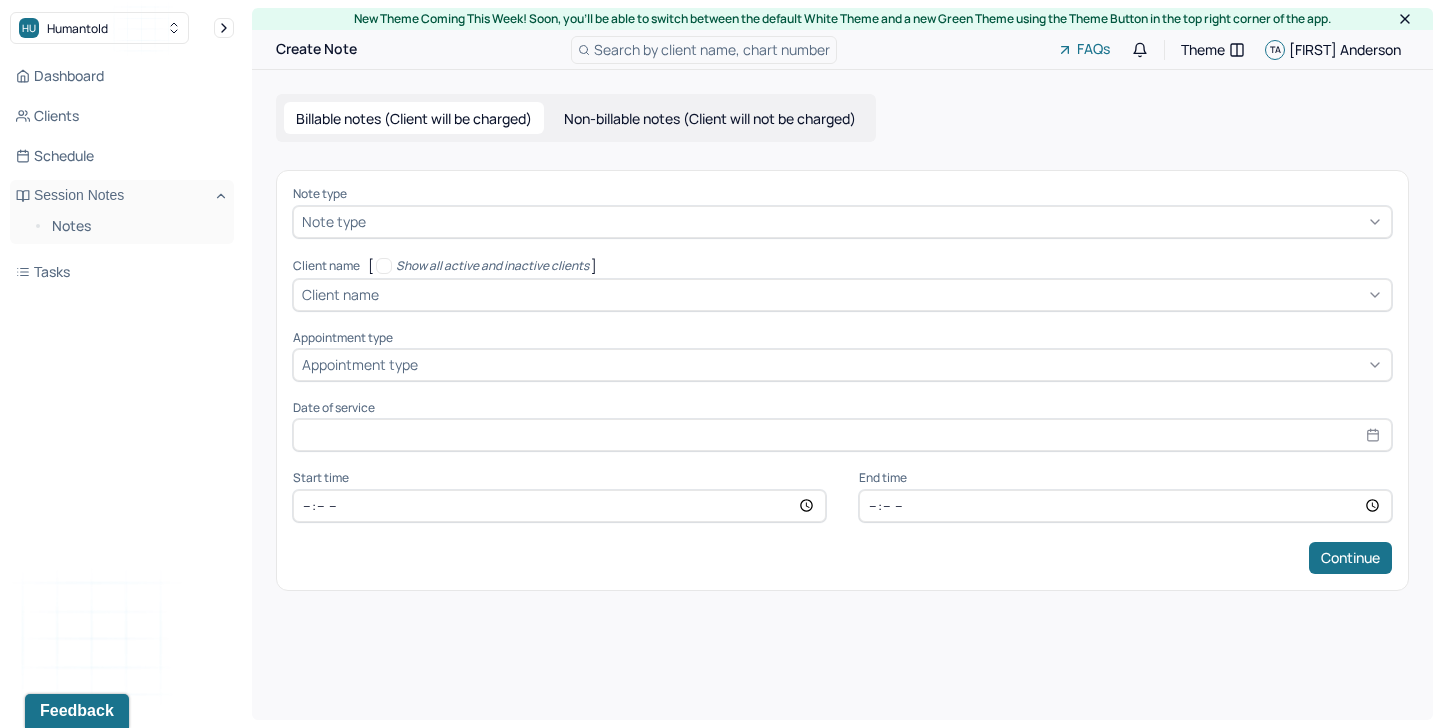 click on "Non-billable notes (Client will not be charged)" at bounding box center [710, 118] 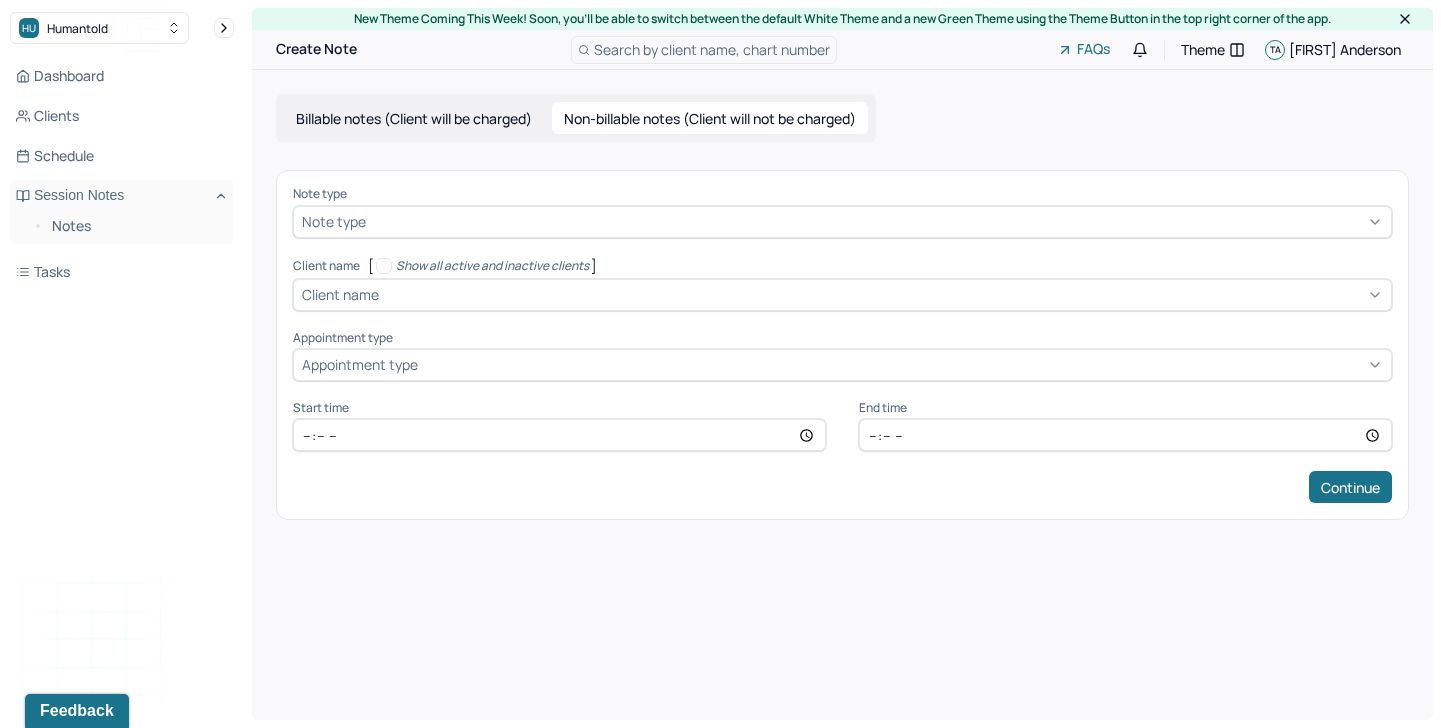click at bounding box center [876, 221] 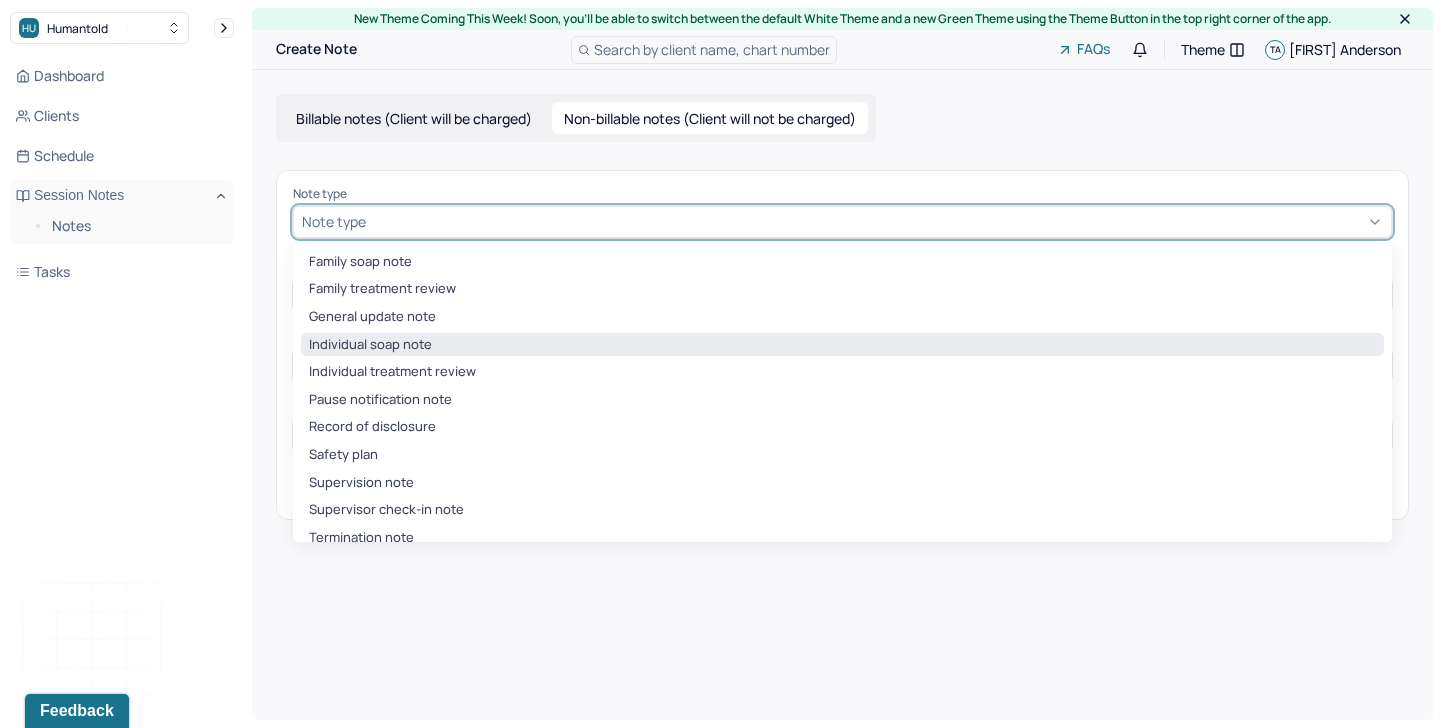 click on "Individual soap note" at bounding box center (842, 345) 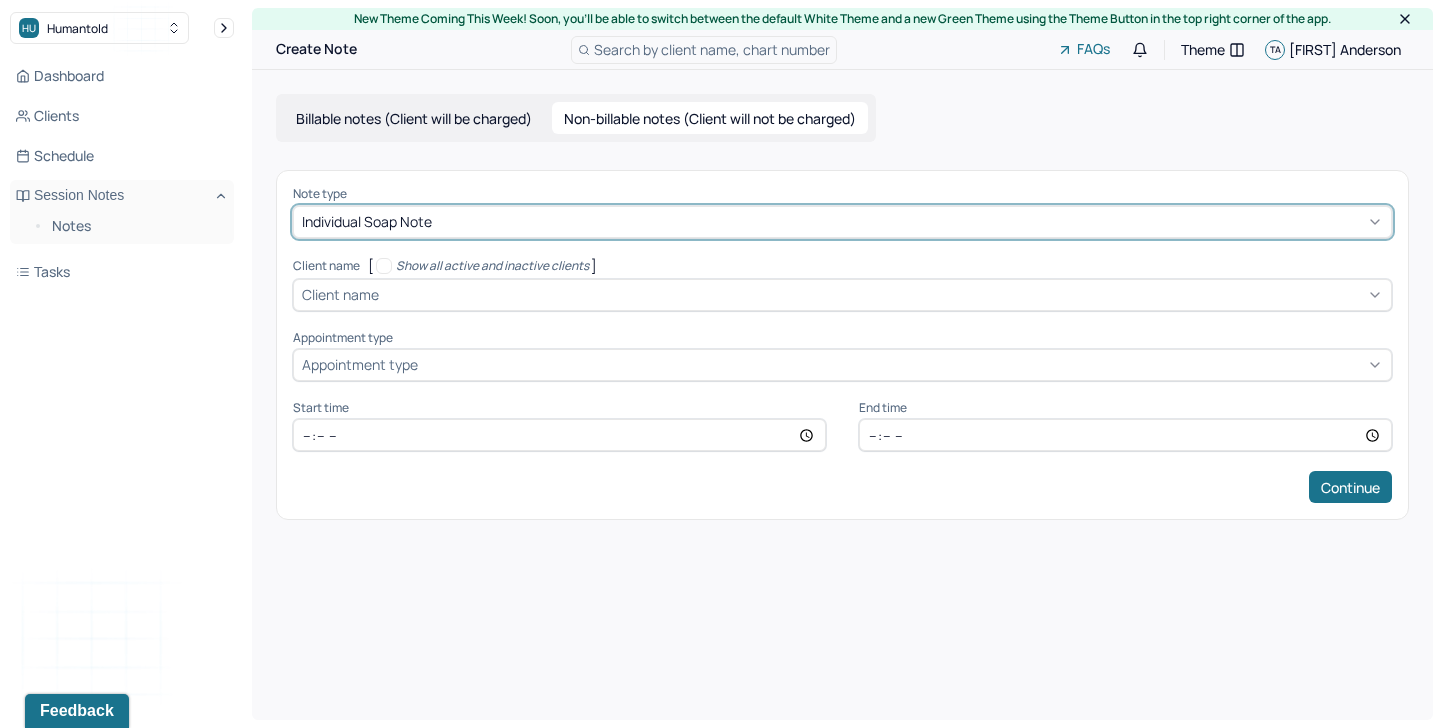 click at bounding box center [909, 221] 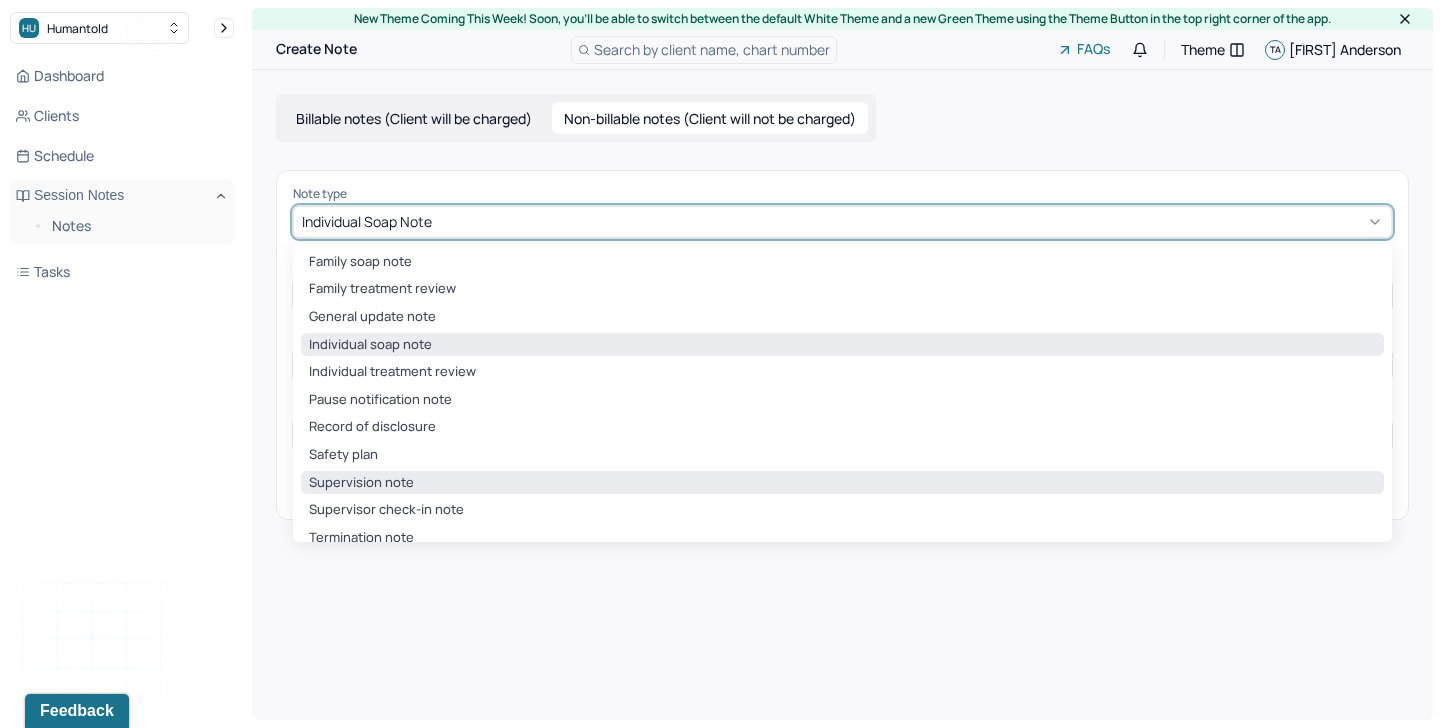 click on "Supervision note" at bounding box center [842, 483] 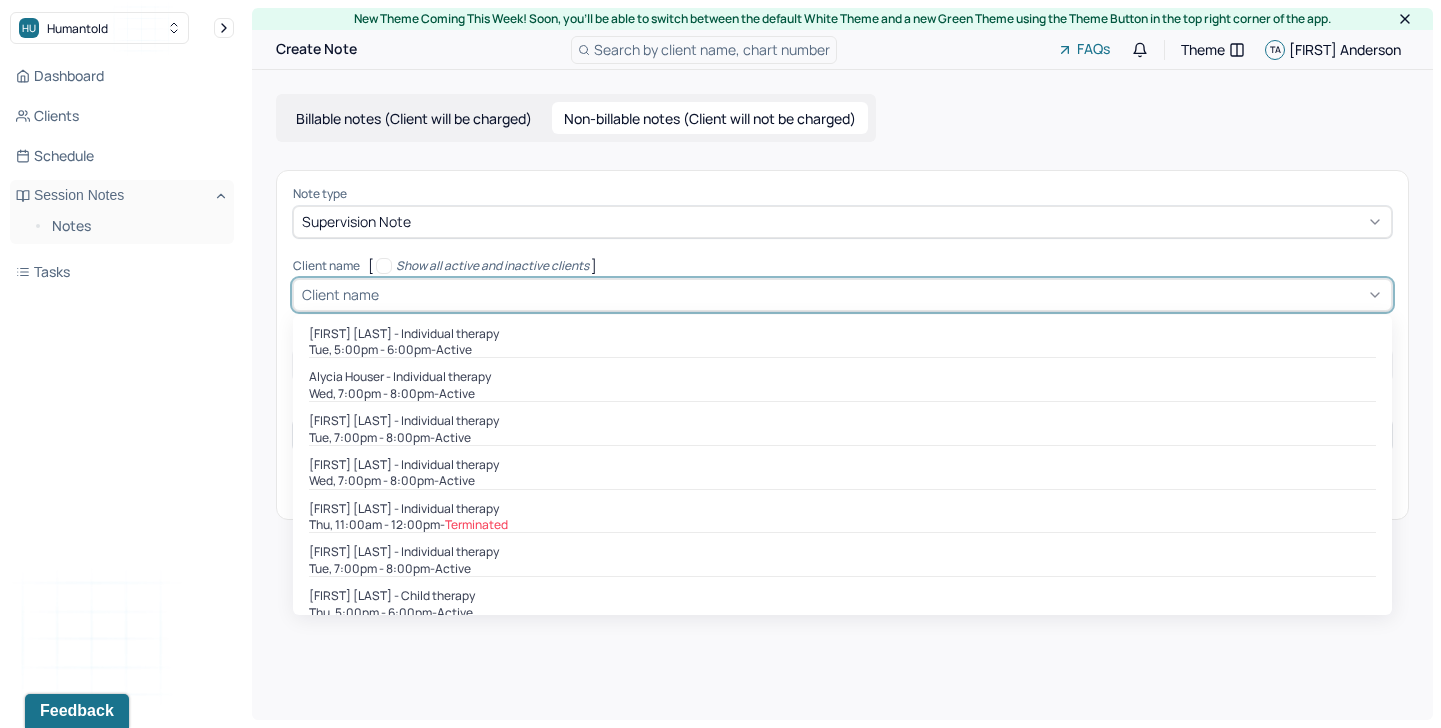 click at bounding box center (883, 294) 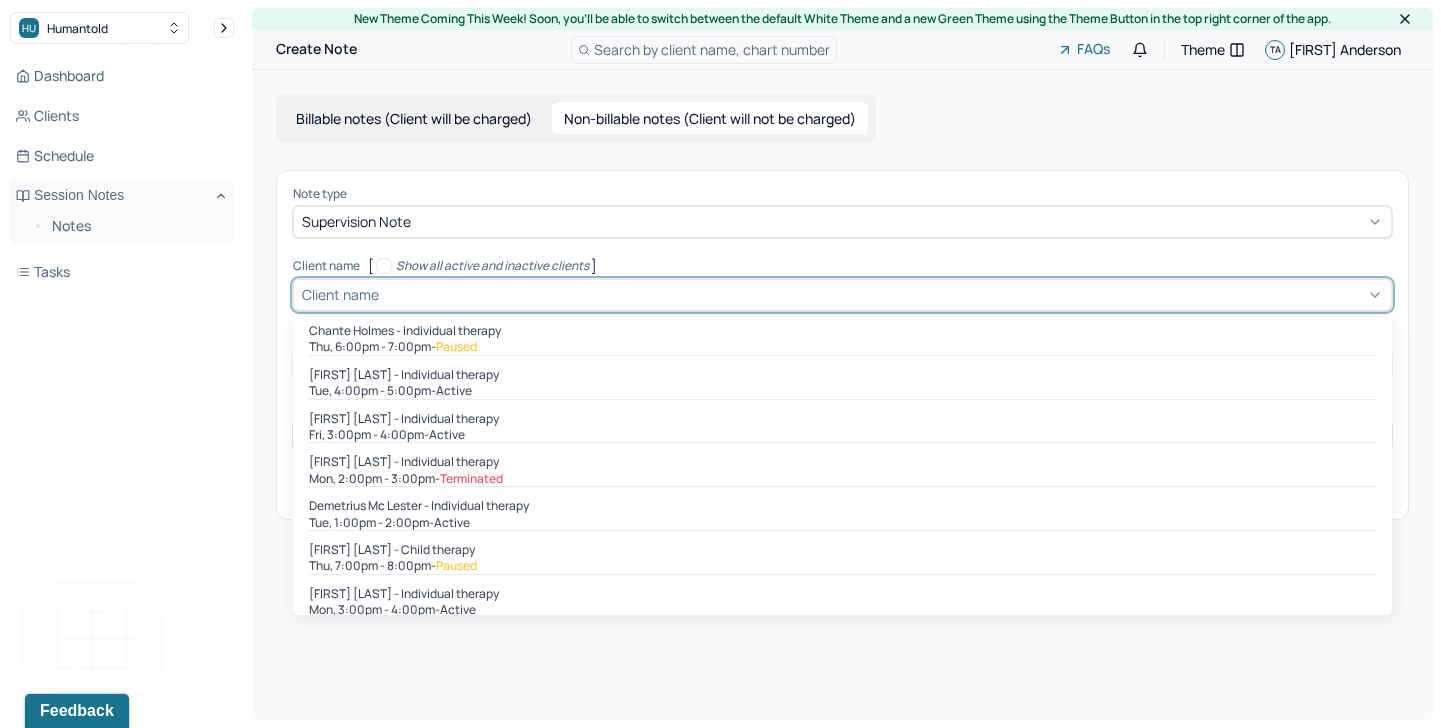 scroll, scrollTop: 333, scrollLeft: 0, axis: vertical 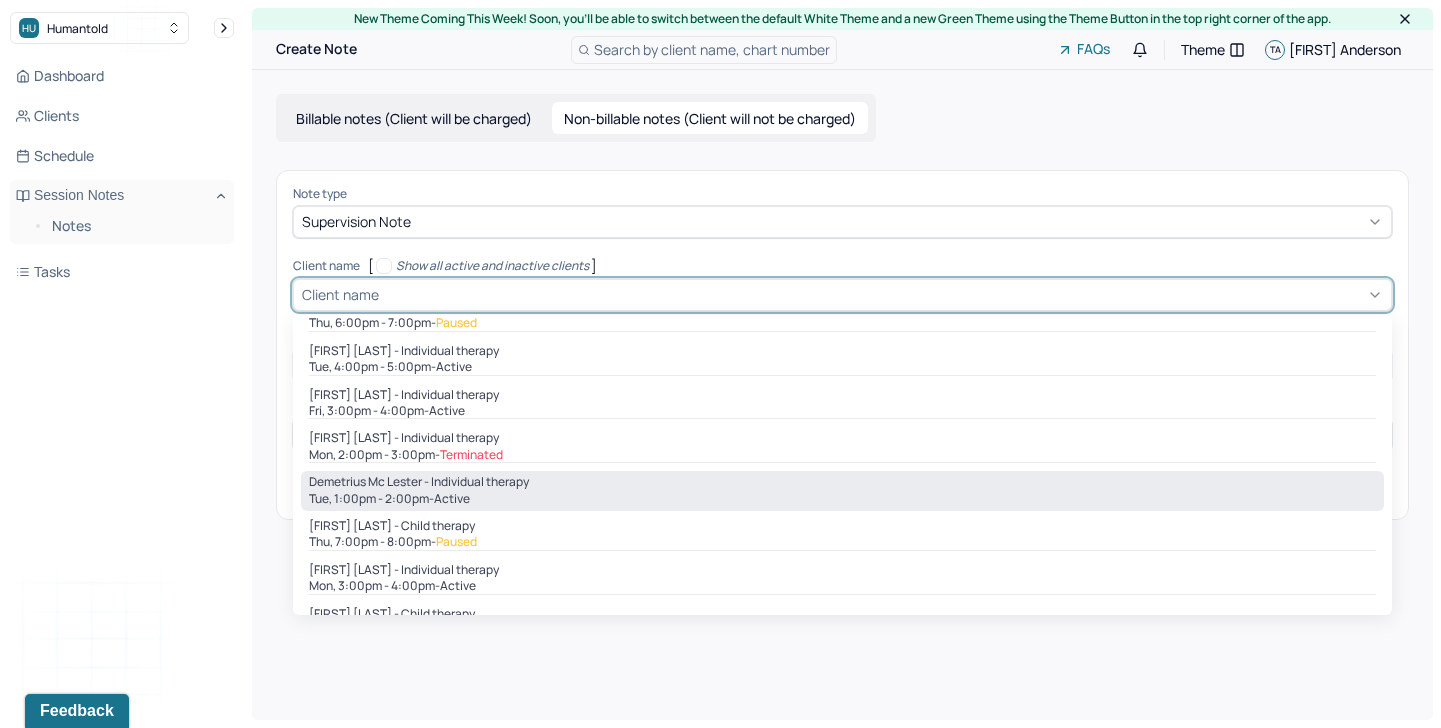 click on "Tue, 1:00pm - 2:00pm  -  active" at bounding box center (842, 499) 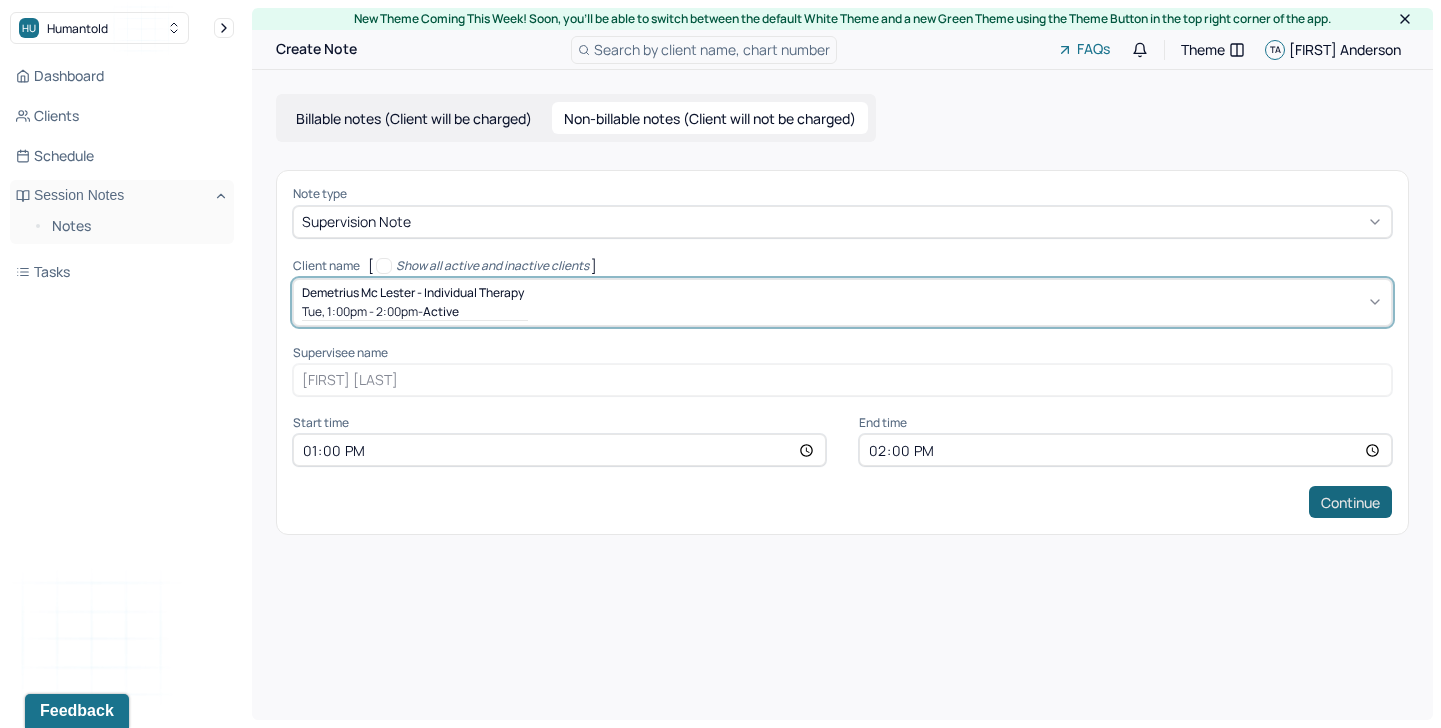 click on "Continue" at bounding box center [1350, 502] 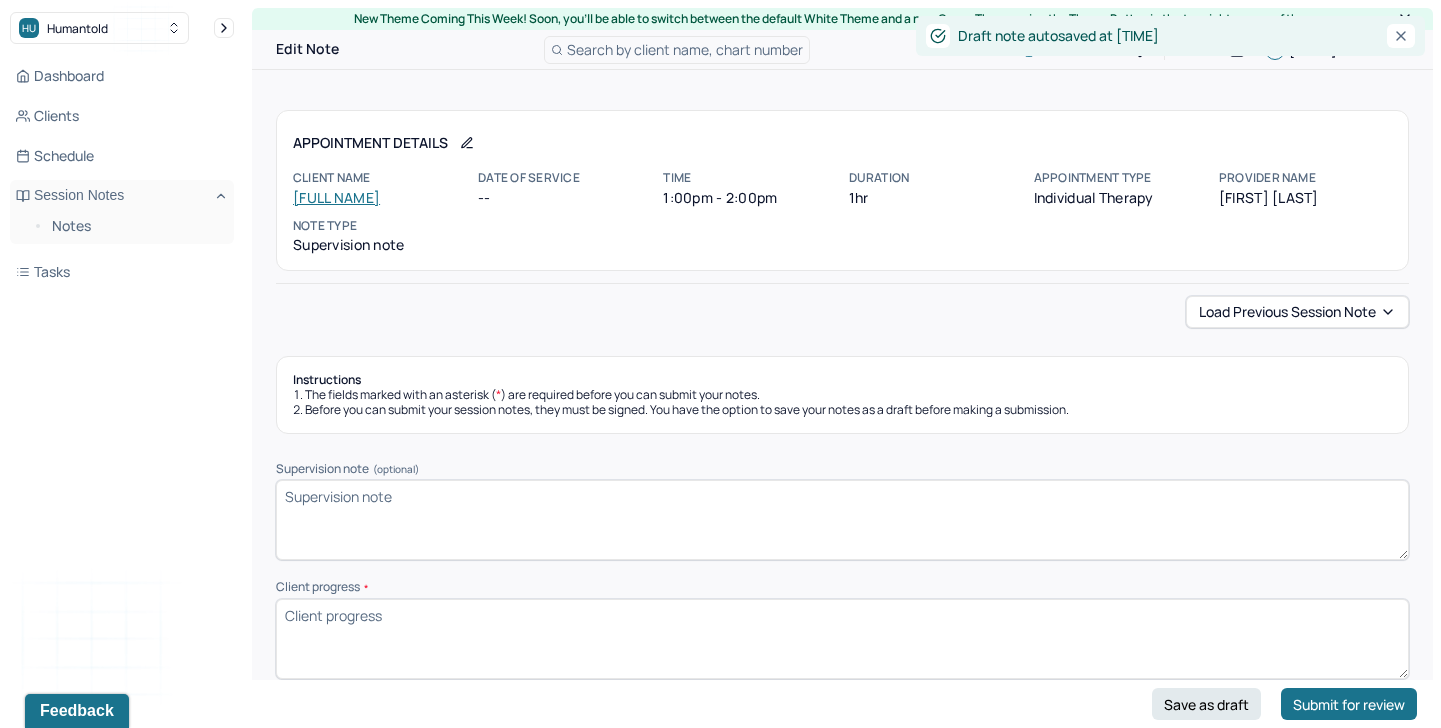 click on "Supervision note (optional)" at bounding box center (842, 520) 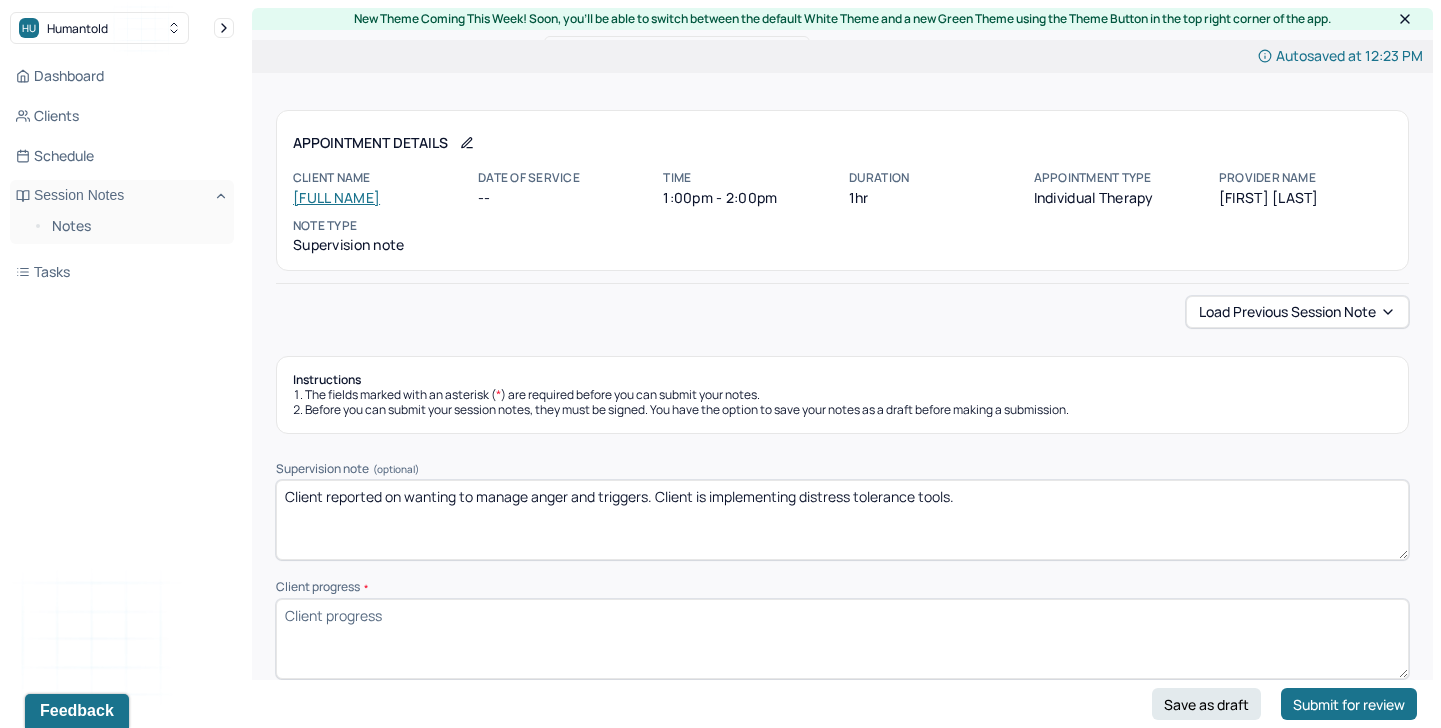 type on "Client reported on wanting to manage anger and triggers. Client is implementing distress tolerance tools." 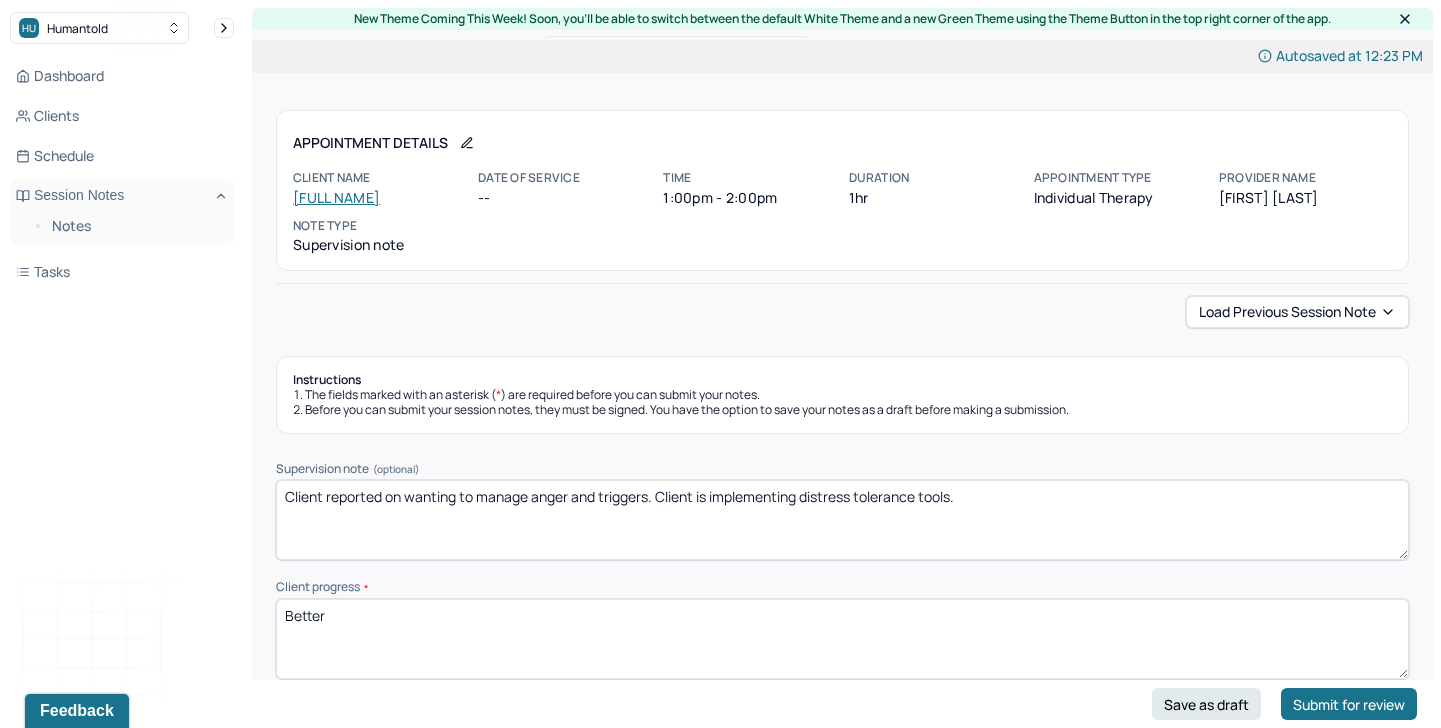type on "Better" 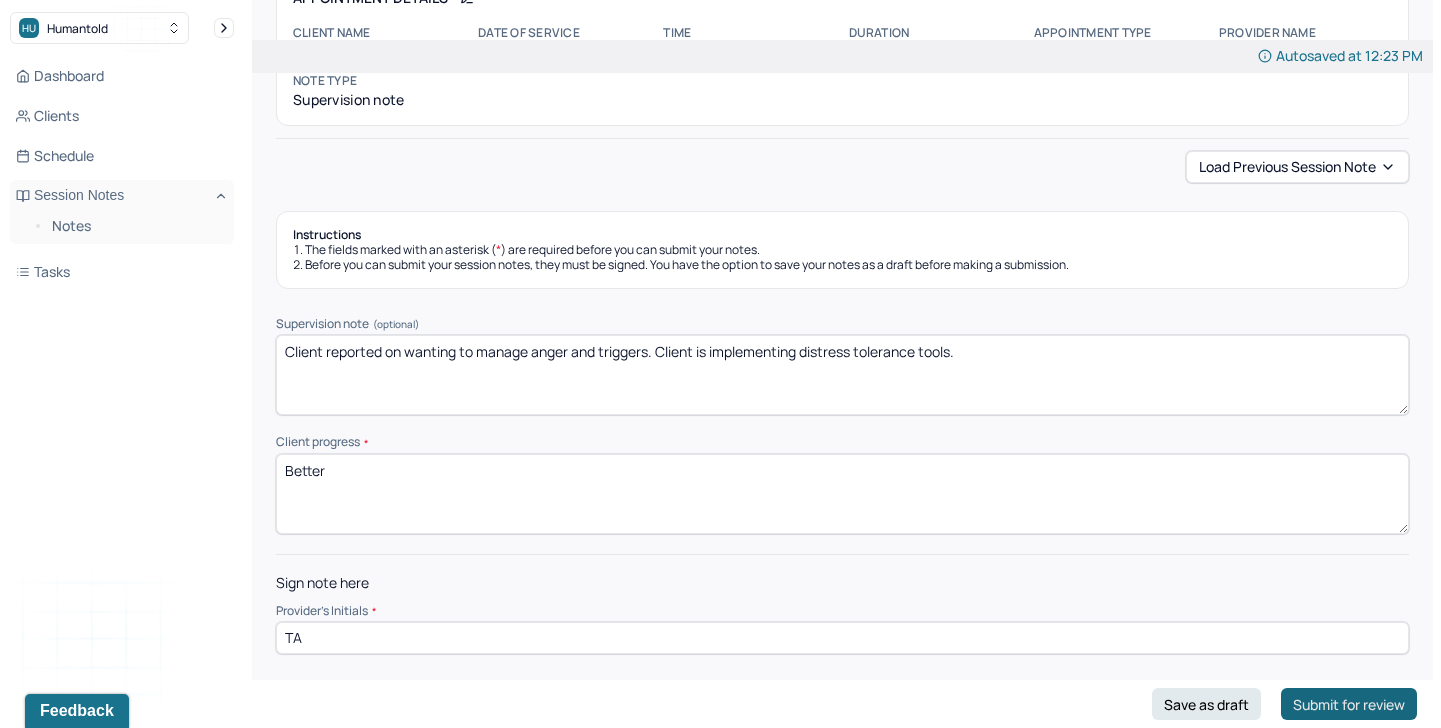 type on "TA" 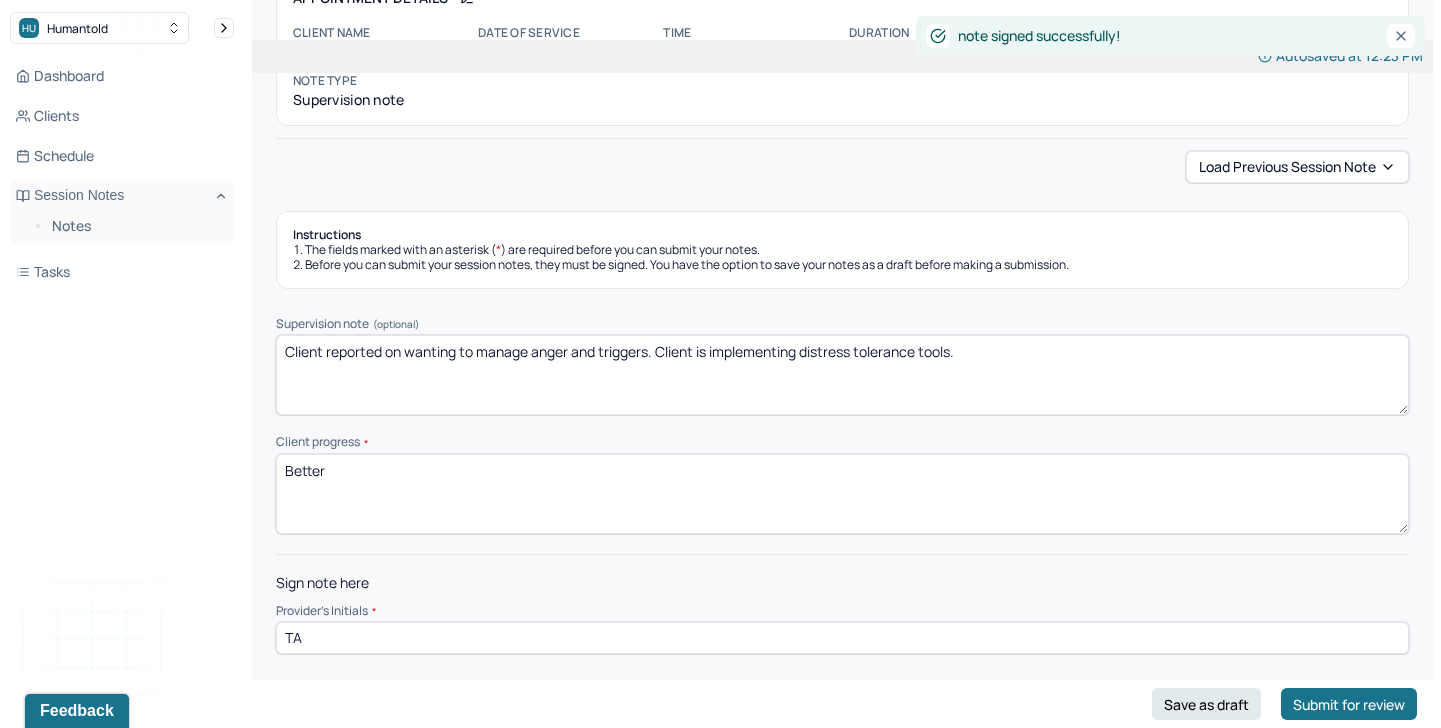 scroll, scrollTop: 0, scrollLeft: 0, axis: both 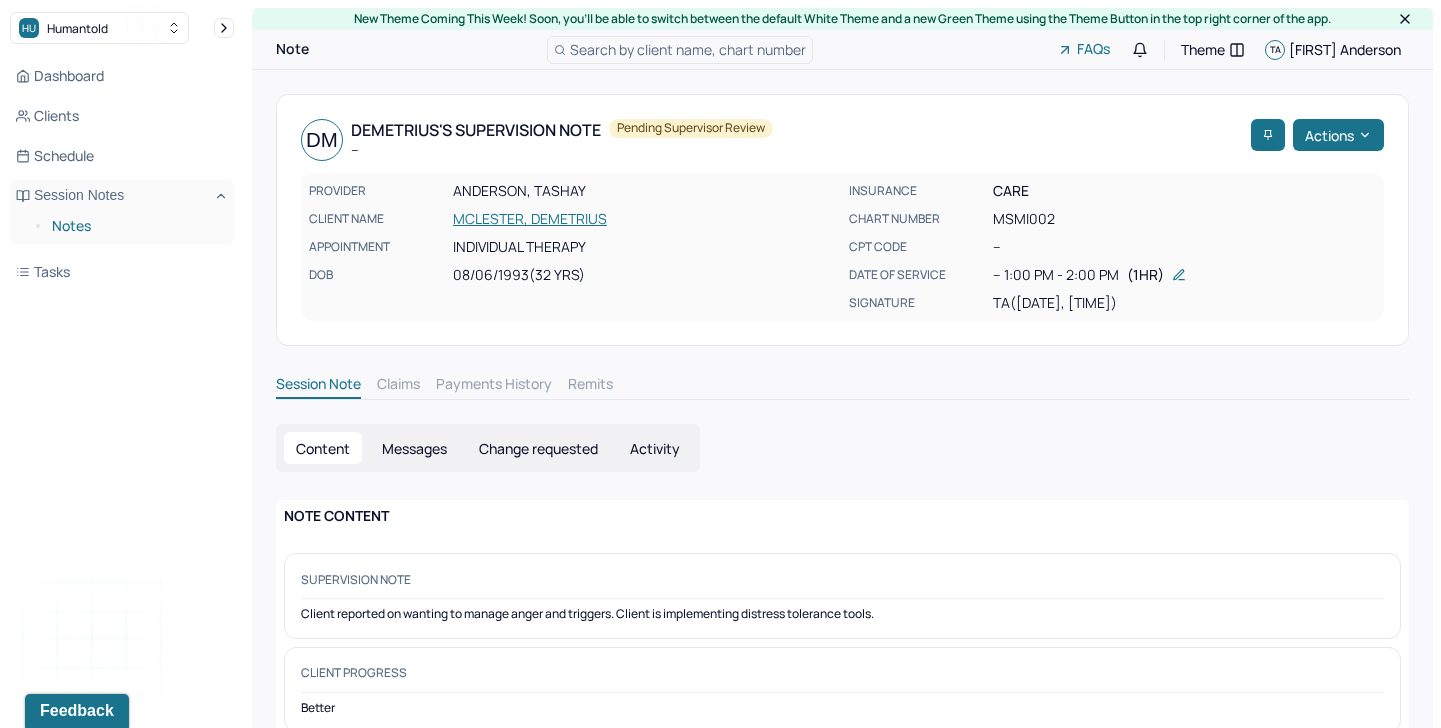click on "Notes" at bounding box center [135, 226] 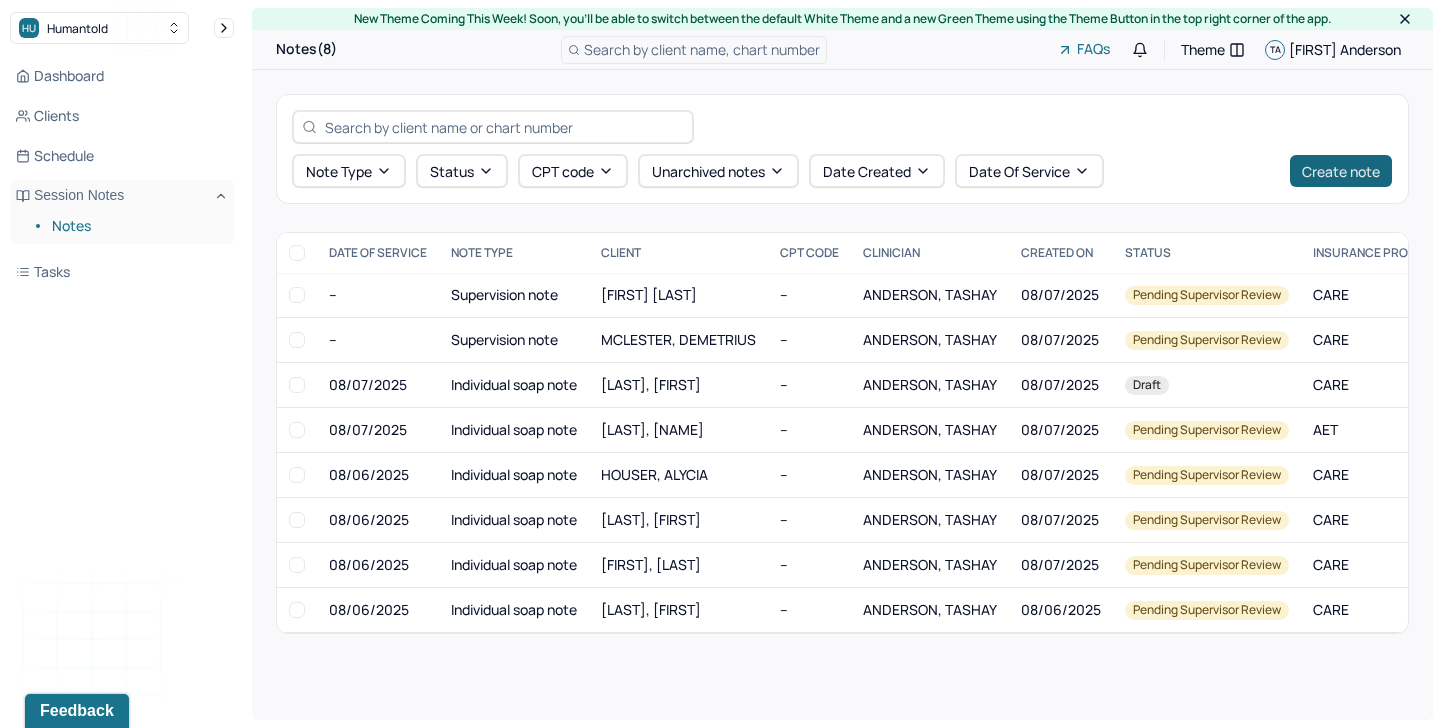click on "Create note" at bounding box center [1341, 171] 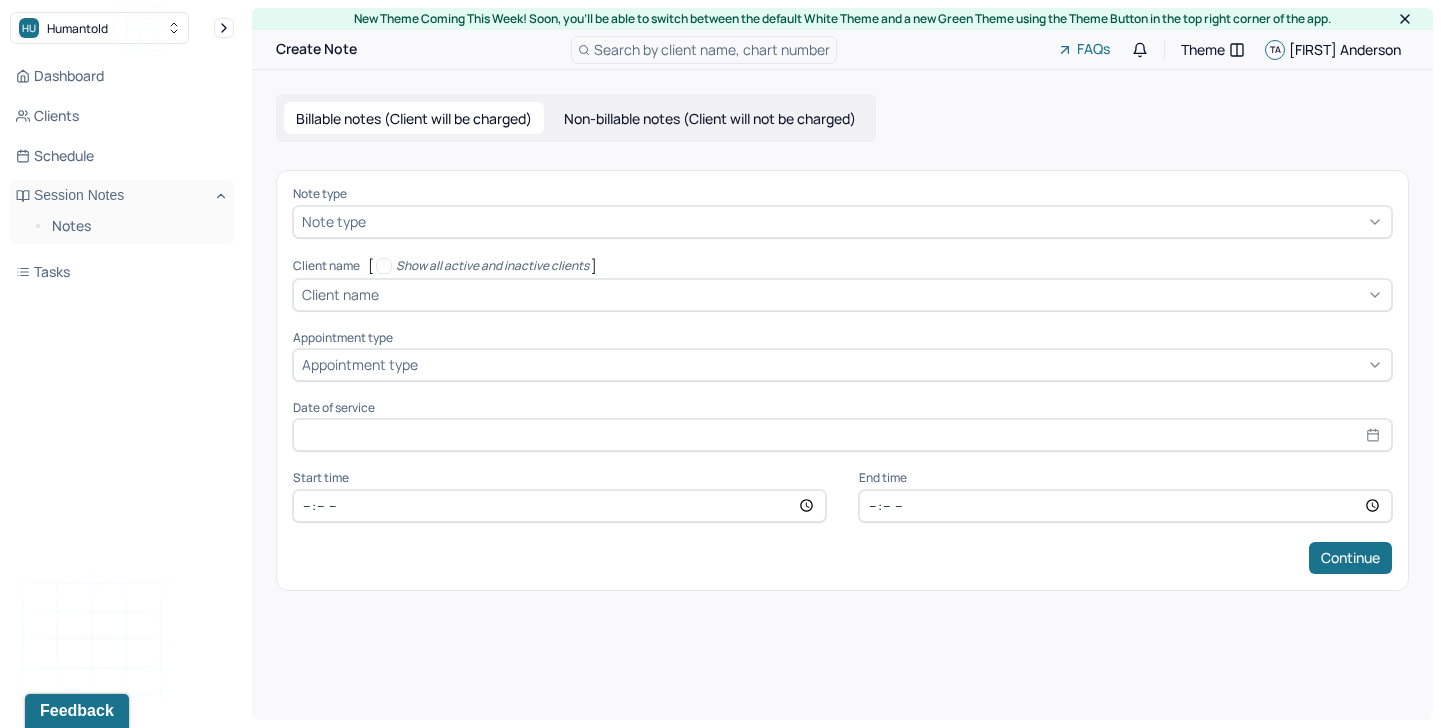 click on "Non-billable notes (Client will not be charged)" at bounding box center (710, 118) 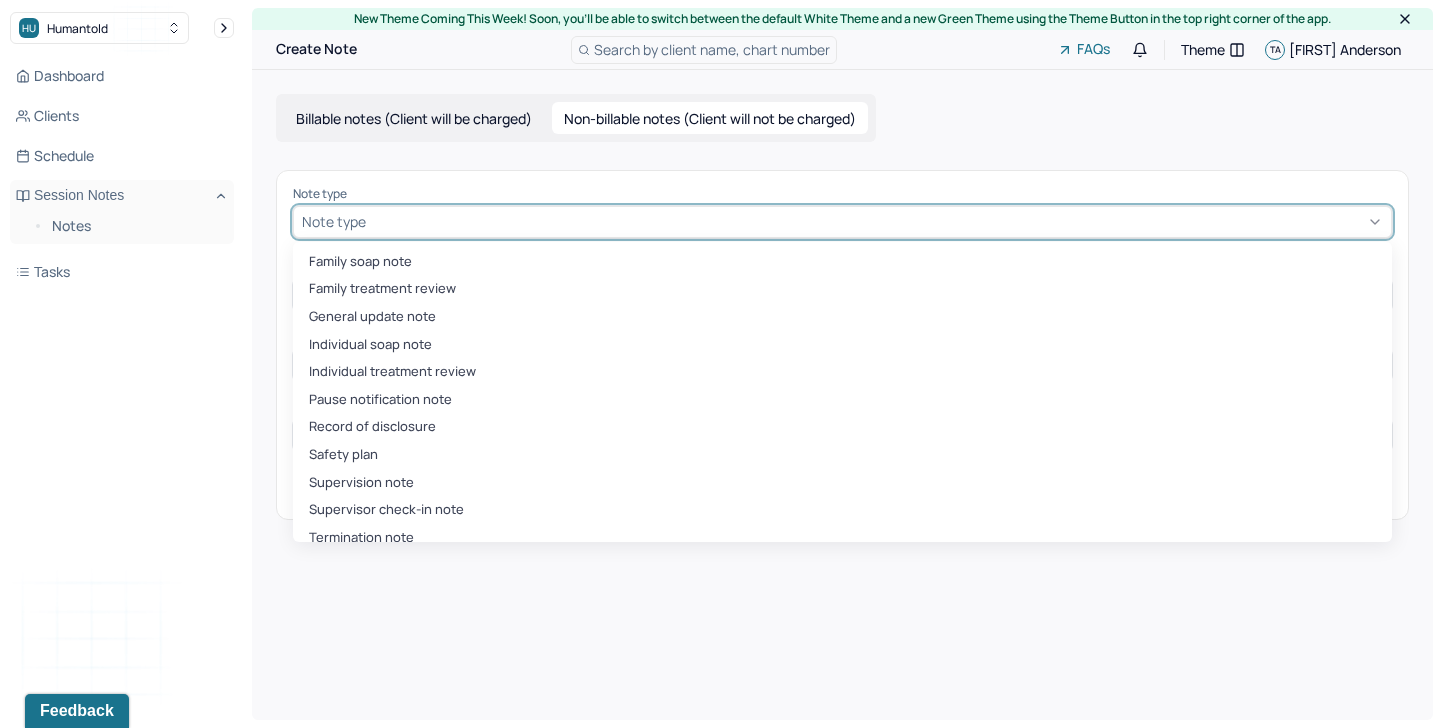 click at bounding box center (876, 221) 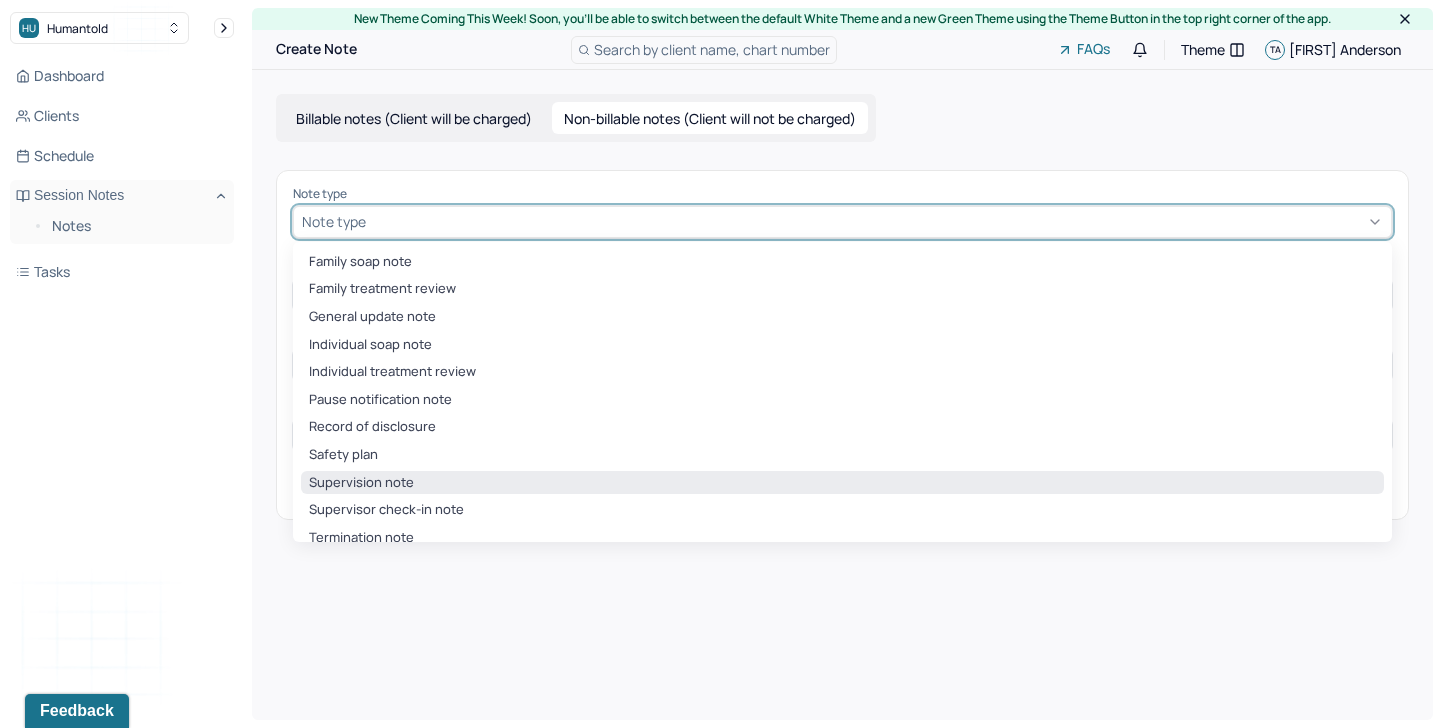 click on "Supervision note" at bounding box center (842, 483) 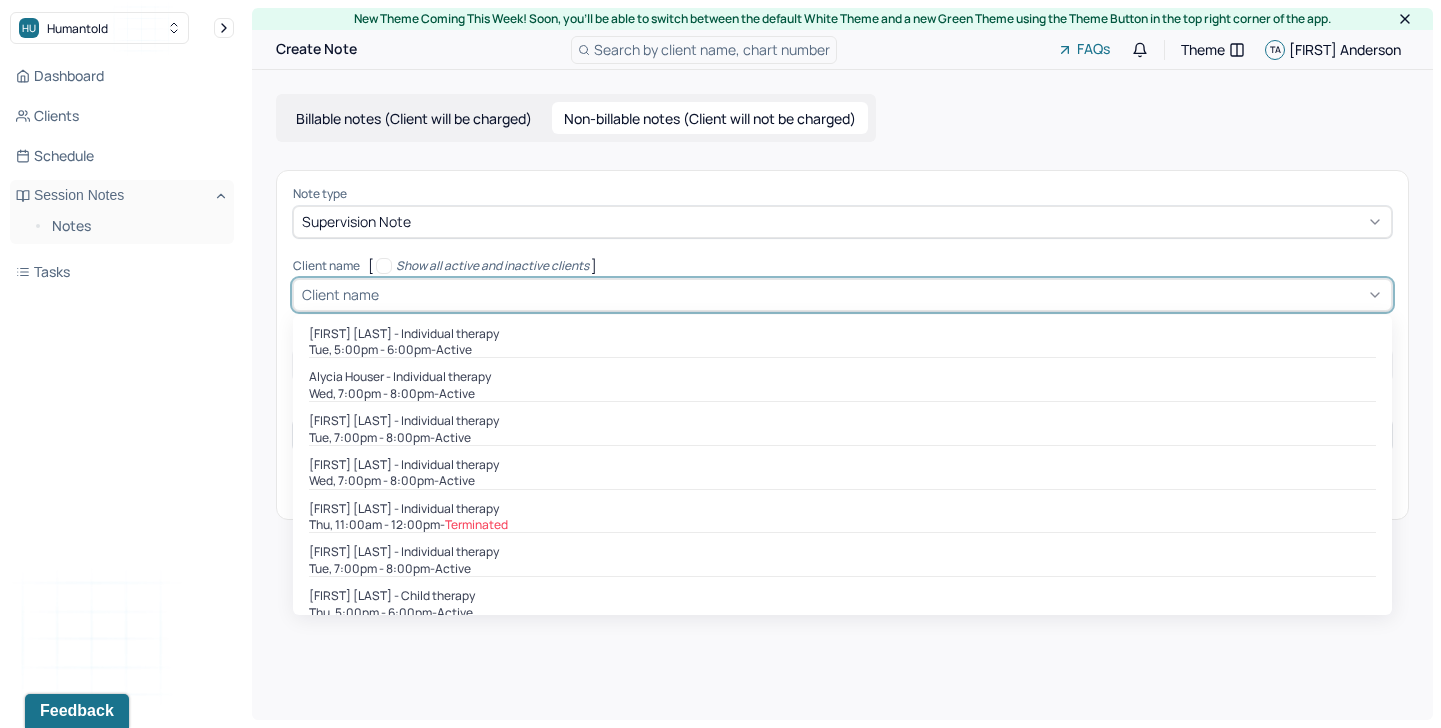 click at bounding box center [883, 294] 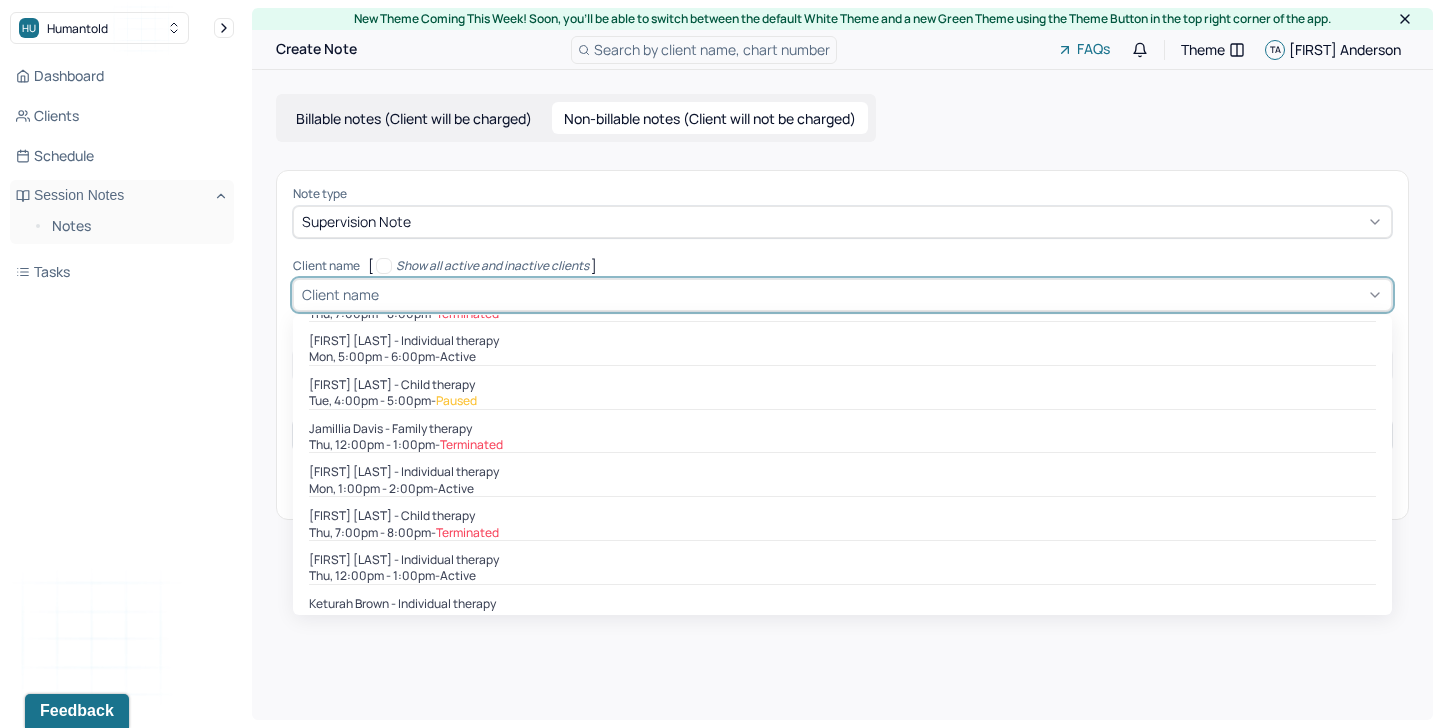 scroll, scrollTop: 700, scrollLeft: 0, axis: vertical 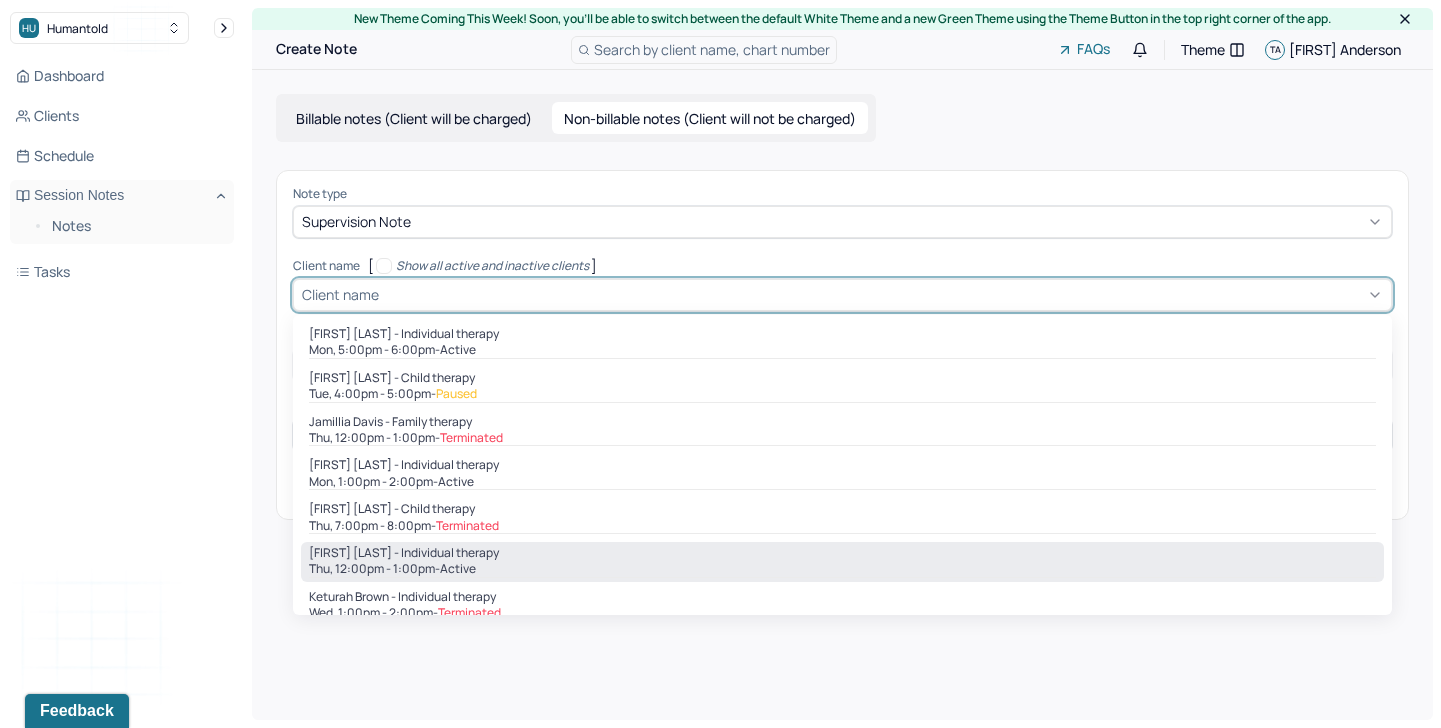 click on "Thu, 12:00pm - 1:00pm  -  active" at bounding box center [842, 569] 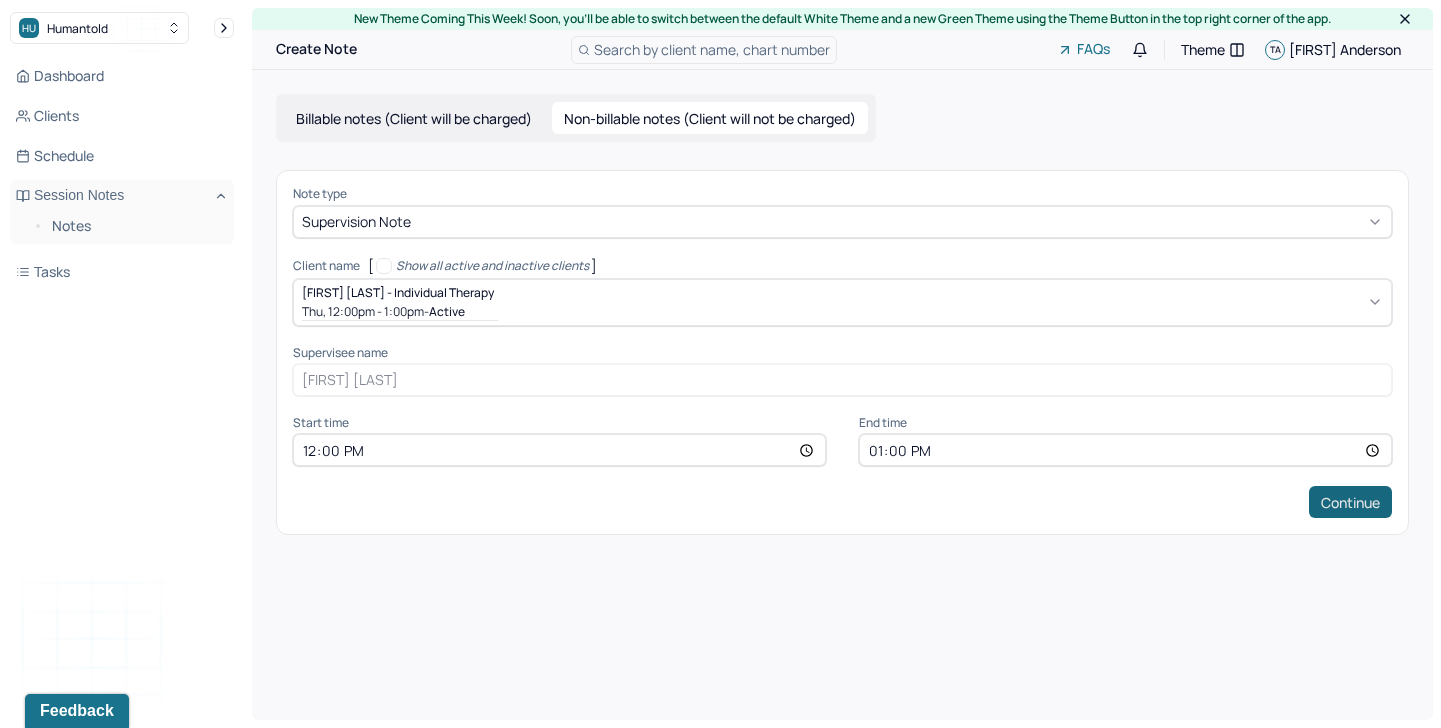 click on "Continue" at bounding box center (1350, 502) 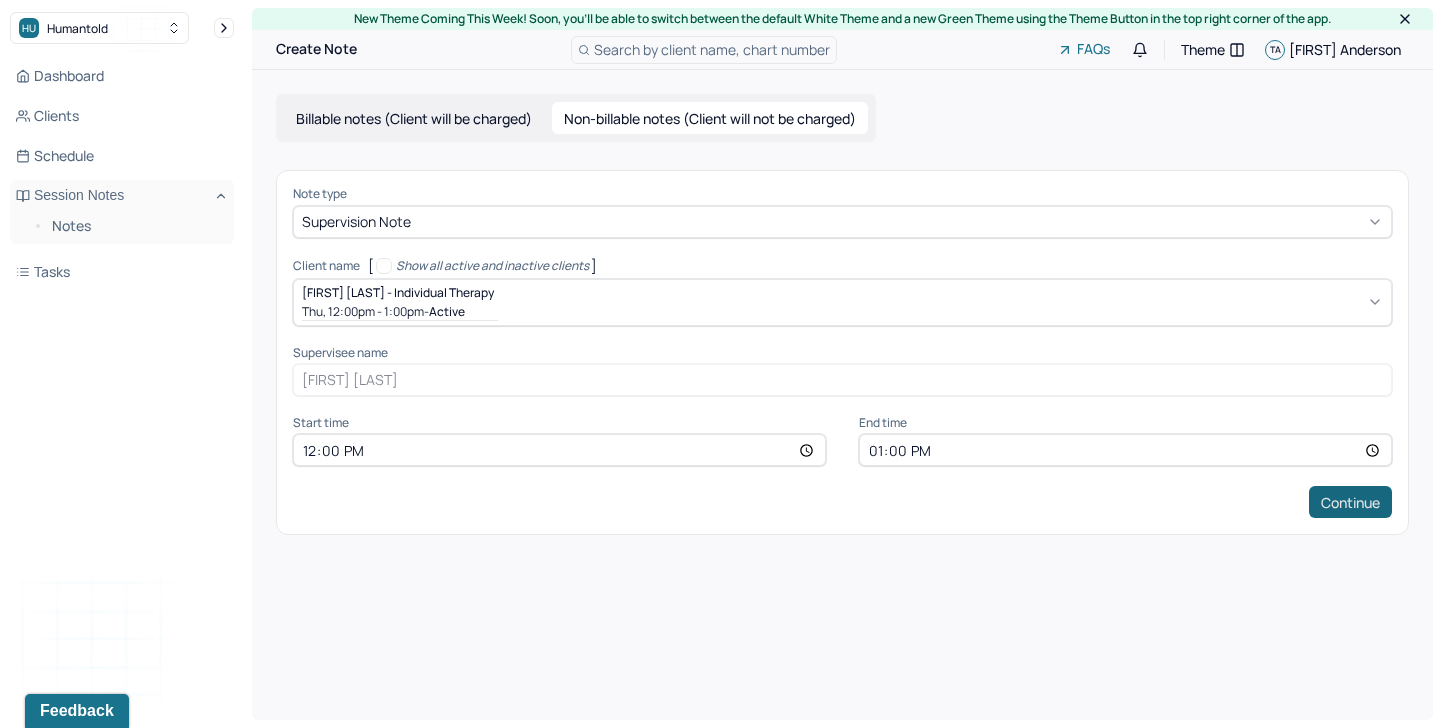 click on "Continue" at bounding box center [1350, 502] 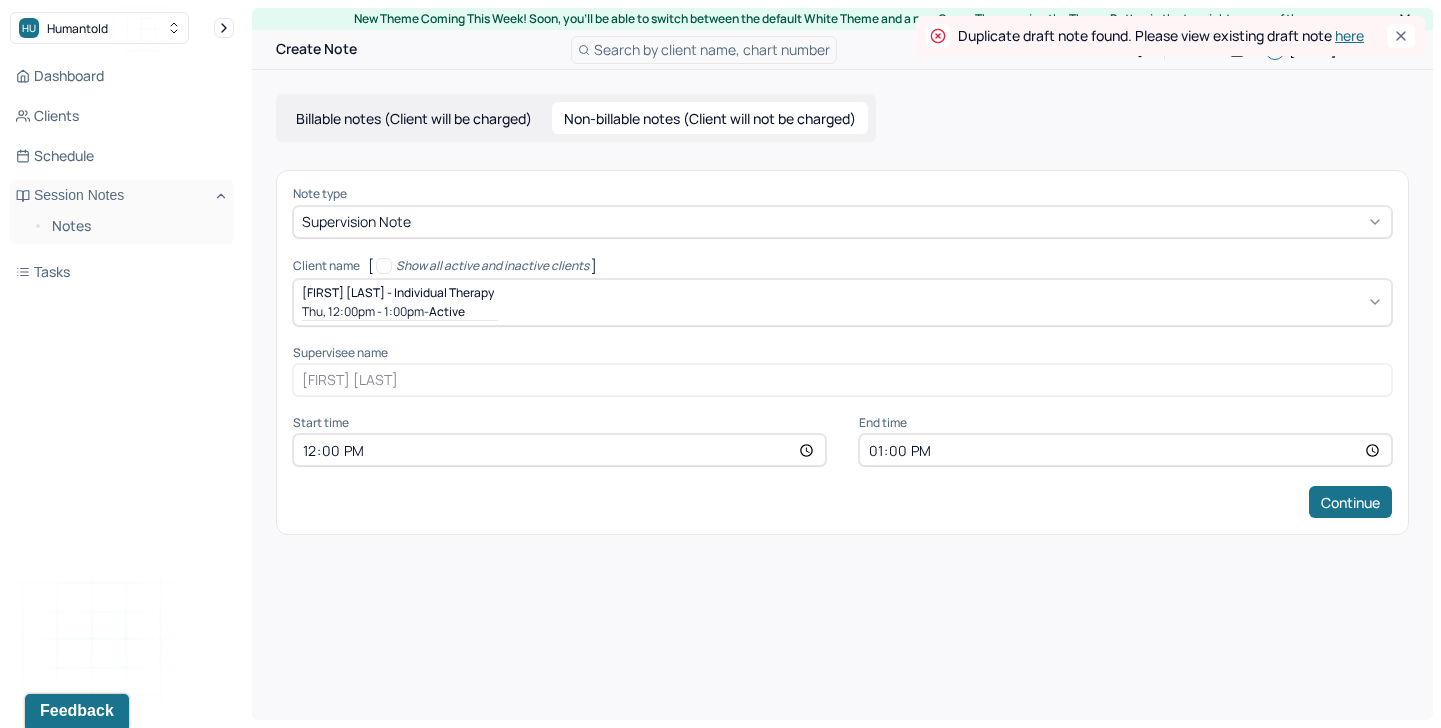 click at bounding box center (899, 221) 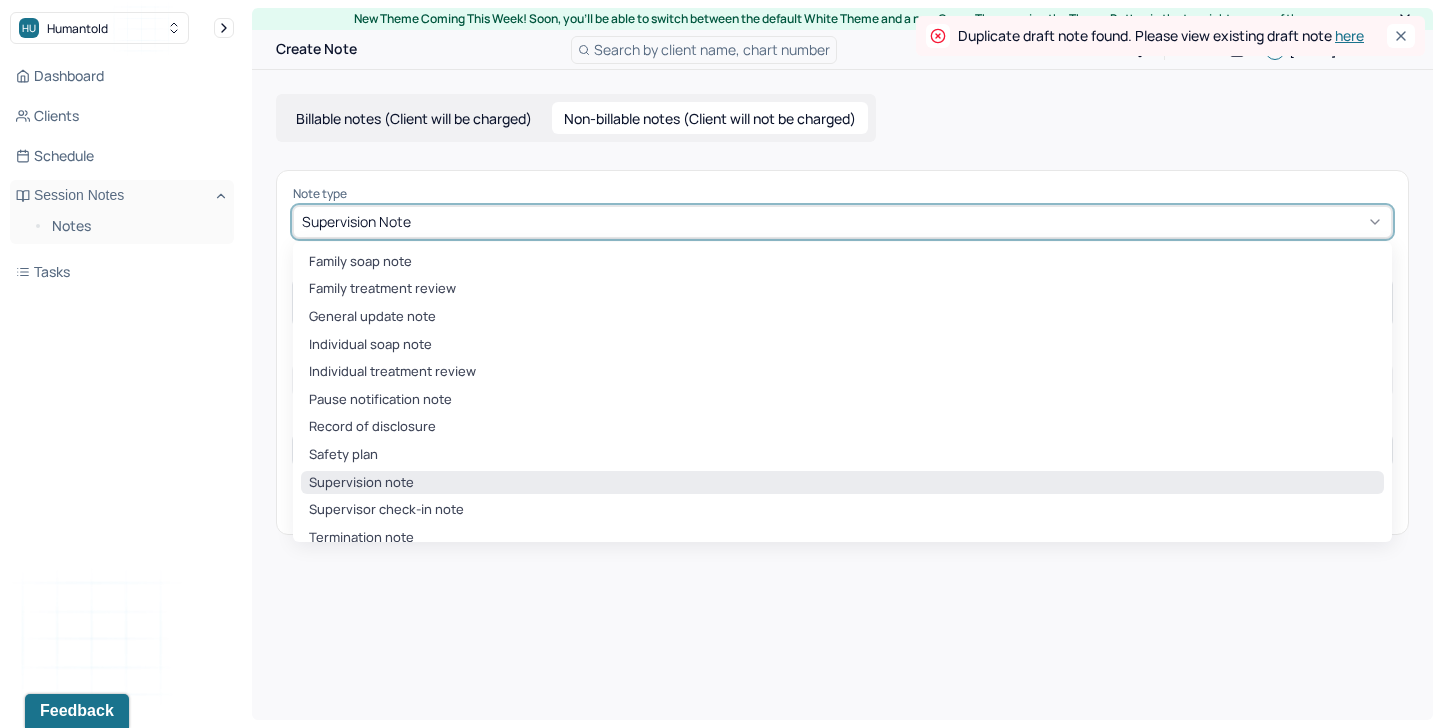 click on "Supervision note" at bounding box center [842, 483] 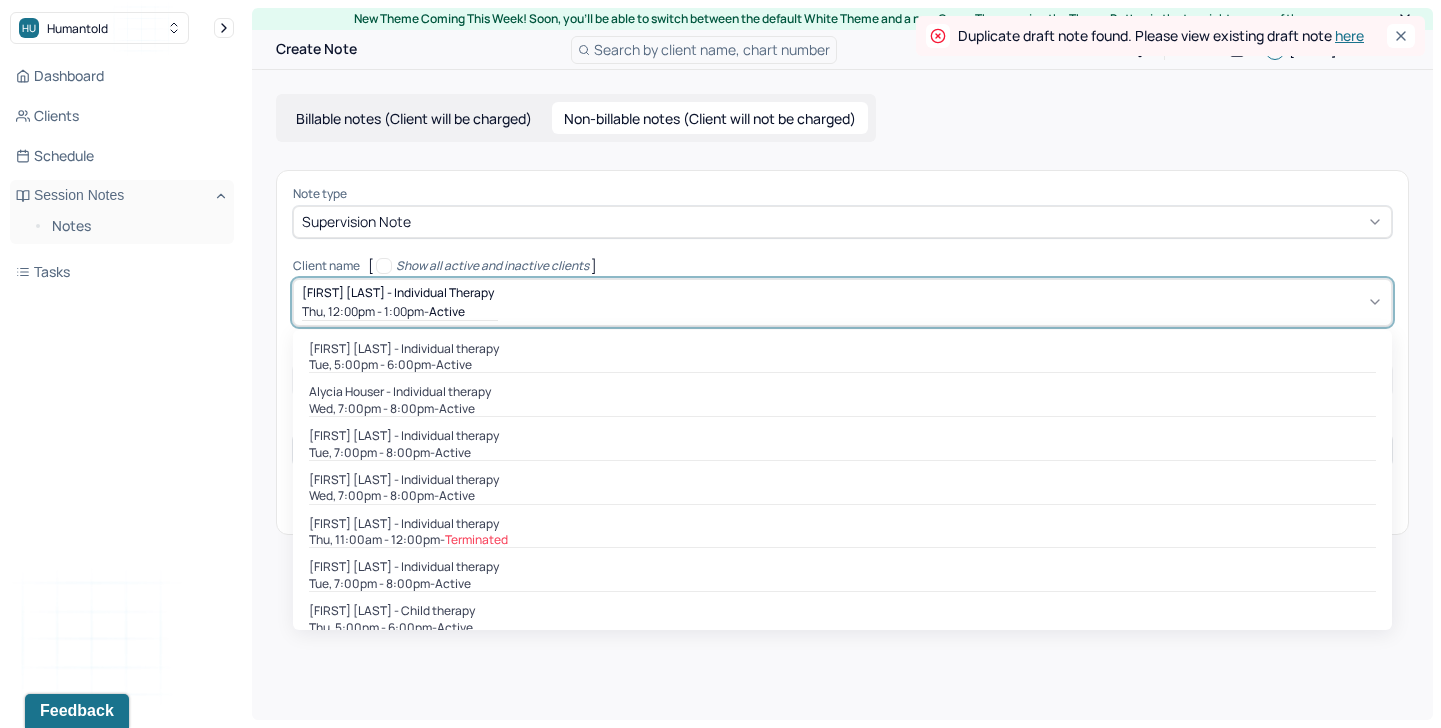 click at bounding box center [942, 302] 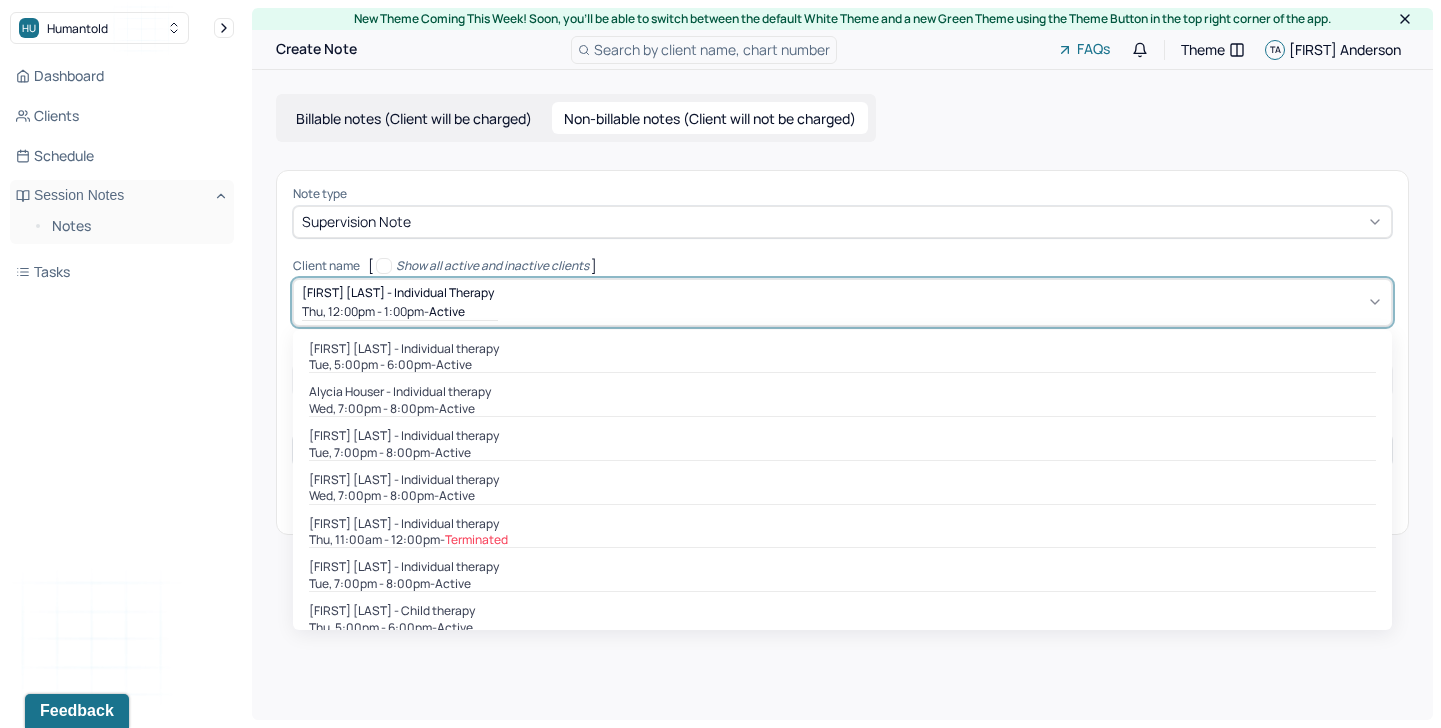 click on "Dashboard Clients Schedule Session Notes Notes Tasks TA Tashay   Anderson provider Logout" at bounding box center (122, 384) 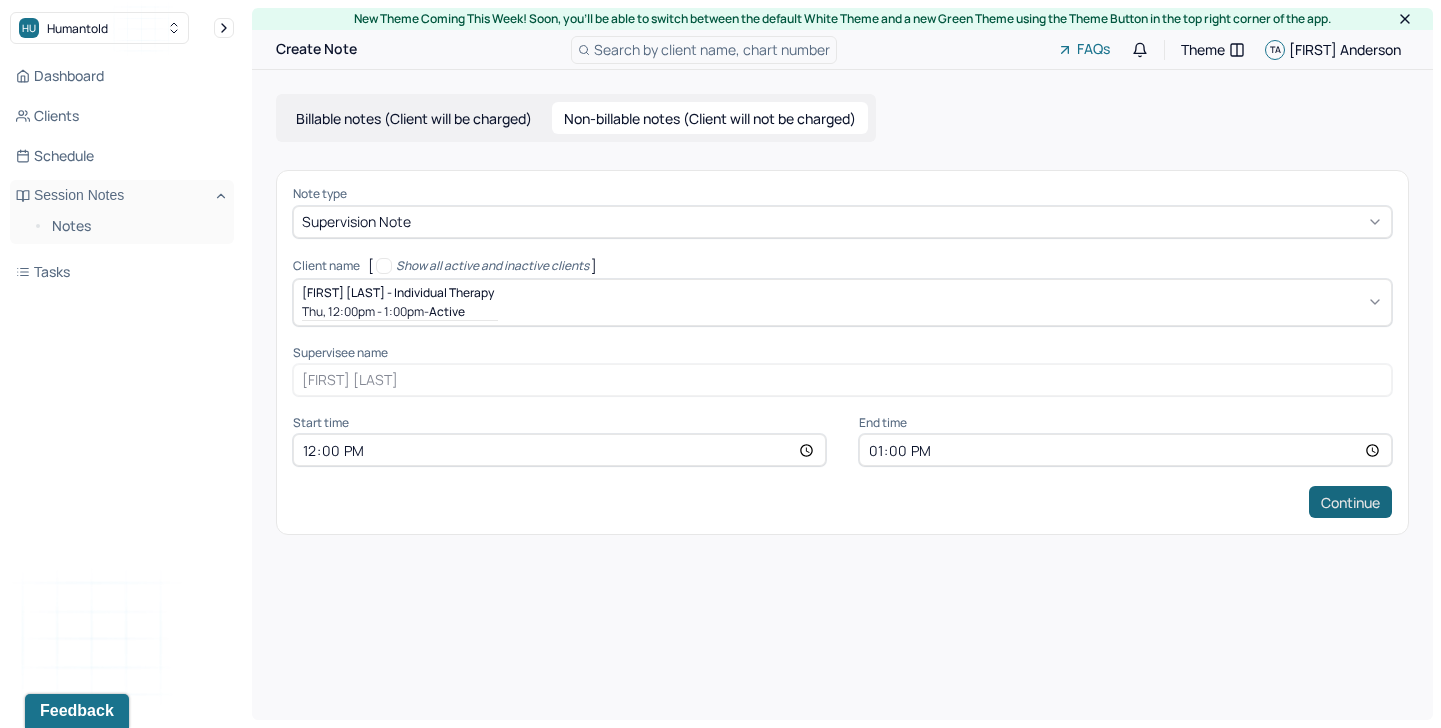 click on "Continue" at bounding box center [1350, 502] 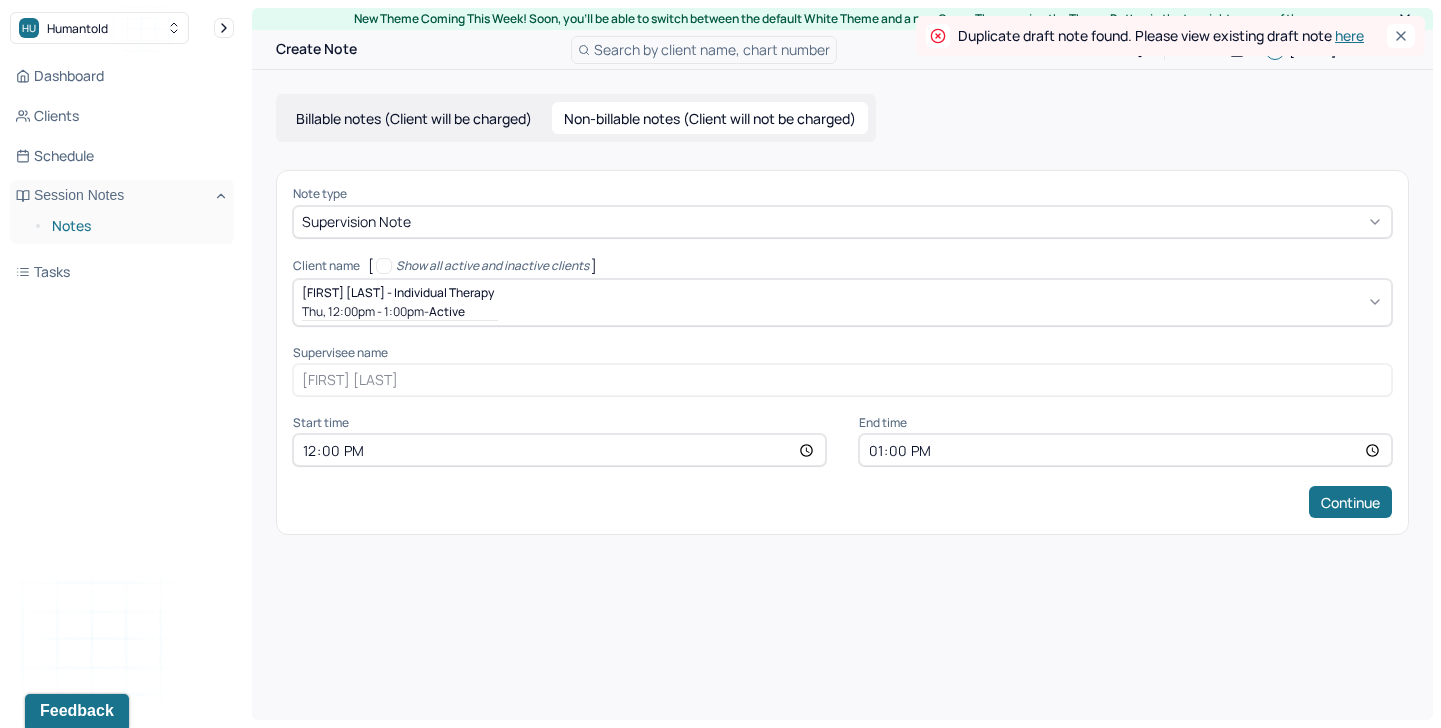 click on "Notes" at bounding box center (135, 226) 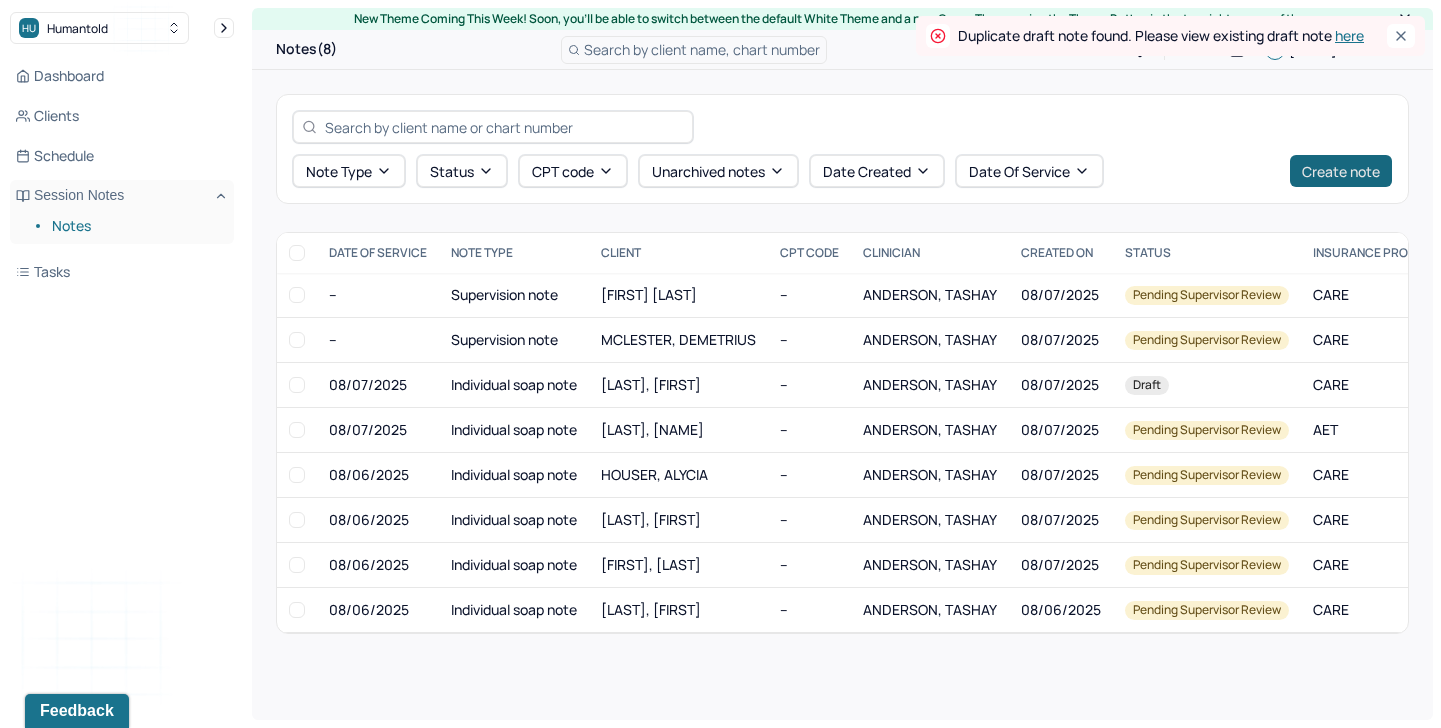 click on "Create note" at bounding box center (1341, 171) 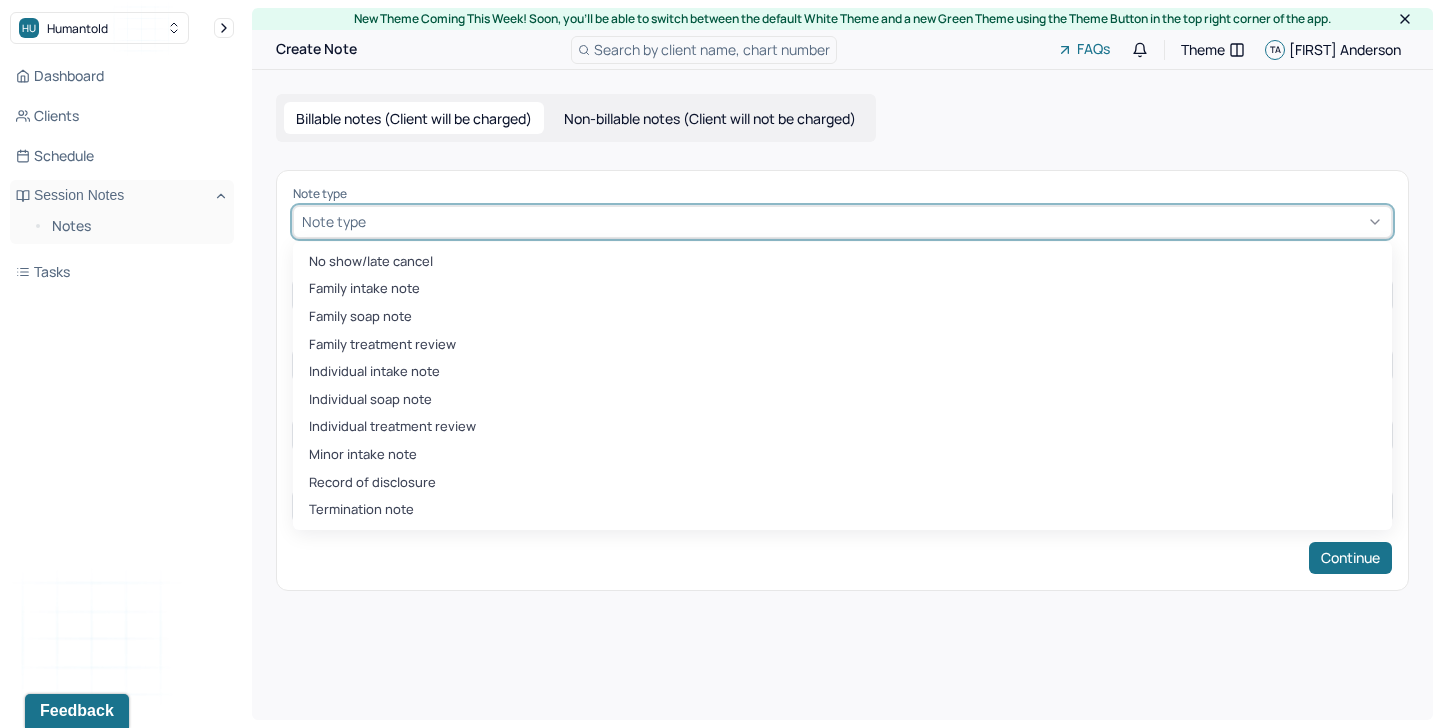 click at bounding box center (876, 221) 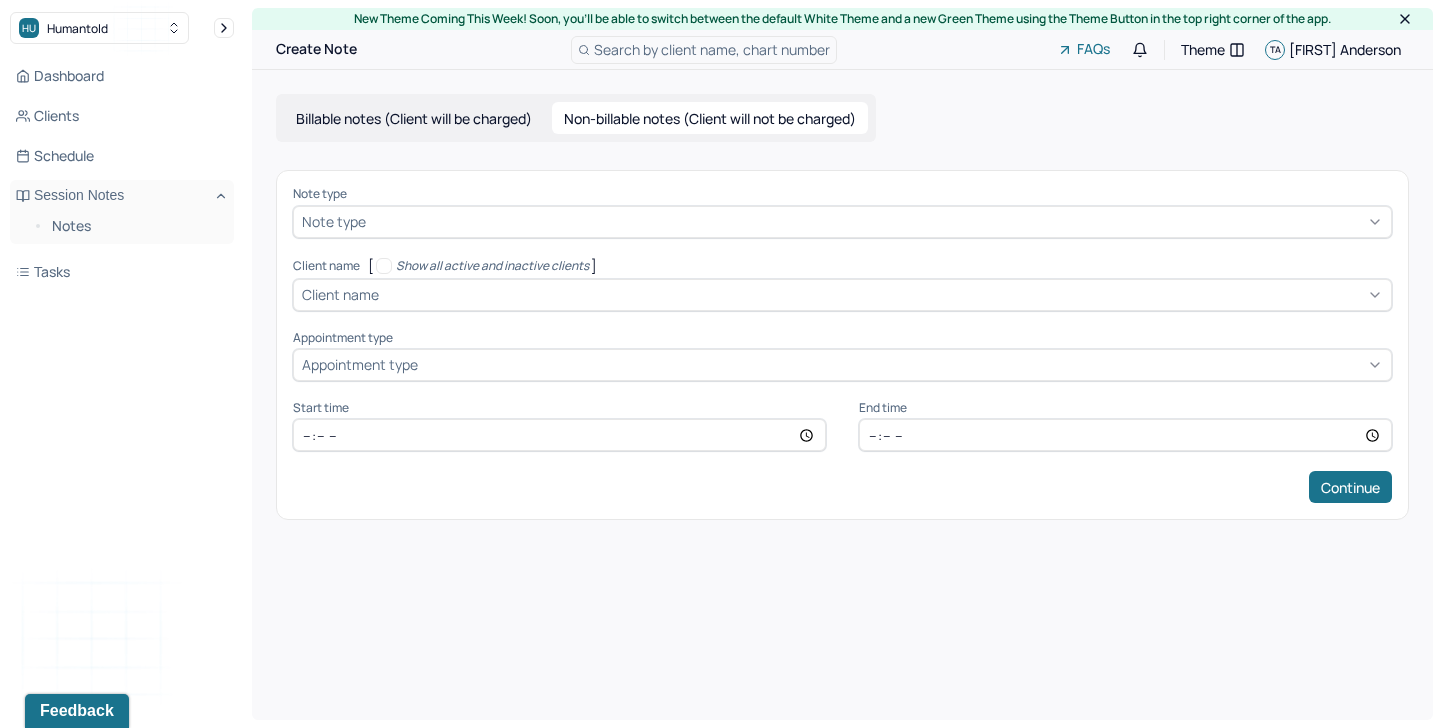 click at bounding box center (876, 221) 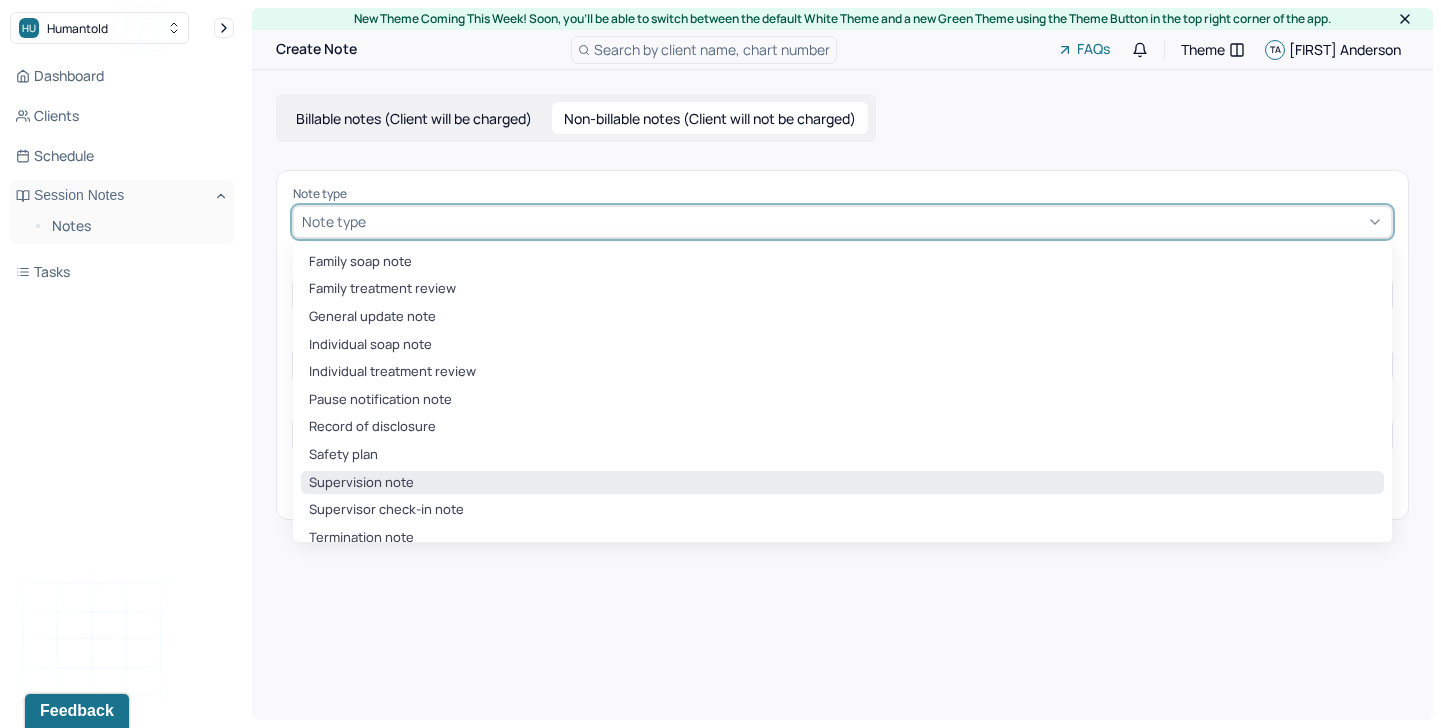 click on "Supervision note" at bounding box center [842, 483] 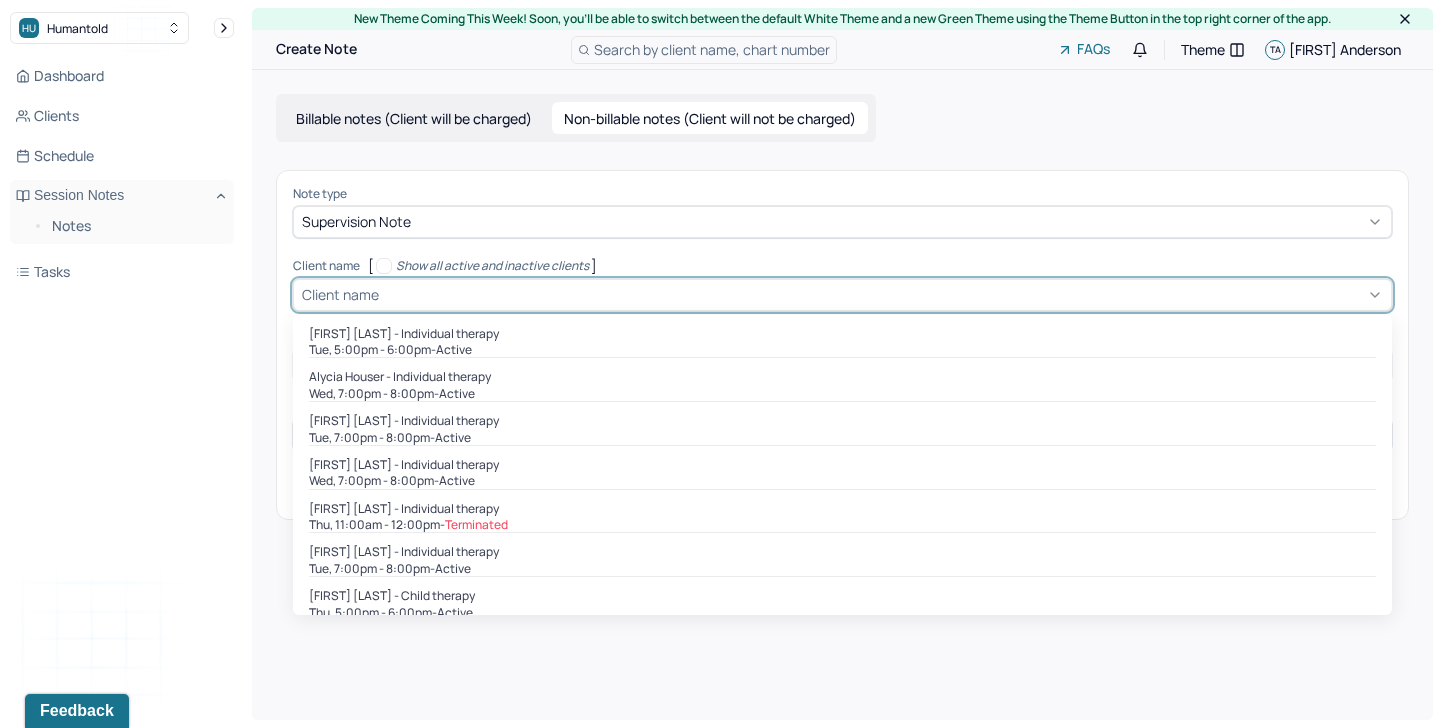 click at bounding box center (883, 294) 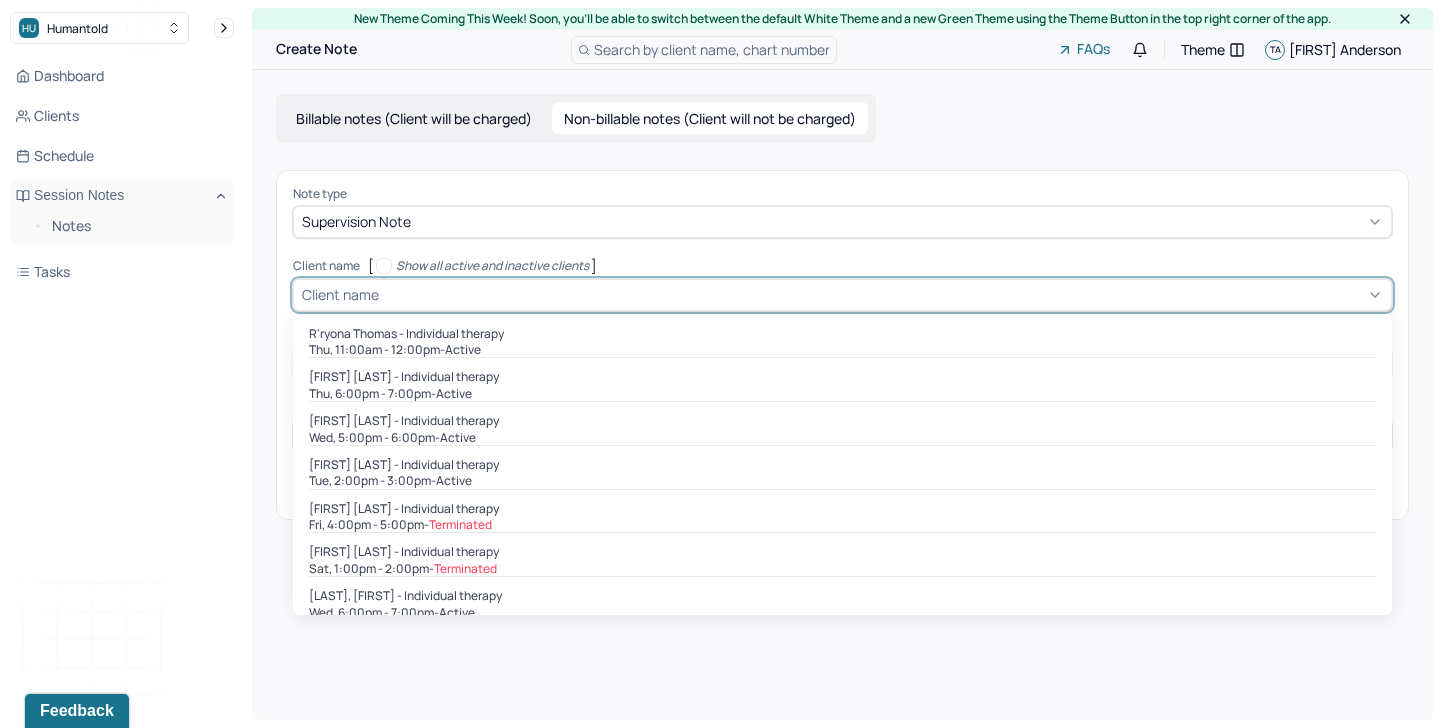 scroll, scrollTop: 1590, scrollLeft: 0, axis: vertical 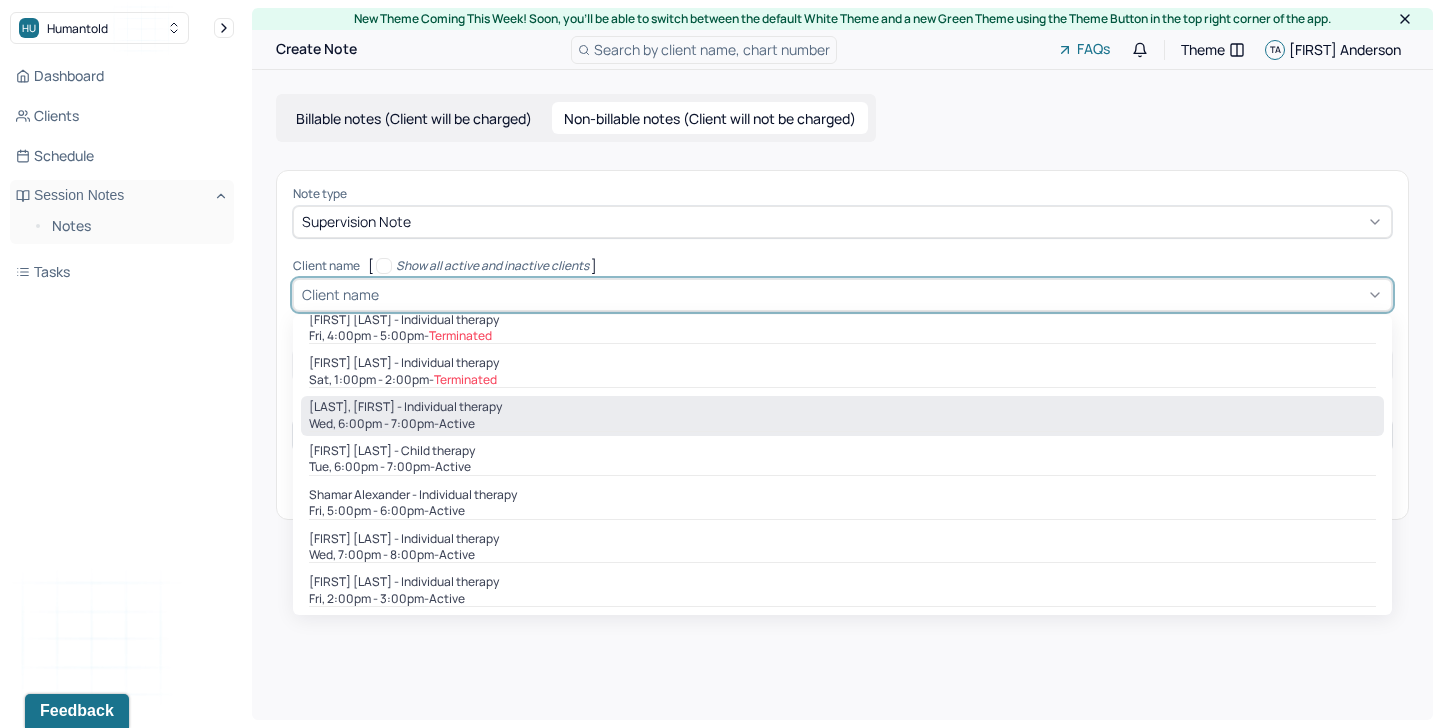 click on "[FIRST] [LAST] - Individual therapy" at bounding box center (842, 407) 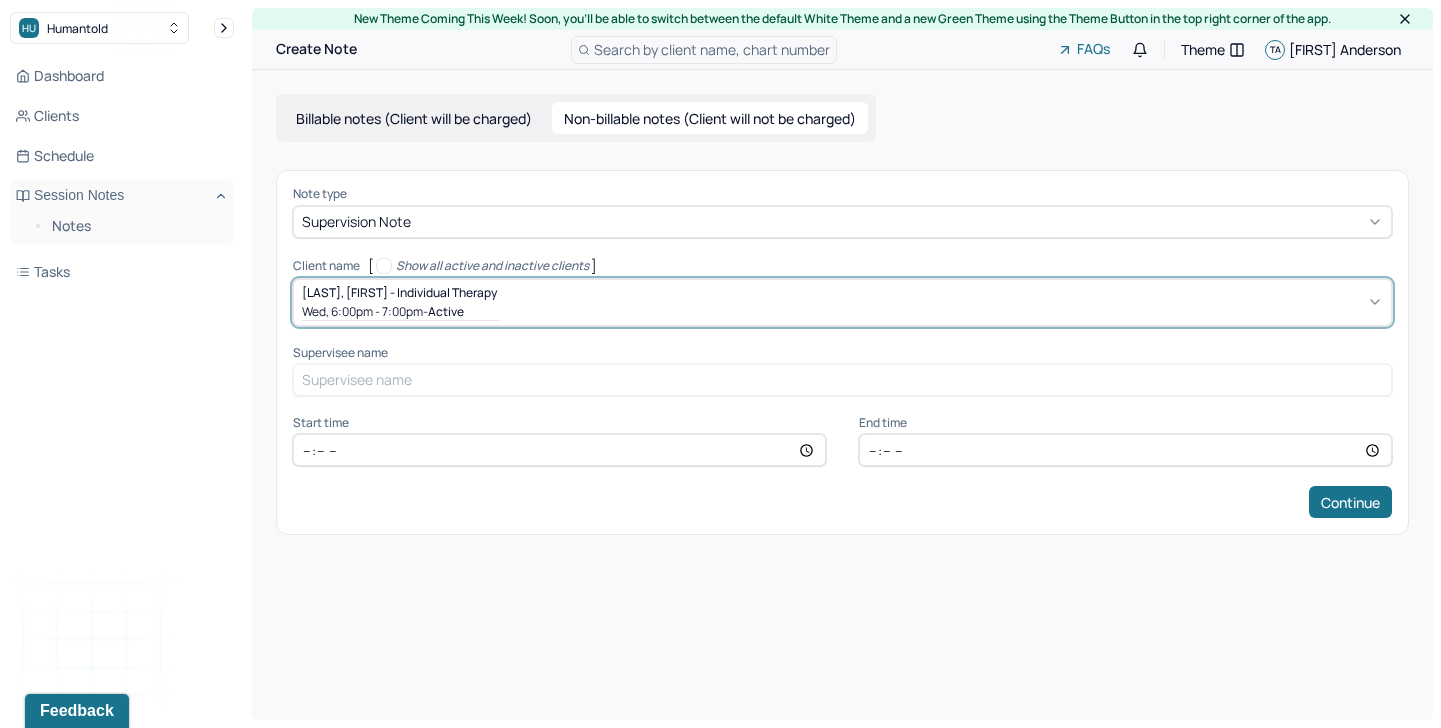 type on "18:00" 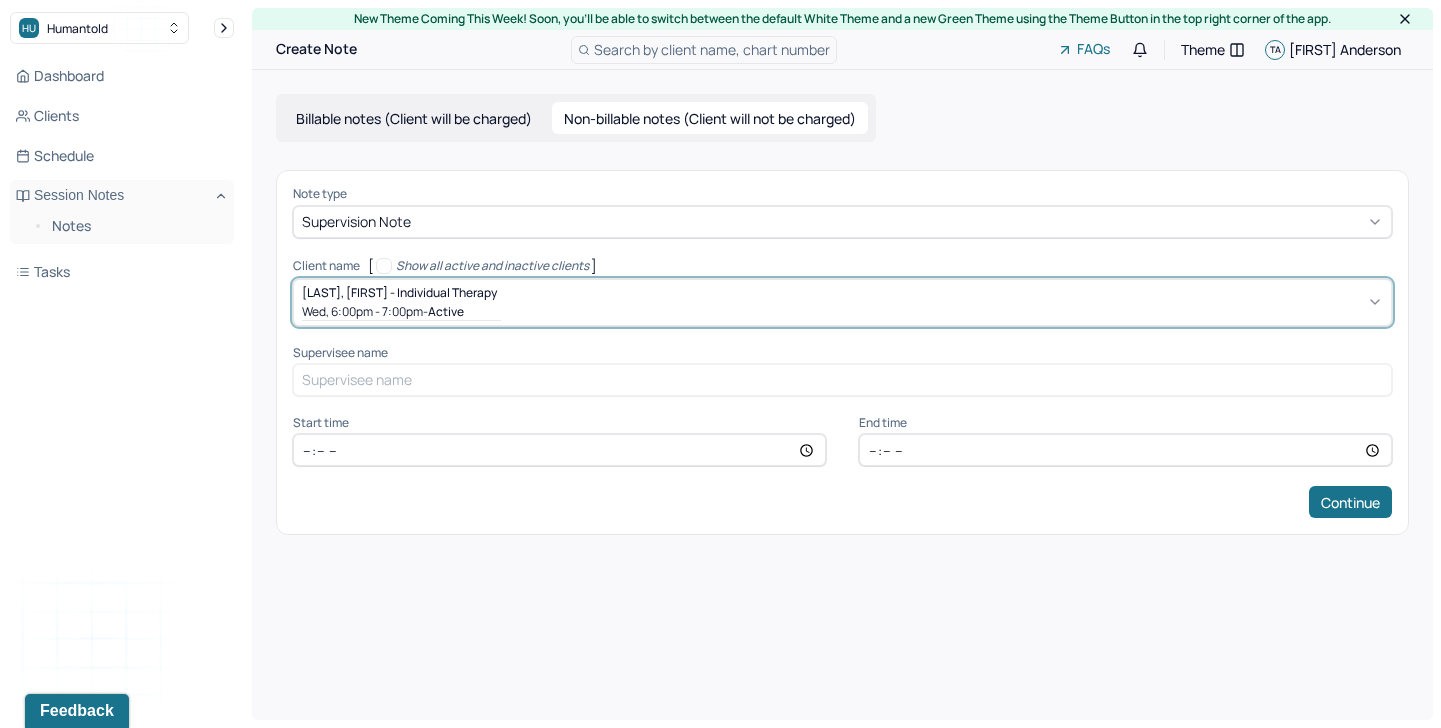 type on "19:00" 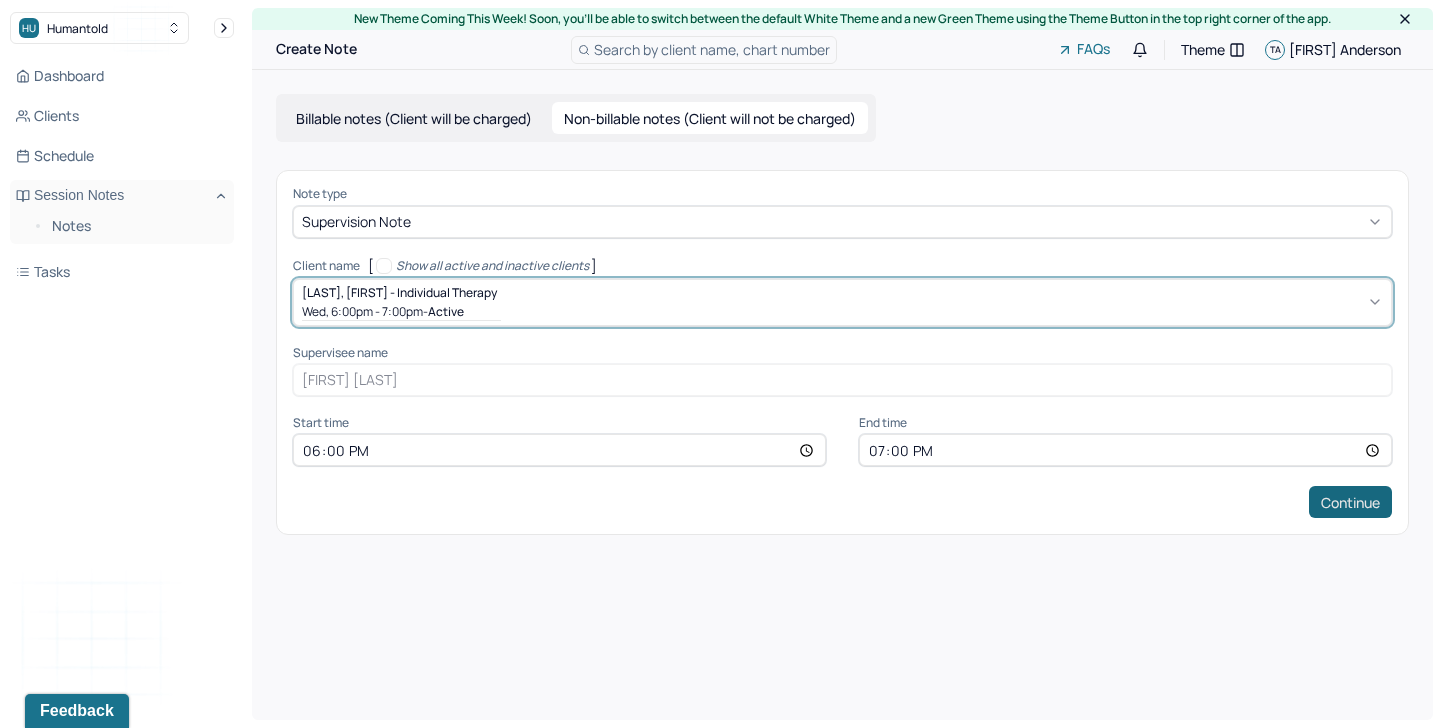 click on "Continue" at bounding box center (1350, 502) 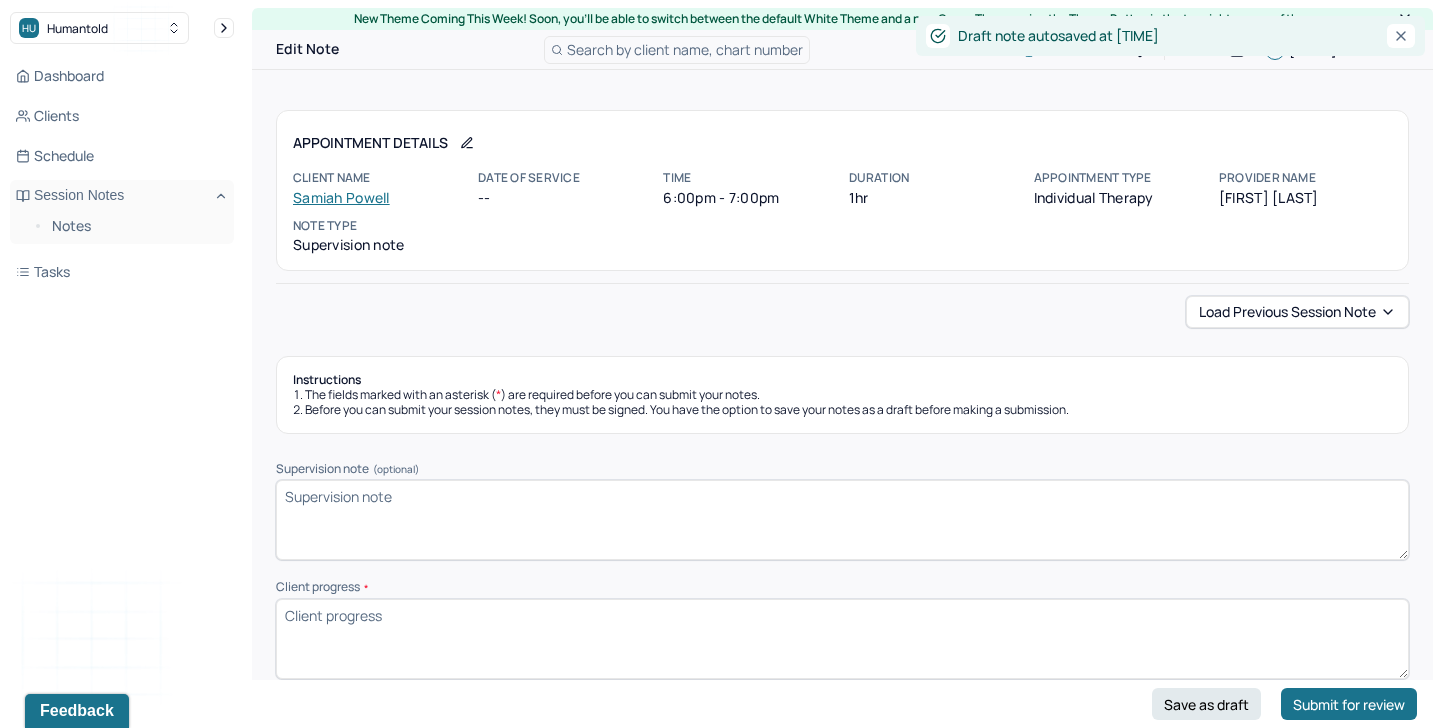 click on "Supervision note (optional)" at bounding box center [842, 511] 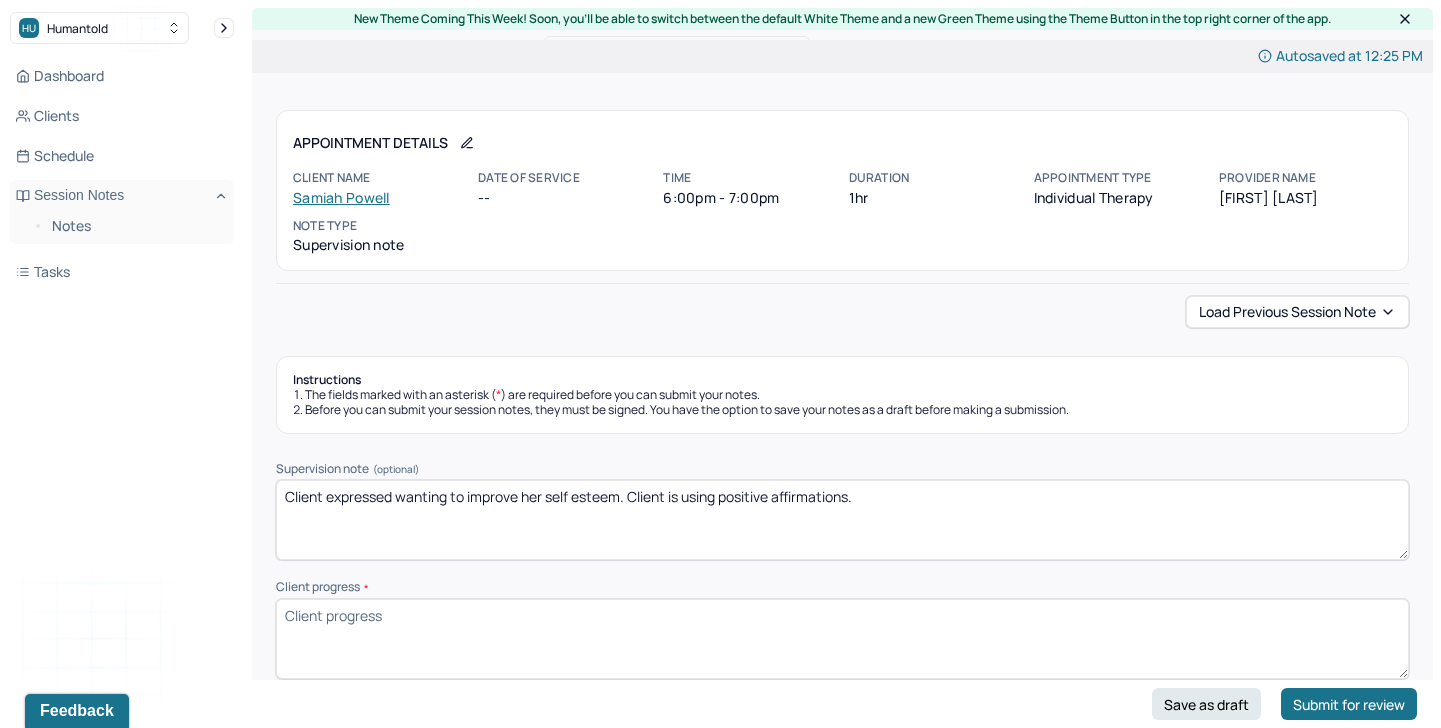 type on "Client expressed wanting to improve her self esteem. Client is using positive affirmations." 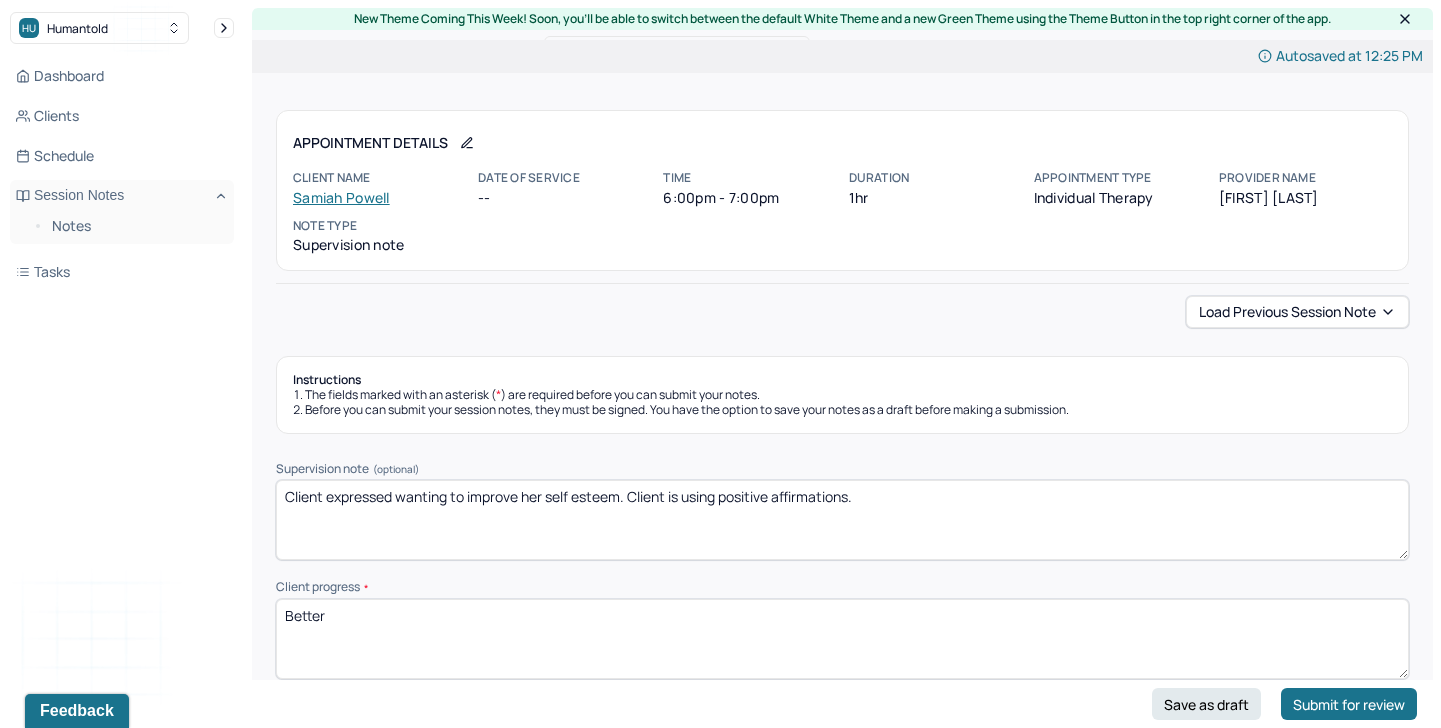 type on "Better" 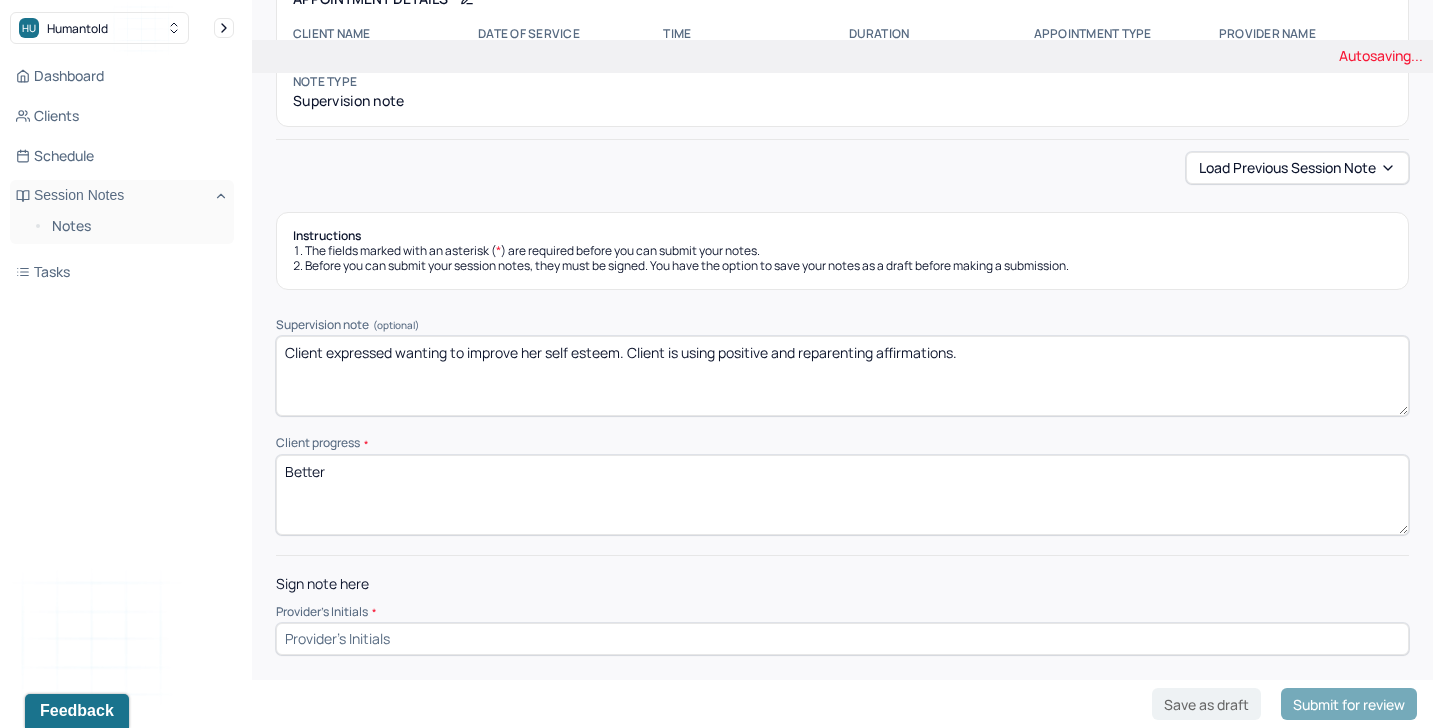 scroll, scrollTop: 145, scrollLeft: 0, axis: vertical 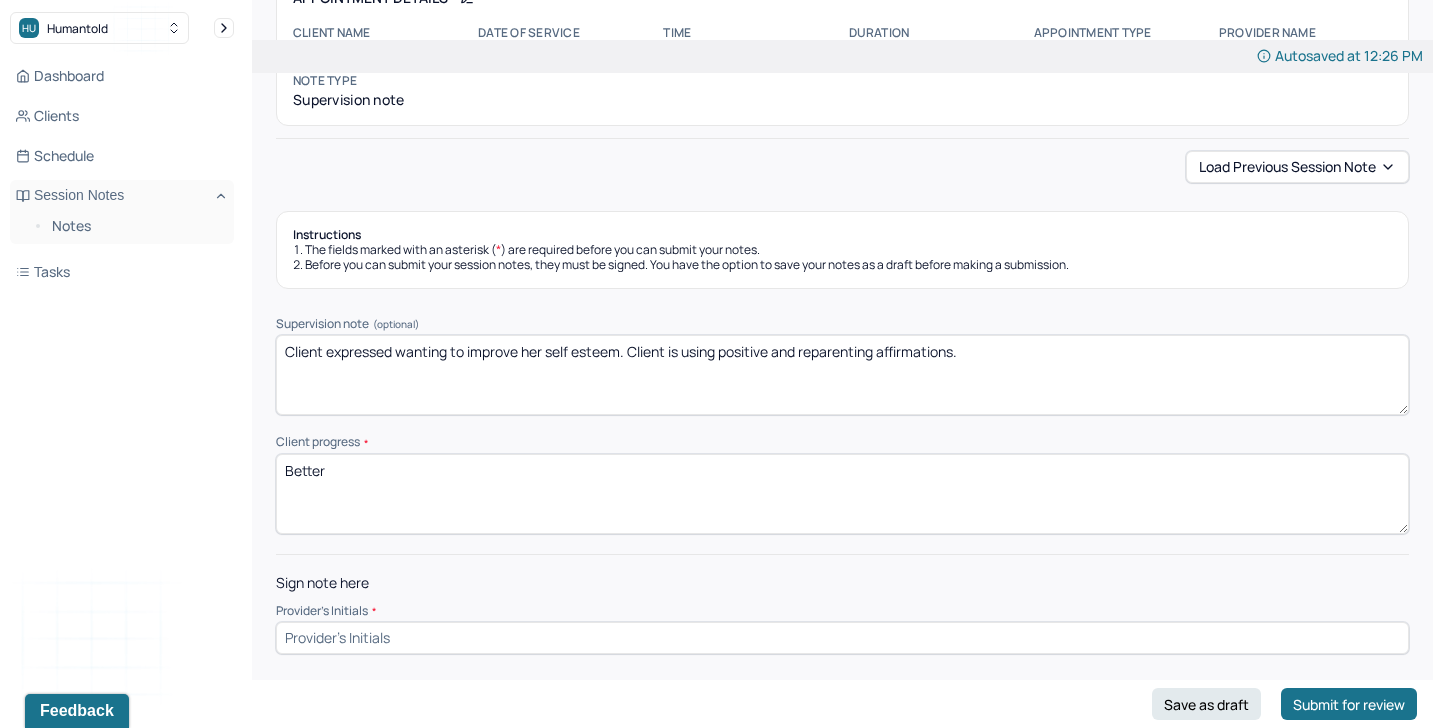 type on "Client expressed wanting to improve her self esteem. Client is using positive and reparenting affirmations." 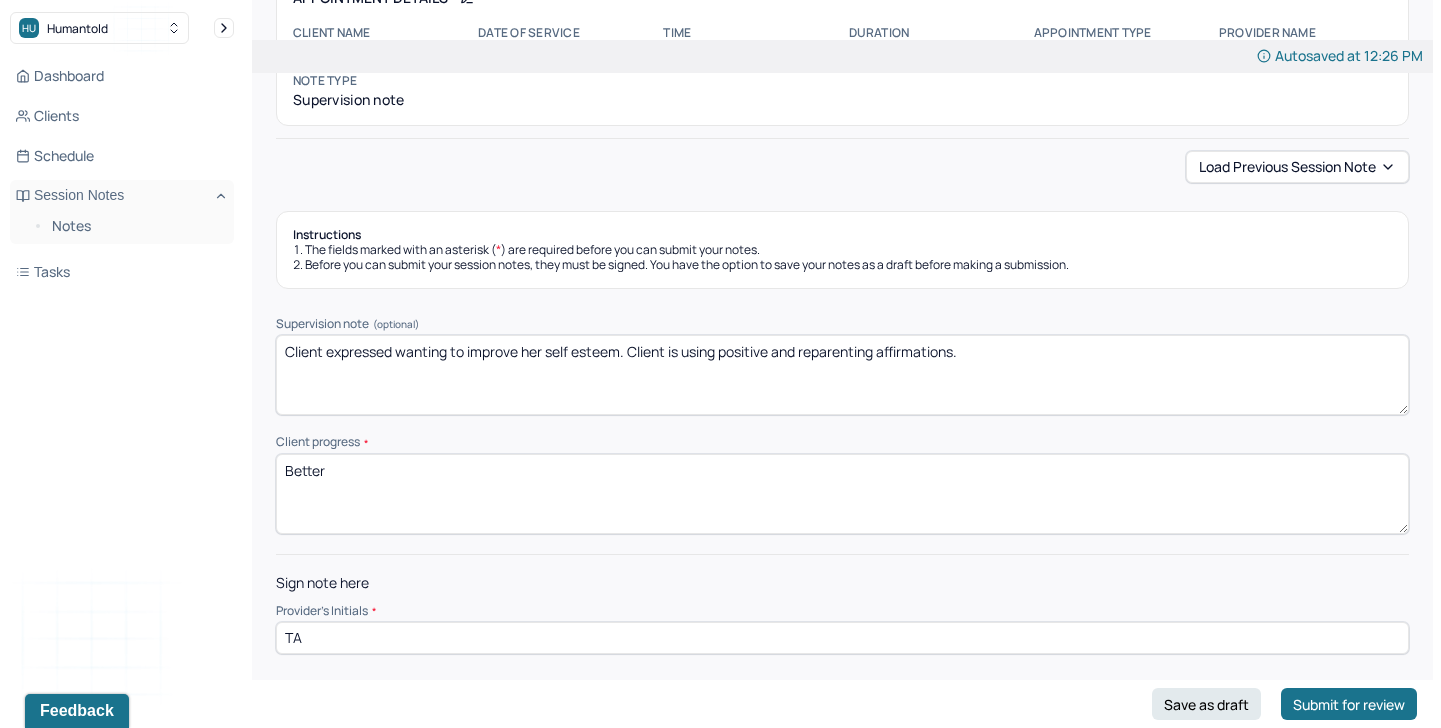 scroll, scrollTop: 0, scrollLeft: 0, axis: both 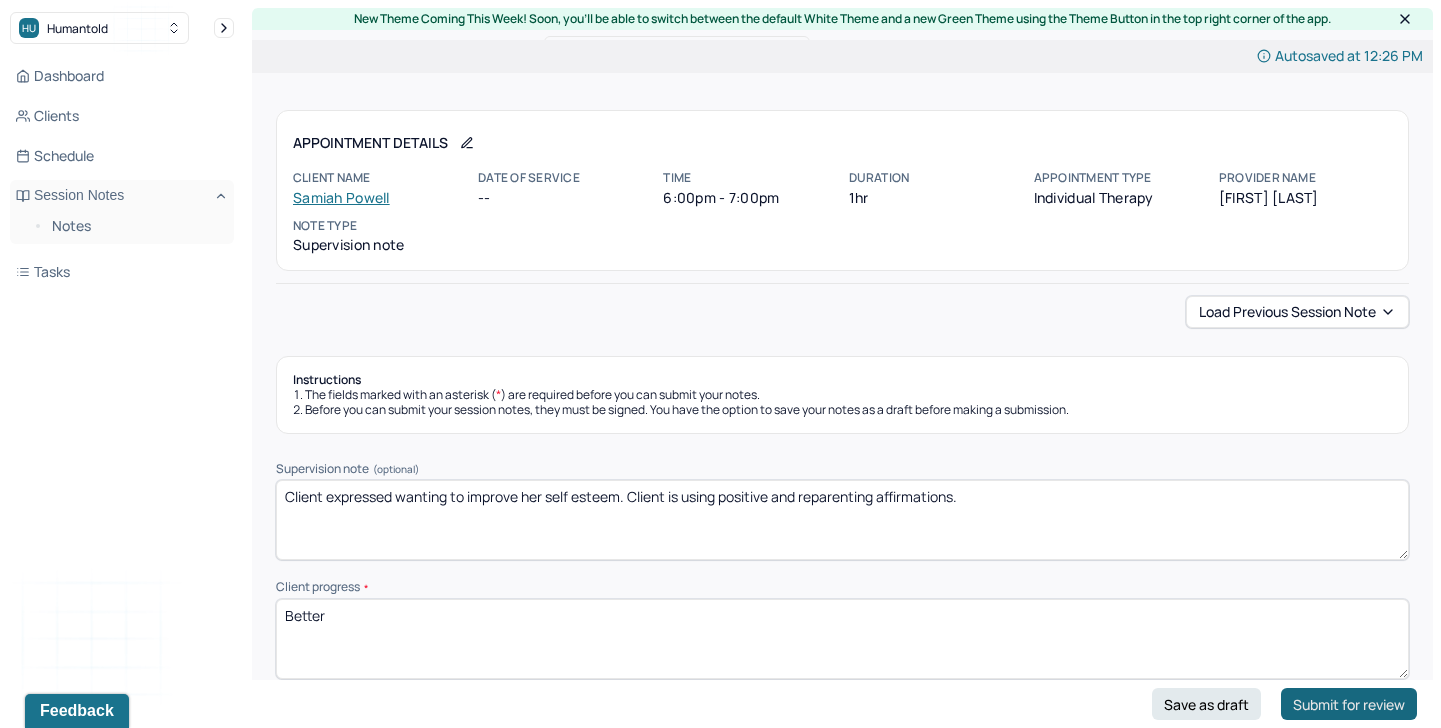 type on "TA" 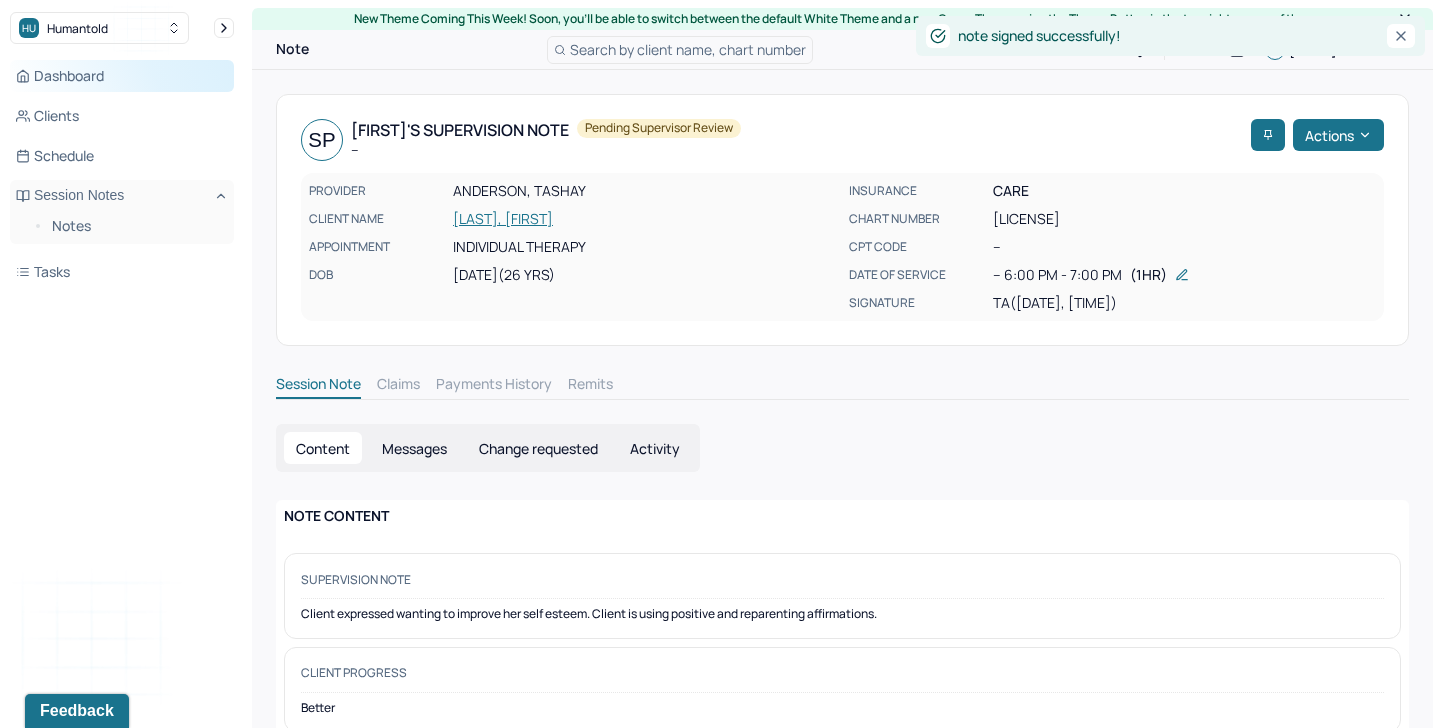 click on "Dashboard" at bounding box center [122, 76] 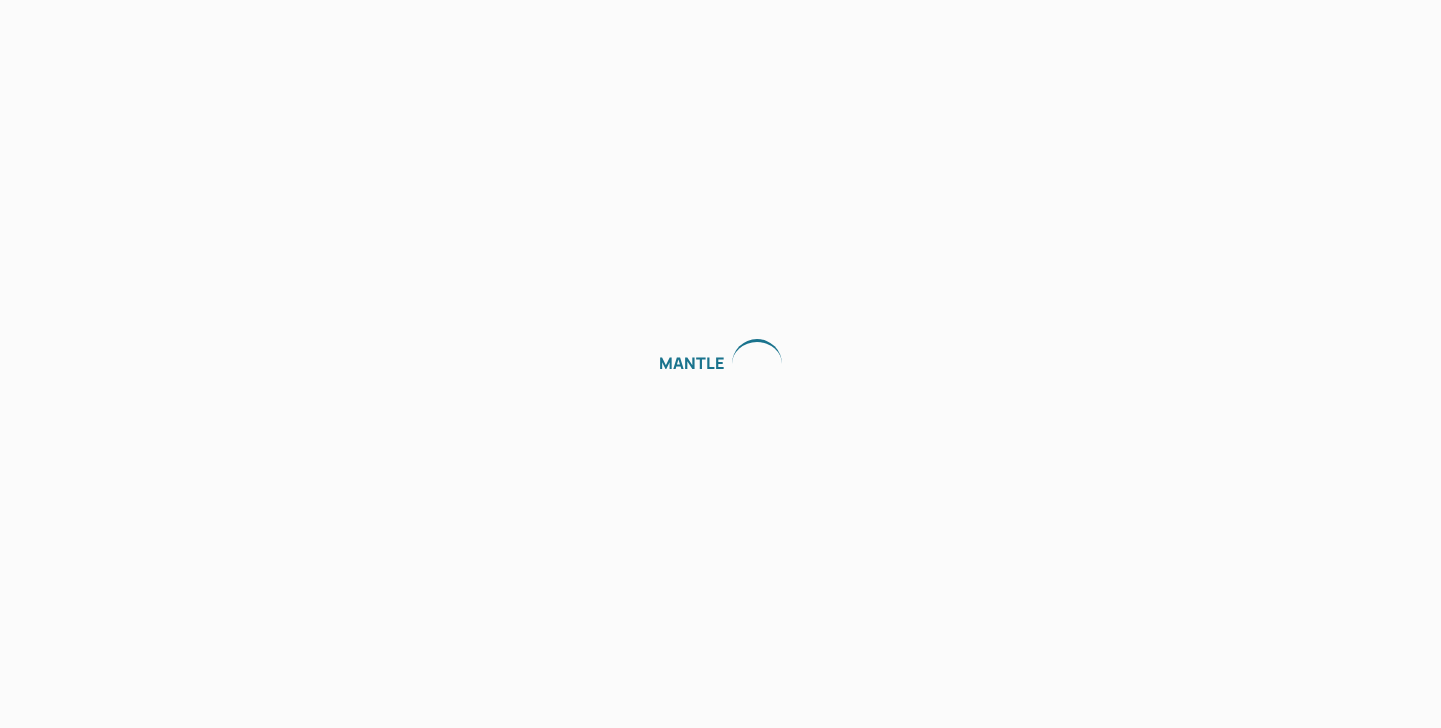 scroll, scrollTop: 0, scrollLeft: 0, axis: both 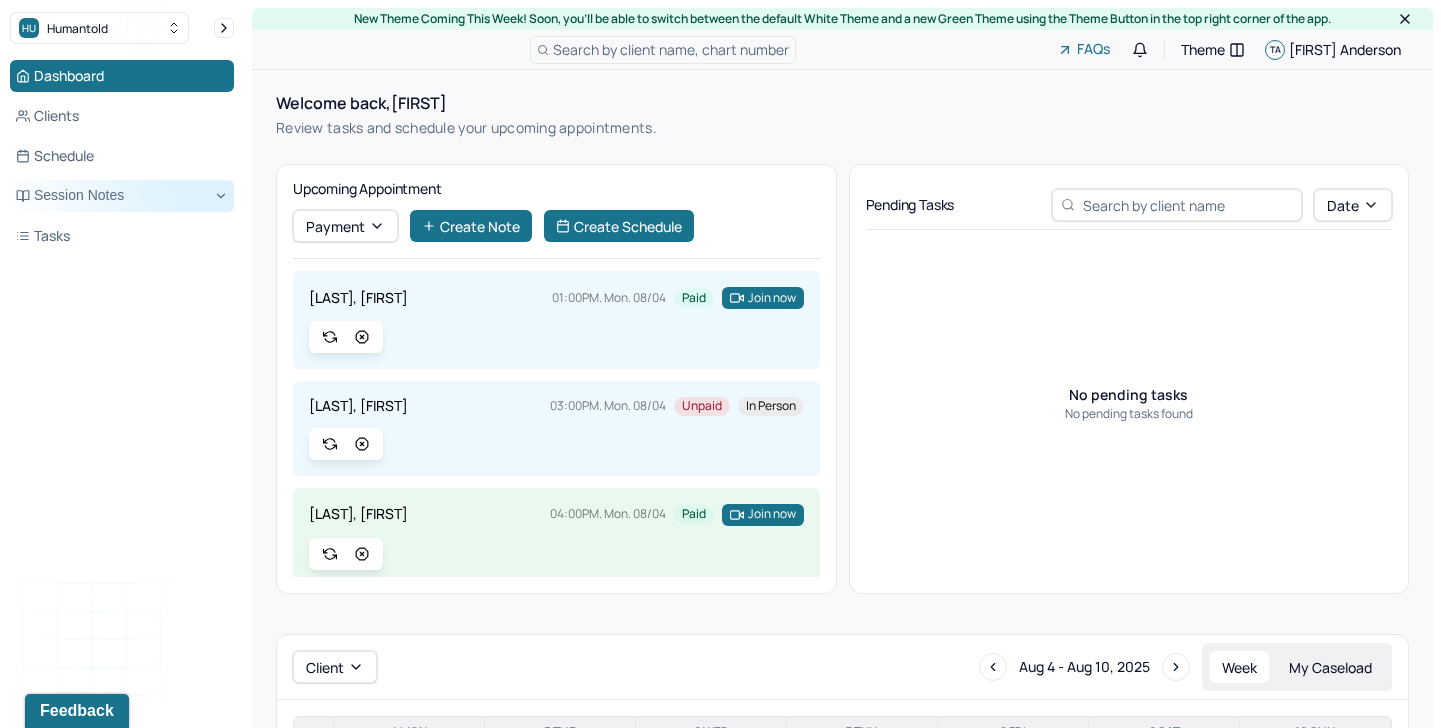 click on "Session Notes" at bounding box center [122, 196] 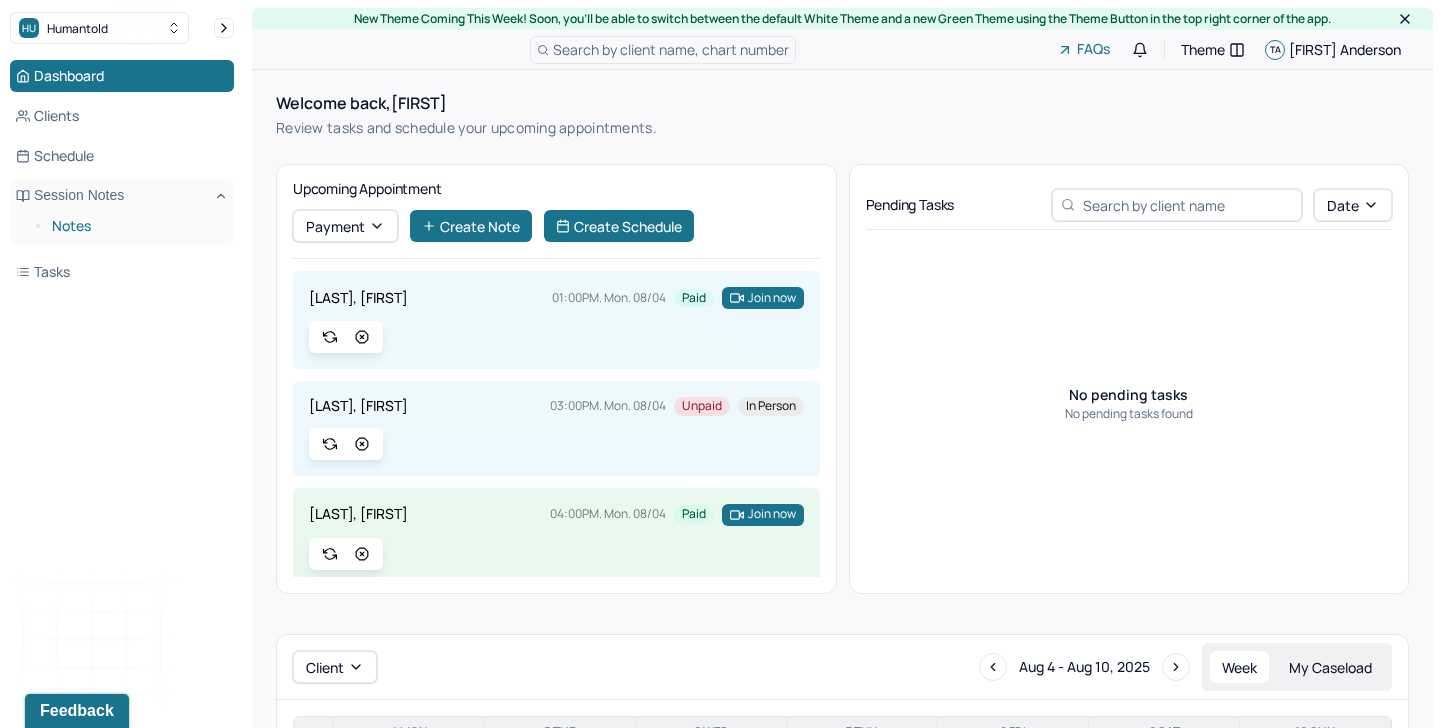 click on "Notes" at bounding box center (135, 226) 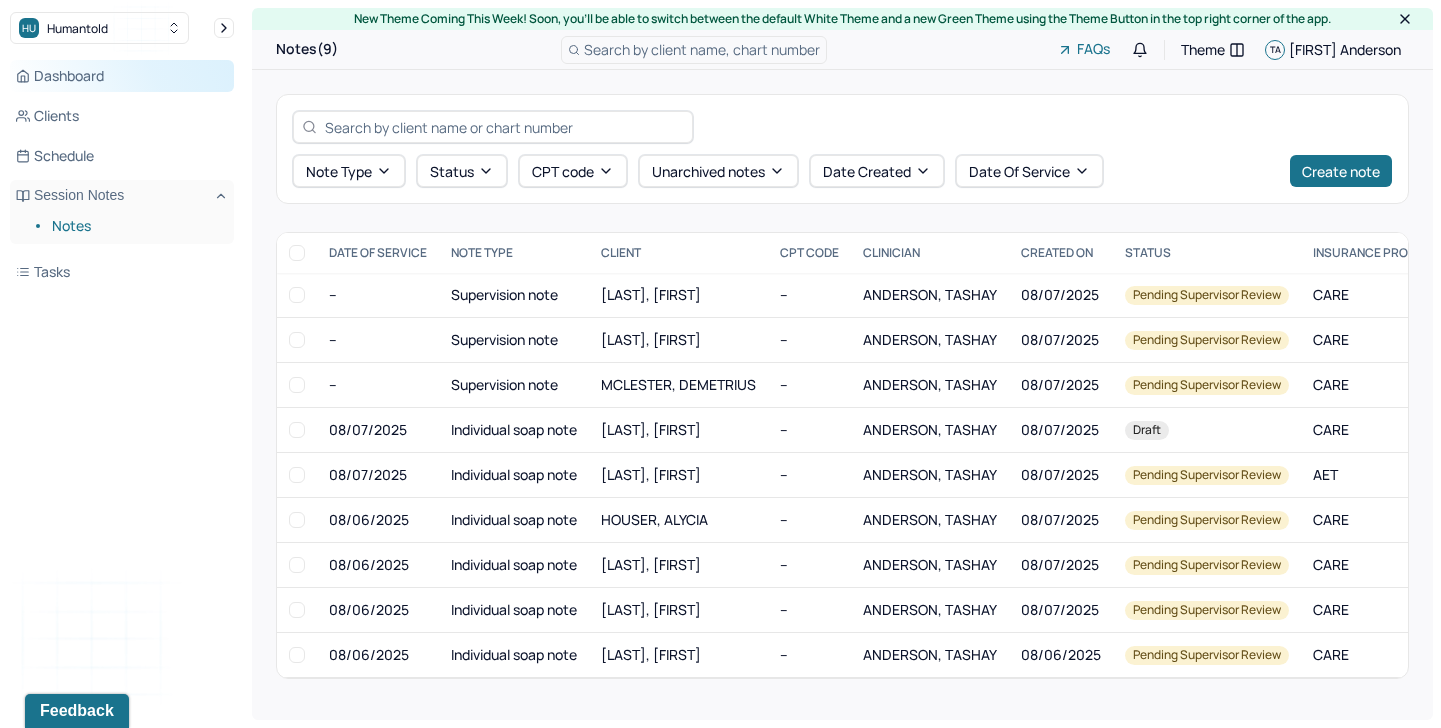 click on "Dashboard" at bounding box center (122, 76) 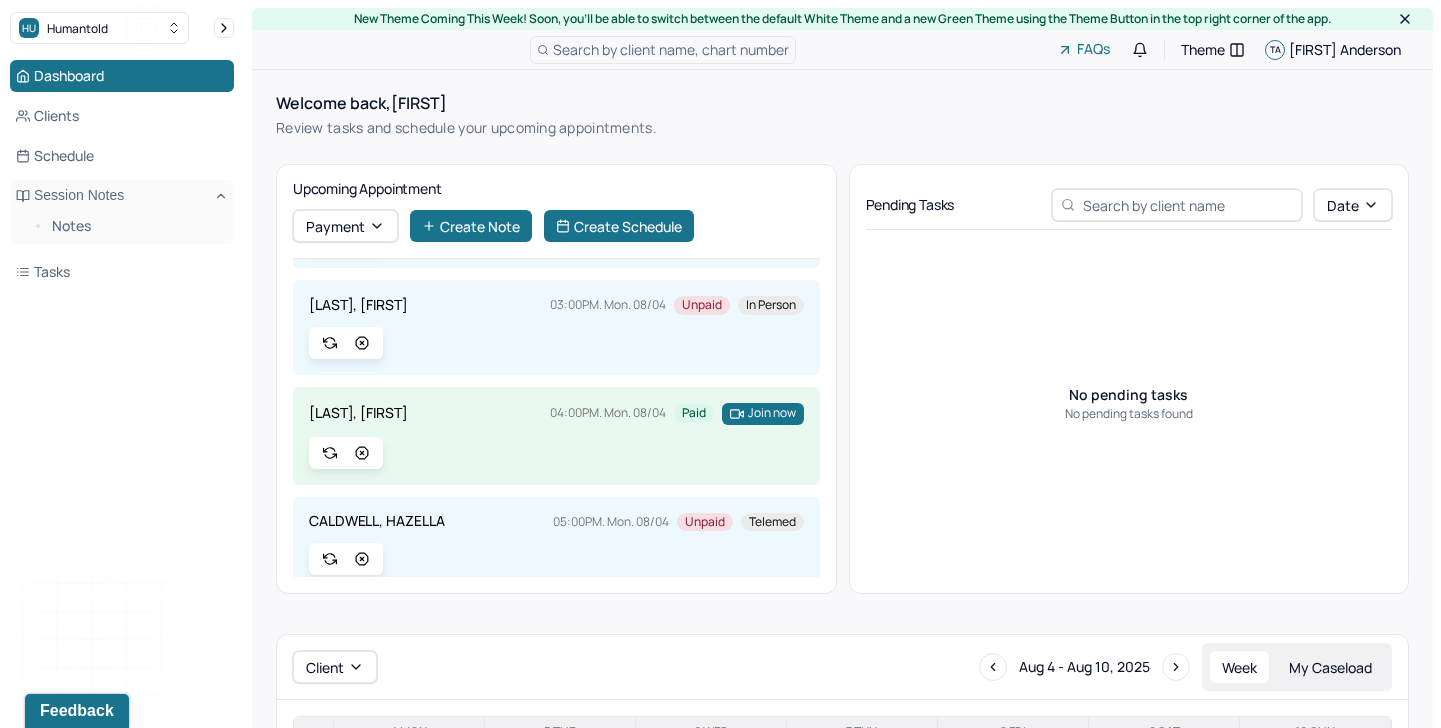 scroll, scrollTop: 0, scrollLeft: 0, axis: both 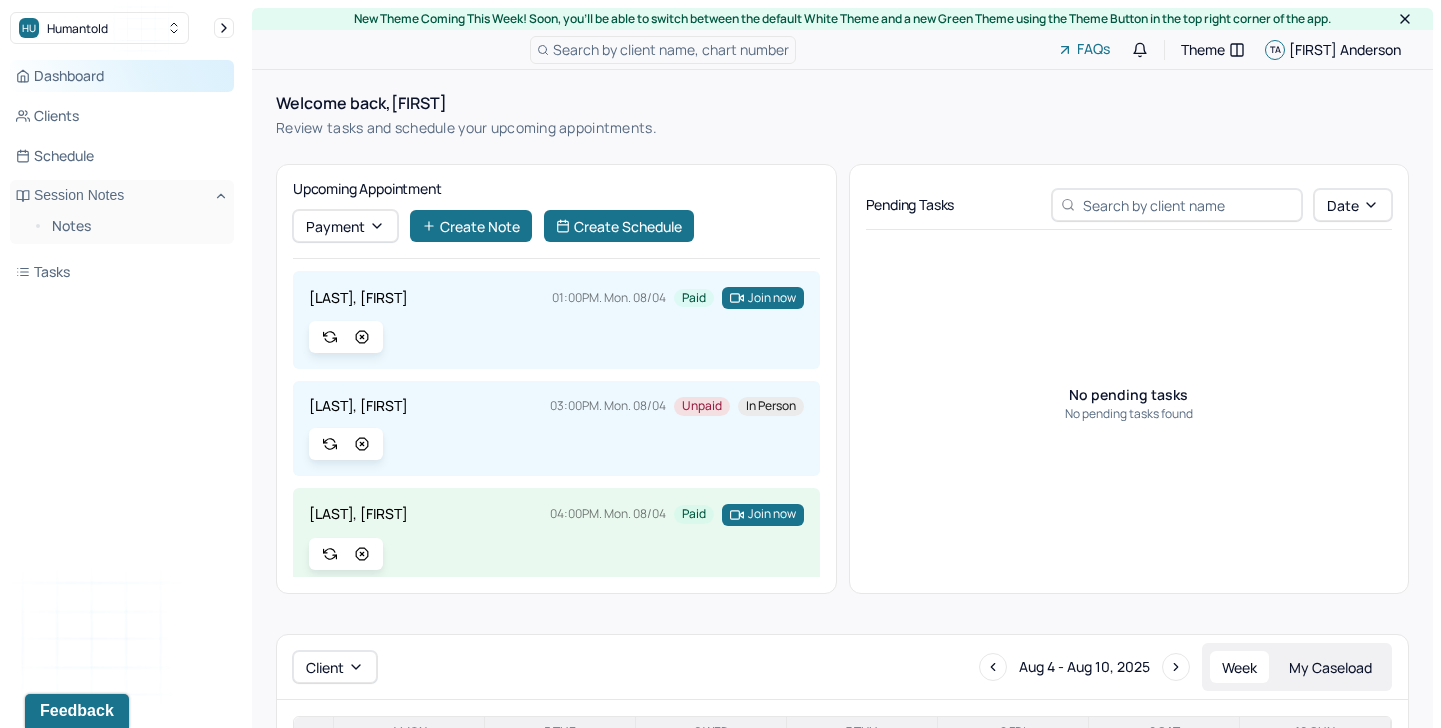 click on "Dashboard" at bounding box center [122, 76] 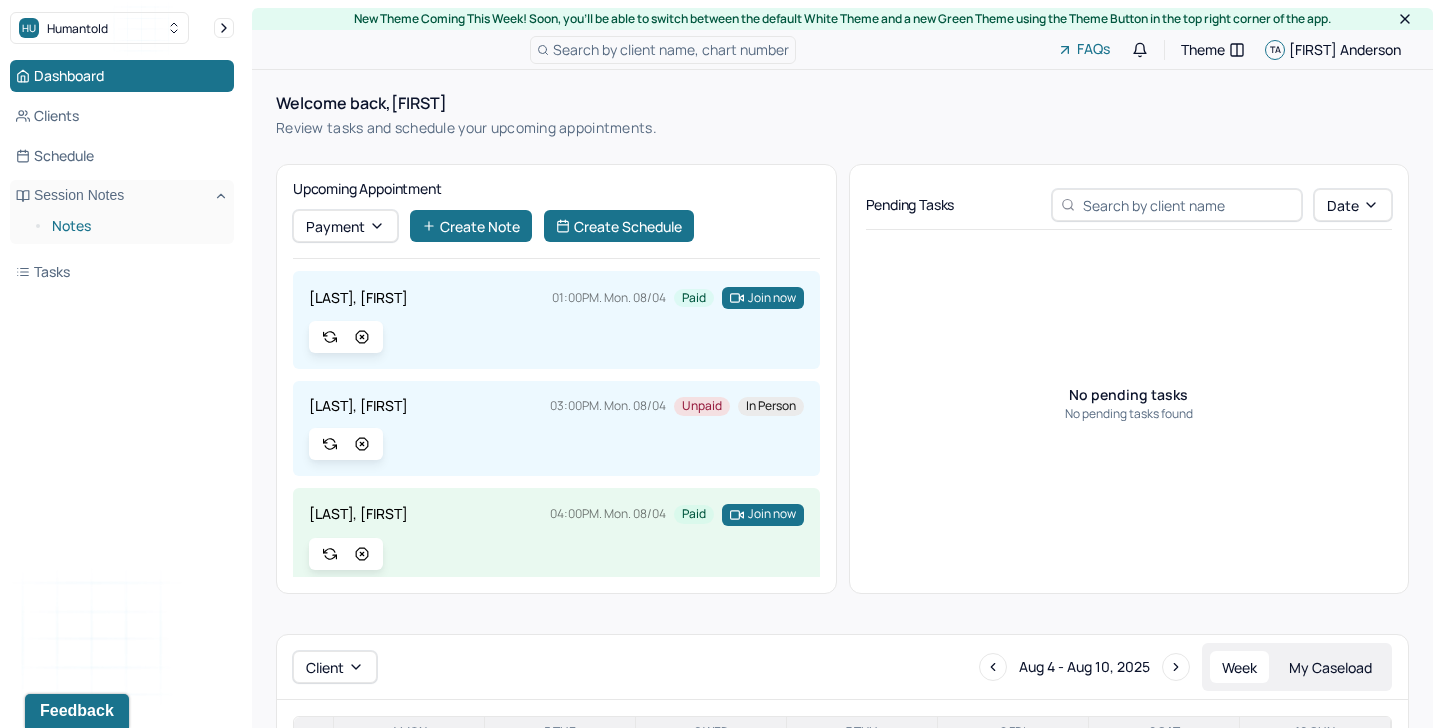 click on "Notes" at bounding box center (135, 226) 